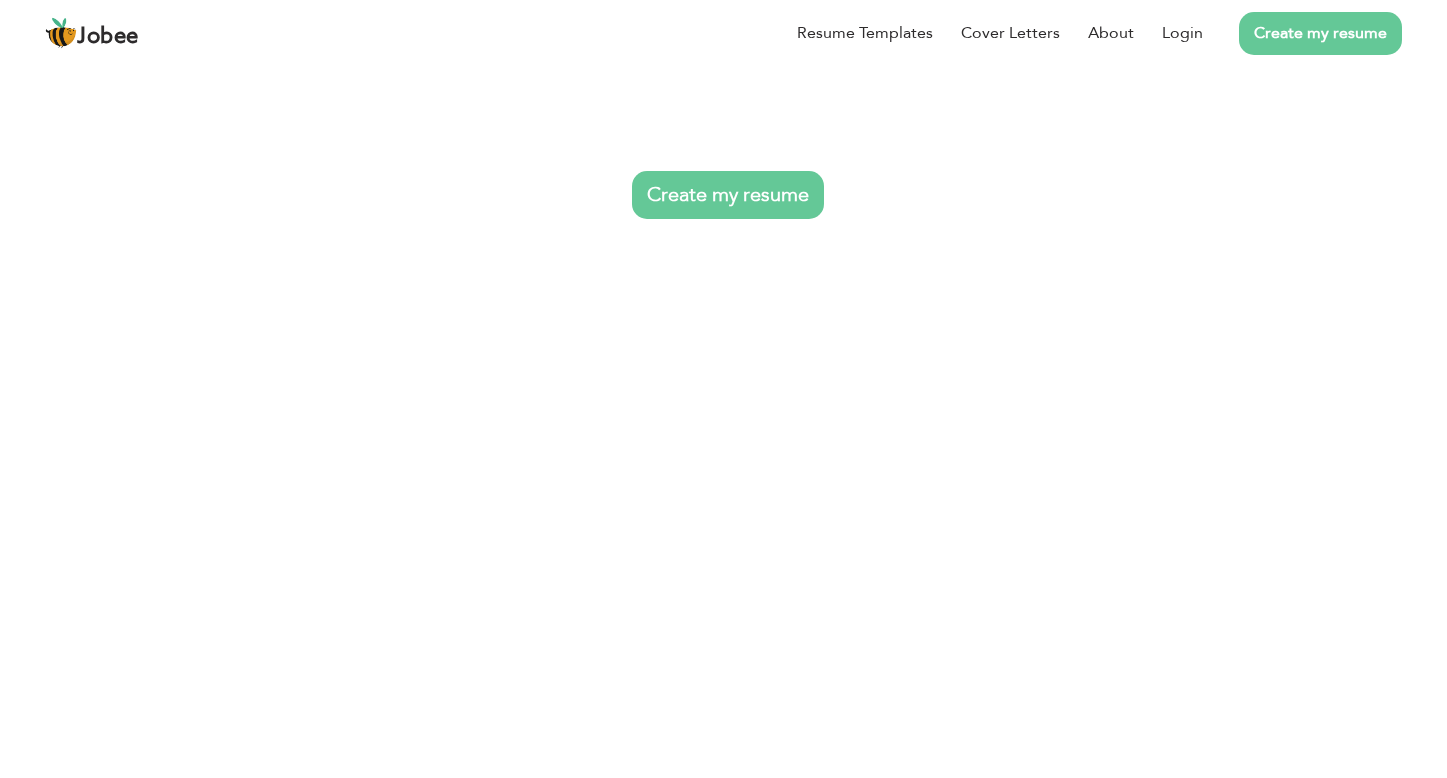 scroll, scrollTop: 0, scrollLeft: 0, axis: both 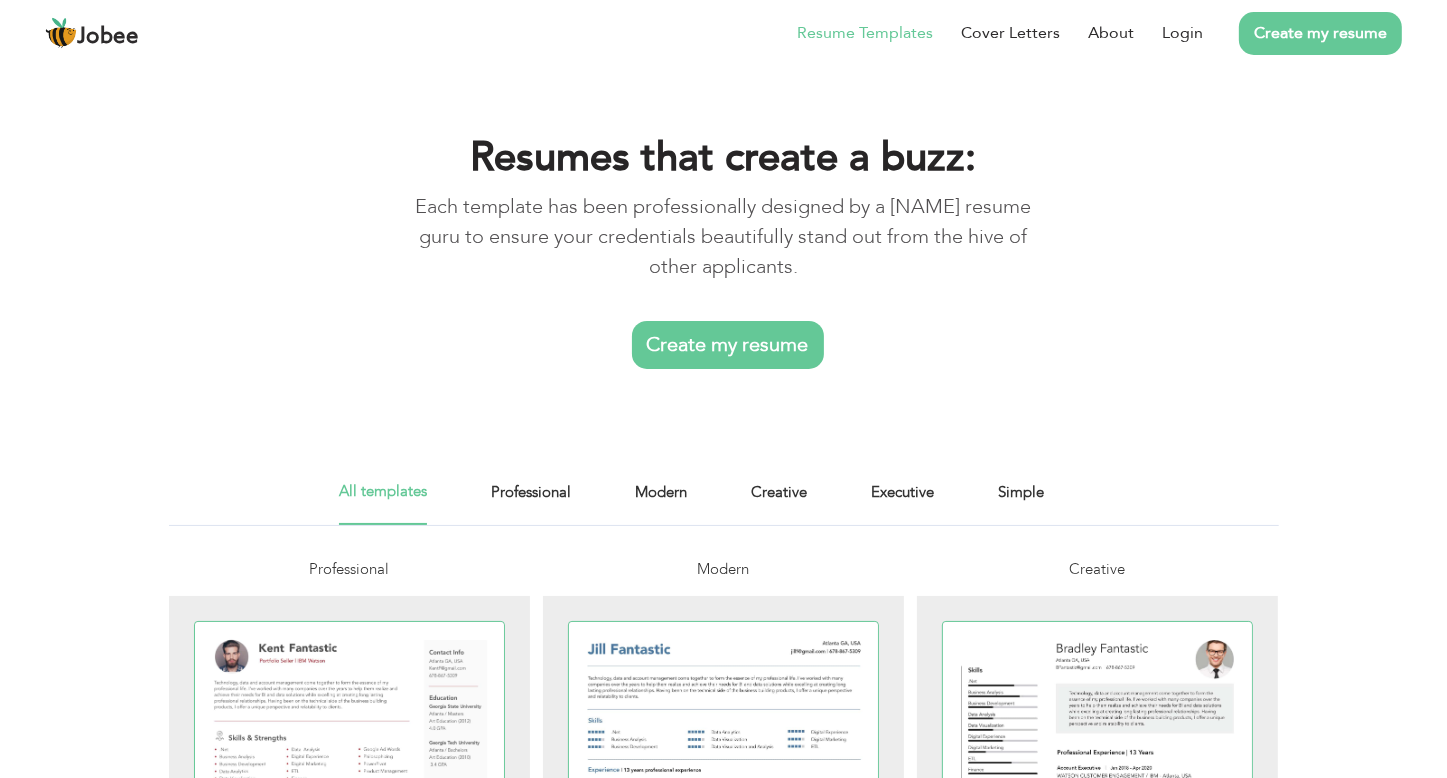 click on "Create my resume" at bounding box center (728, 345) 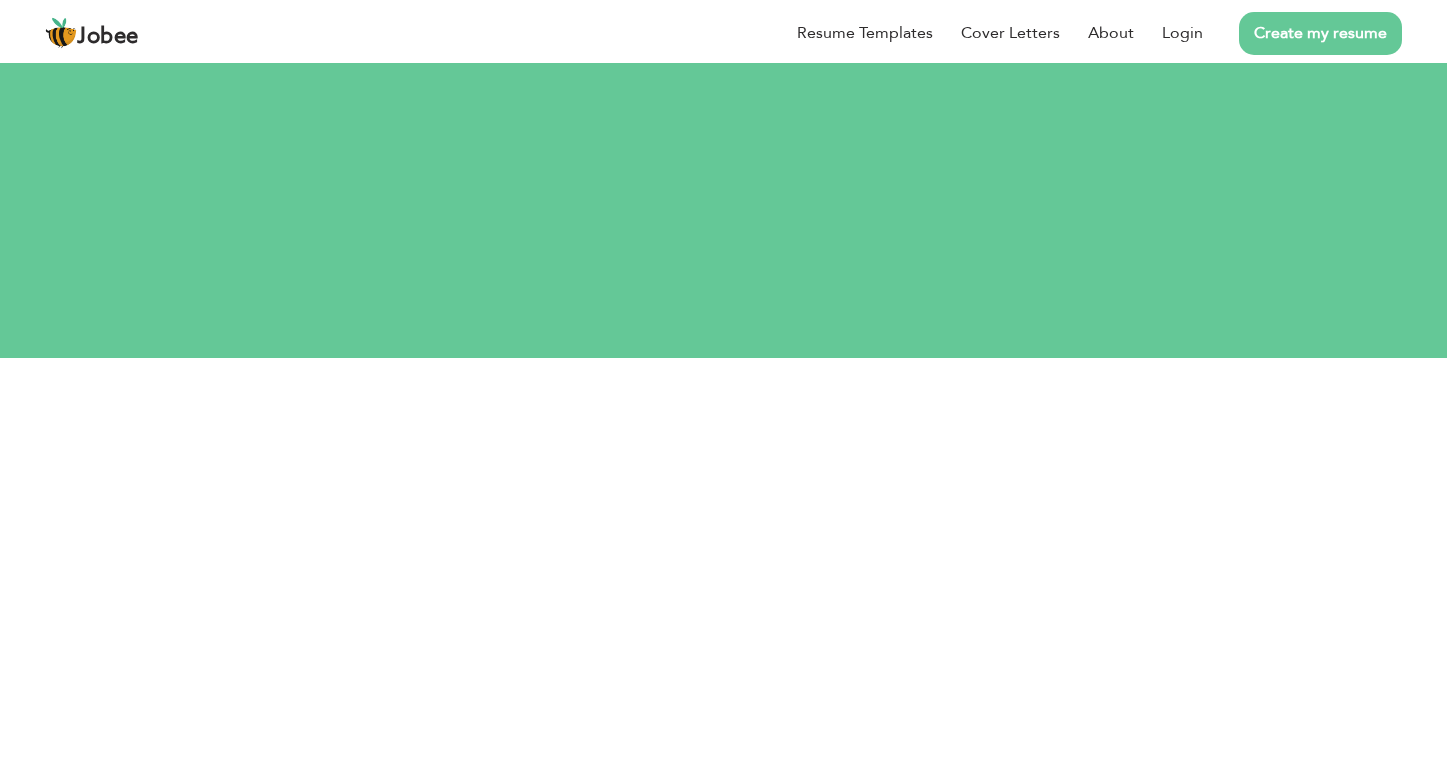 scroll, scrollTop: 0, scrollLeft: 0, axis: both 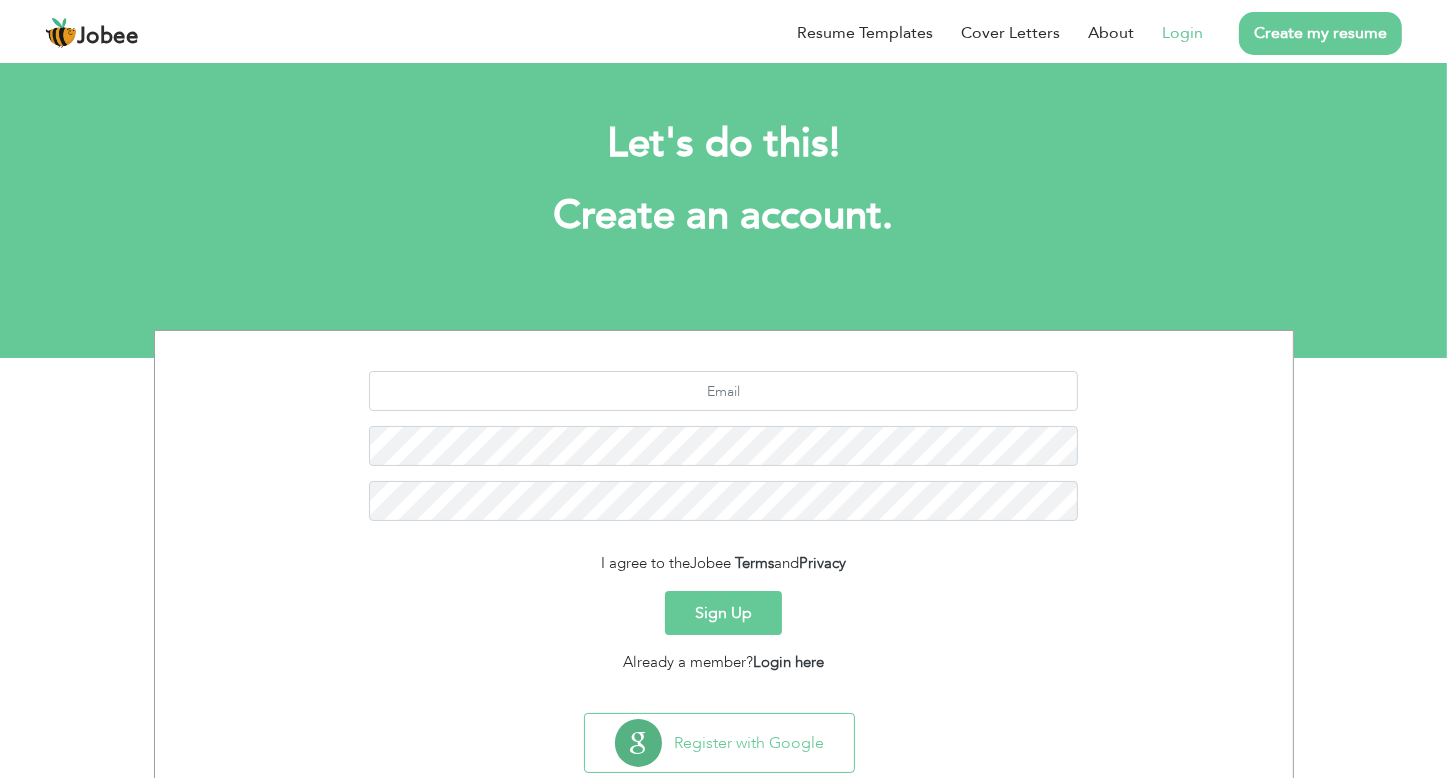 click on "Login" at bounding box center [1182, 33] 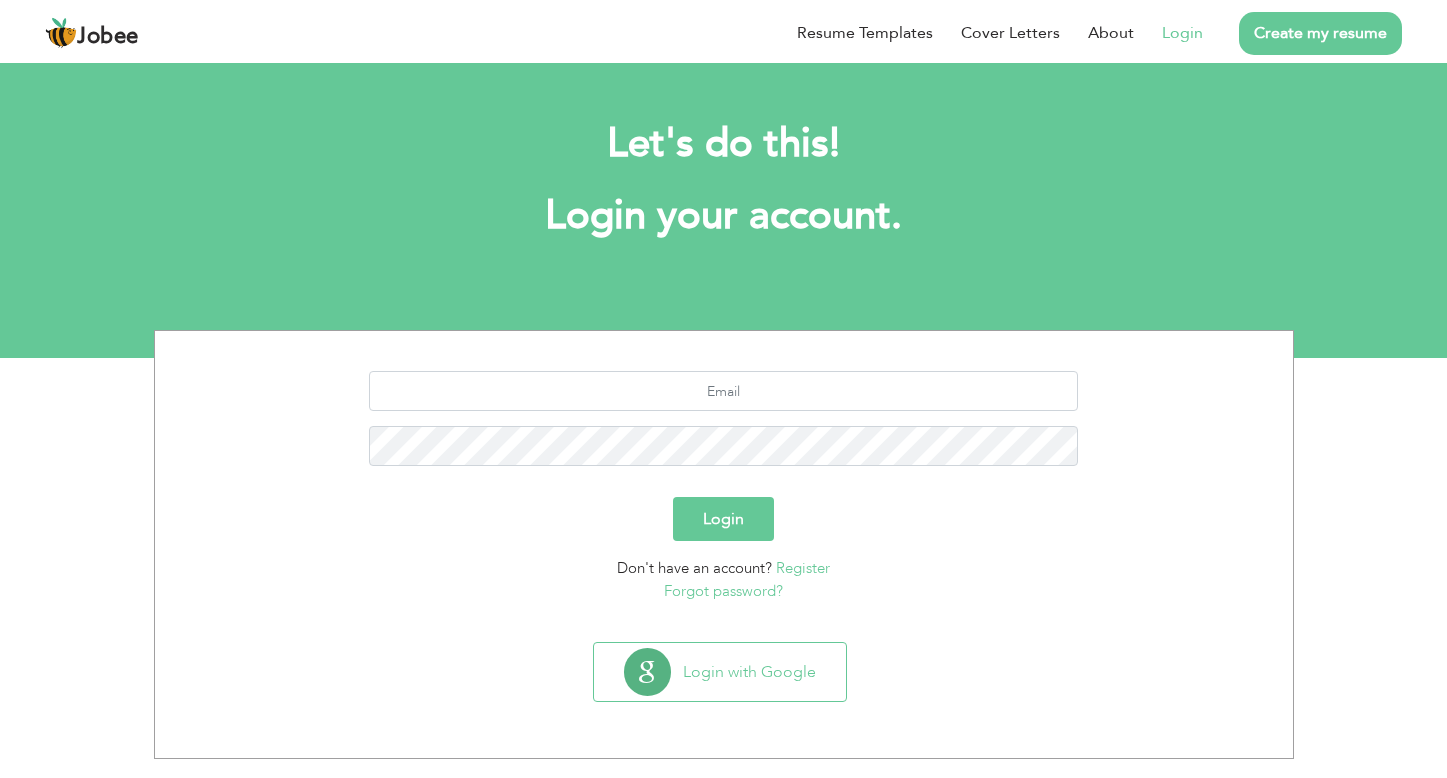 scroll, scrollTop: 0, scrollLeft: 0, axis: both 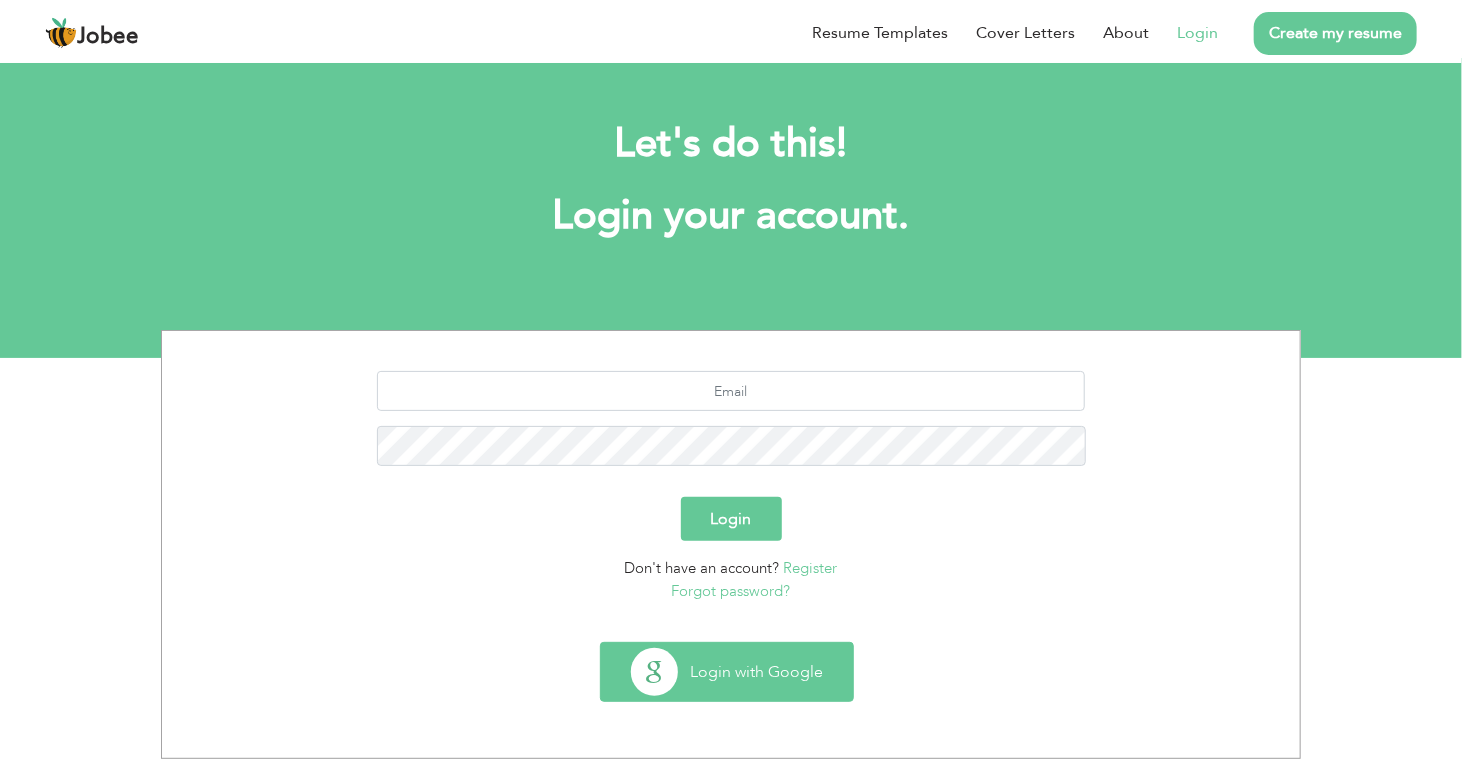 click on "Login with Google" at bounding box center [727, 672] 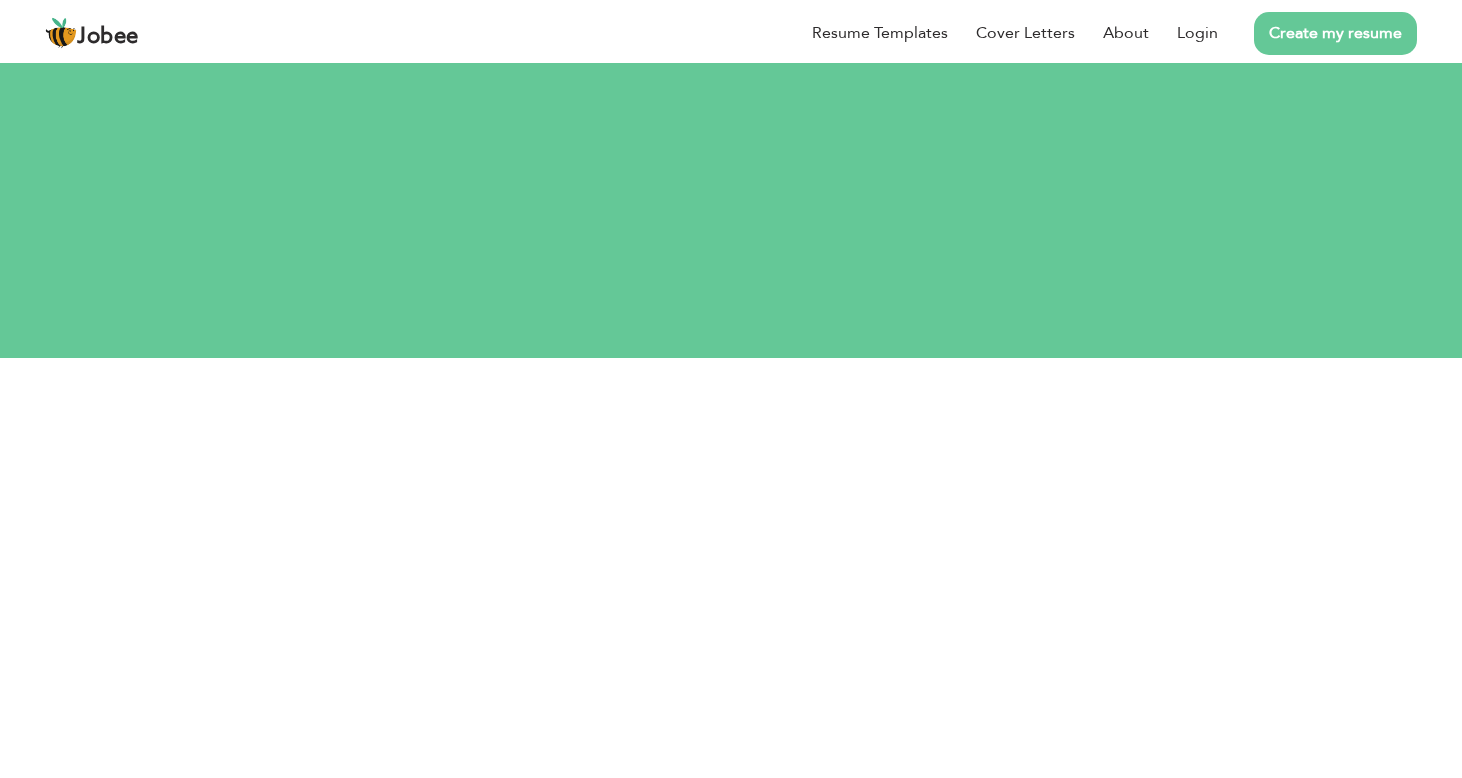 scroll, scrollTop: 0, scrollLeft: 0, axis: both 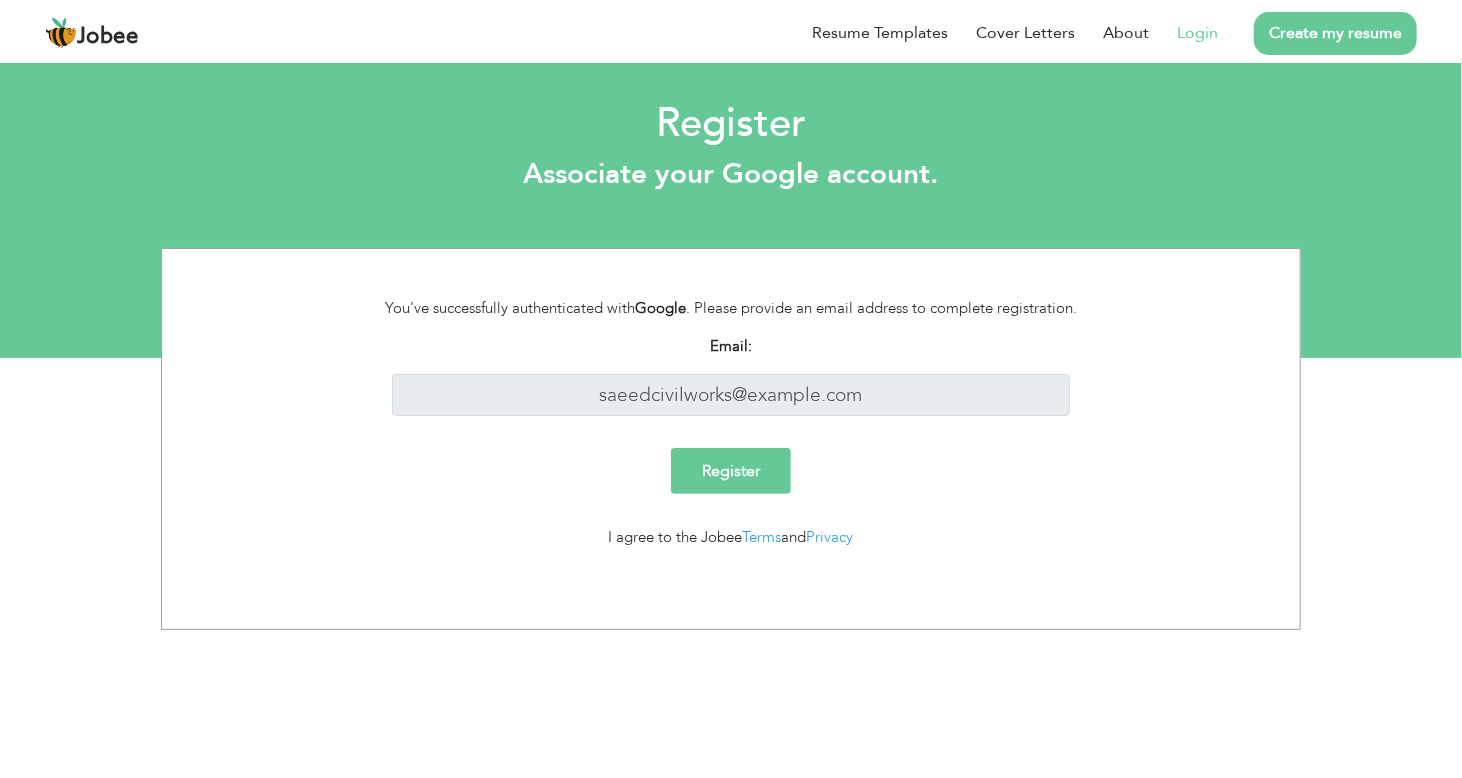 click on "Register" at bounding box center [731, 471] 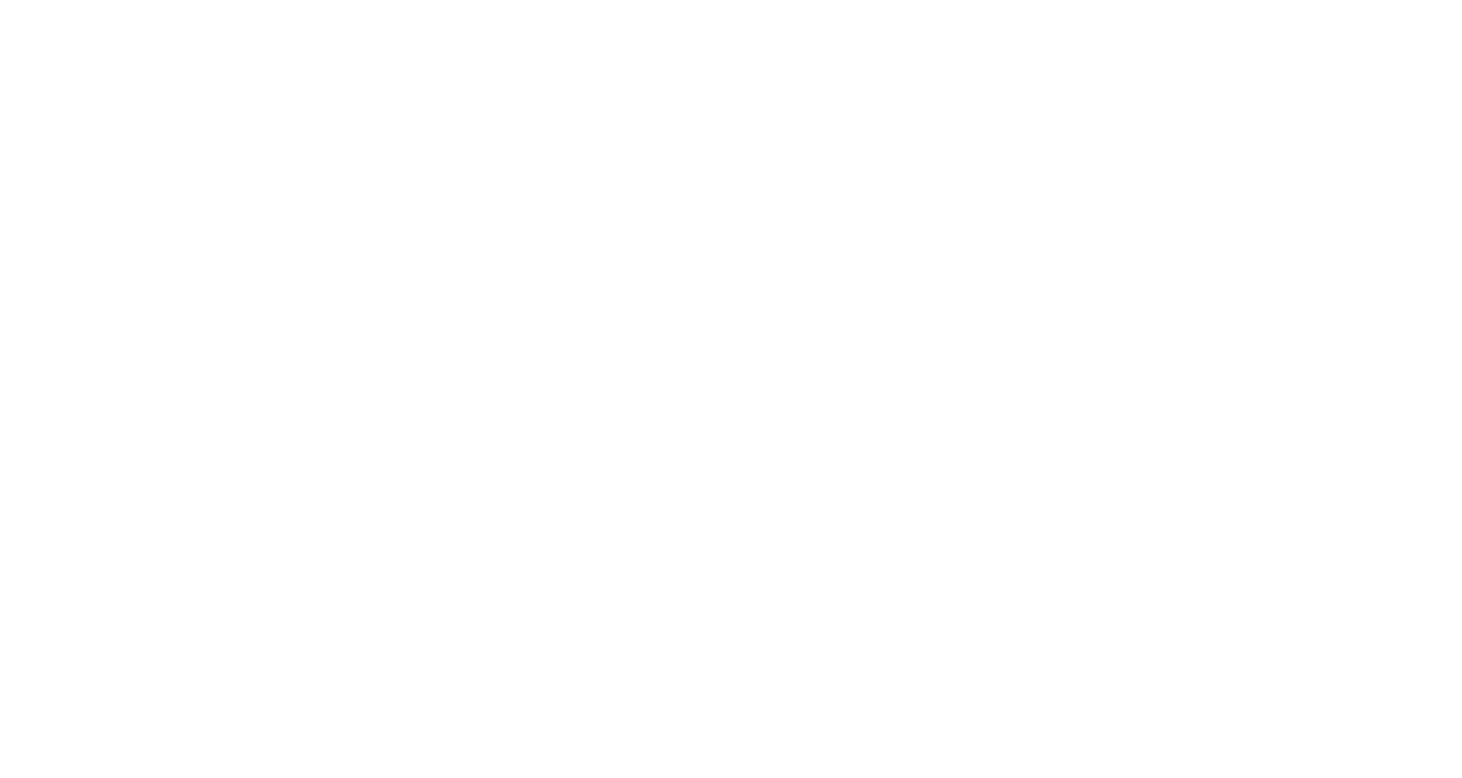 scroll, scrollTop: 0, scrollLeft: 0, axis: both 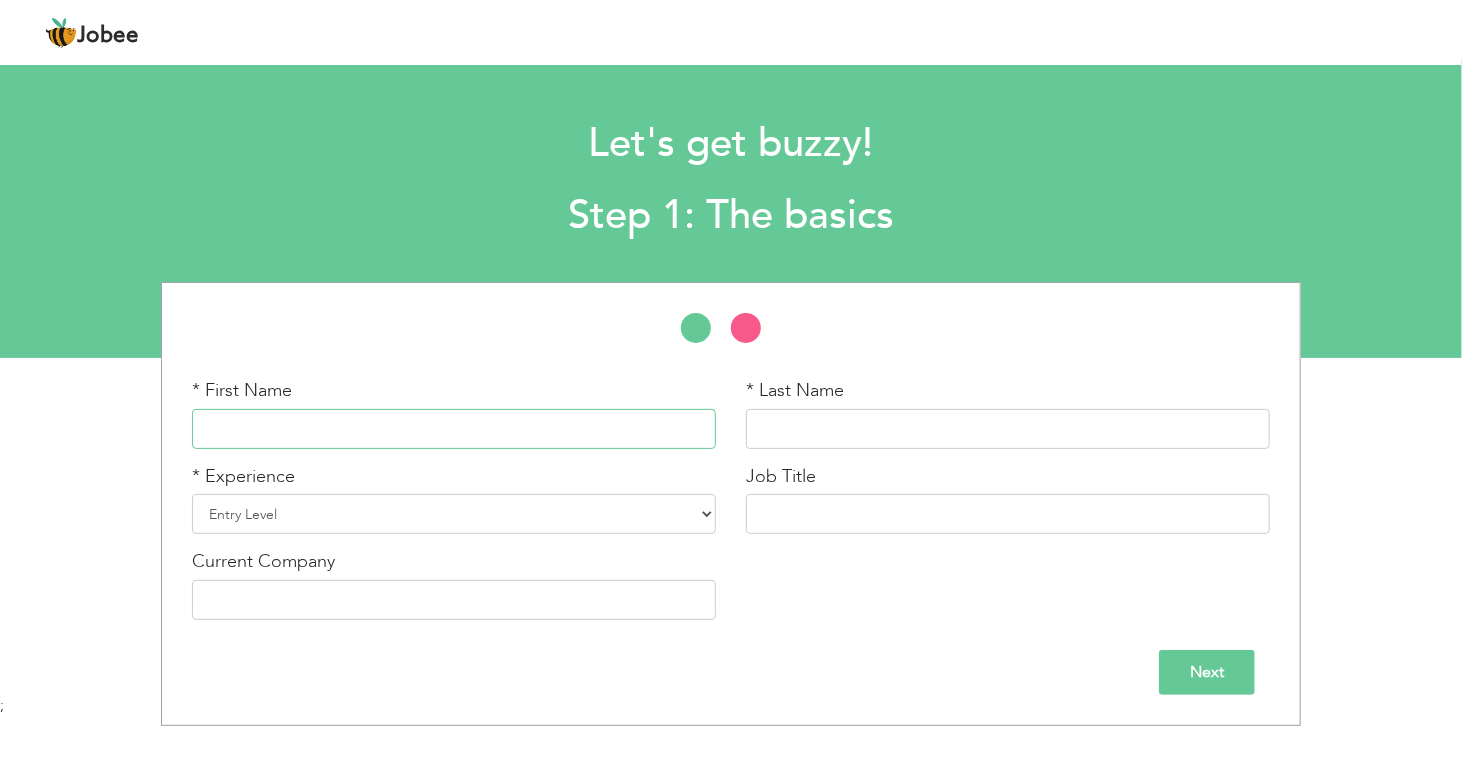 click at bounding box center [454, 429] 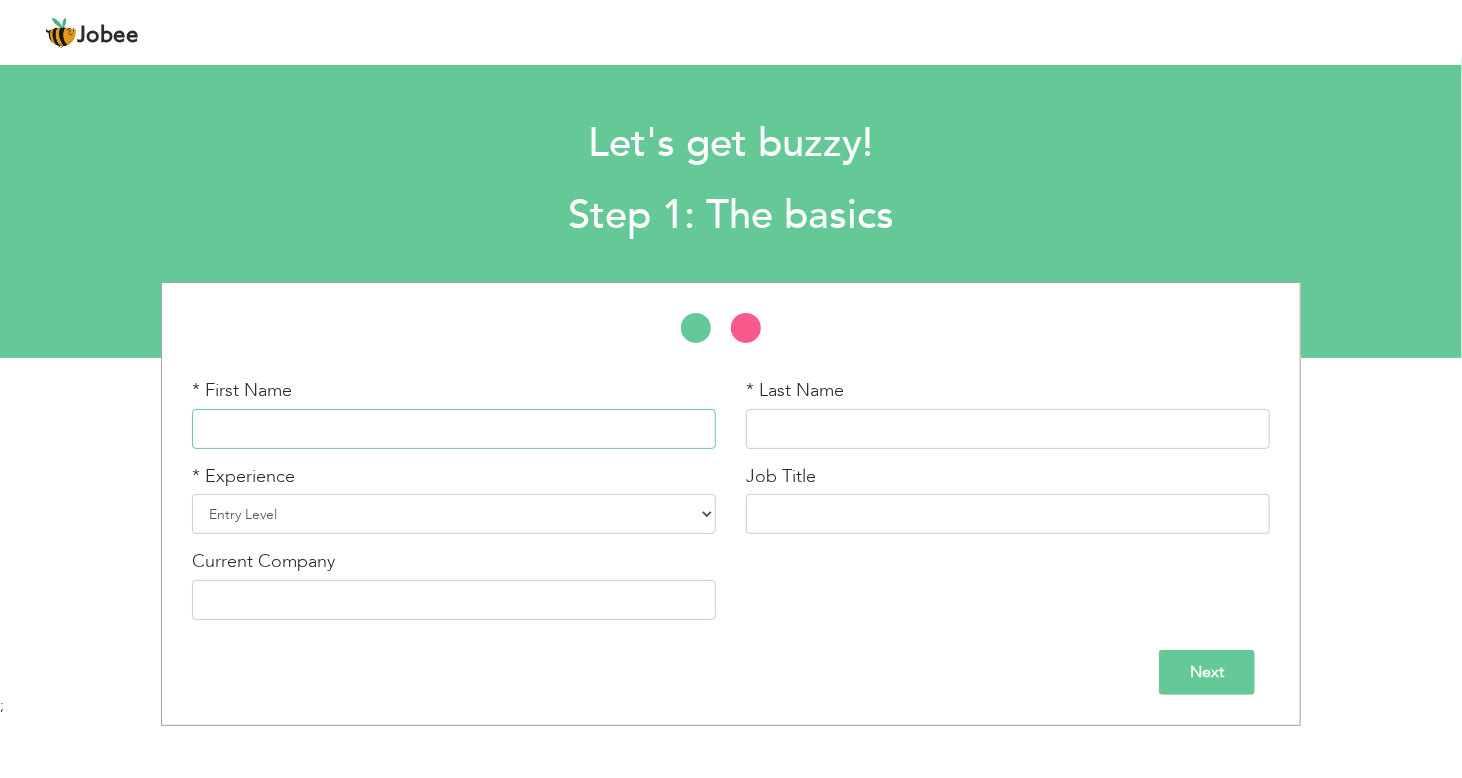type on "[FIRST] [LAST]" 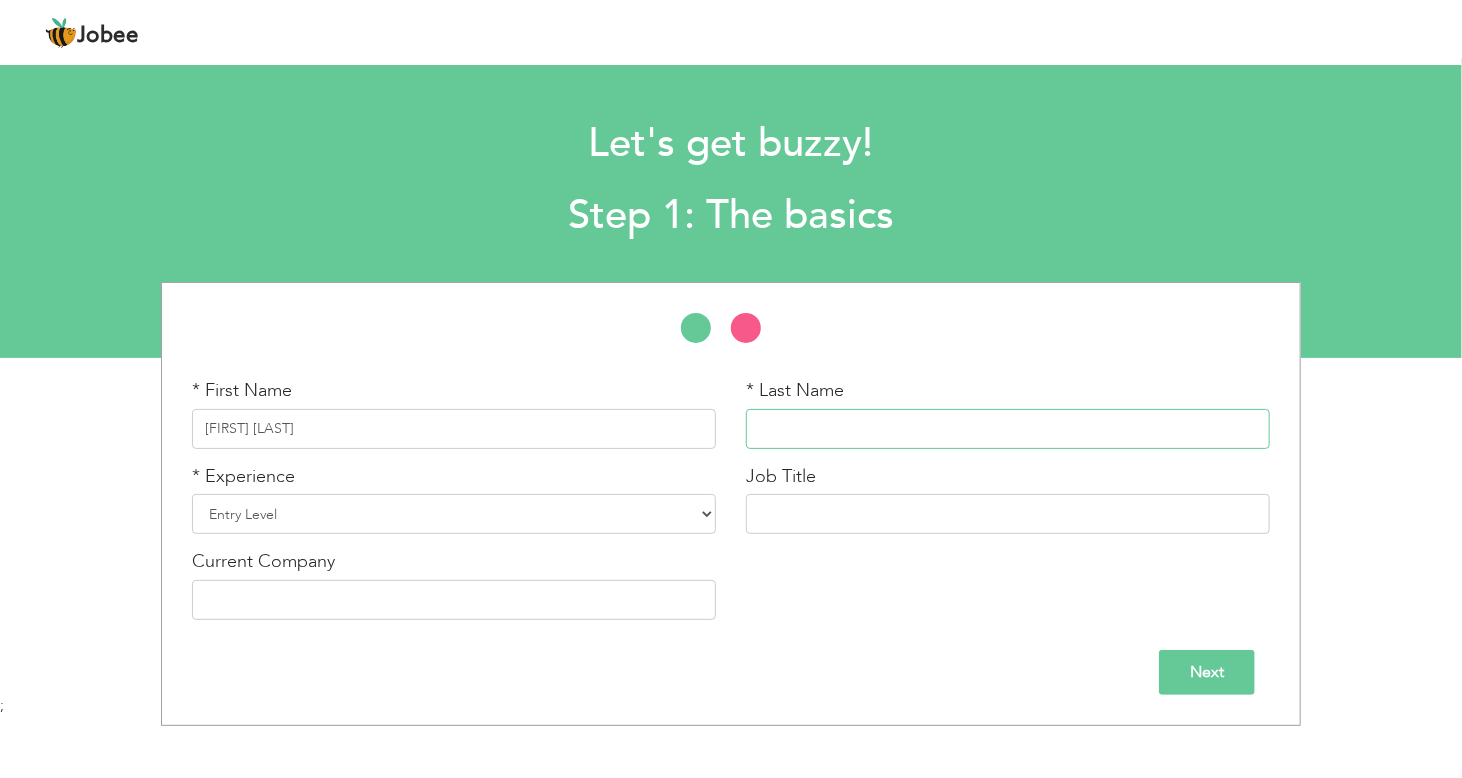 click at bounding box center [1008, 429] 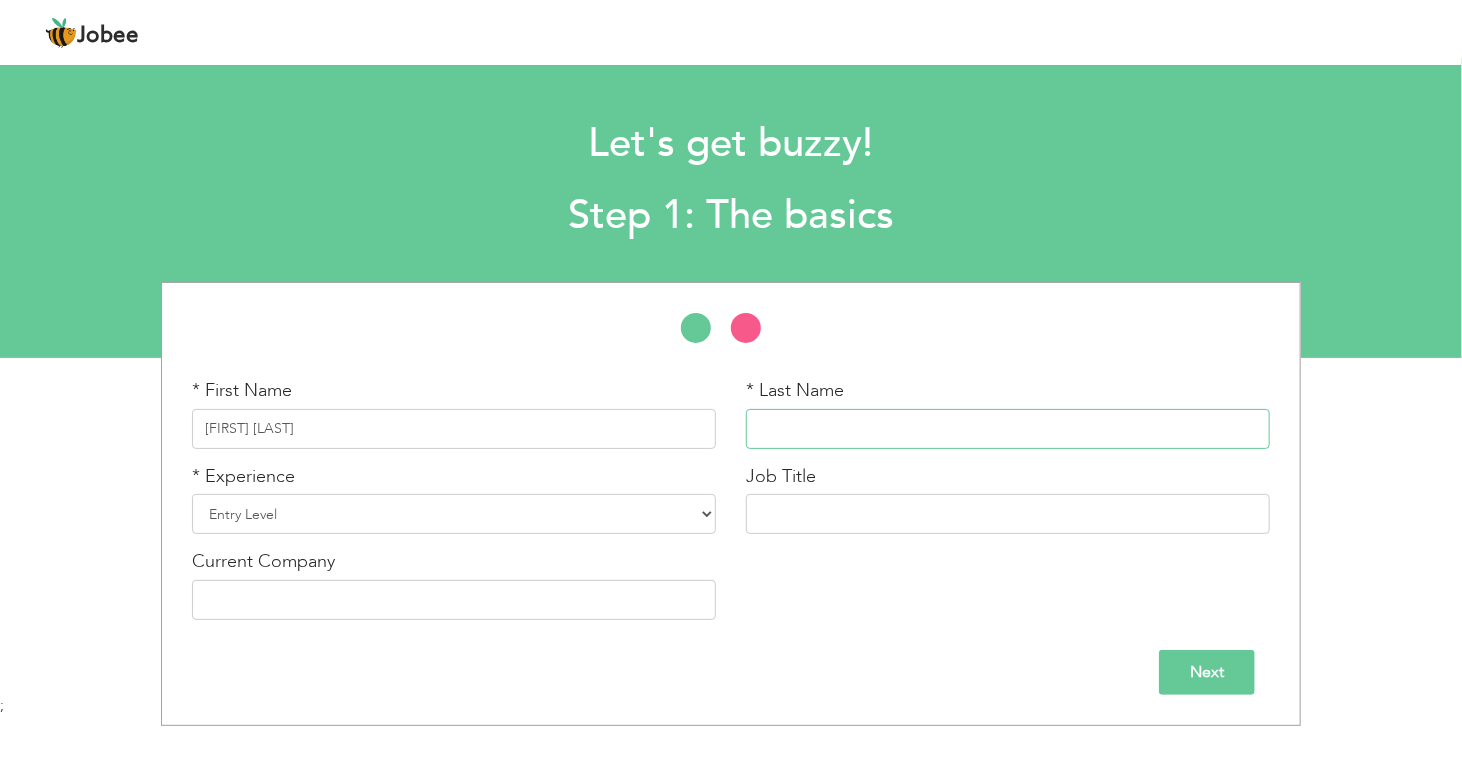 type on "[LAST]" 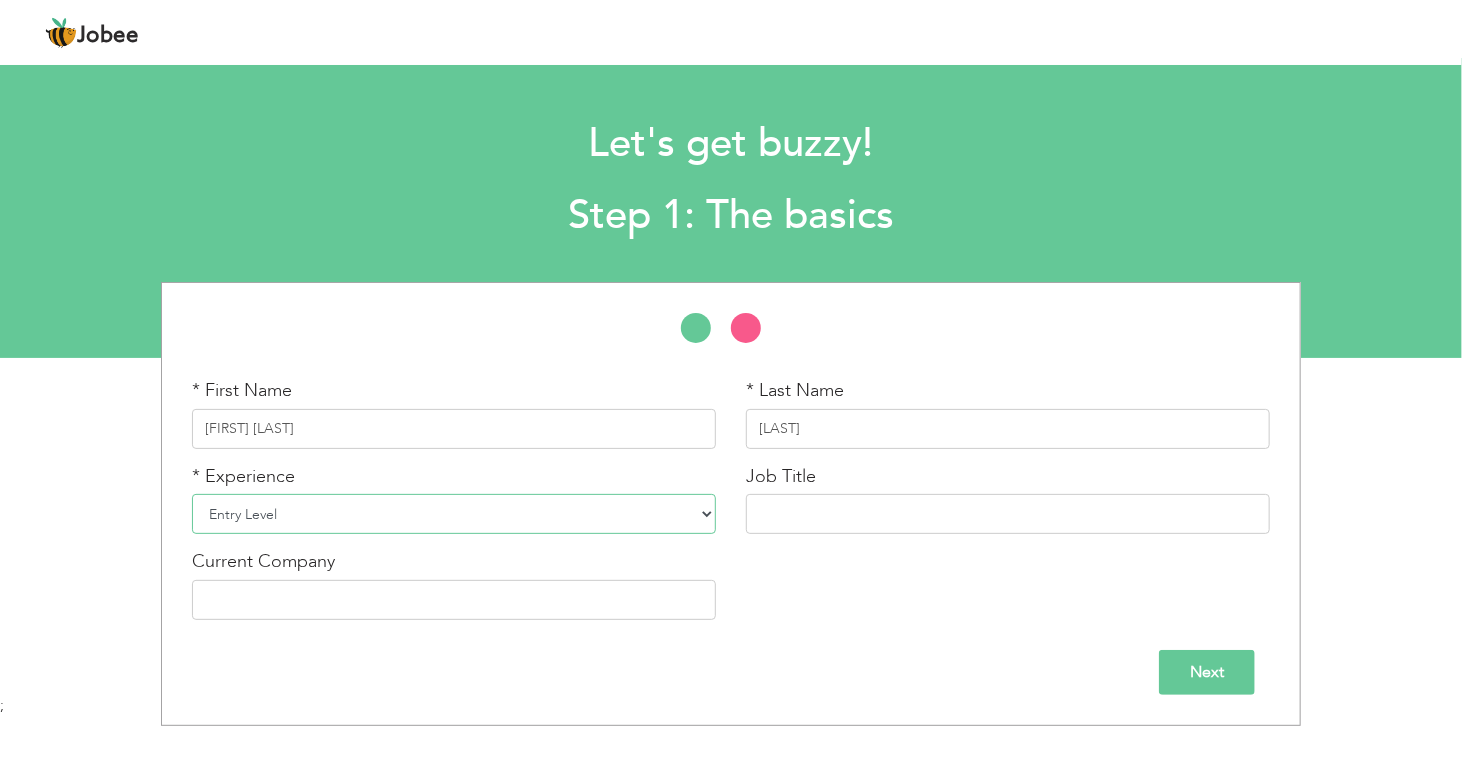 click on "Entry Level
Less than 1 Year
1 Year
2 Years
3 Years
4 Years
5 Years
6 Years
7 Years
8 Years
9 Years
10 Years
11 Years
12 Years
13 Years
14 Years
15 Years
16 Years
17 Years
18 Years
19 Years
20 Years
21 Years
22 Years
23 Years
24 Years
25 Years
26 Years
27 Years
28 Years
29 Years
30 Years
31 Years
32 Years
33 Years
34 Years
35 Years
More than 35 Years" at bounding box center [454, 514] 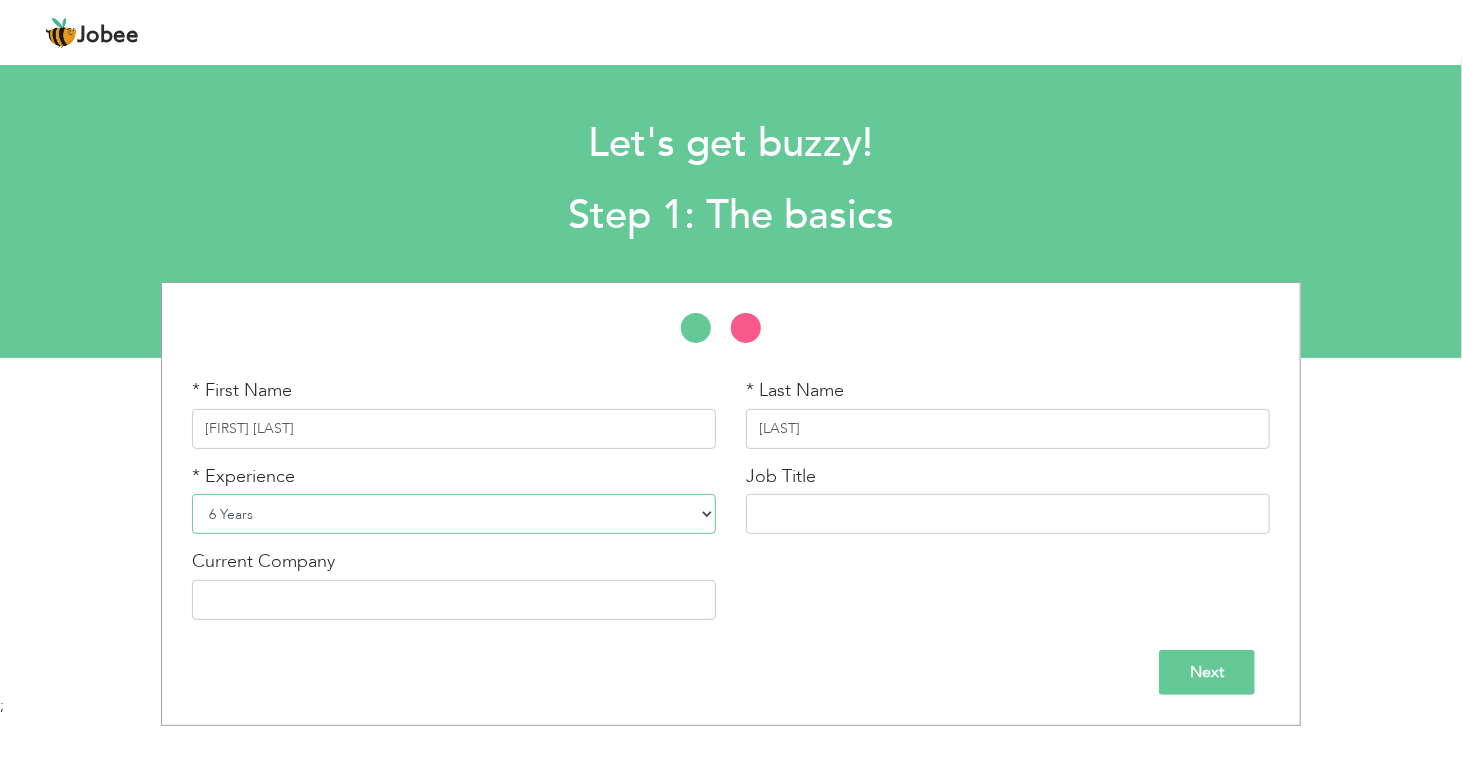 click on "Entry Level
Less than 1 Year
1 Year
2 Years
3 Years
4 Years
5 Years
6 Years
7 Years
8 Years
9 Years
10 Years
11 Years
12 Years
13 Years
14 Years
15 Years
16 Years
17 Years
18 Years
19 Years
20 Years
21 Years
22 Years
23 Years
24 Years
25 Years
26 Years
27 Years
28 Years
29 Years
30 Years
31 Years
32 Years
33 Years
34 Years
35 Years
More than 35 Years" at bounding box center (454, 514) 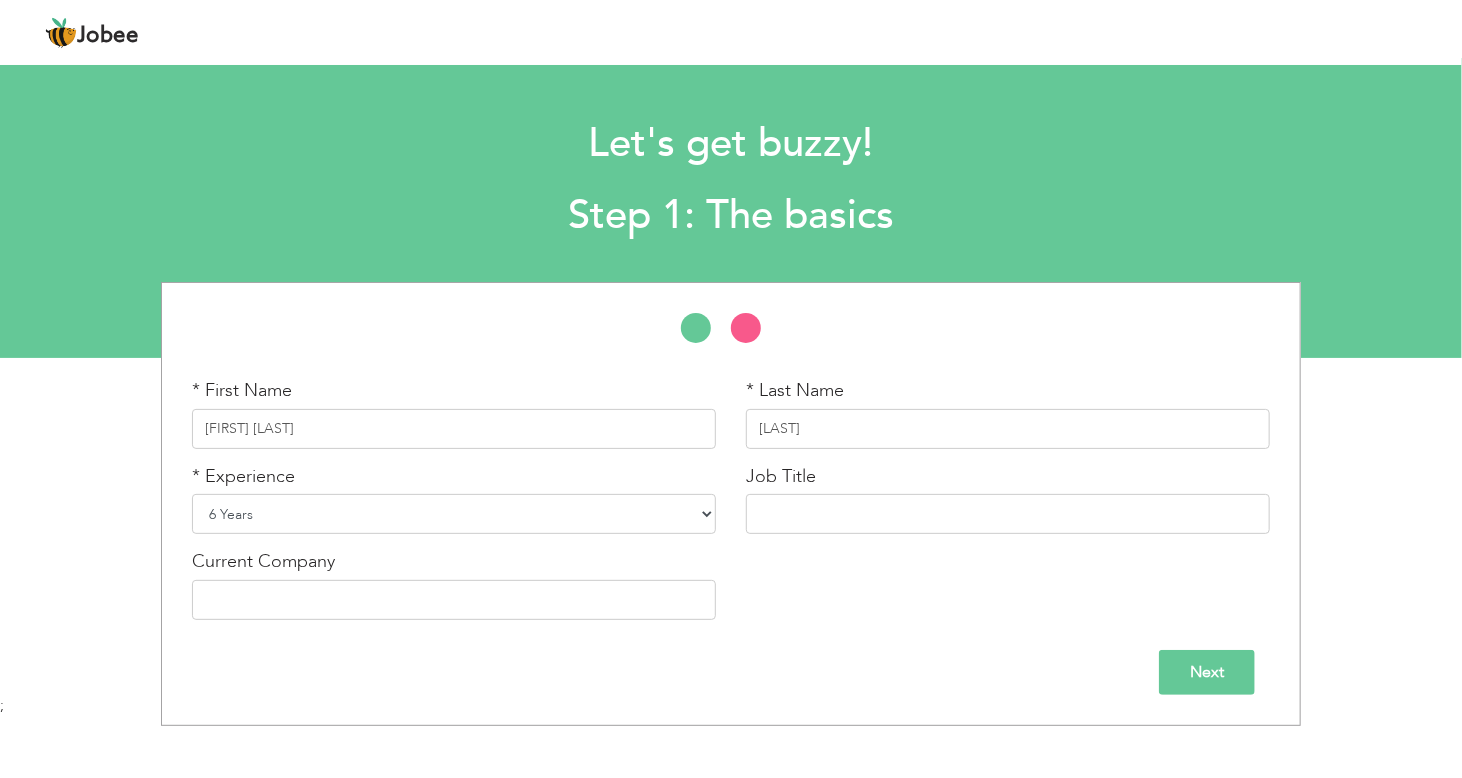click on "Entry Level
Less than 1 Year
1 Year
2 Years
3 Years
4 Years
5 Years
6 Years
7 Years
8 Years
9 Years
10 Years
11 Years
12 Years
13 Years
14 Years
15 Years
16 Years
17 Years
18 Years
19 Years
20 Years
21 Years
22 Years
23 Years
24 Years
25 Years
26 Years
27 Years
28 Years
29 Years
30 Years
31 Years
32 Years
33 Years
34 Years
35 Years
More than 35 Years" at bounding box center (454, 514) 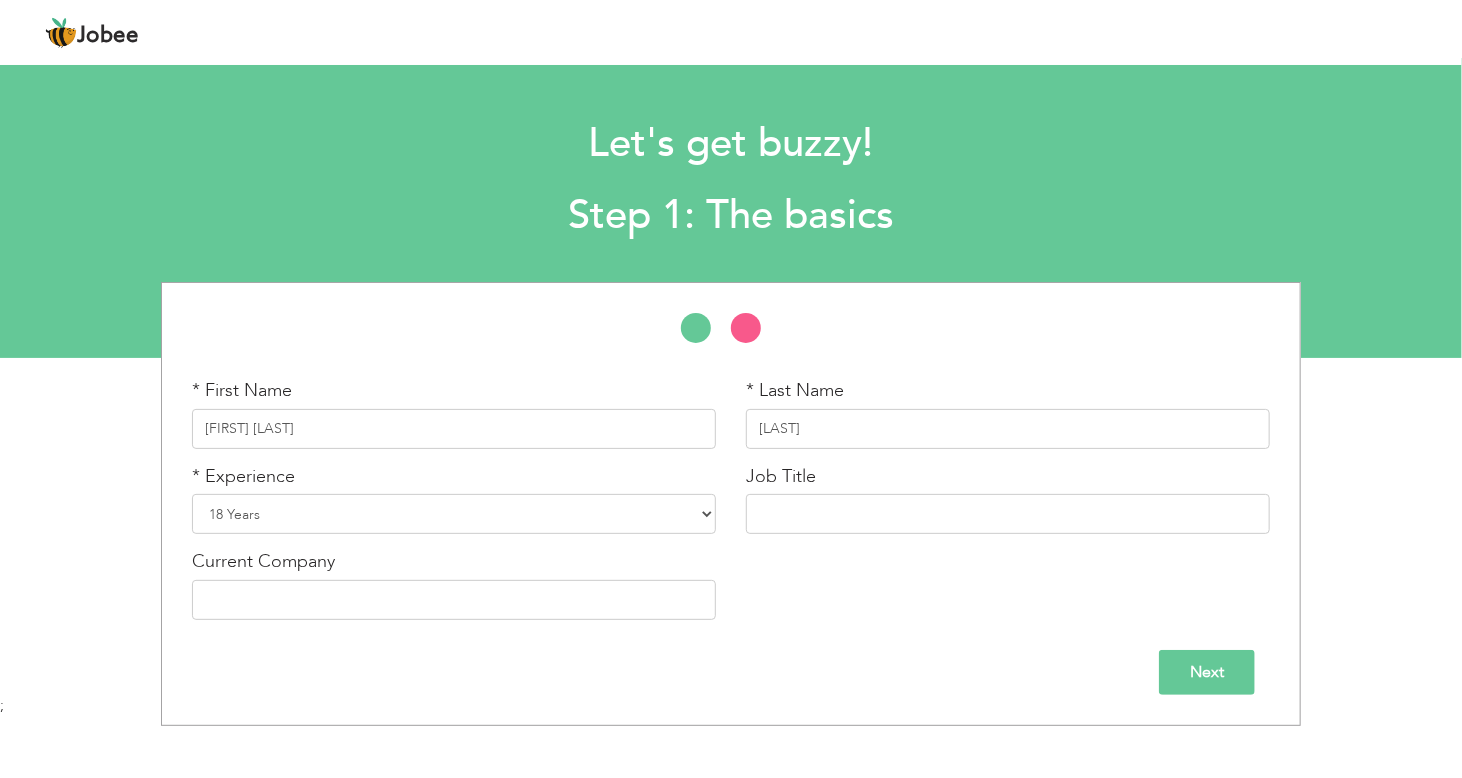 click on "Next" at bounding box center [1207, 672] 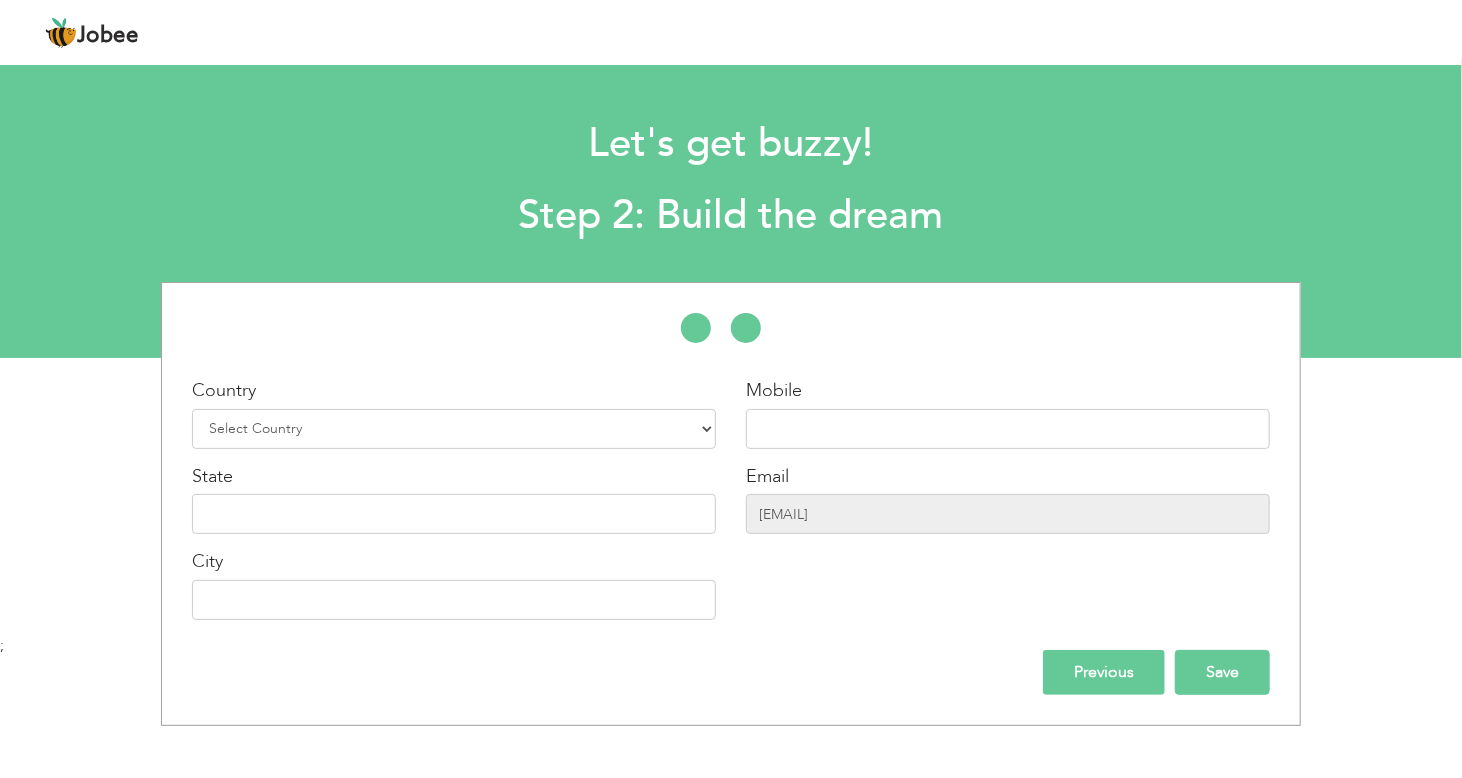 drag, startPoint x: 1218, startPoint y: 670, endPoint x: 1224, endPoint y: 685, distance: 16.155495 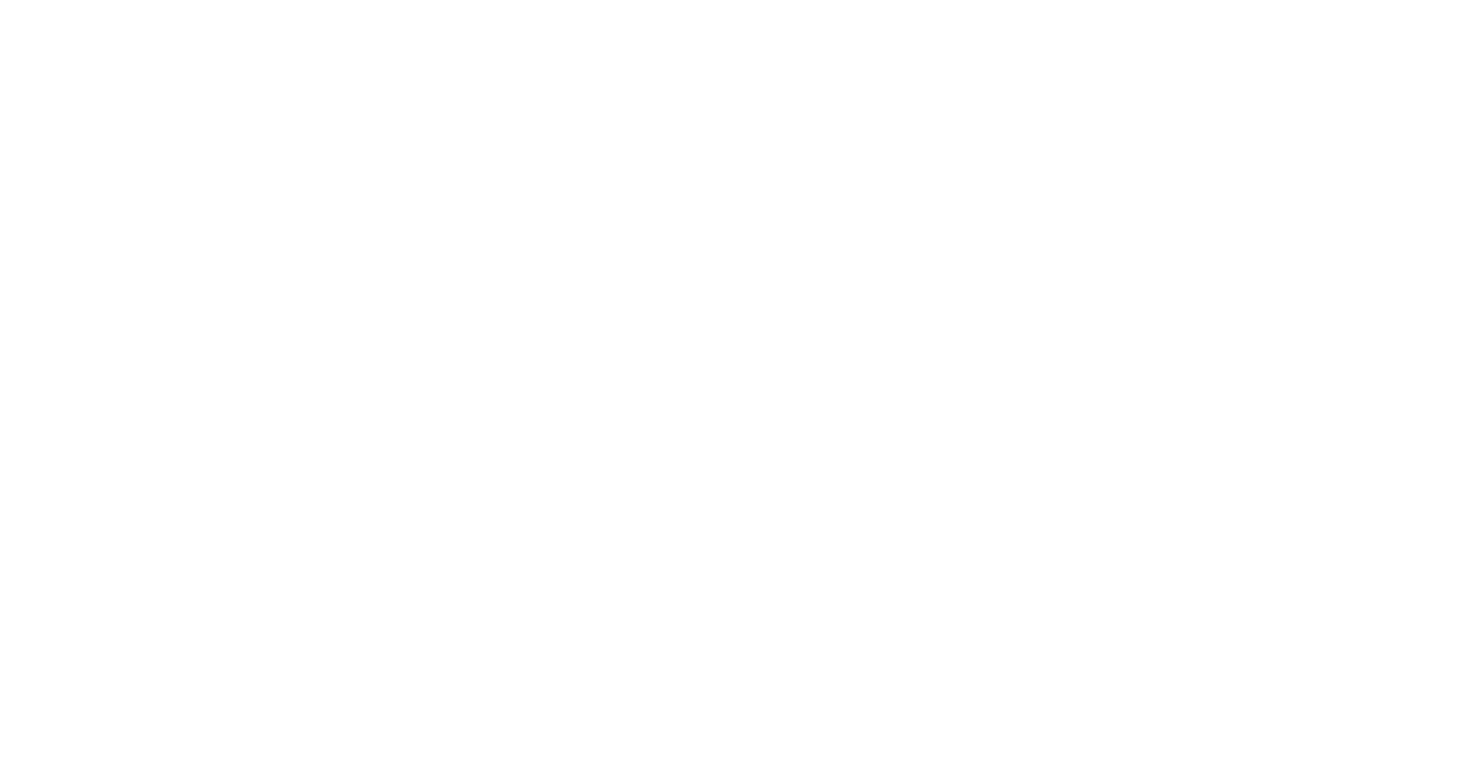 scroll, scrollTop: 0, scrollLeft: 0, axis: both 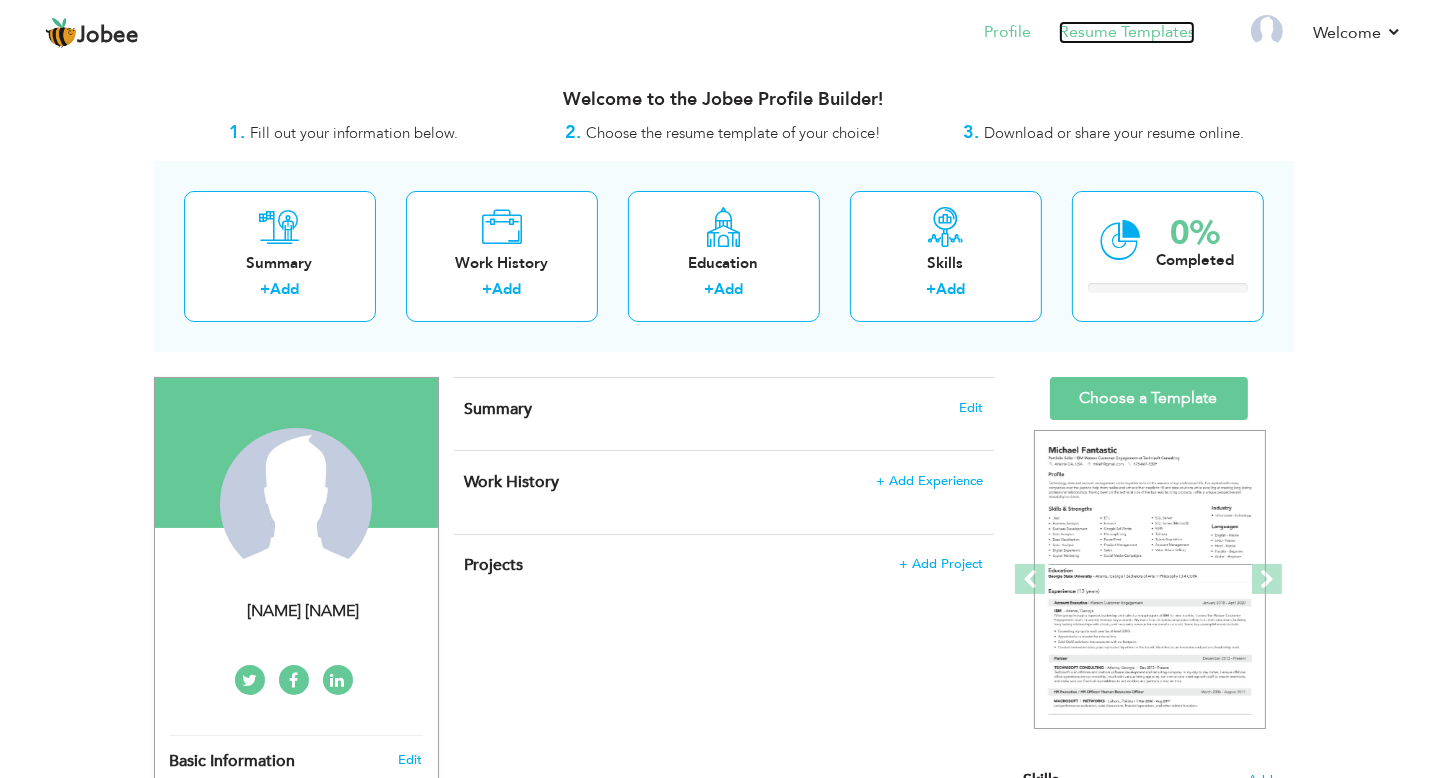 click on "Resume Templates" at bounding box center (1127, 32) 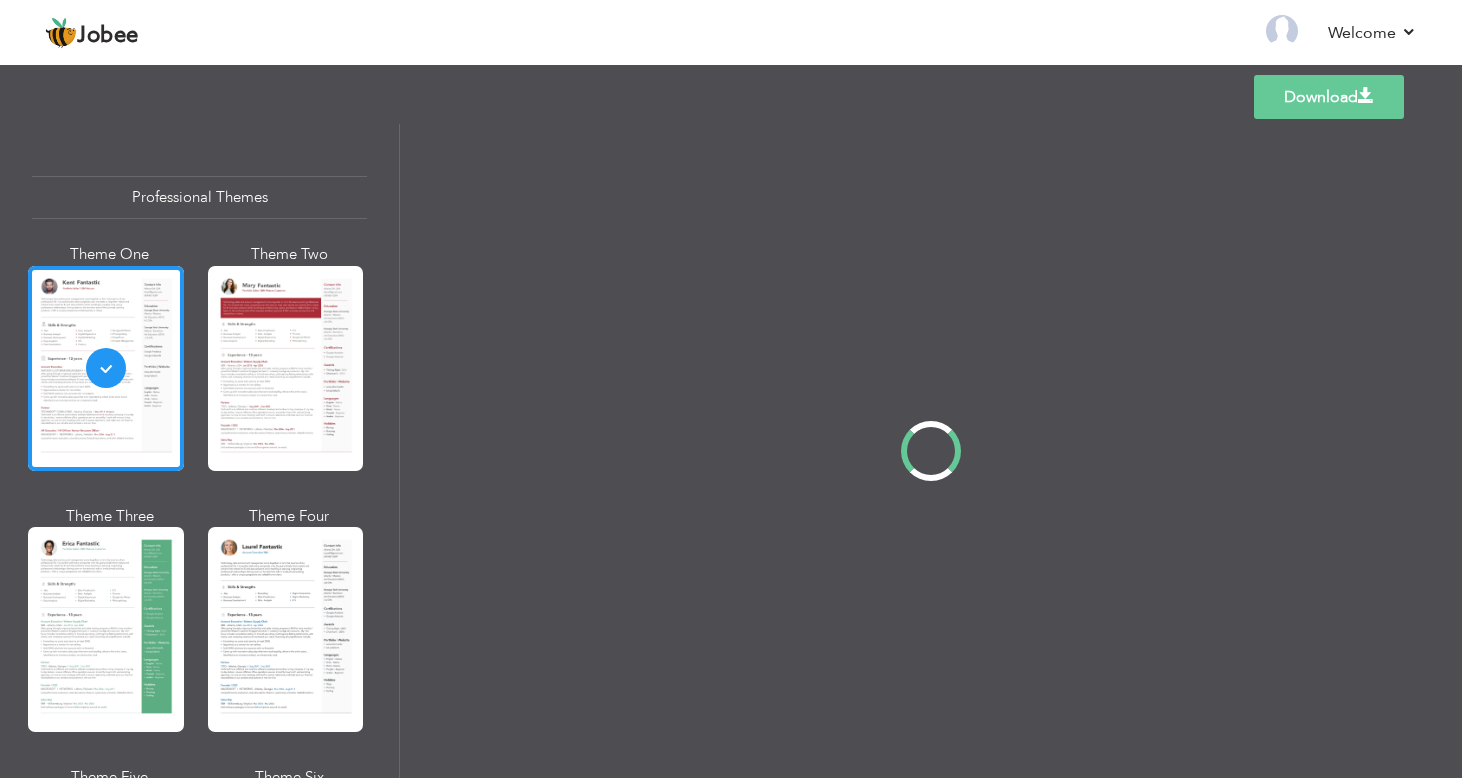 scroll, scrollTop: 0, scrollLeft: 0, axis: both 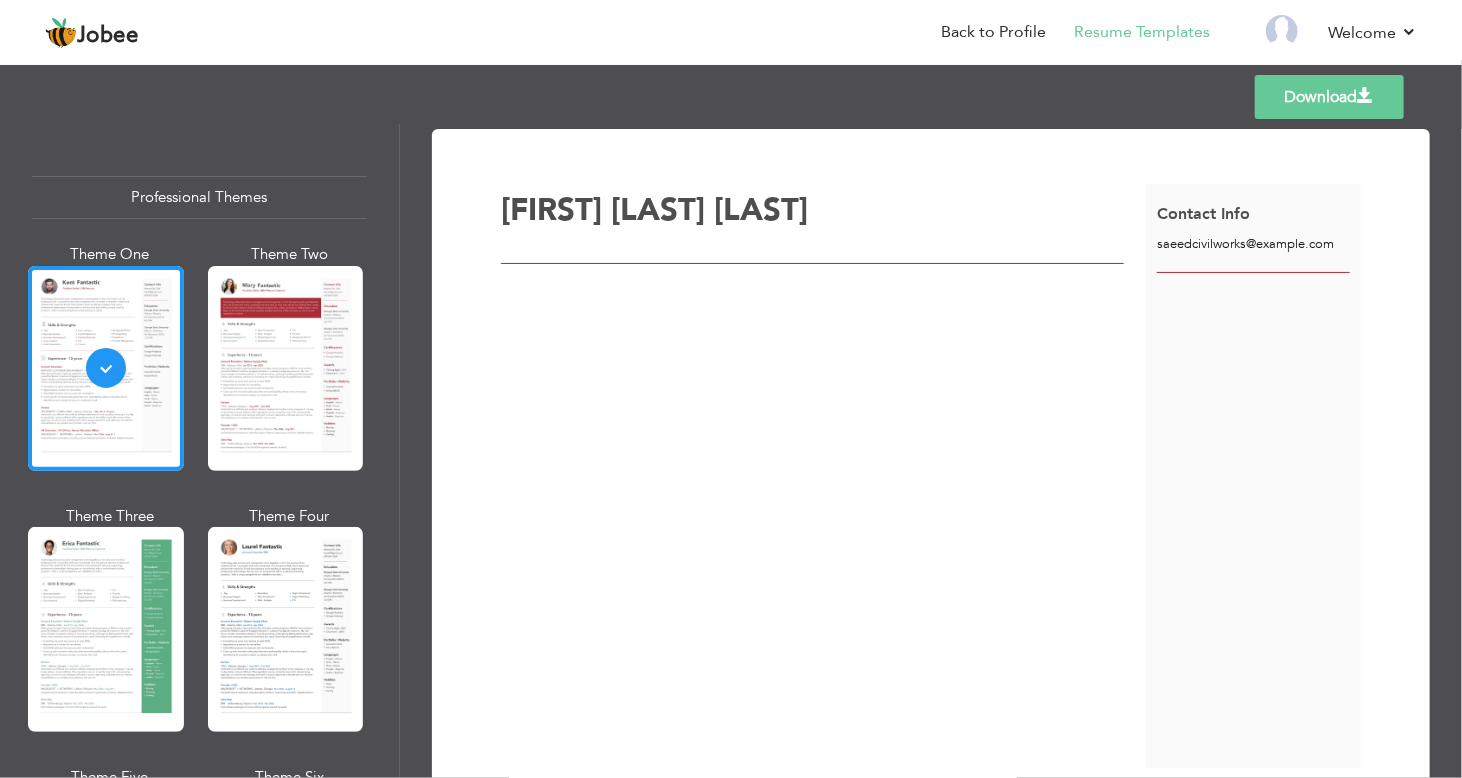 click on "[LAST]" at bounding box center (761, 210) 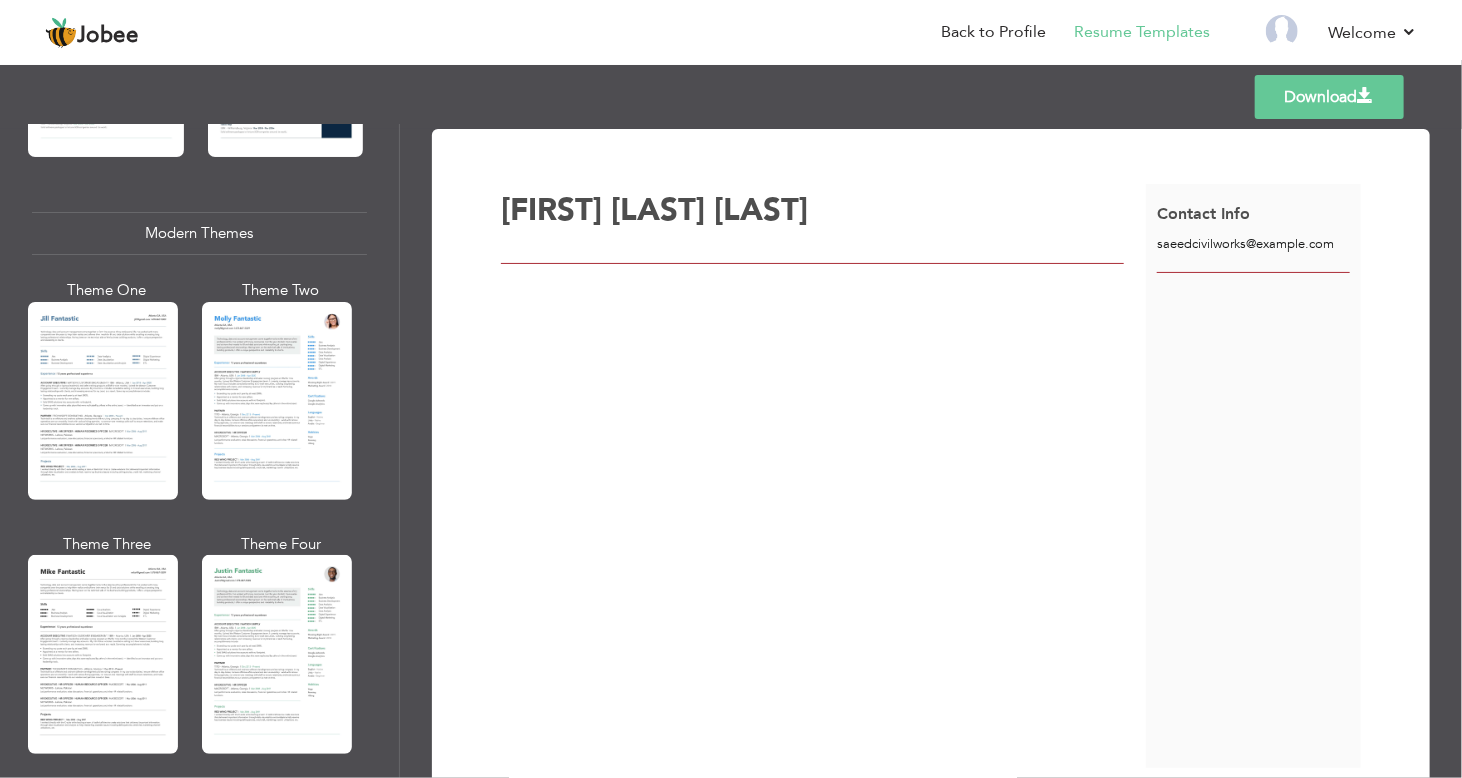 scroll, scrollTop: 838, scrollLeft: 0, axis: vertical 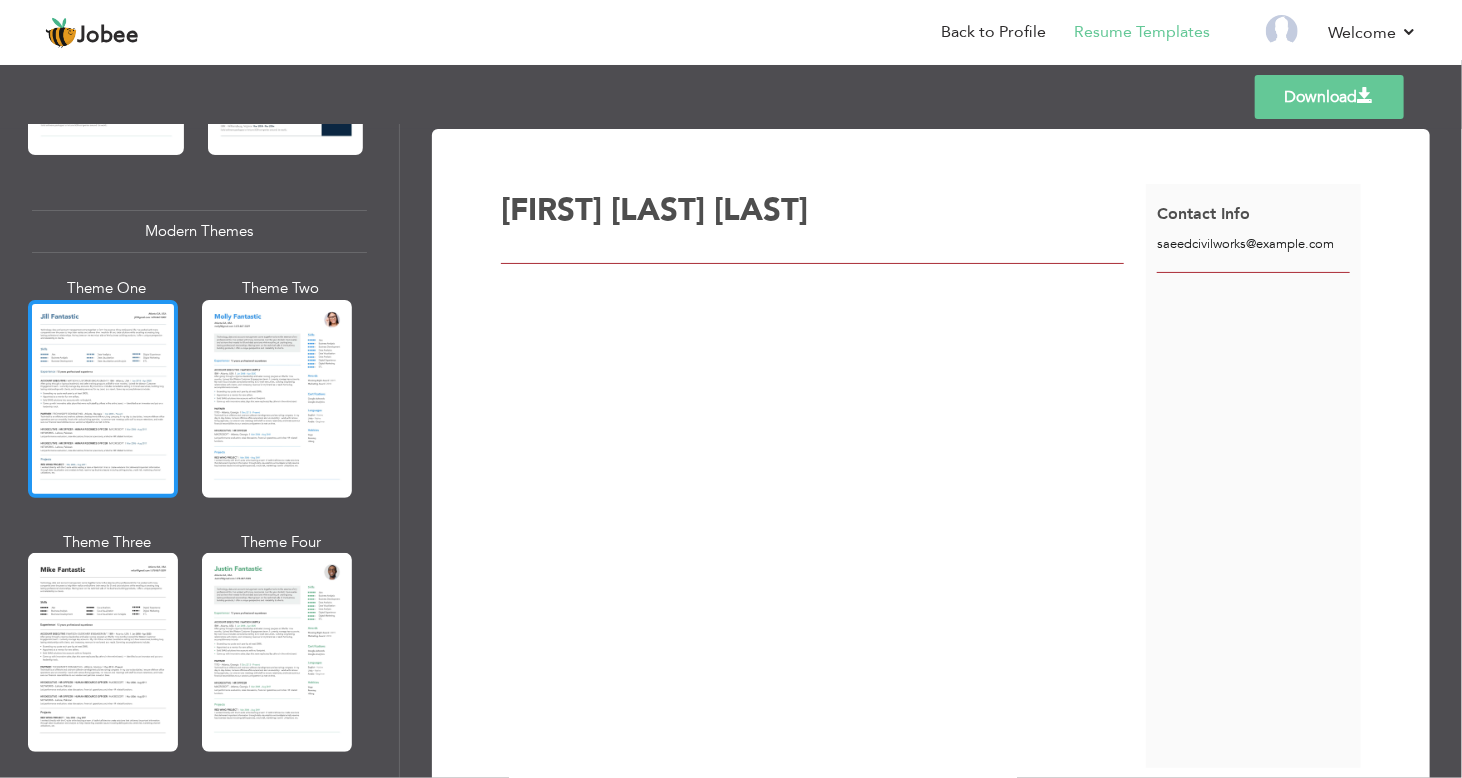 click at bounding box center [103, 399] 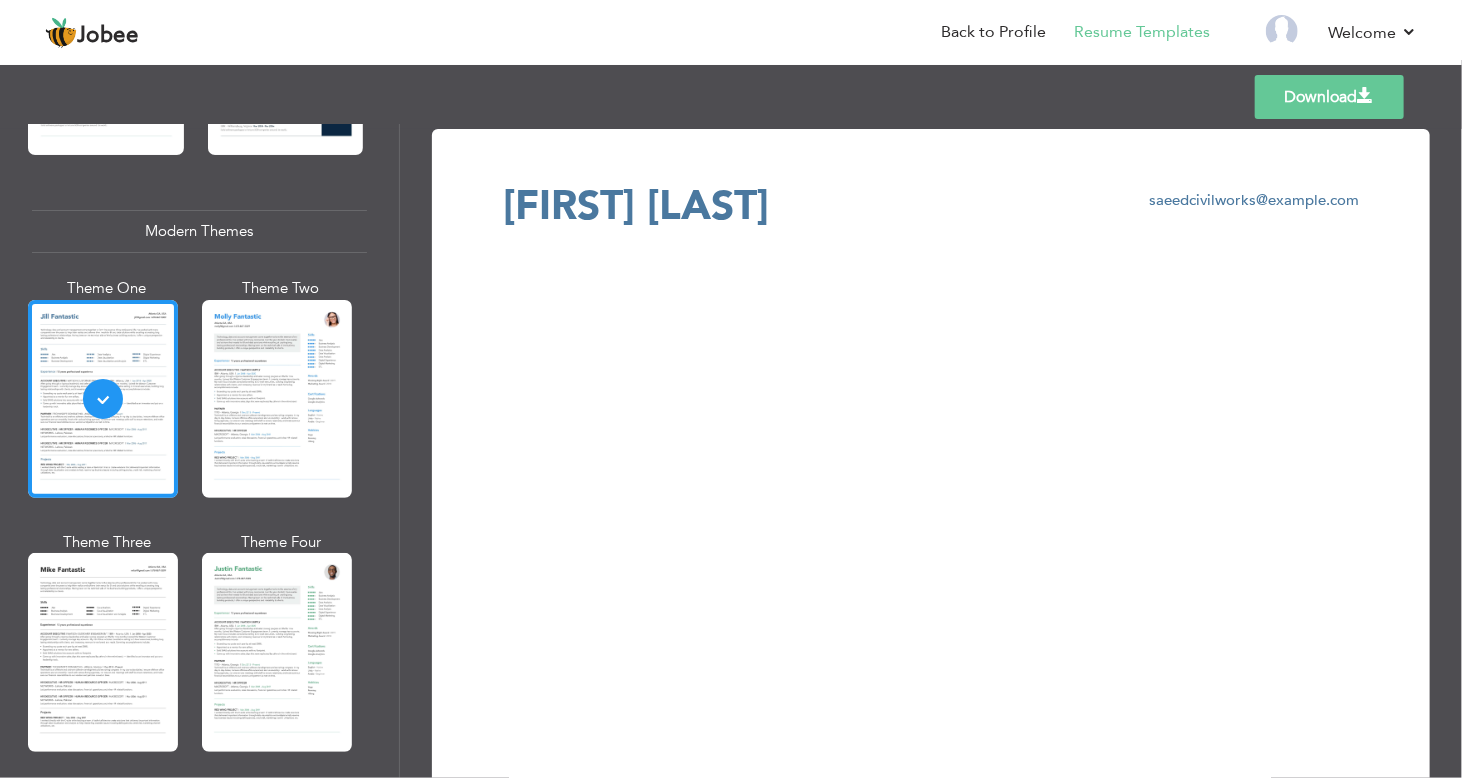 click on "Download" at bounding box center [1329, 97] 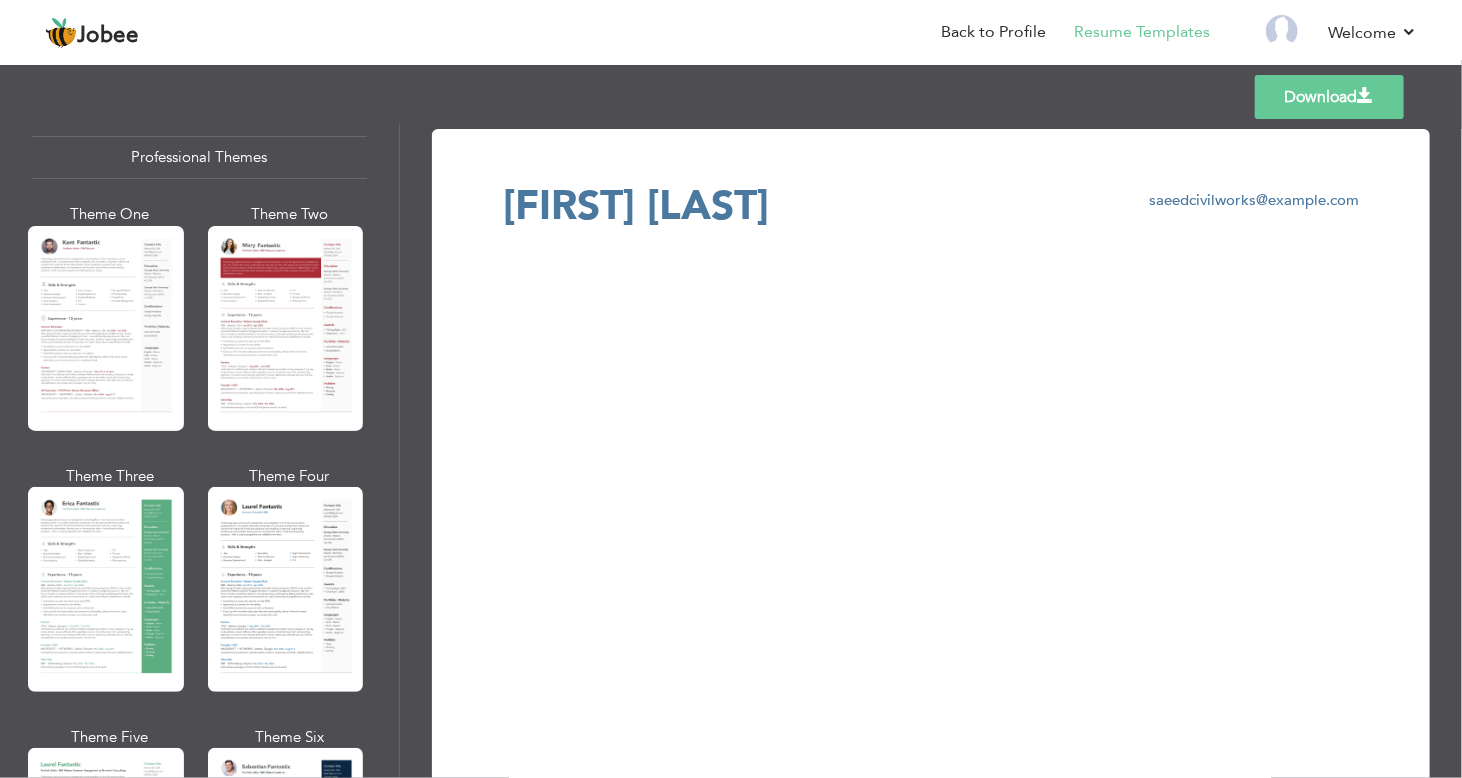 scroll, scrollTop: 0, scrollLeft: 0, axis: both 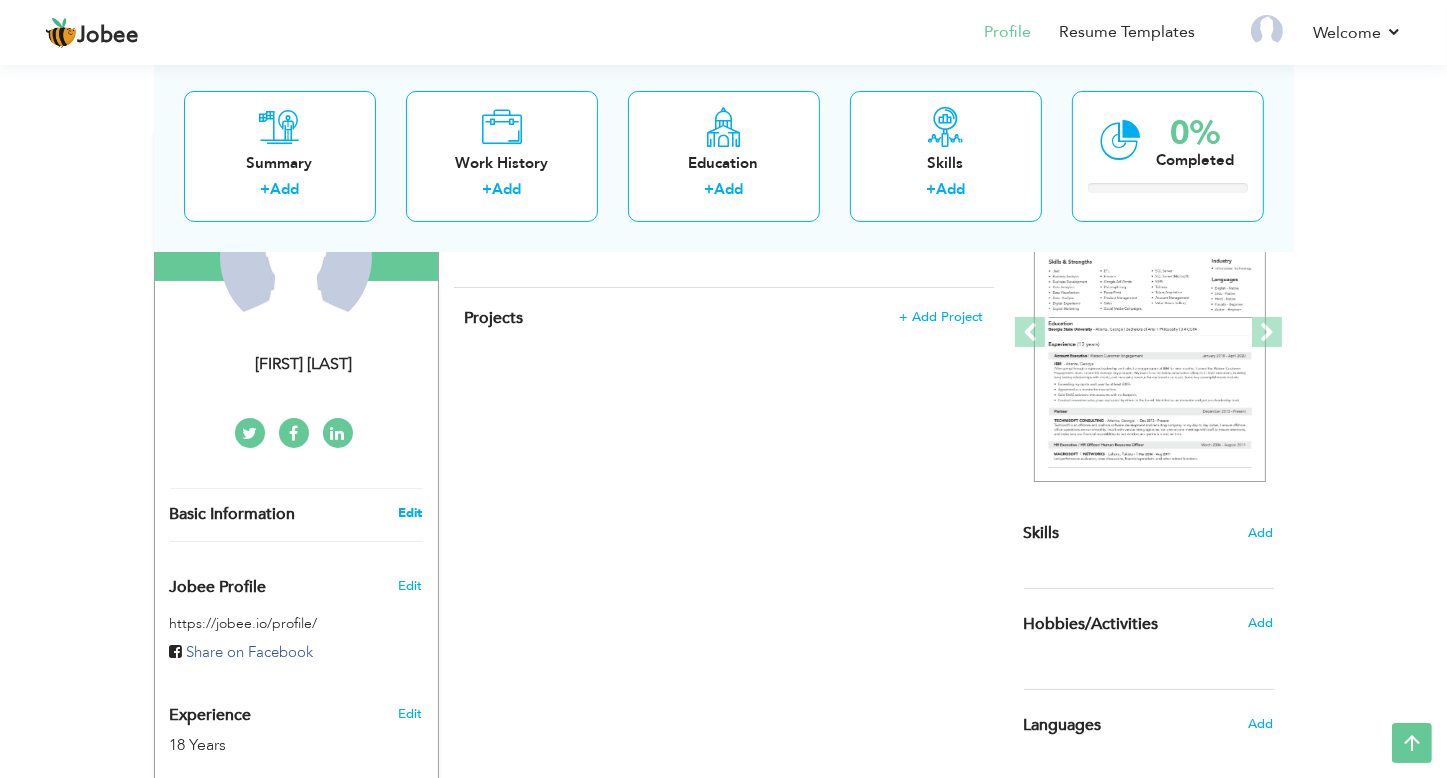 click on "Edit" at bounding box center (410, 513) 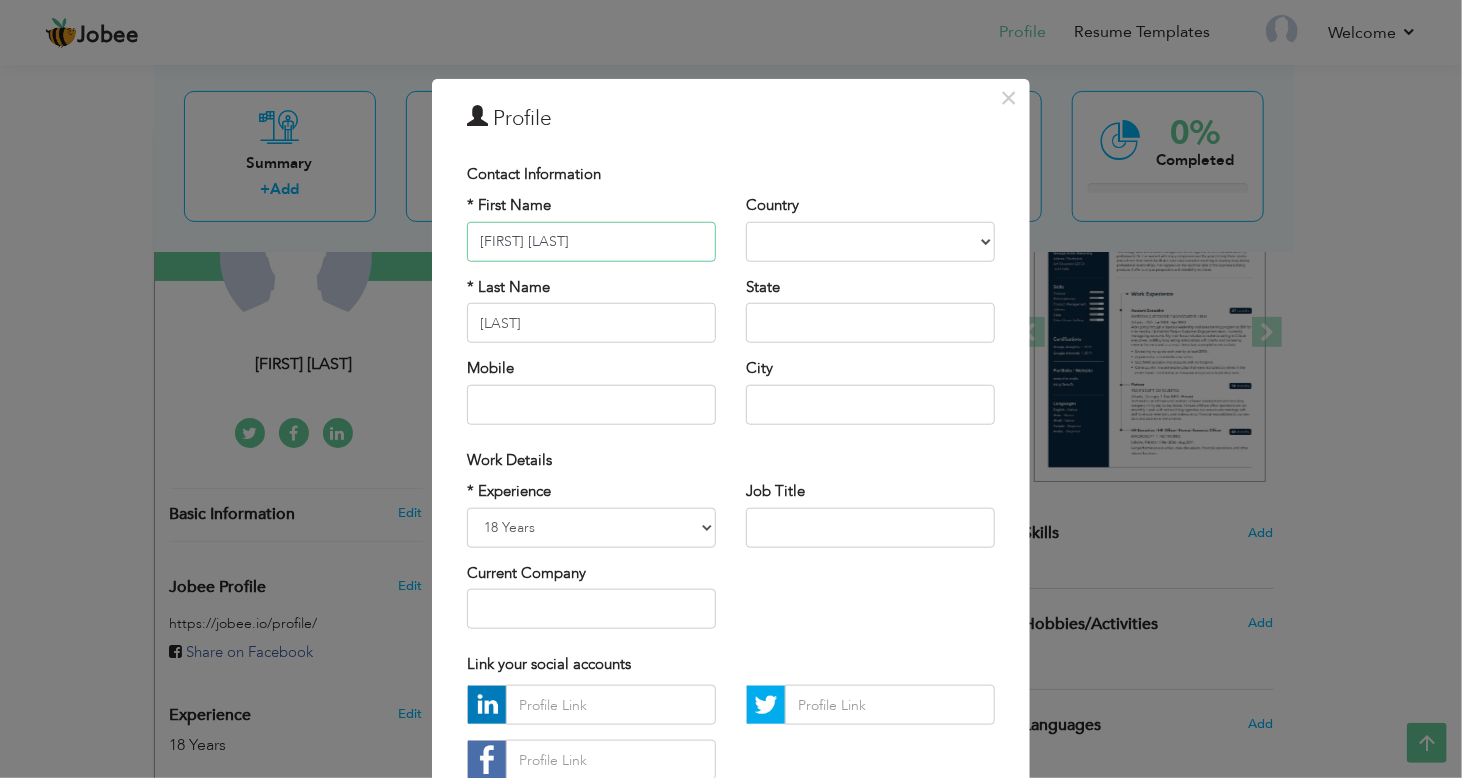 drag, startPoint x: 637, startPoint y: 236, endPoint x: 402, endPoint y: 247, distance: 235.25731 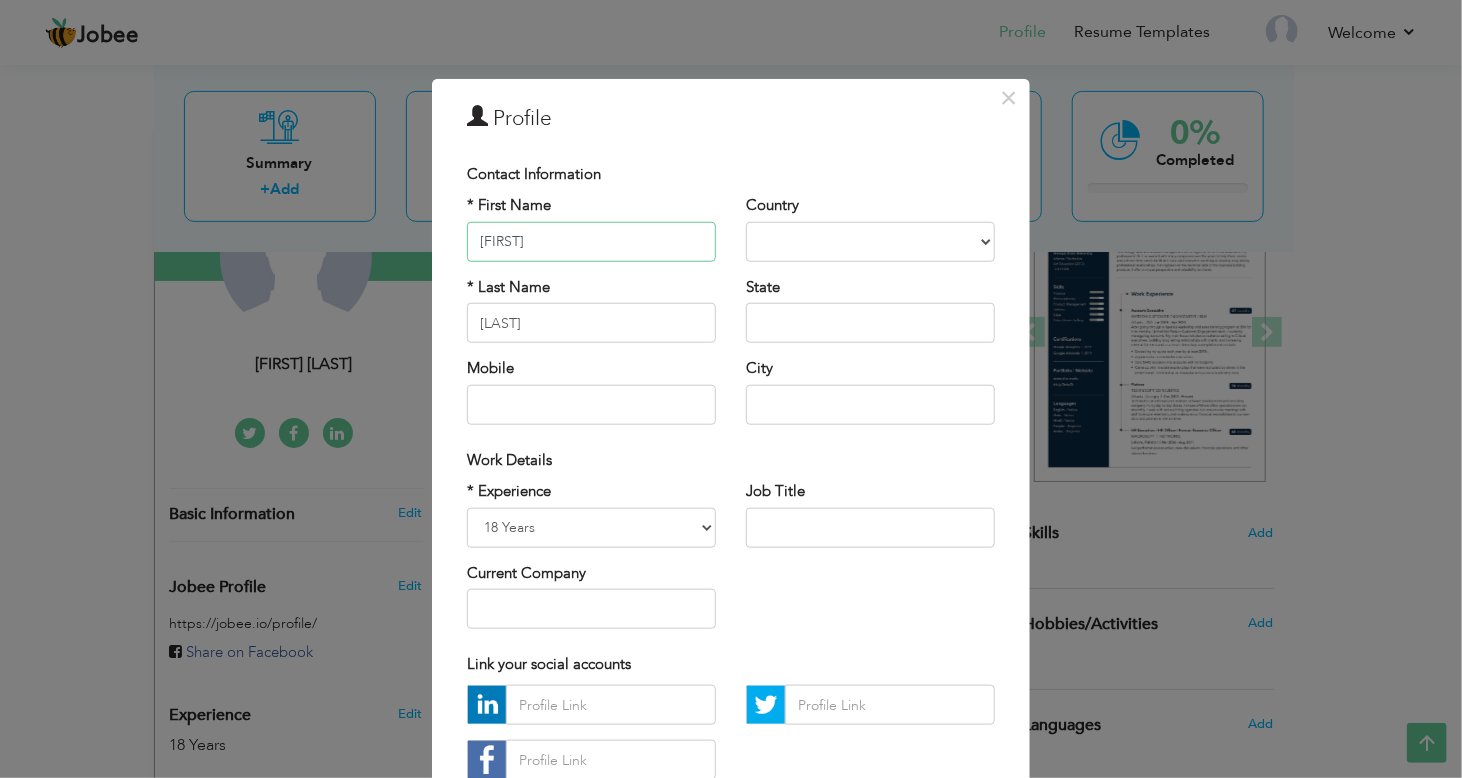 type on "Linah" 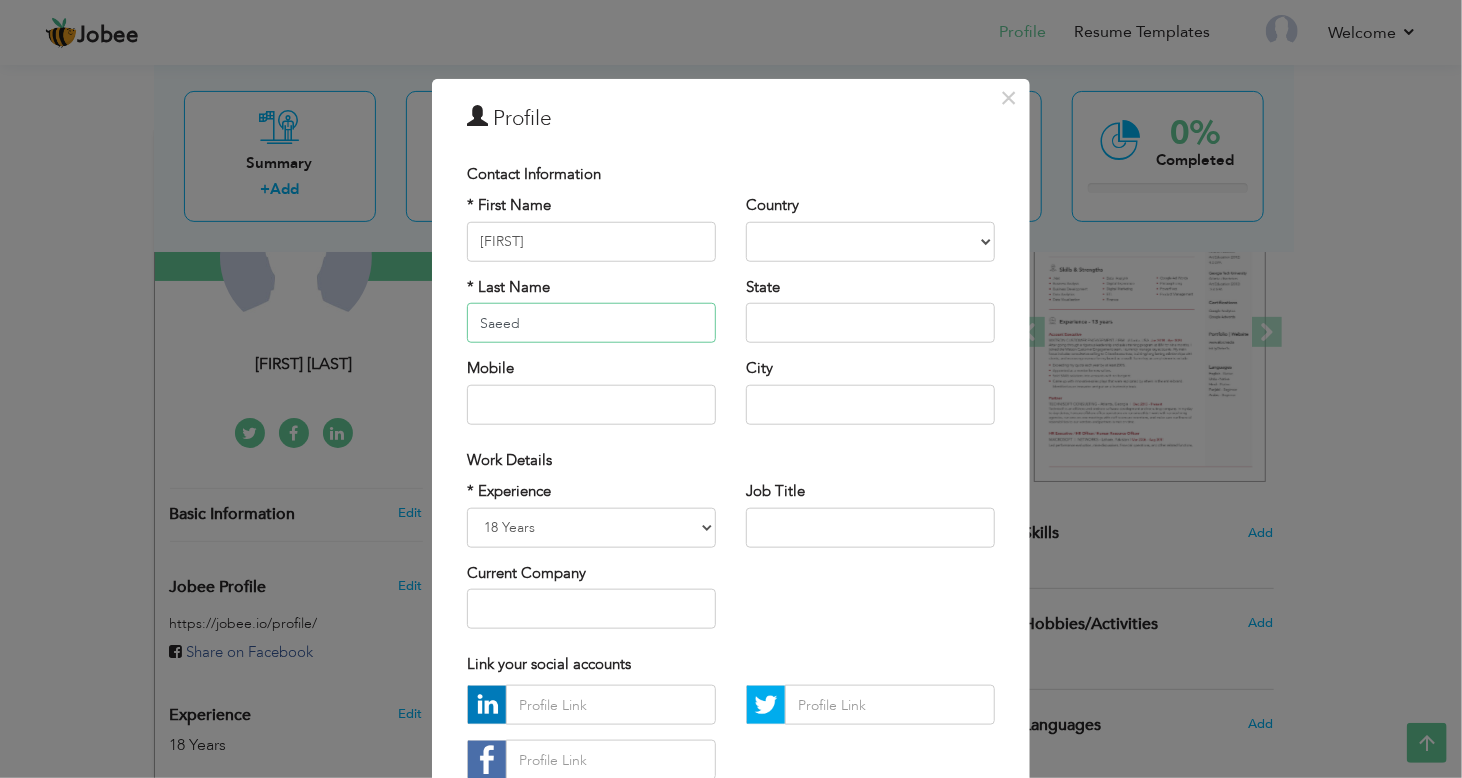 type on "Saeed" 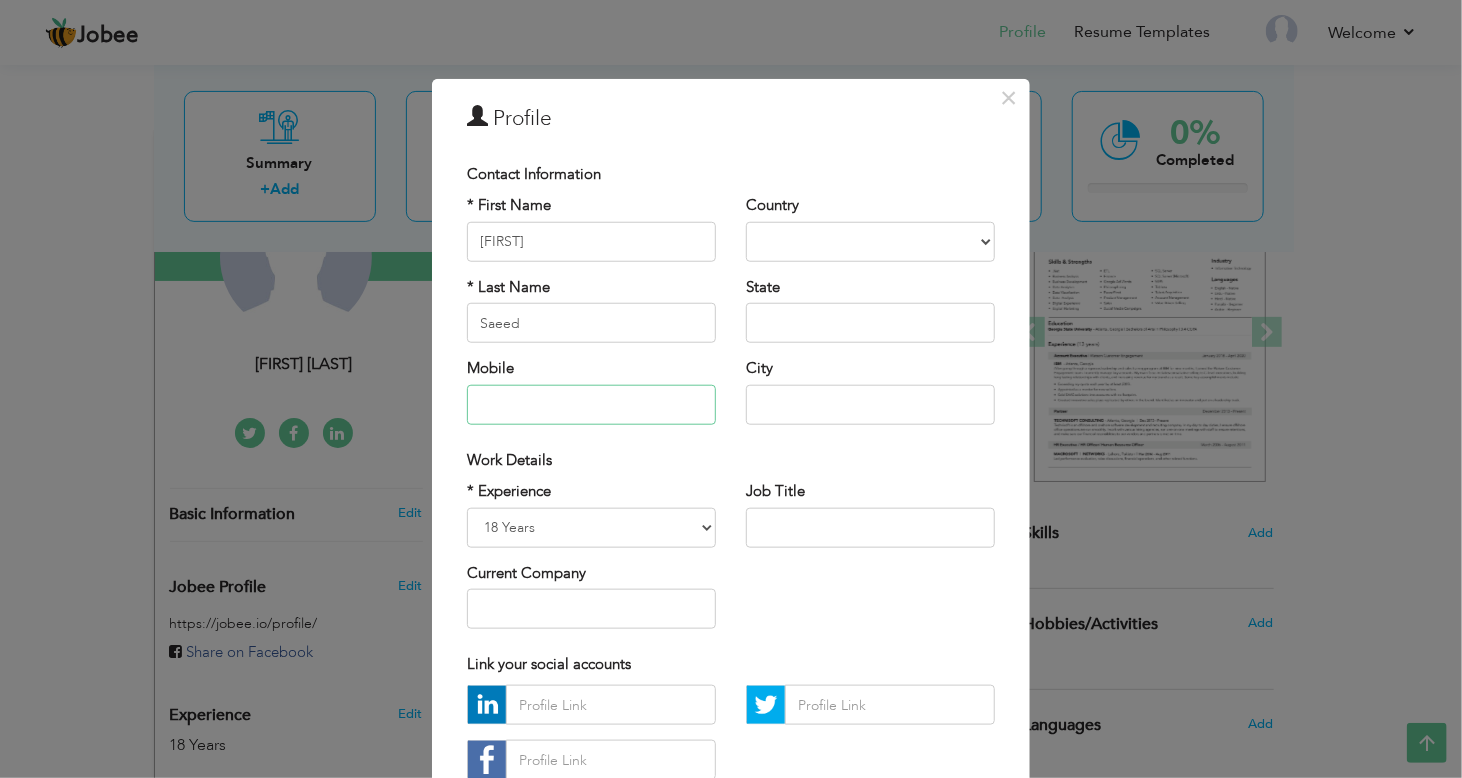 paste on "Hi, I’m Linah Saeed" 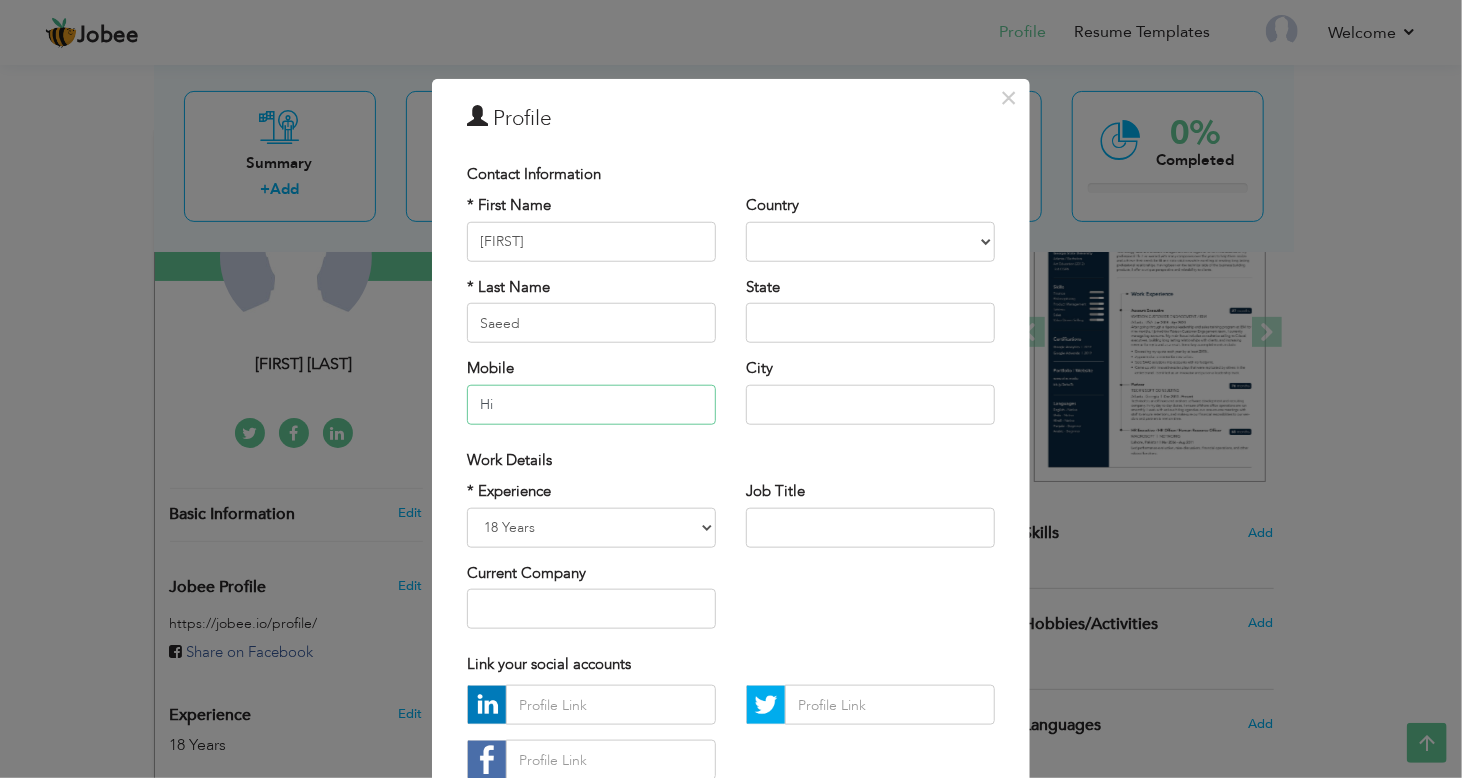 type on "H" 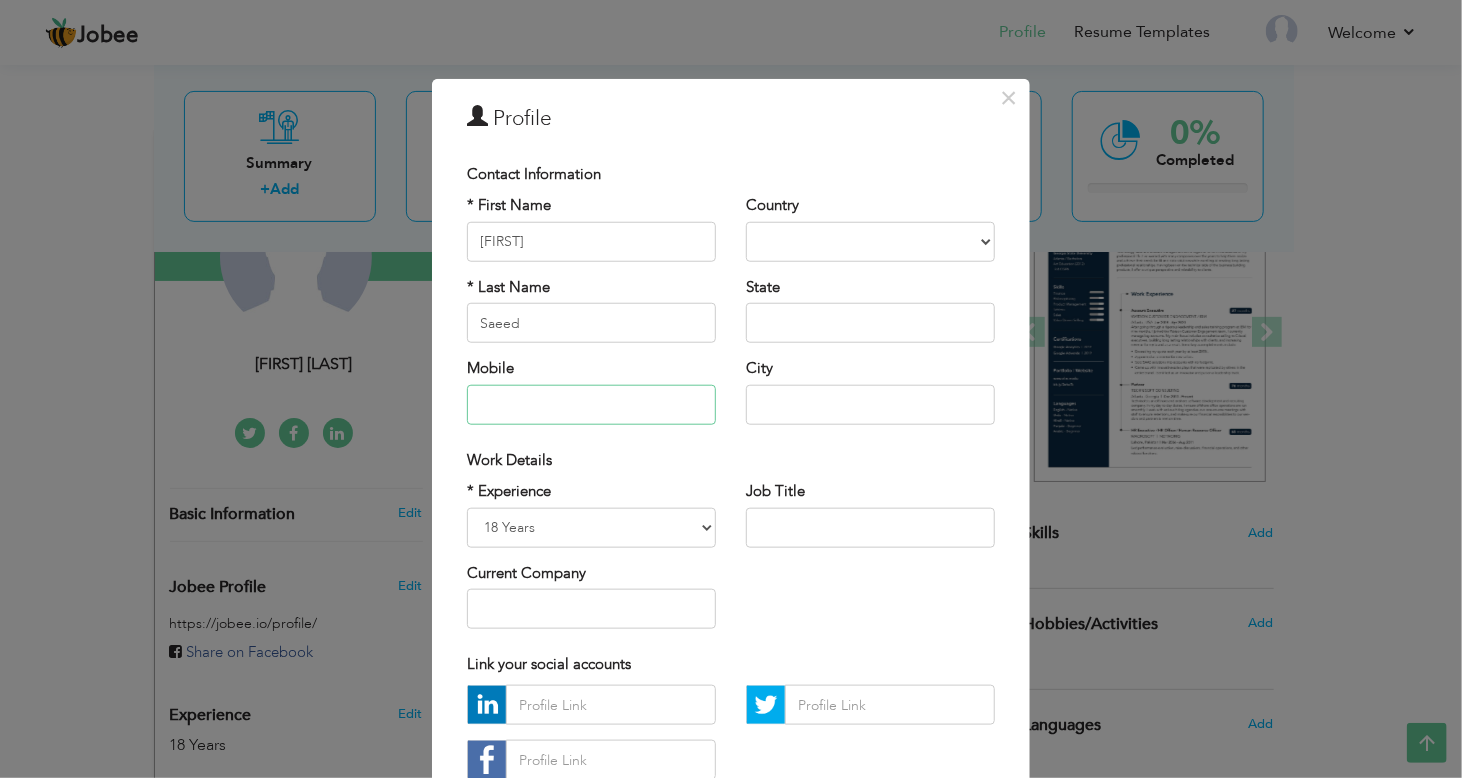 paste on "Hi, I’m Linah Saeed" 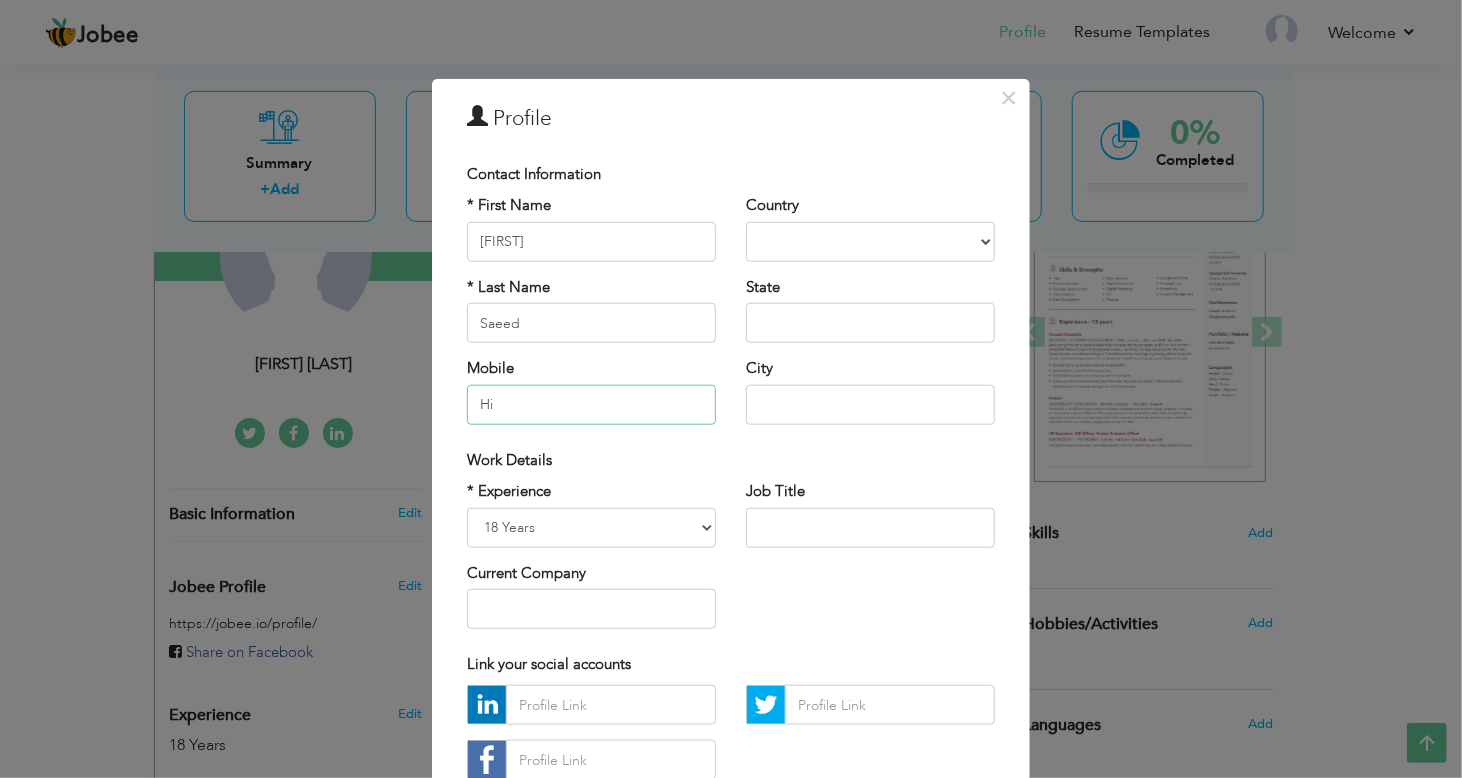 type on "H" 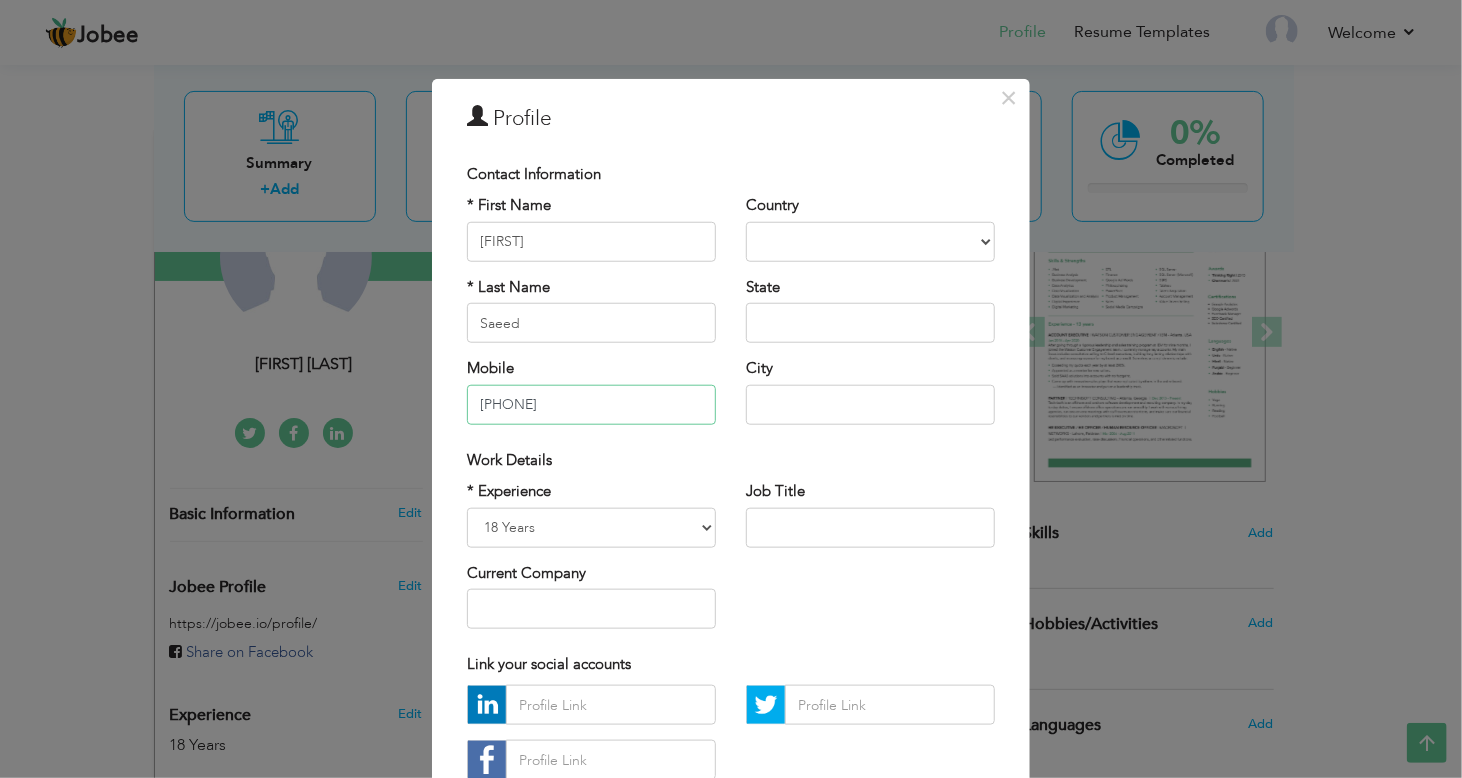 type on "03438828363" 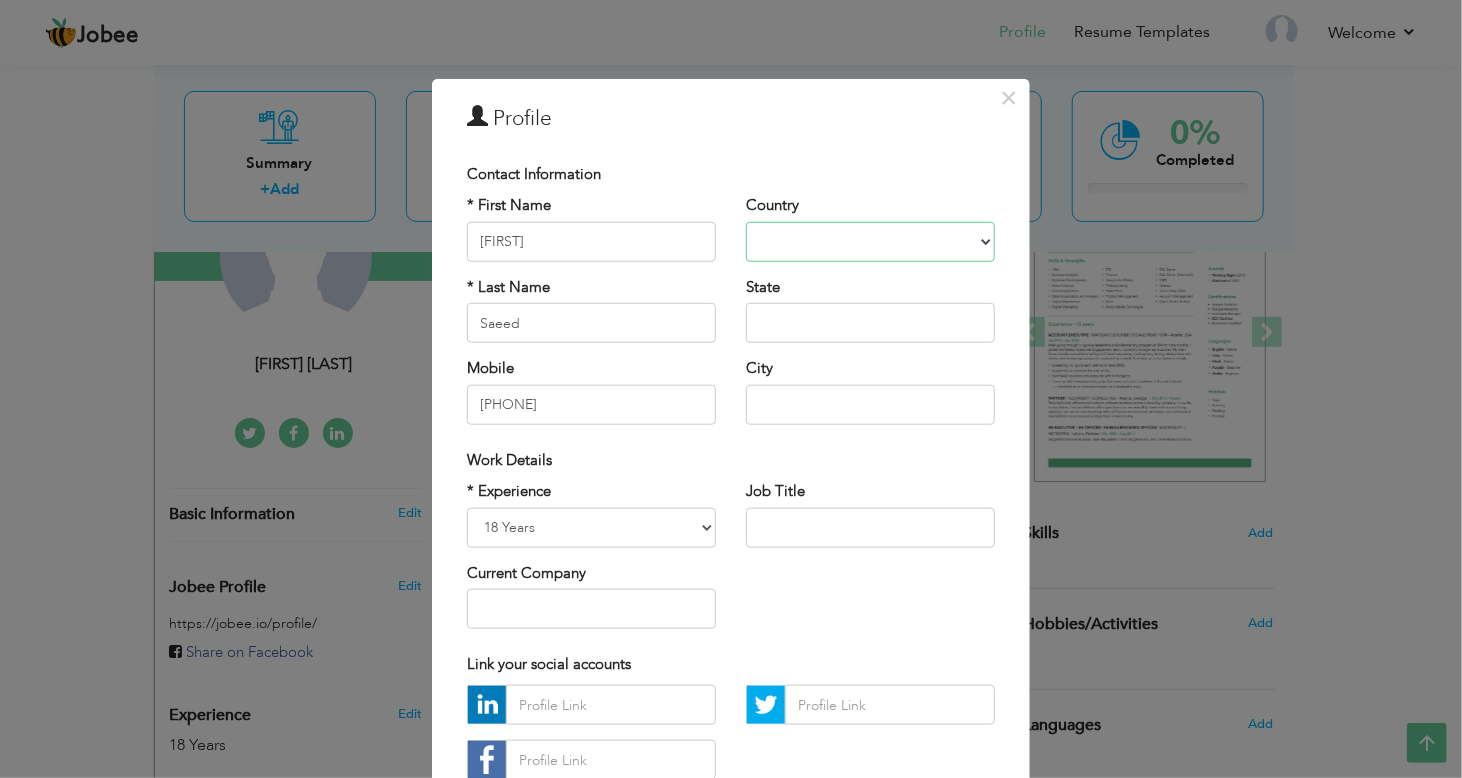 click on "Afghanistan Albania Algeria American Samoa Andorra Angola Anguilla Antarctica Antigua and Barbuda Argentina Armenia Aruba Australia Austria Azerbaijan Bahamas Bahrain Bangladesh Barbados Belarus Belgium Belize Benin Bermuda Bhutan Bolivia Bosnia-Herzegovina Botswana Bouvet Island Brazil British Indian Ocean Territory Brunei Darussalam Bulgaria Burkina Faso Burundi Cambodia Cameroon Canada Cape Verde Cayman Islands Central African Republic Chad Chile China Christmas Island Cocos (Keeling) Islands Colombia Comoros Congo Congo, Dem. Republic Cook Islands Costa Rica Croatia Cuba Cyprus Czech Rep Denmark Djibouti Dominica Dominican Republic Ecuador Egypt El Salvador Equatorial Guinea Eritrea Estonia Ethiopia European Union Falkland Islands (Malvinas) Faroe Islands Fiji Finland France French Guiana French Southern Territories Gabon Gambia Georgia Germany Ghana Gibraltar Great Britain Greece Greenland Grenada Guadeloupe (French) Guam (USA) Guatemala Guernsey Guinea Guinea Bissau Guyana Haiti Honduras Hong Kong India" at bounding box center [870, 242] 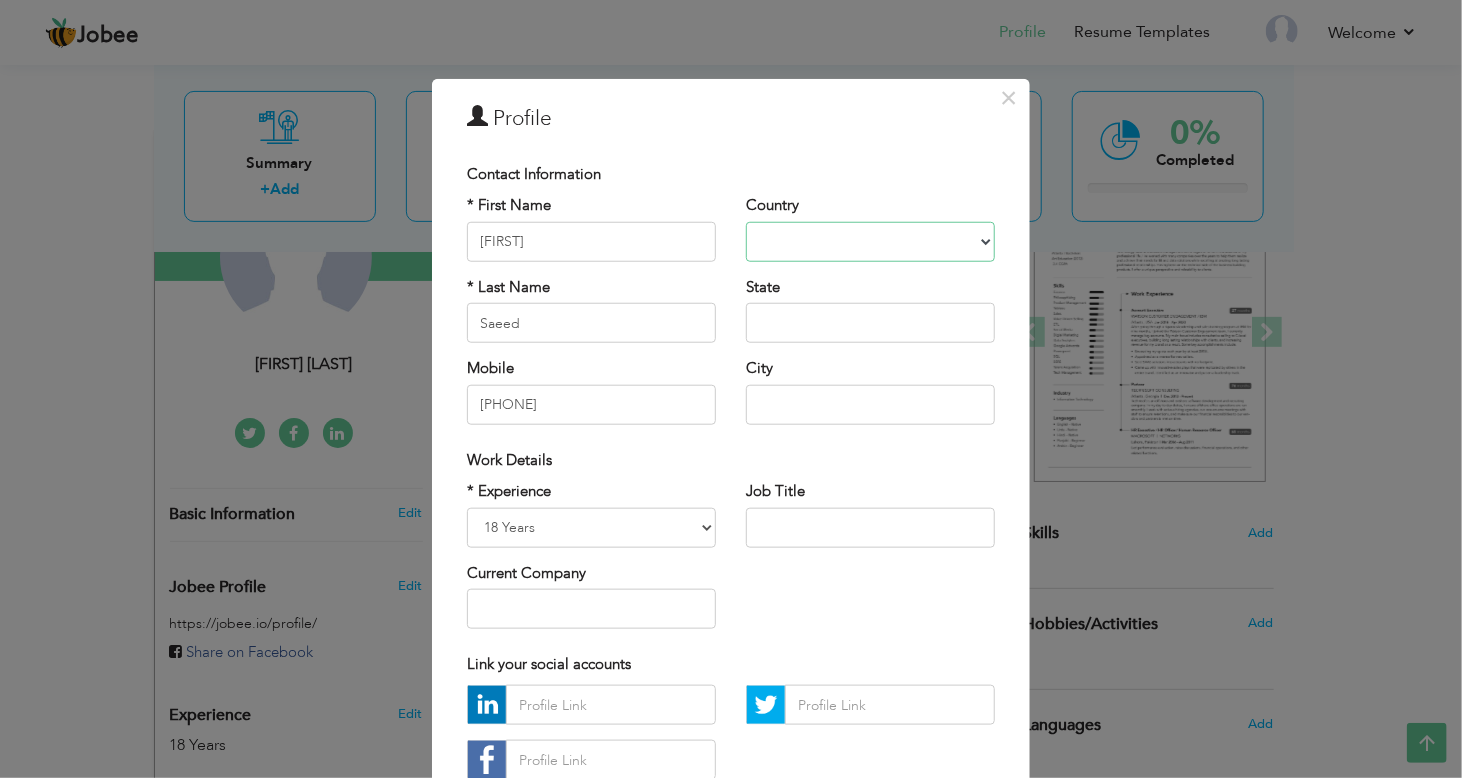 select on "number:166" 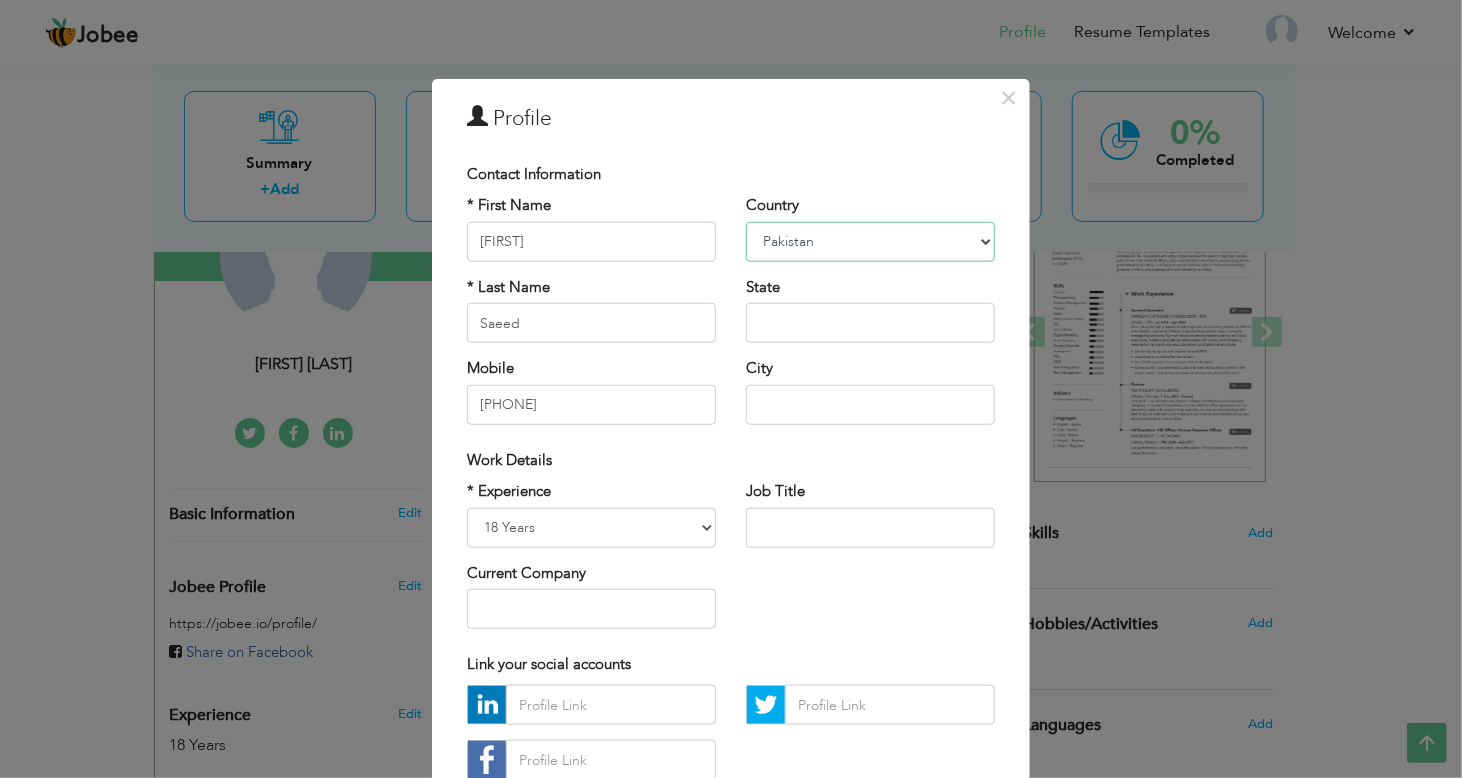 click on "Afghanistan Albania Algeria American Samoa Andorra Angola Anguilla Antarctica Antigua and Barbuda Argentina Armenia Aruba Australia Austria Azerbaijan Bahamas Bahrain Bangladesh Barbados Belarus Belgium Belize Benin Bermuda Bhutan Bolivia Bosnia-Herzegovina Botswana Bouvet Island Brazil British Indian Ocean Territory Brunei Darussalam Bulgaria Burkina Faso Burundi Cambodia Cameroon Canada Cape Verde Cayman Islands Central African Republic Chad Chile China Christmas Island Cocos (Keeling) Islands Colombia Comoros Congo Congo, Dem. Republic Cook Islands Costa Rica Croatia Cuba Cyprus Czech Rep Denmark Djibouti Dominica Dominican Republic Ecuador Egypt El Salvador Equatorial Guinea Eritrea Estonia Ethiopia European Union Falkland Islands (Malvinas) Faroe Islands Fiji Finland France French Guiana French Southern Territories Gabon Gambia Georgia Germany Ghana Gibraltar Great Britain Greece Greenland Grenada Guadeloupe (French) Guam (USA) Guatemala Guernsey Guinea Guinea Bissau Guyana Haiti Honduras Hong Kong India" at bounding box center [870, 242] 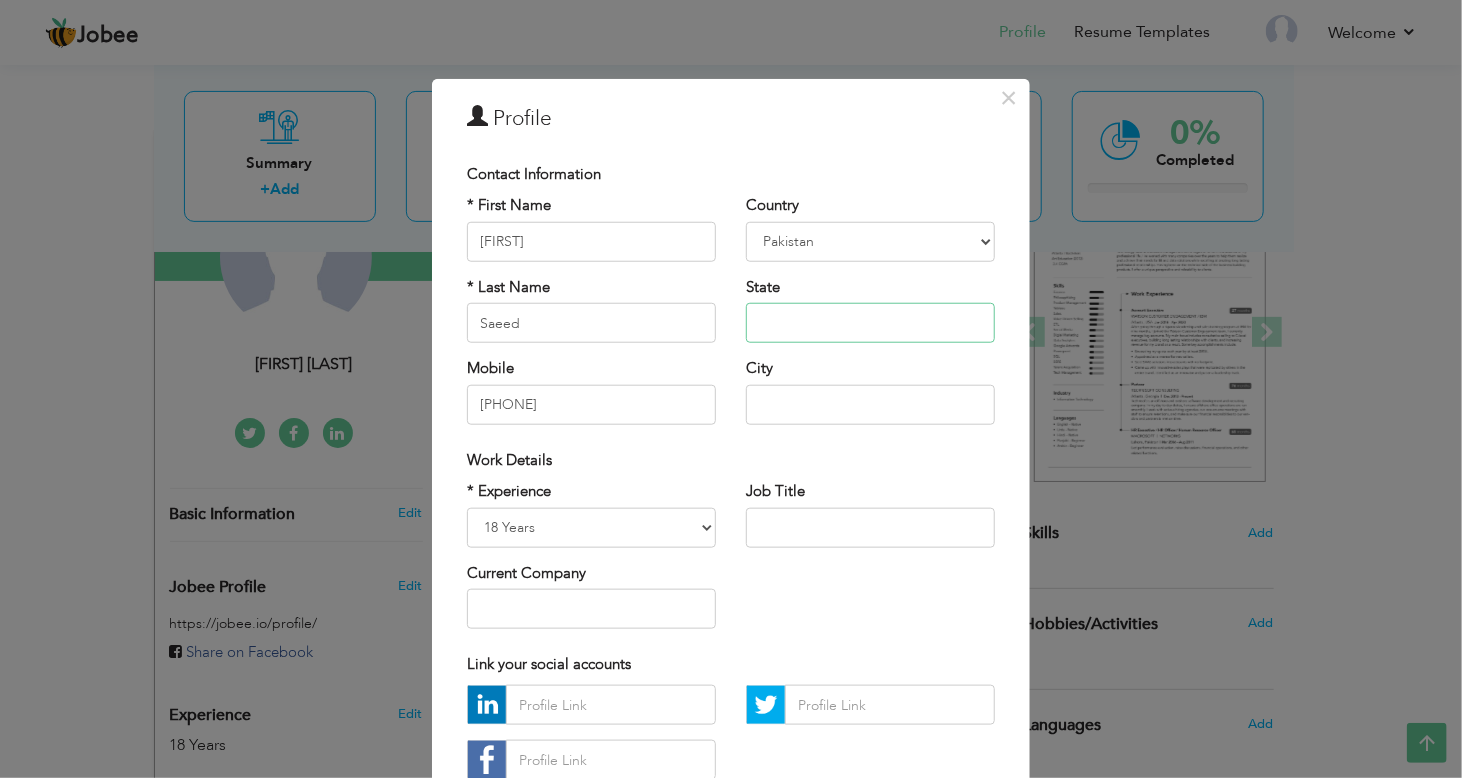 type on "P" 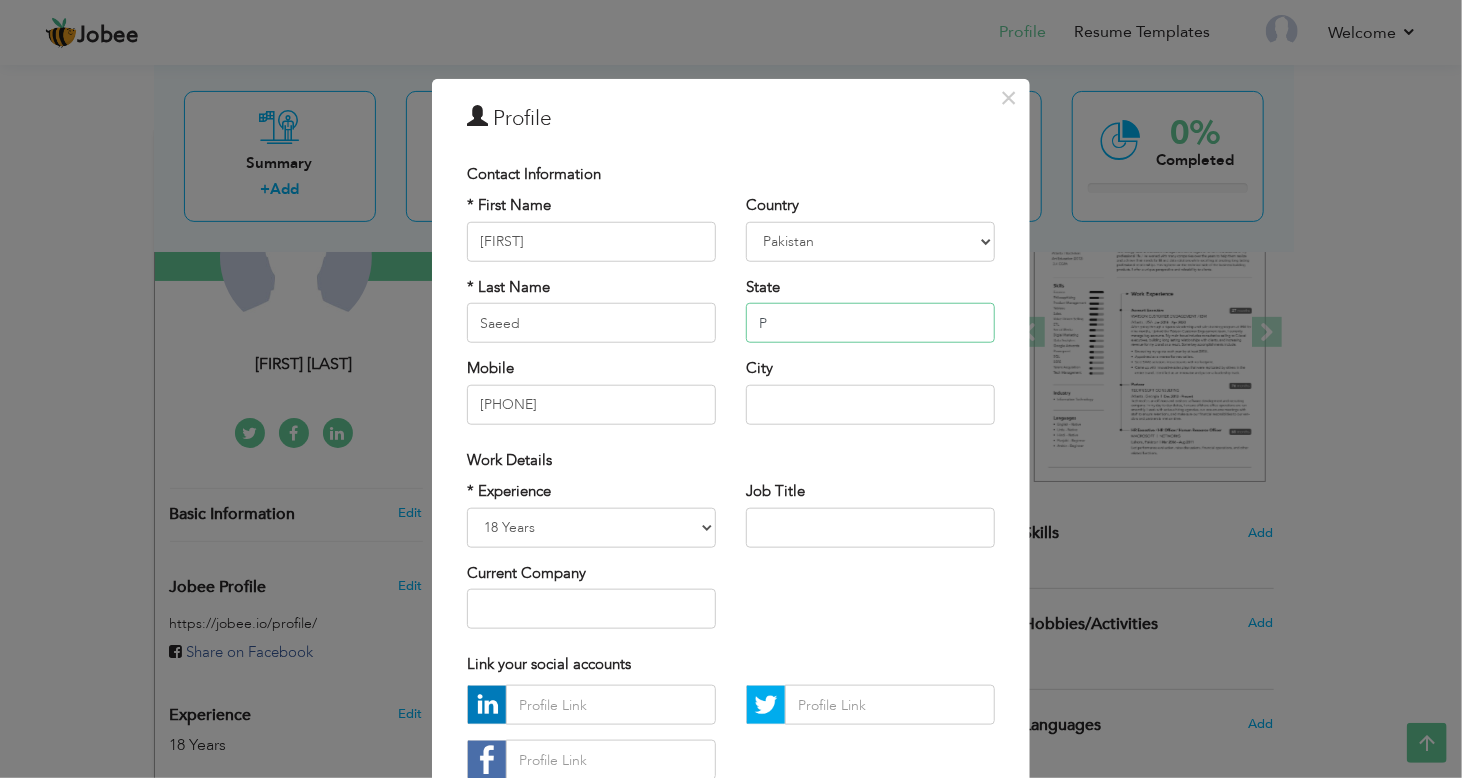 type 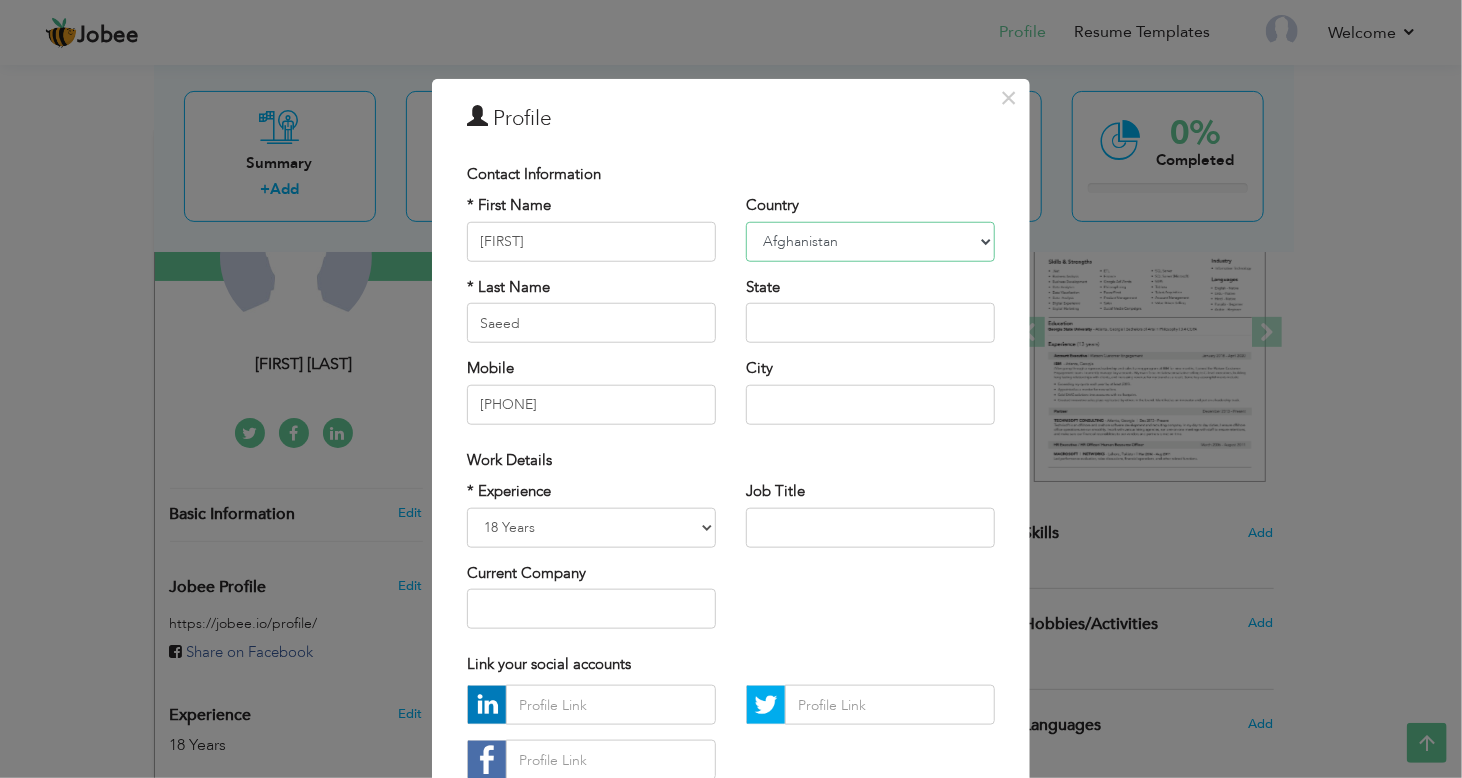 click on "Afghanistan Albania Algeria American Samoa Andorra Angola Anguilla Antarctica Antigua and Barbuda Argentina Armenia Aruba Australia Austria Azerbaijan Bahamas Bahrain Bangladesh Barbados Belarus Belgium Belize Benin Bermuda Bhutan Bolivia Bosnia-Herzegovina Botswana Bouvet Island Brazil British Indian Ocean Territory Brunei Darussalam Bulgaria Burkina Faso Burundi Cambodia Cameroon Canada Cape Verde Cayman Islands Central African Republic Chad Chile China Christmas Island Cocos (Keeling) Islands Colombia Comoros Congo Congo, Dem. Republic Cook Islands Costa Rica Croatia Cuba Cyprus Czech Rep Denmark Djibouti Dominica Dominican Republic Ecuador Egypt El Salvador Equatorial Guinea Eritrea Estonia Ethiopia European Union Falkland Islands (Malvinas) Faroe Islands Fiji Finland France French Guiana French Southern Territories Gabon Gambia Georgia Germany Ghana Gibraltar Great Britain Greece Greenland Grenada Guadeloupe (French) Guam (USA) Guatemala Guernsey Guinea Guinea Bissau Guyana Haiti Honduras Hong Kong India" at bounding box center [870, 242] 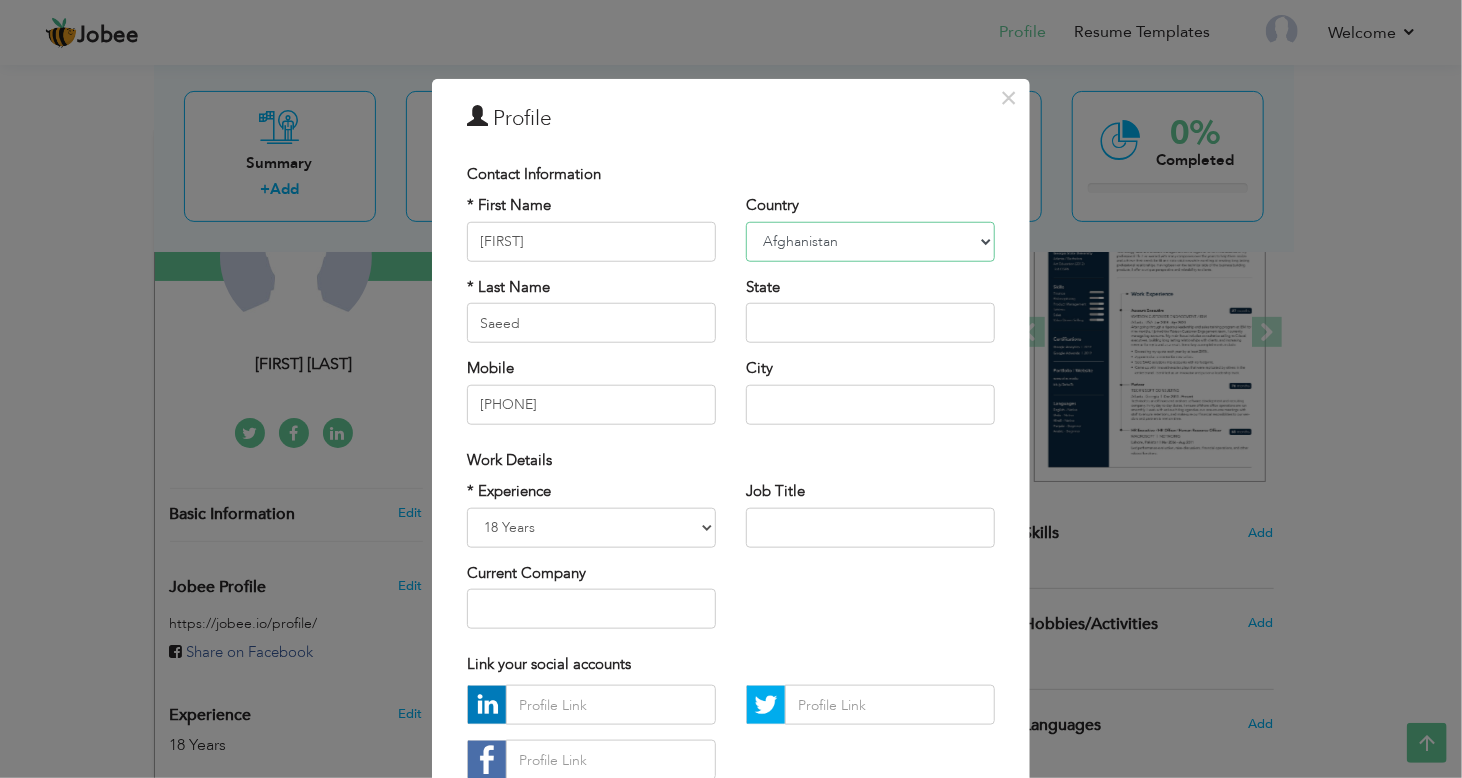 select on "number:166" 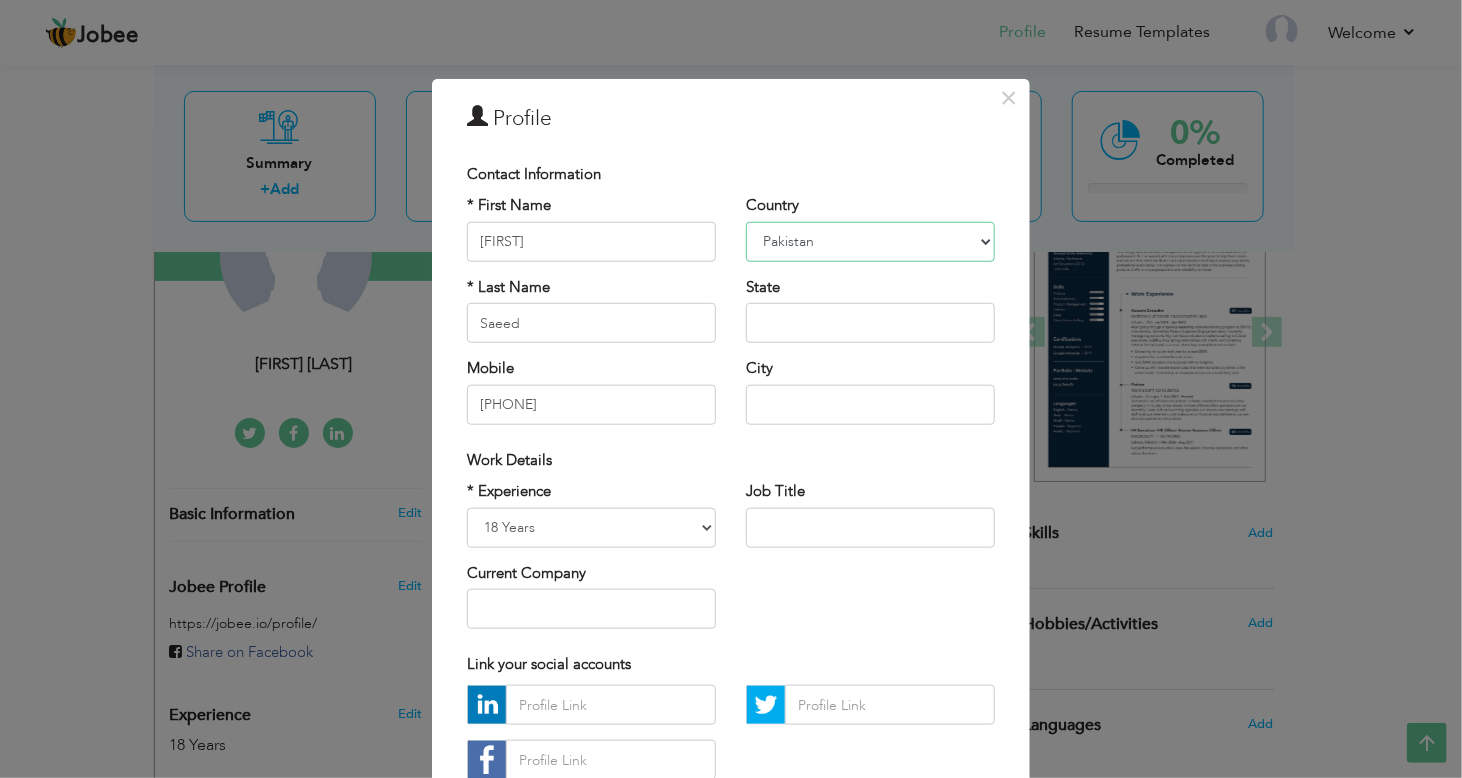 click on "Afghanistan Albania Algeria American Samoa Andorra Angola Anguilla Antarctica Antigua and Barbuda Argentina Armenia Aruba Australia Austria Azerbaijan Bahamas Bahrain Bangladesh Barbados Belarus Belgium Belize Benin Bermuda Bhutan Bolivia Bosnia-Herzegovina Botswana Bouvet Island Brazil British Indian Ocean Territory Brunei Darussalam Bulgaria Burkina Faso Burundi Cambodia Cameroon Canada Cape Verde Cayman Islands Central African Republic Chad Chile China Christmas Island Cocos (Keeling) Islands Colombia Comoros Congo Congo, Dem. Republic Cook Islands Costa Rica Croatia Cuba Cyprus Czech Rep Denmark Djibouti Dominica Dominican Republic Ecuador Egypt El Salvador Equatorial Guinea Eritrea Estonia Ethiopia European Union Falkland Islands (Malvinas) Faroe Islands Fiji Finland France French Guiana French Southern Territories Gabon Gambia Georgia Germany Ghana Gibraltar Great Britain Greece Greenland Grenada Guadeloupe (French) Guam (USA) Guatemala Guernsey Guinea Guinea Bissau Guyana Haiti Honduras Hong Kong India" at bounding box center (870, 242) 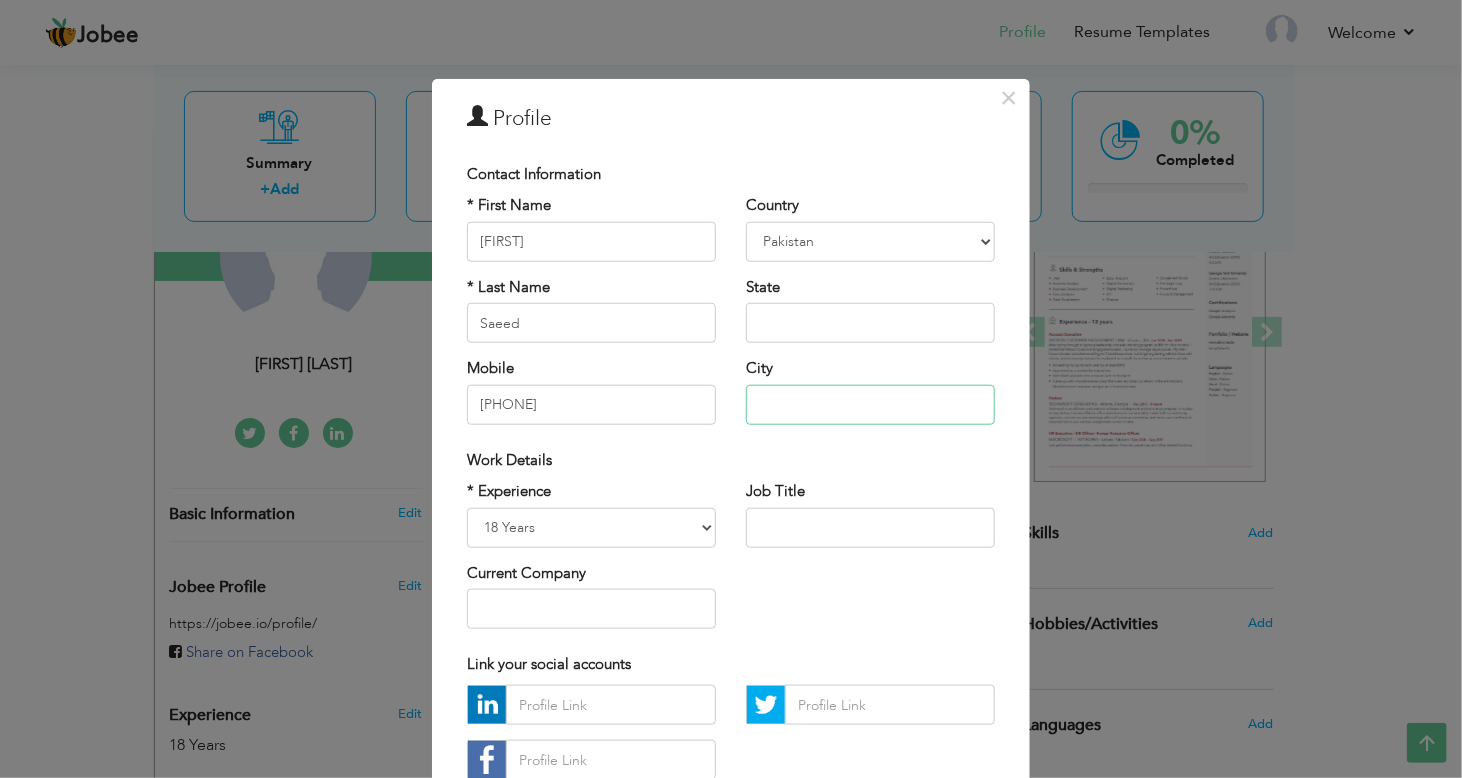 click at bounding box center [870, 404] 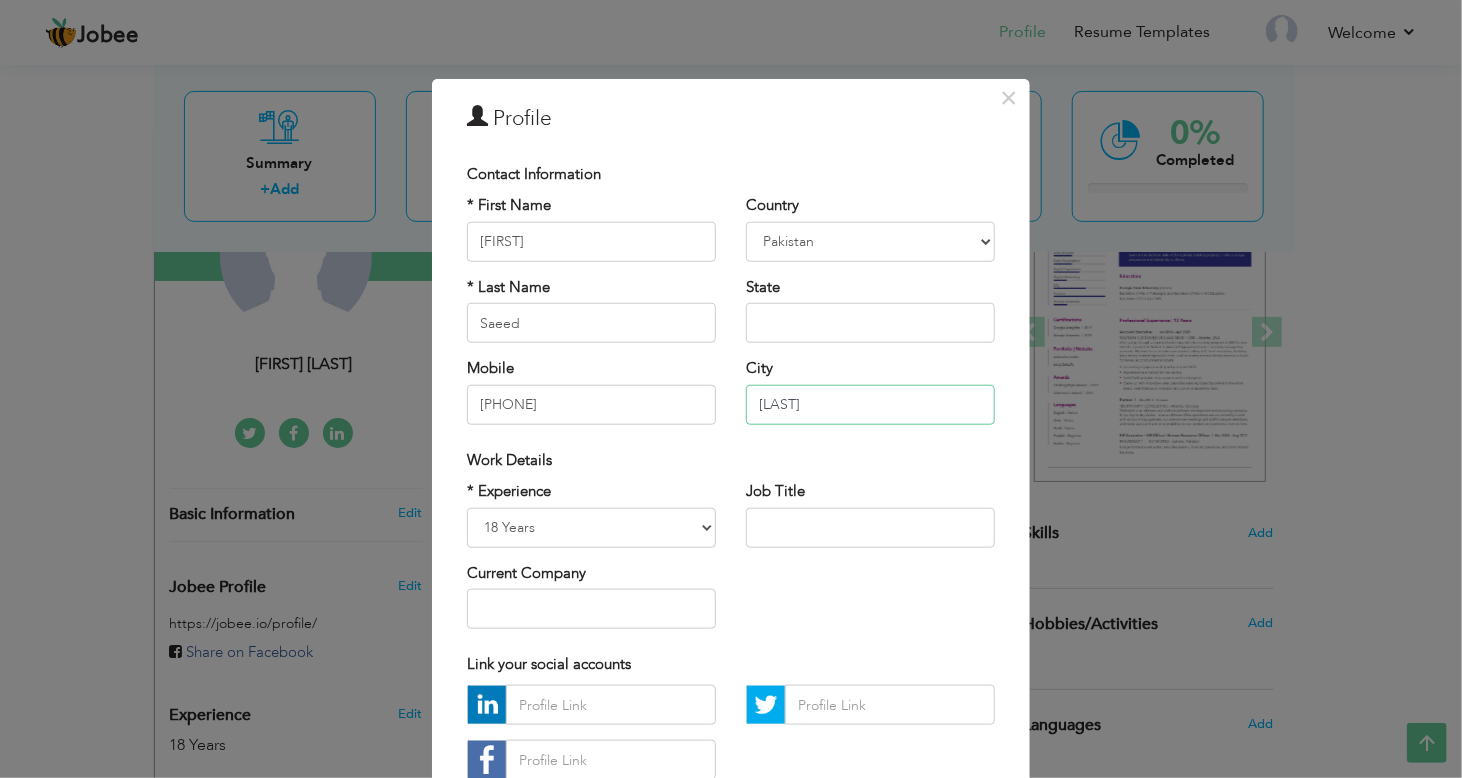 type on "MuzafarAbad" 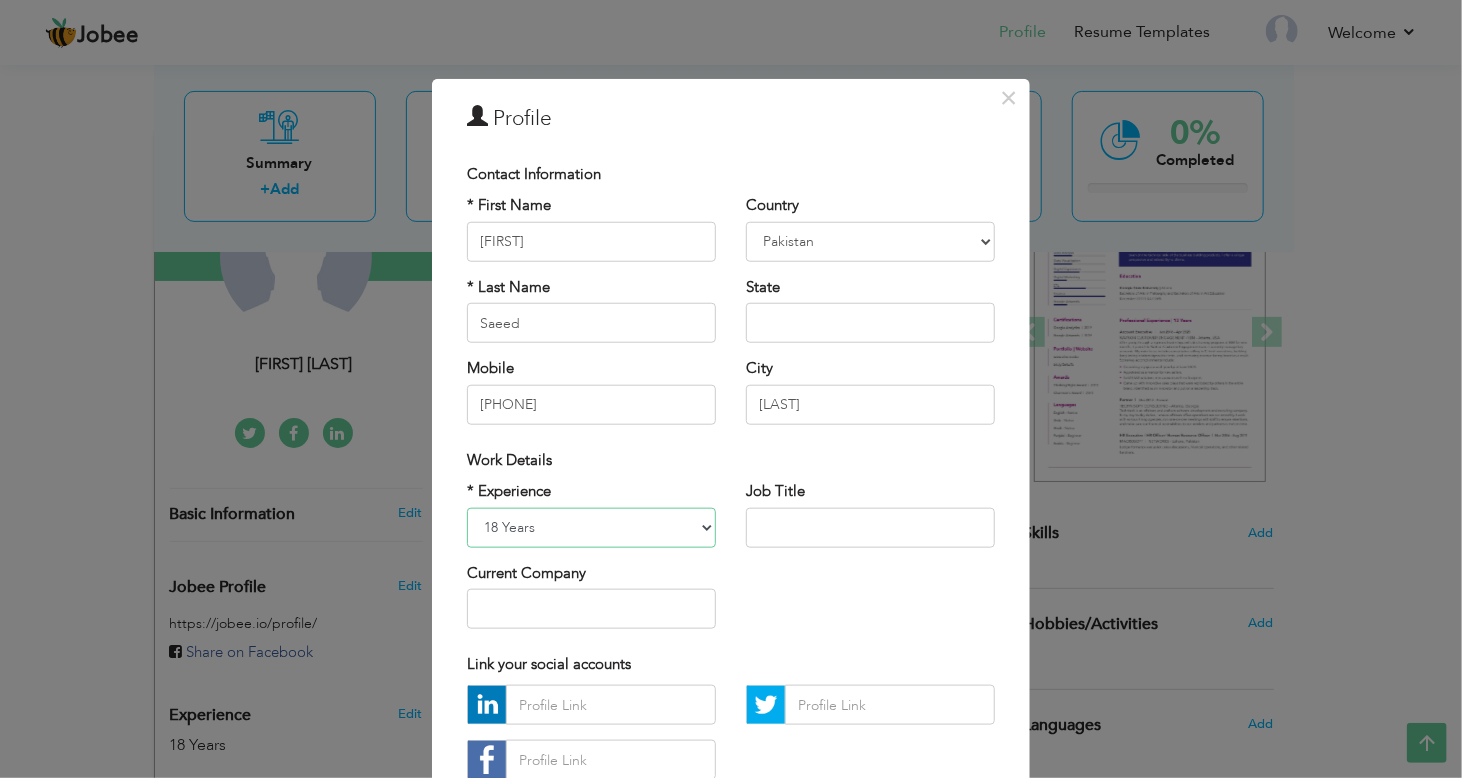 click on "Entry Level Less than 1 Year 1 Year 2 Years 3 Years 4 Years 5 Years 6 Years 7 Years 8 Years 9 Years 10 Years 11 Years 12 Years 13 Years 14 Years 15 Years 16 Years 17 Years 18 Years 19 Years 20 Years 21 Years 22 Years 23 Years 24 Years 25 Years 26 Years 27 Years 28 Years 29 Years 30 Years 31 Years 32 Years 33 Years 34 Years 35 Years More than 35 Years" at bounding box center [591, 527] 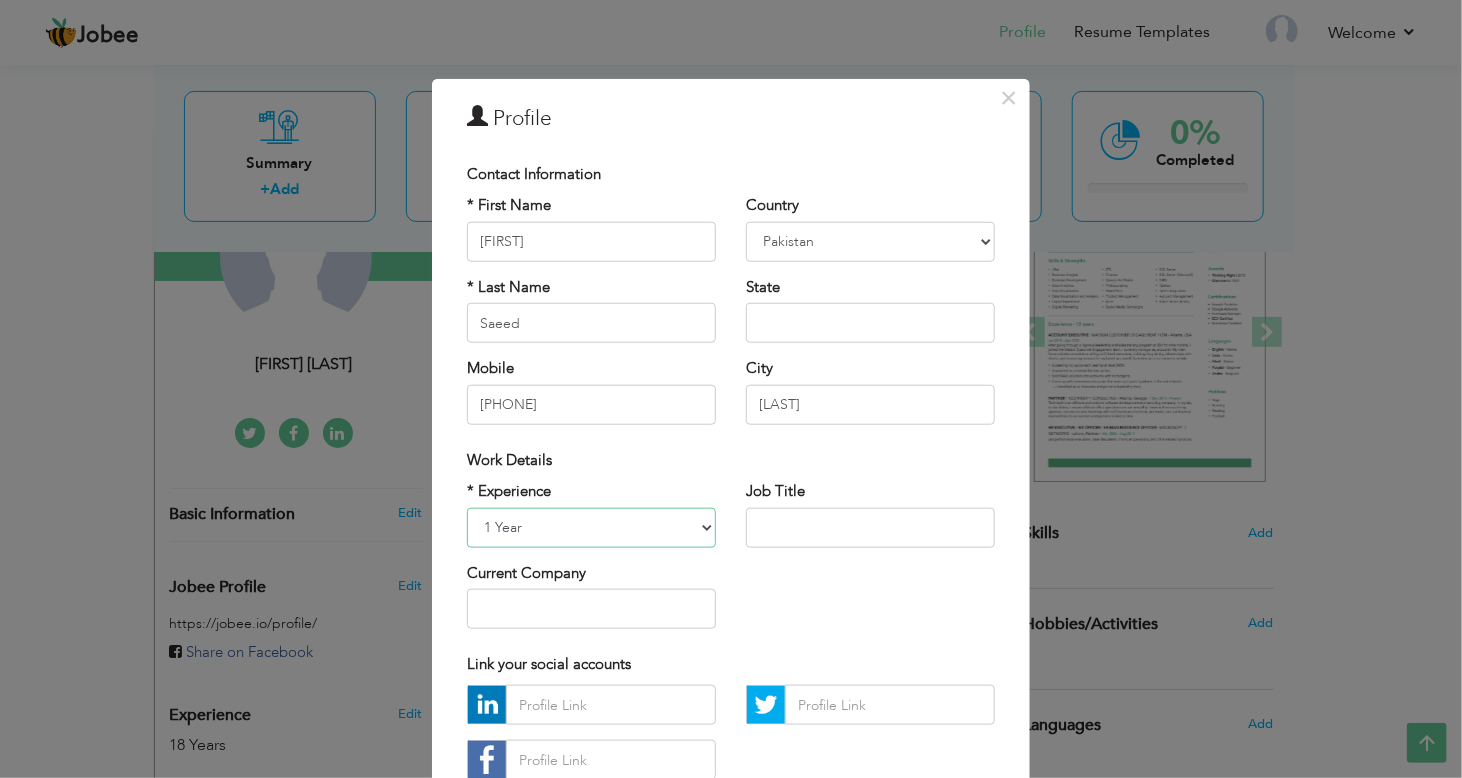 click on "Entry Level Less than 1 Year 1 Year 2 Years 3 Years 4 Years 5 Years 6 Years 7 Years 8 Years 9 Years 10 Years 11 Years 12 Years 13 Years 14 Years 15 Years 16 Years 17 Years 18 Years 19 Years 20 Years 21 Years 22 Years 23 Years 24 Years 25 Years 26 Years 27 Years 28 Years 29 Years 30 Years 31 Years 32 Years 33 Years 34 Years 35 Years More than 35 Years" at bounding box center (591, 527) 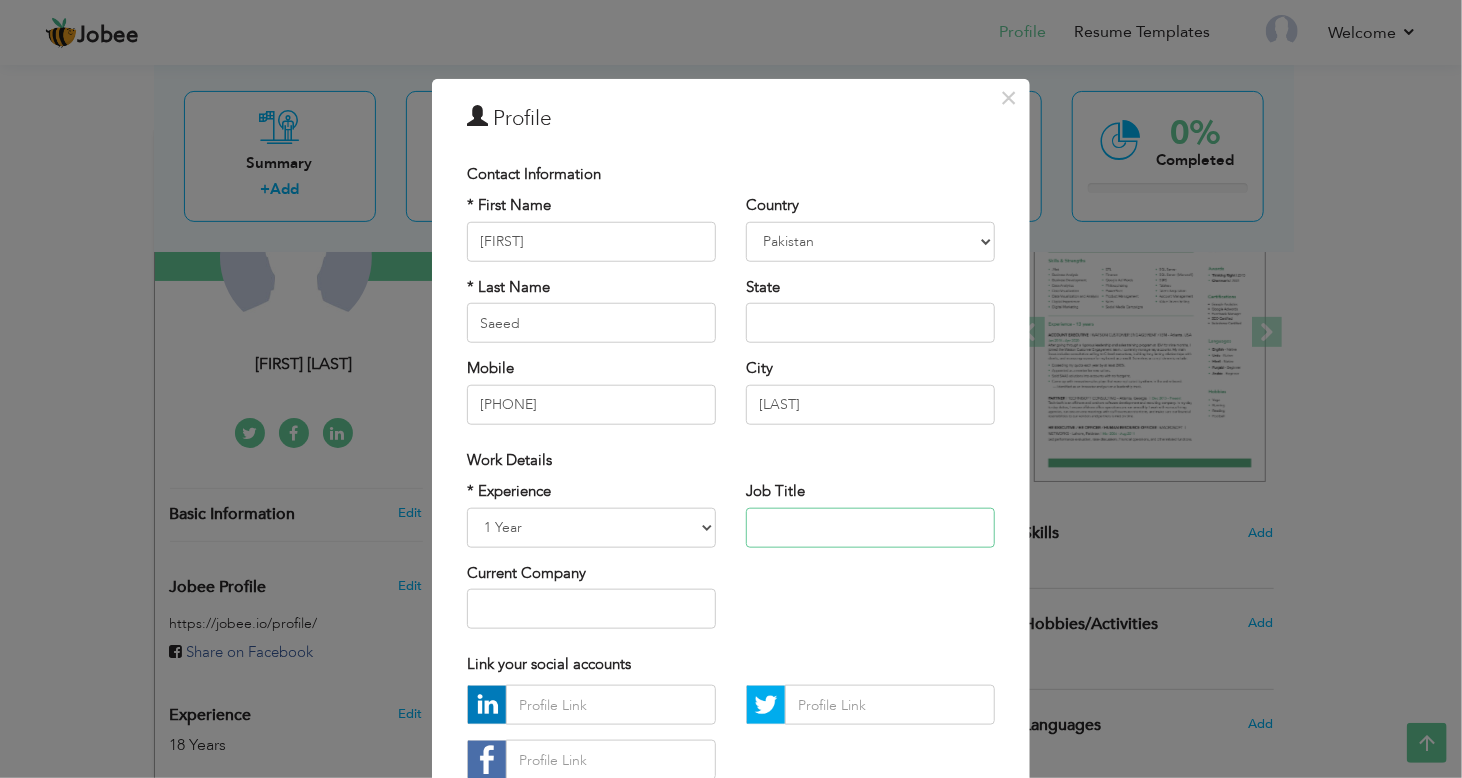 click at bounding box center [870, 527] 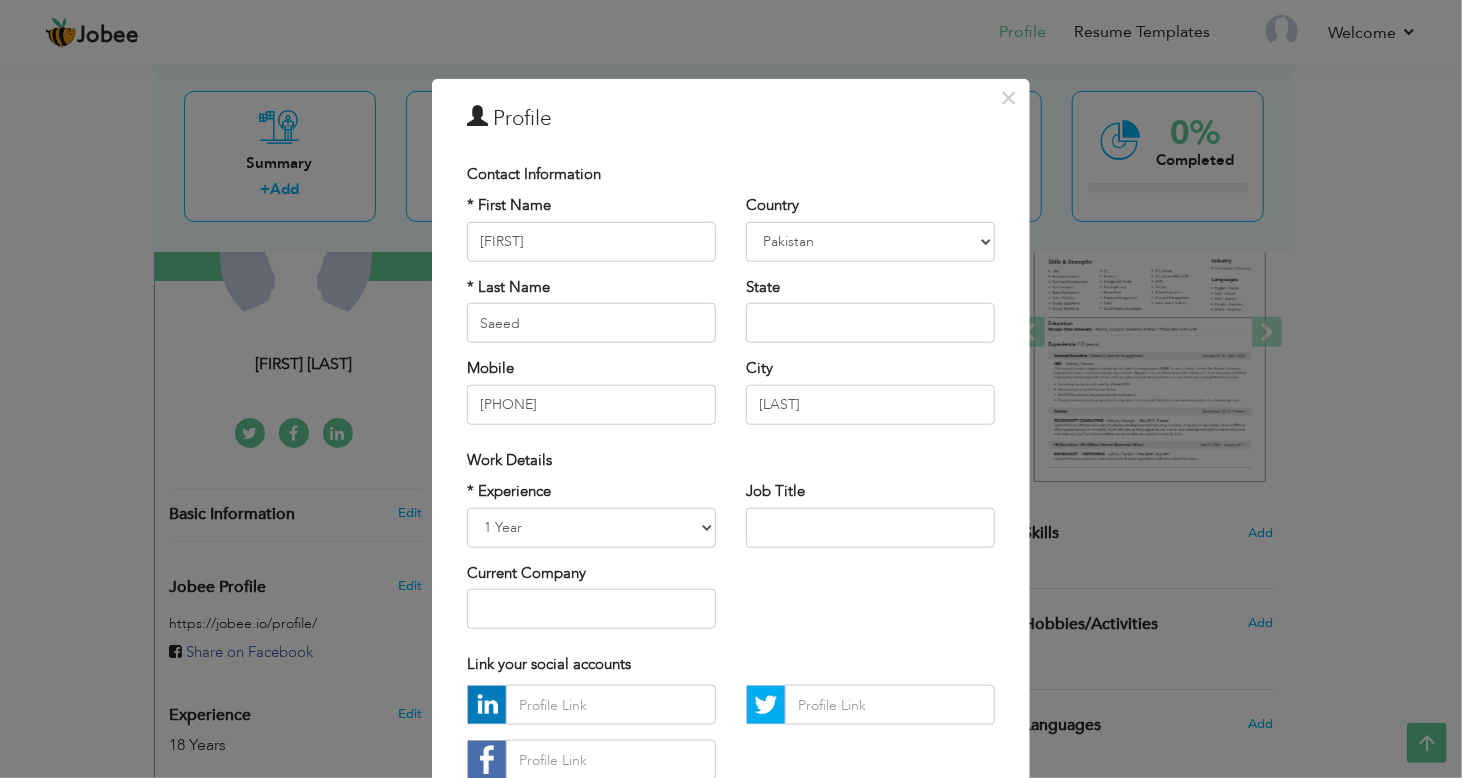 click on "* Experience
Entry Level Less than 1 Year 1 Year 2 Years 3 Years 4 Years 5 Years 6 Years 7 Years 8 Years 9 Years 10 Years 11 Years 12 Years 13 Years 14 Years 15 Years 16 Years 17 Years 18 Years 19 Years 20 Years 21 Years 22 Years 23 Years 24 Years 25 Years 26 Years 27 Years 28 Years 29 Years 30 Years 31 Years 32 Years 33 Years 34 Years 35 Years More than 35 Years
Current Company" at bounding box center (591, 562) 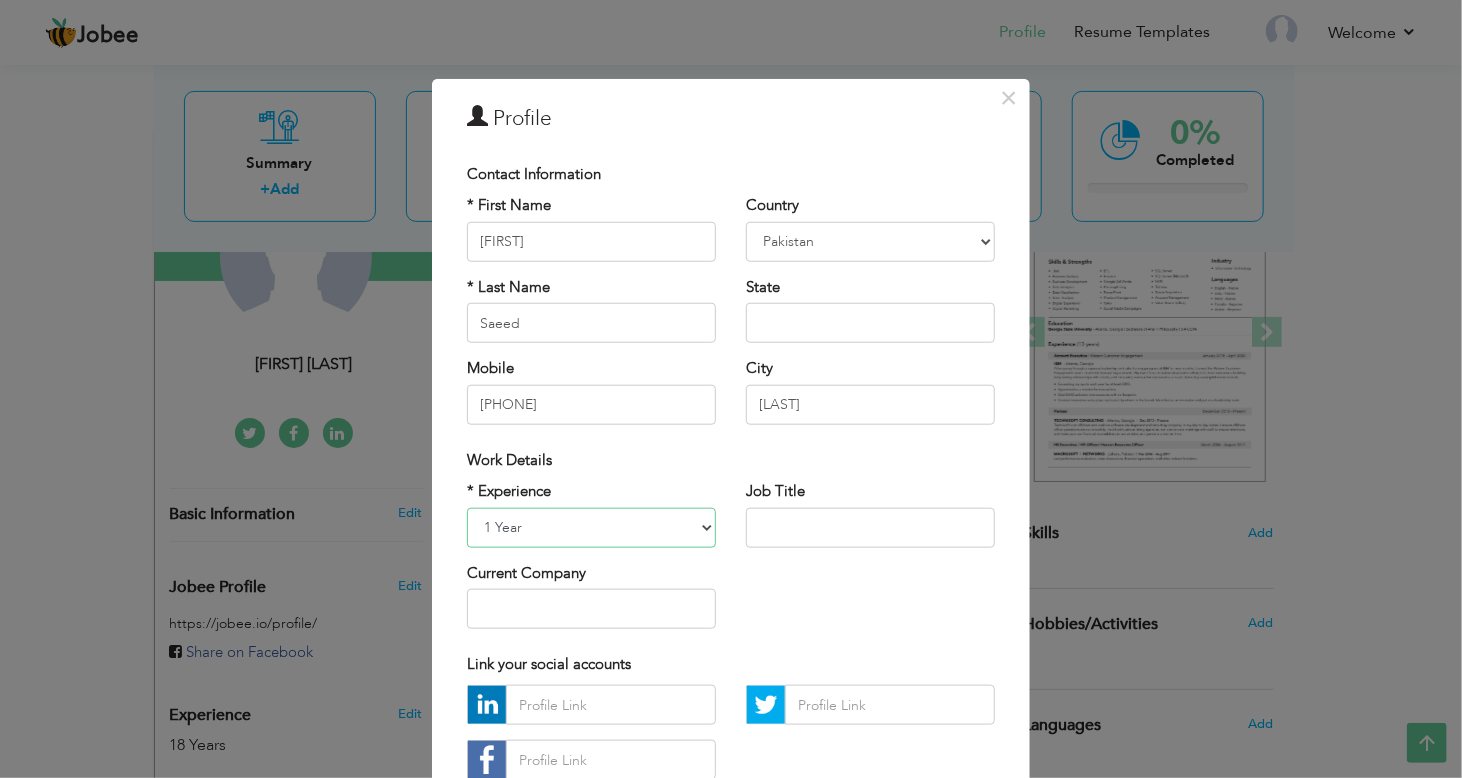 click on "Entry Level Less than 1 Year 1 Year 2 Years 3 Years 4 Years 5 Years 6 Years 7 Years 8 Years 9 Years 10 Years 11 Years 12 Years 13 Years 14 Years 15 Years 16 Years 17 Years 18 Years 19 Years 20 Years 21 Years 22 Years 23 Years 24 Years 25 Years 26 Years 27 Years 28 Years 29 Years 30 Years 31 Years 32 Years 33 Years 34 Years 35 Years More than 35 Years" at bounding box center (591, 527) 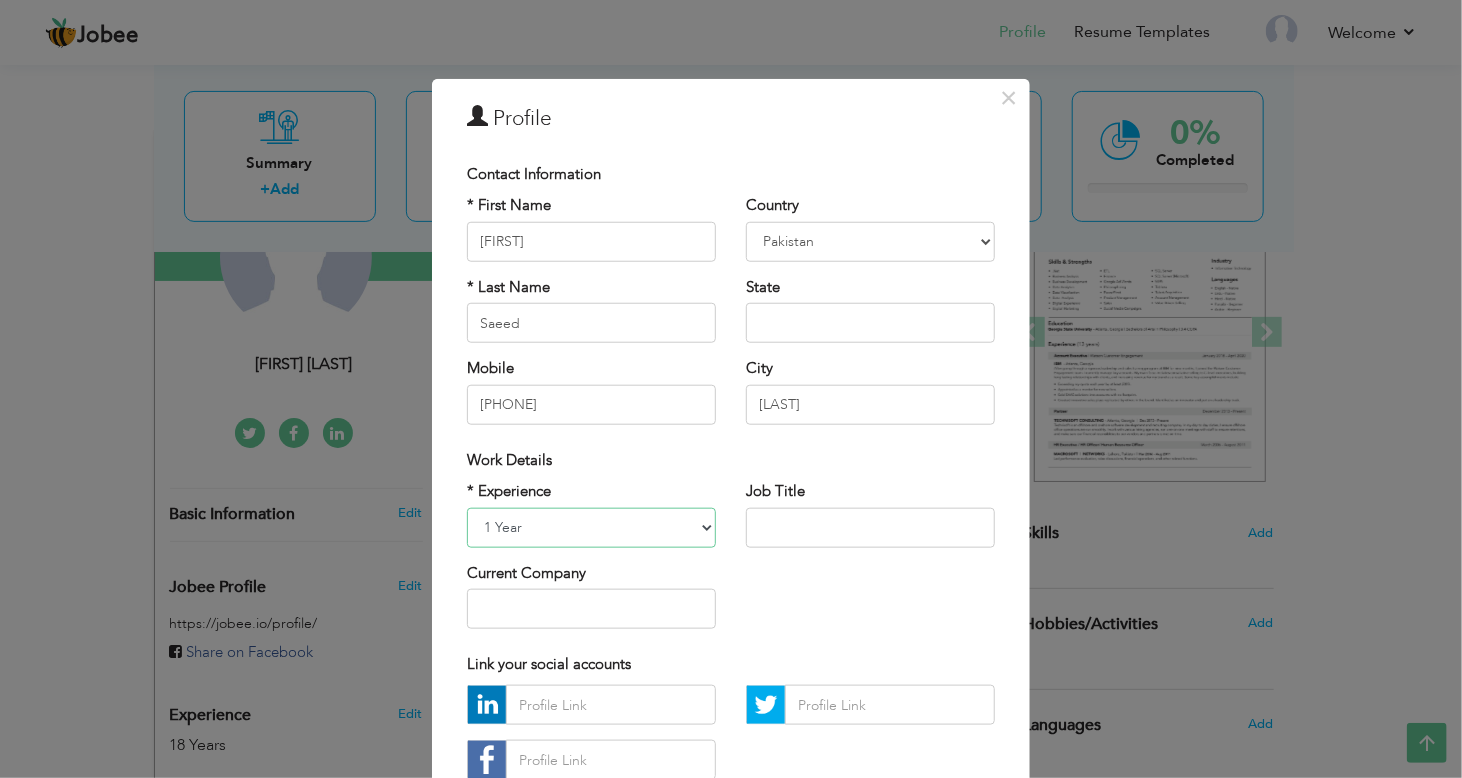 select on "number:7" 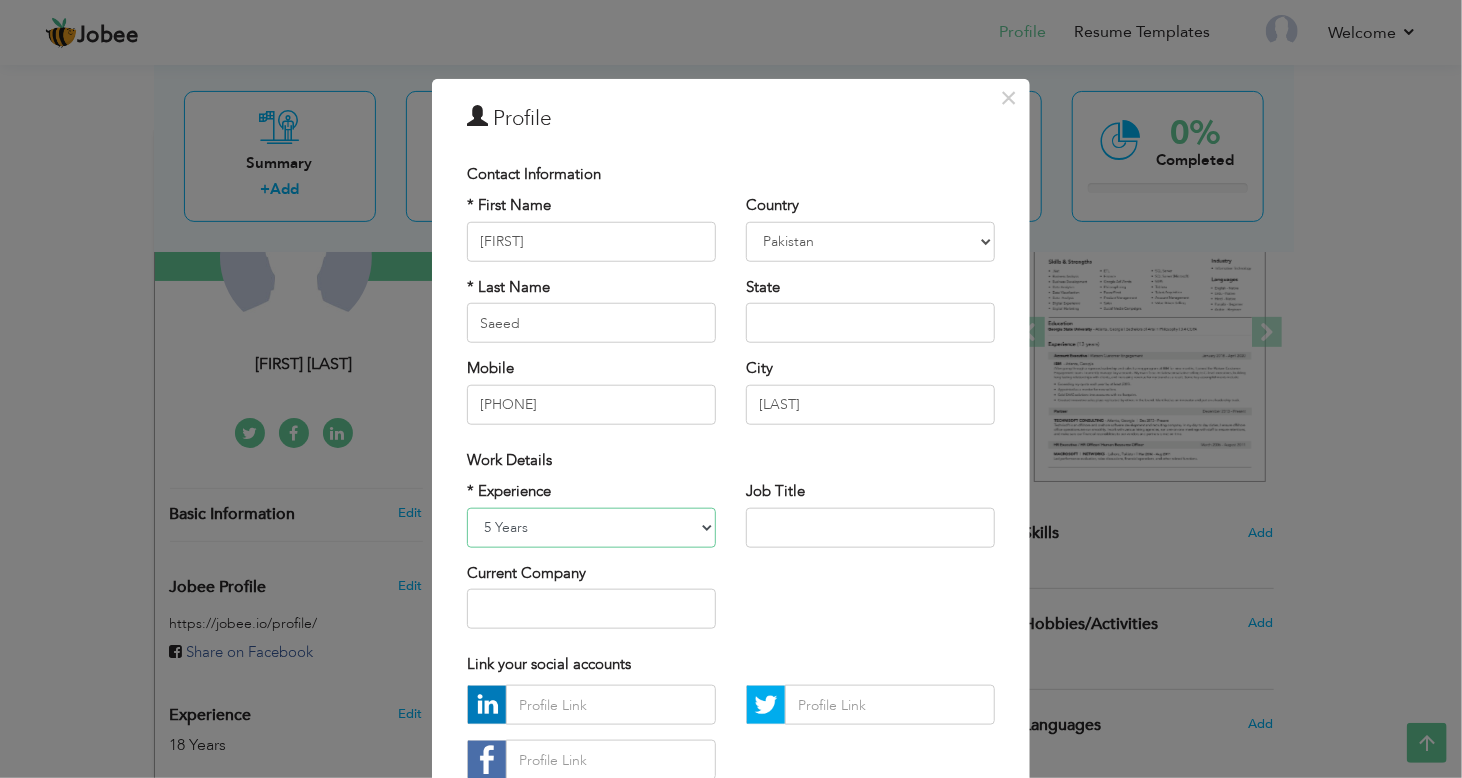 click on "Entry Level Less than 1 Year 1 Year 2 Years 3 Years 4 Years 5 Years 6 Years 7 Years 8 Years 9 Years 10 Years 11 Years 12 Years 13 Years 14 Years 15 Years 16 Years 17 Years 18 Years 19 Years 20 Years 21 Years 22 Years 23 Years 24 Years 25 Years 26 Years 27 Years 28 Years 29 Years 30 Years 31 Years 32 Years 33 Years 34 Years 35 Years More than 35 Years" at bounding box center (591, 527) 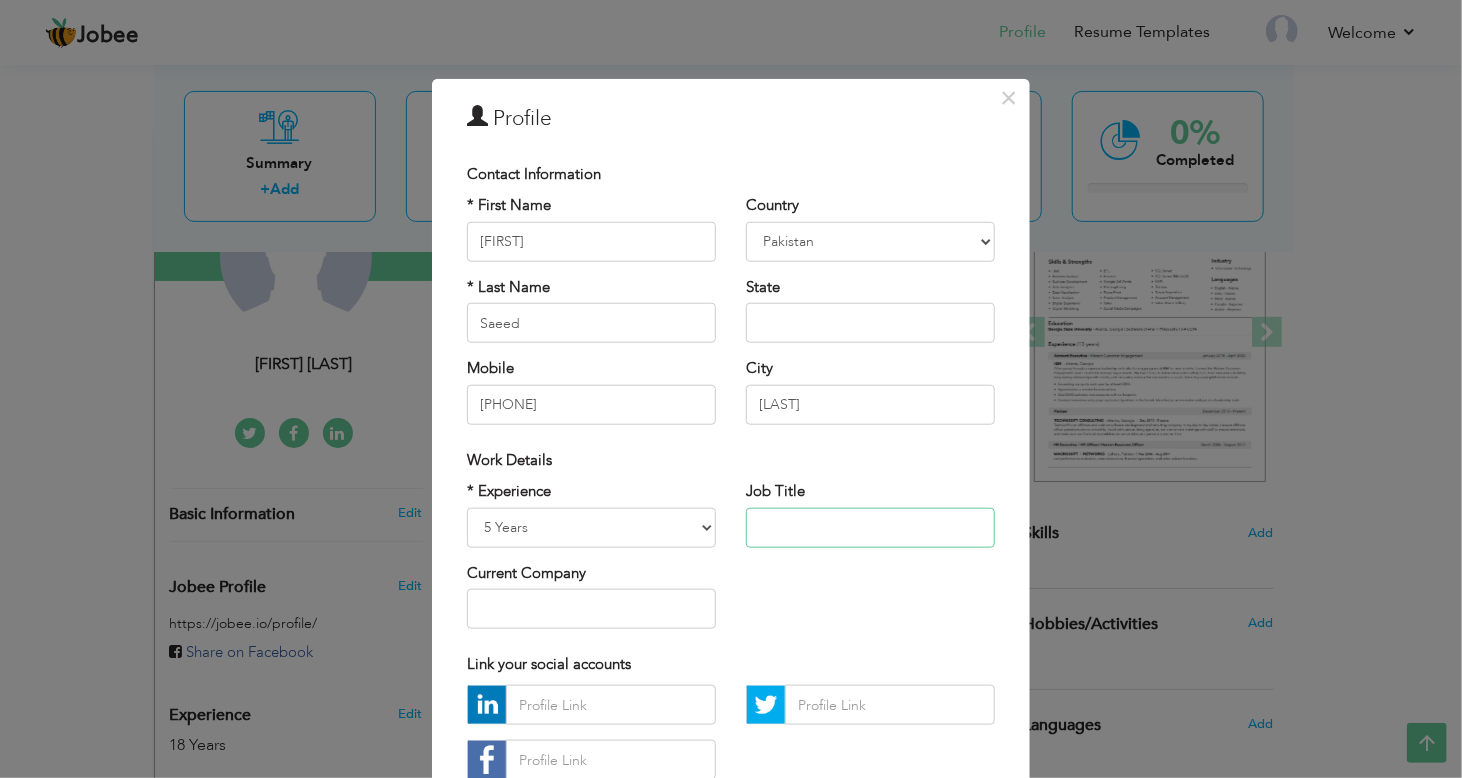 click at bounding box center [870, 527] 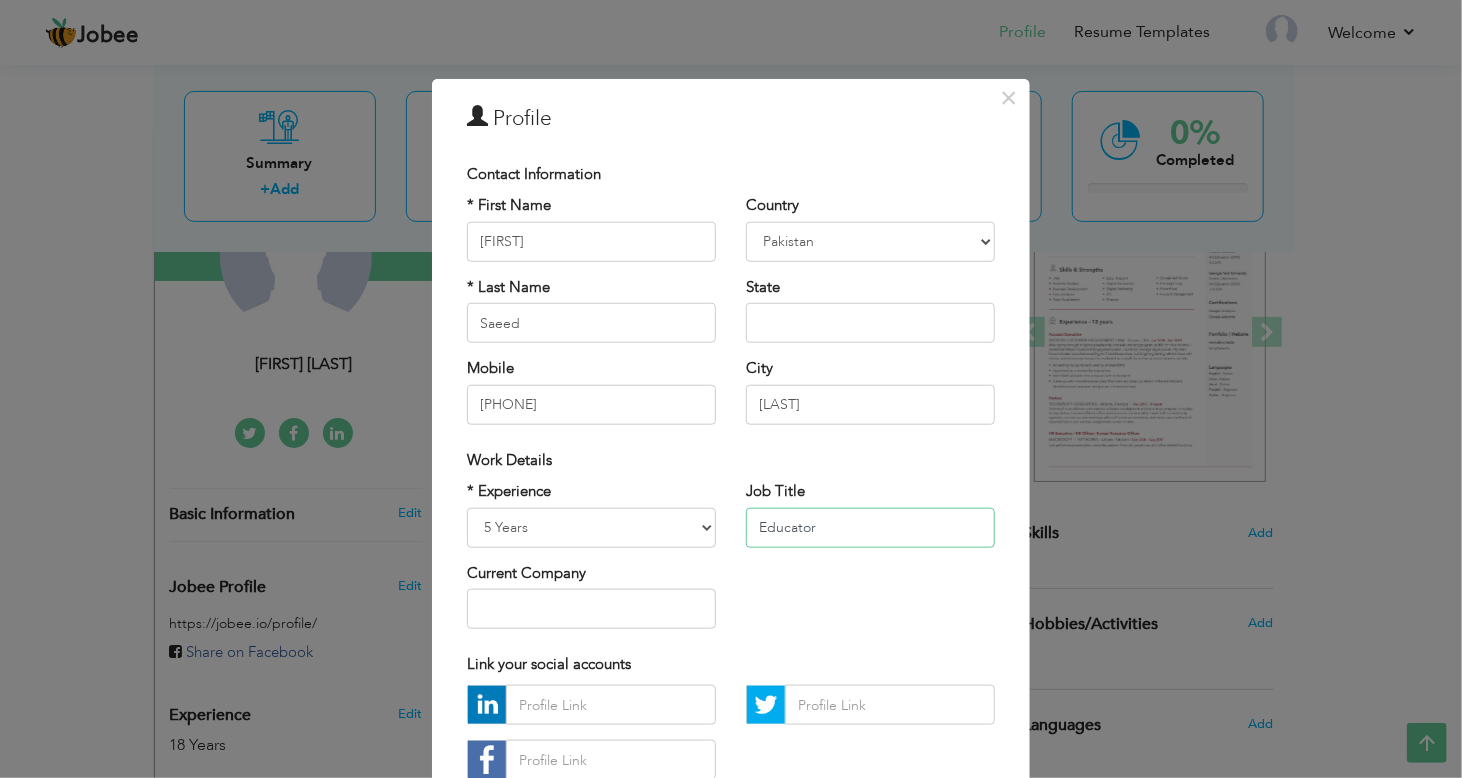 type on "Educator" 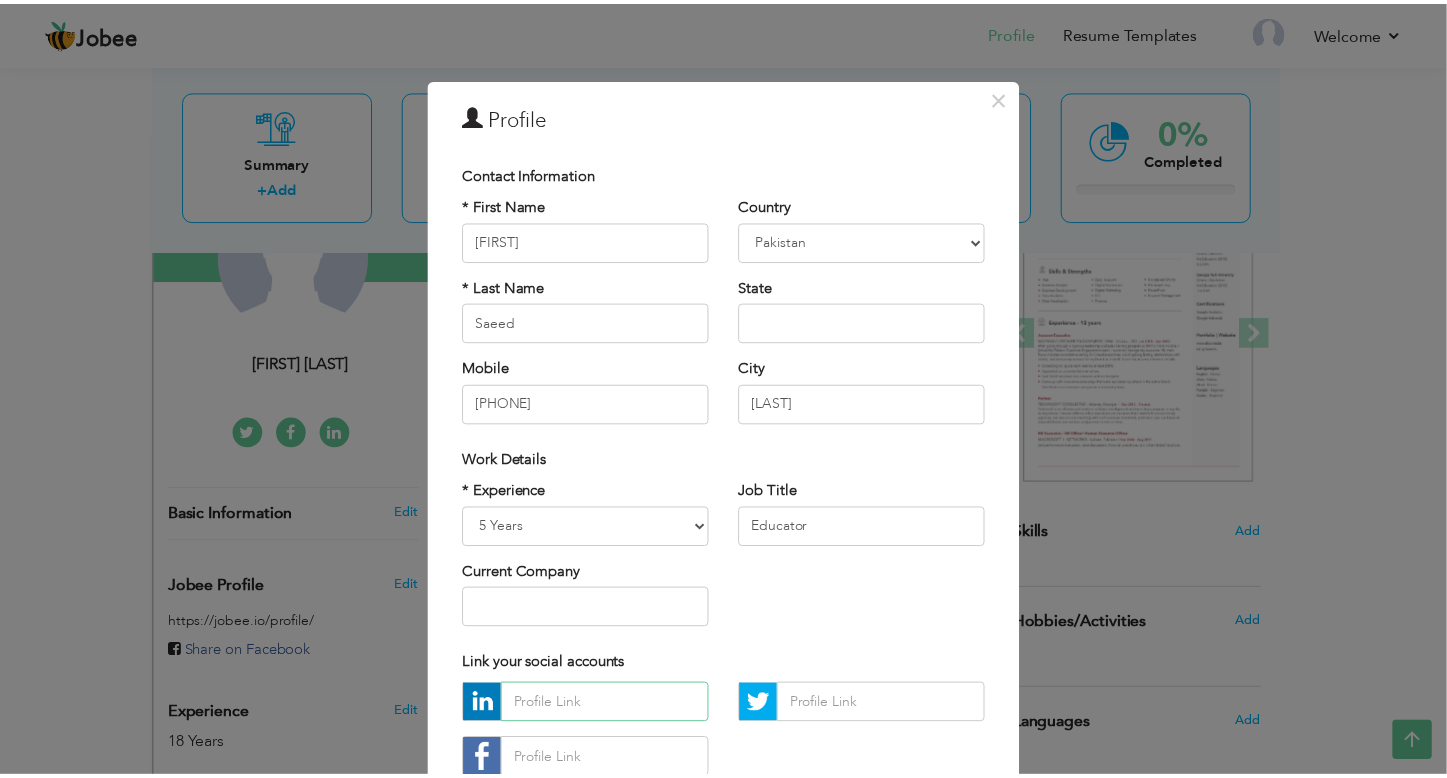 scroll, scrollTop: 138, scrollLeft: 0, axis: vertical 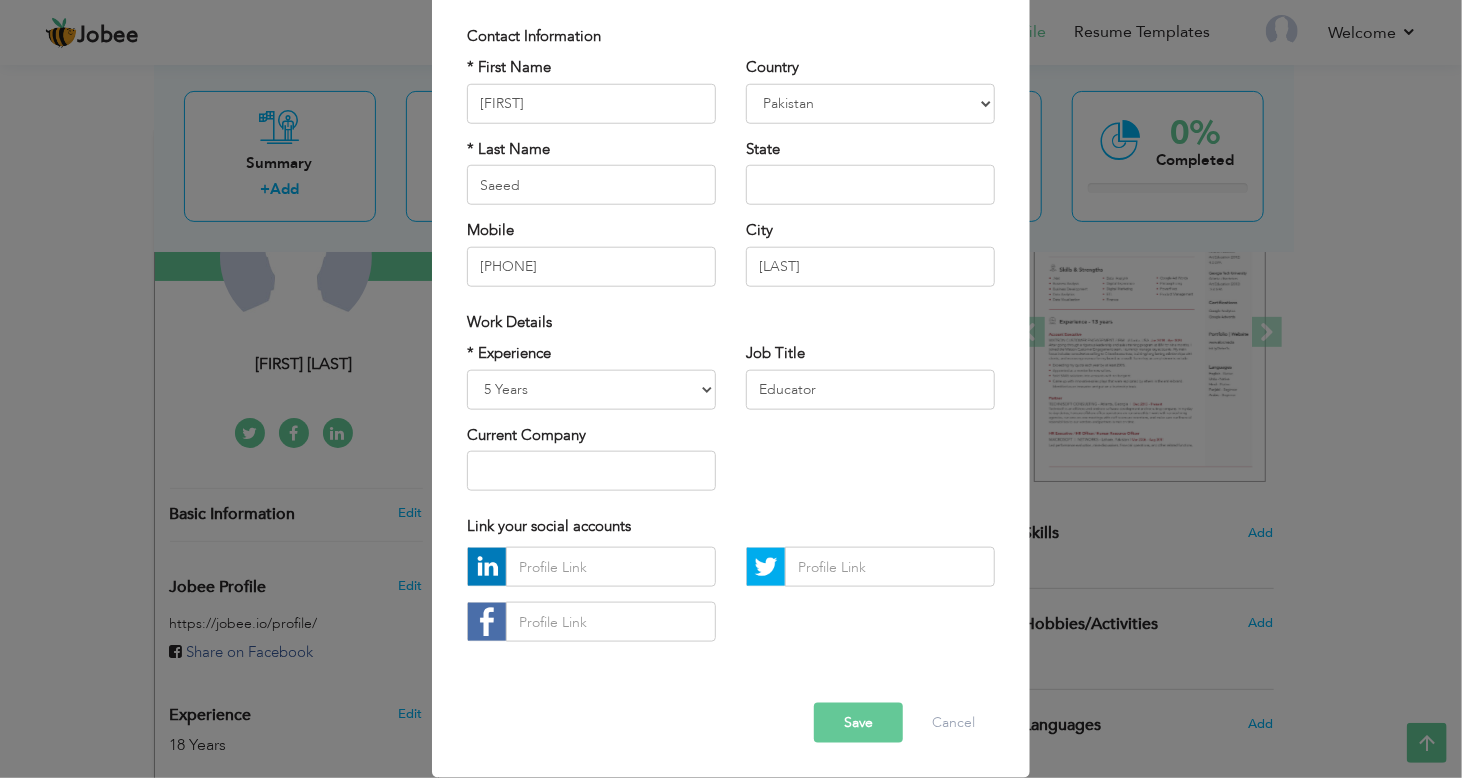 click on "Save" at bounding box center (858, 723) 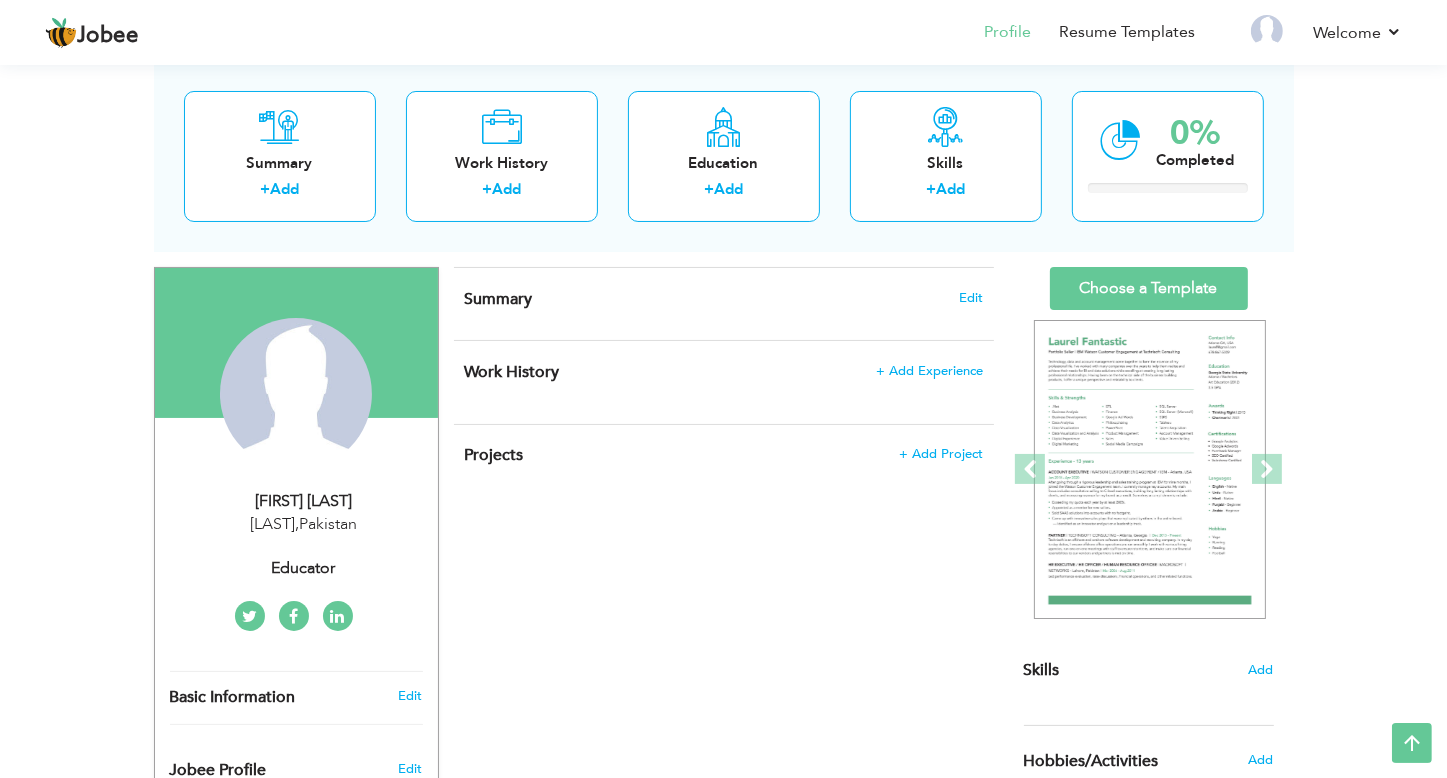 scroll, scrollTop: 108, scrollLeft: 0, axis: vertical 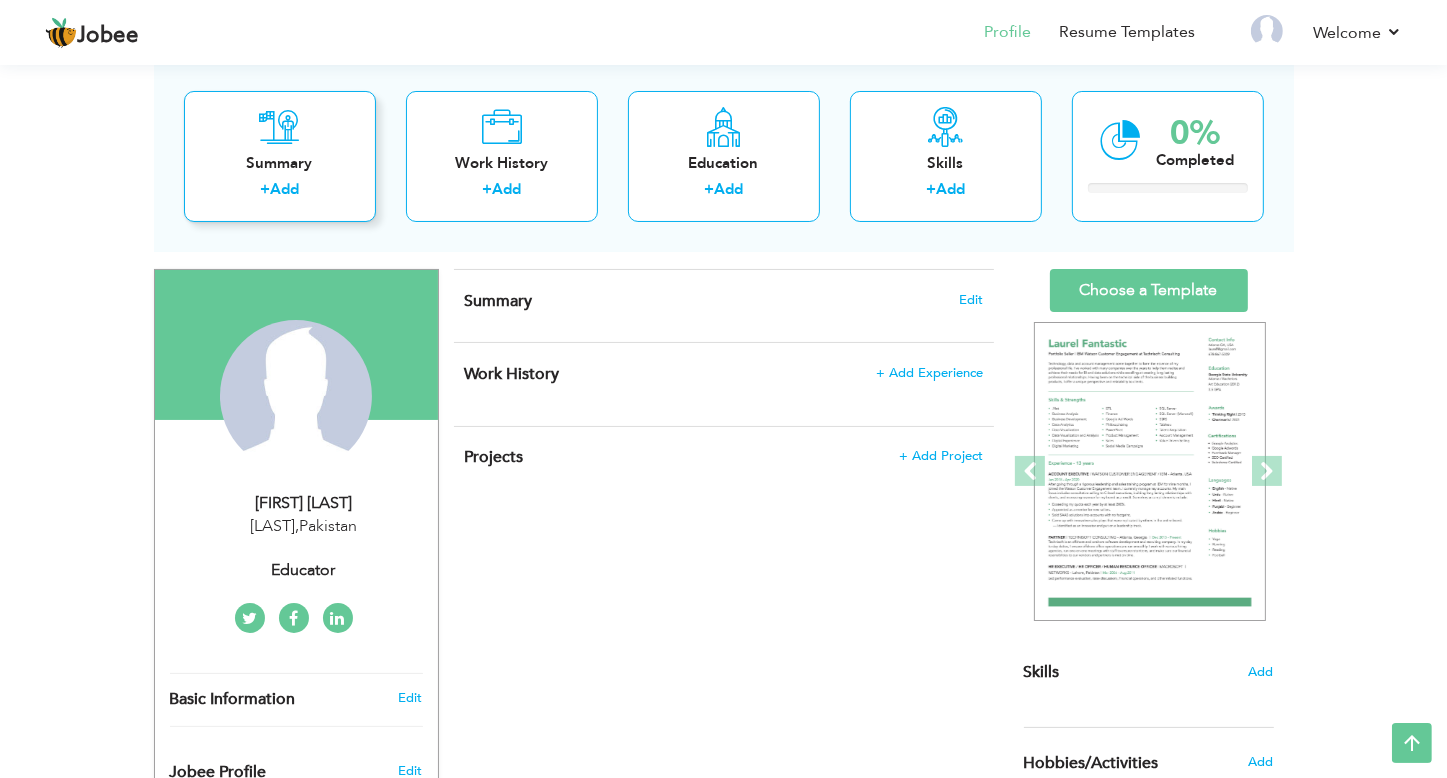 click on "Summary" at bounding box center [280, 162] 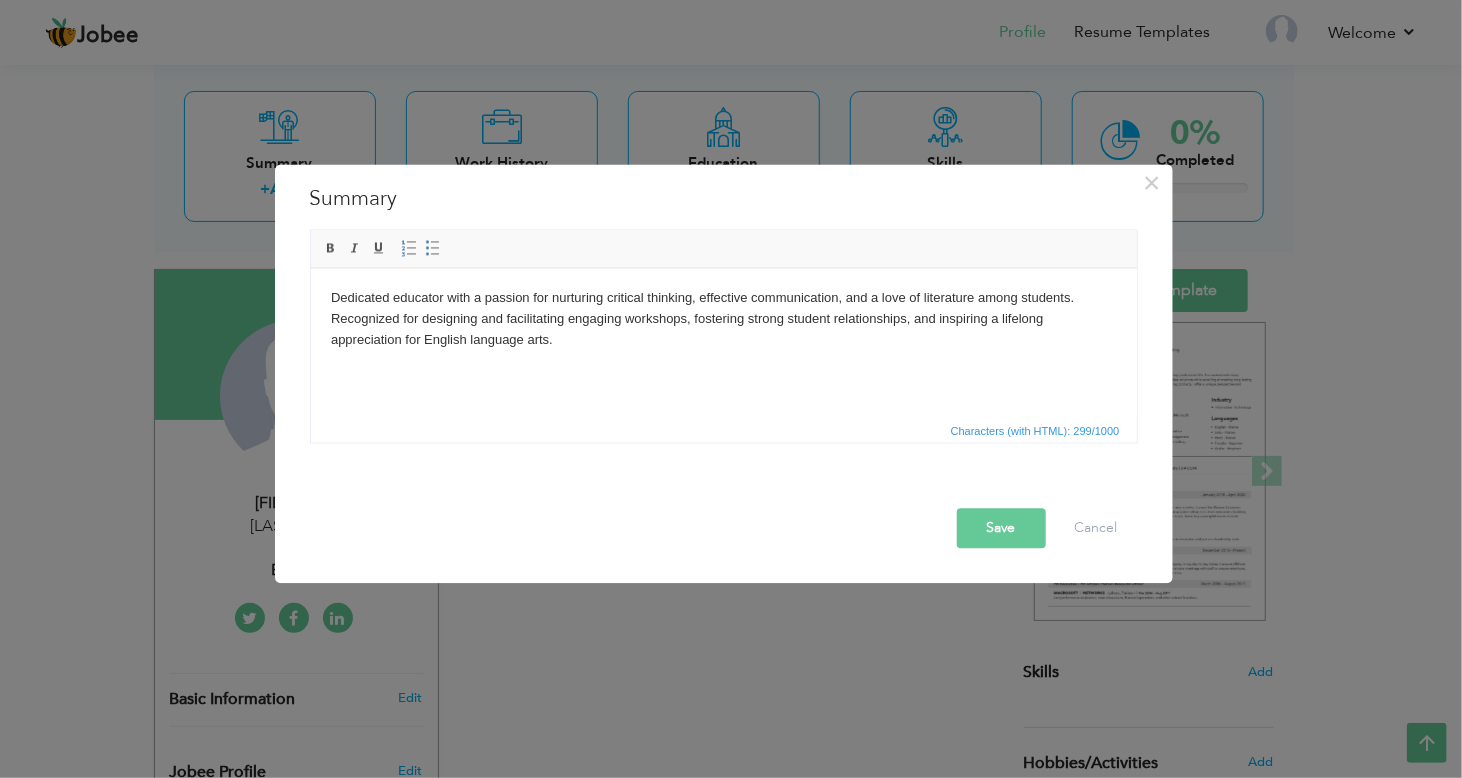 click on "×
Summary
Rich Text Editor, summaryEditor Editor toolbars Basic Styles   Bold   Italic   Underline Paragraph   Insert/Remove Numbered List   Insert/Remove Bulleted List Press ALT 0 for help Characters (with HTML): 299/1000" at bounding box center [724, 389] 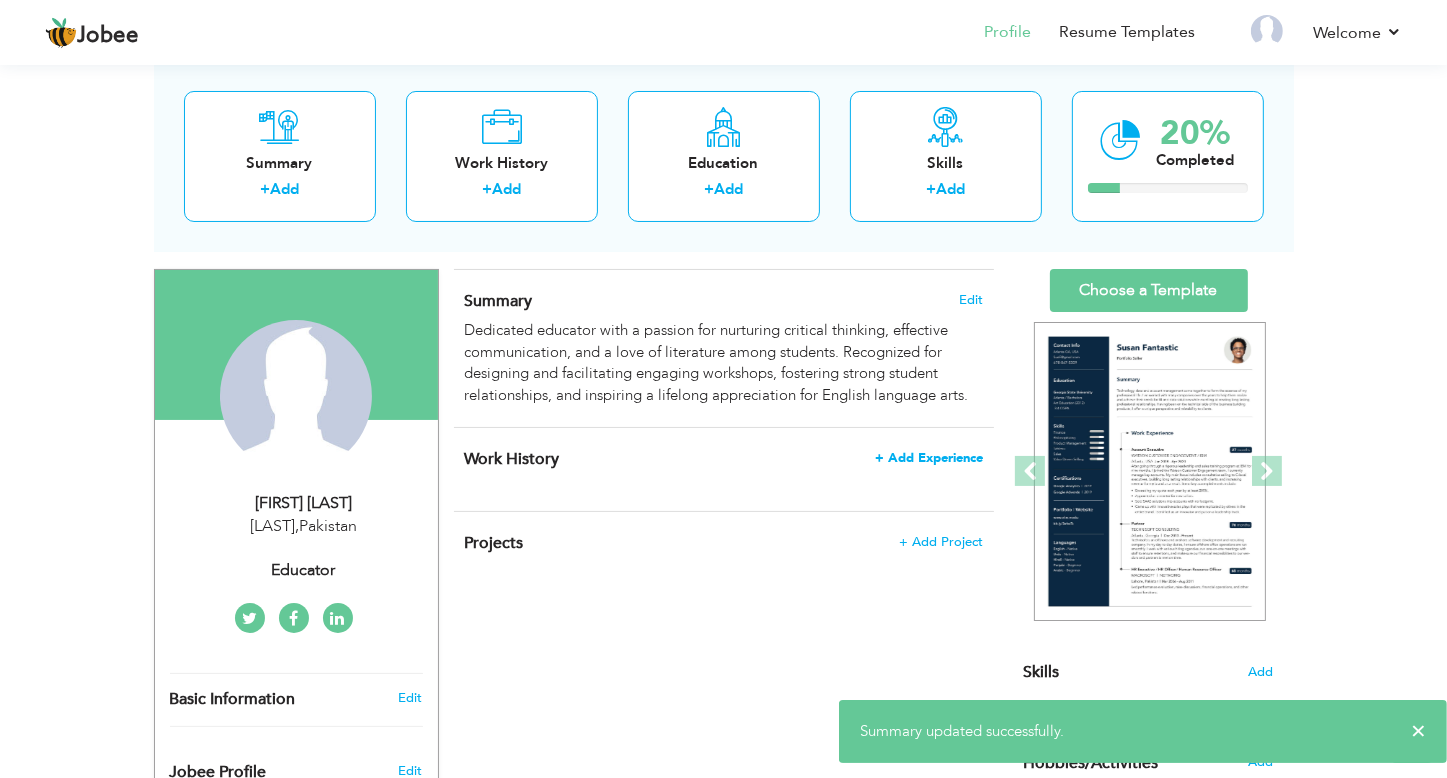 click on "+ Add Experience" at bounding box center (929, 458) 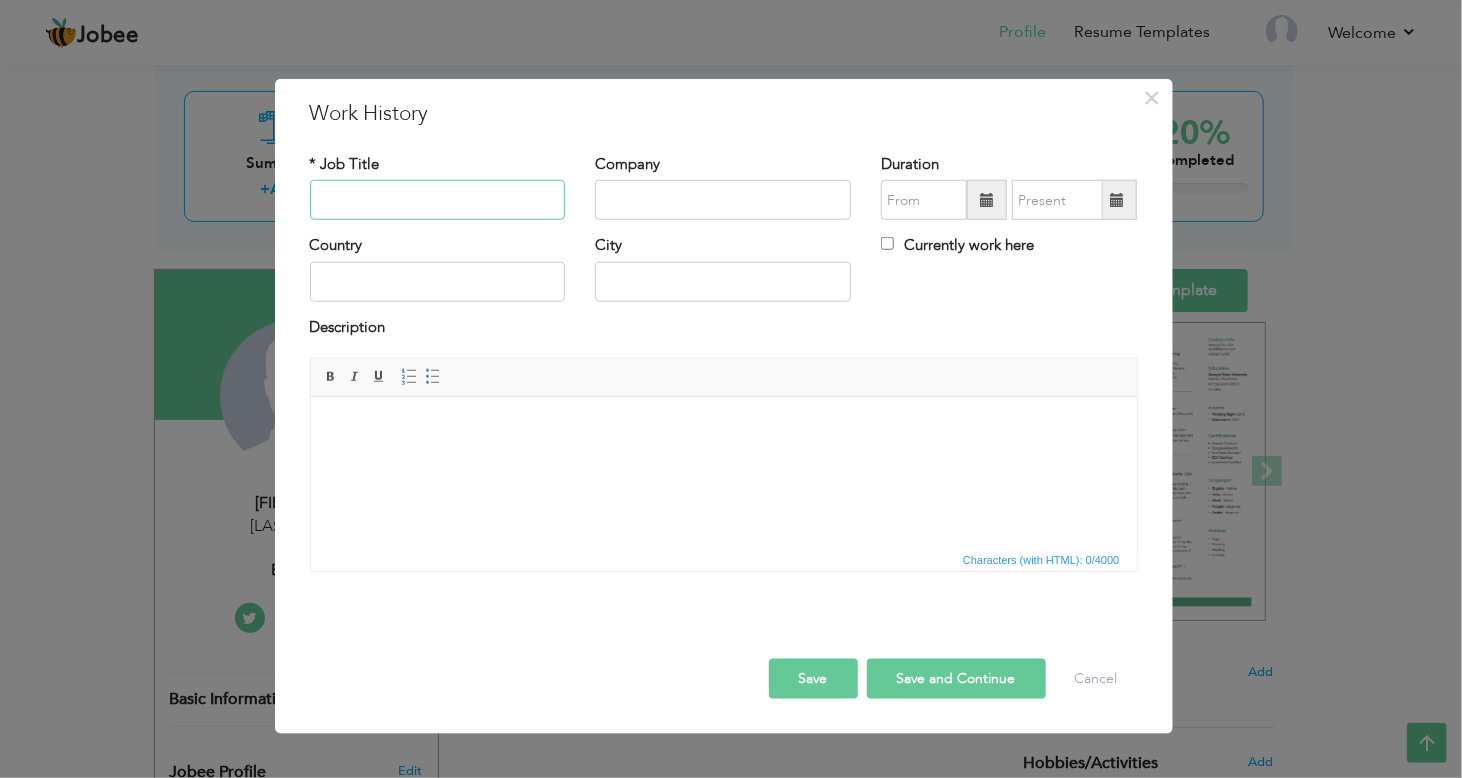 paste on "Lecturer in English" 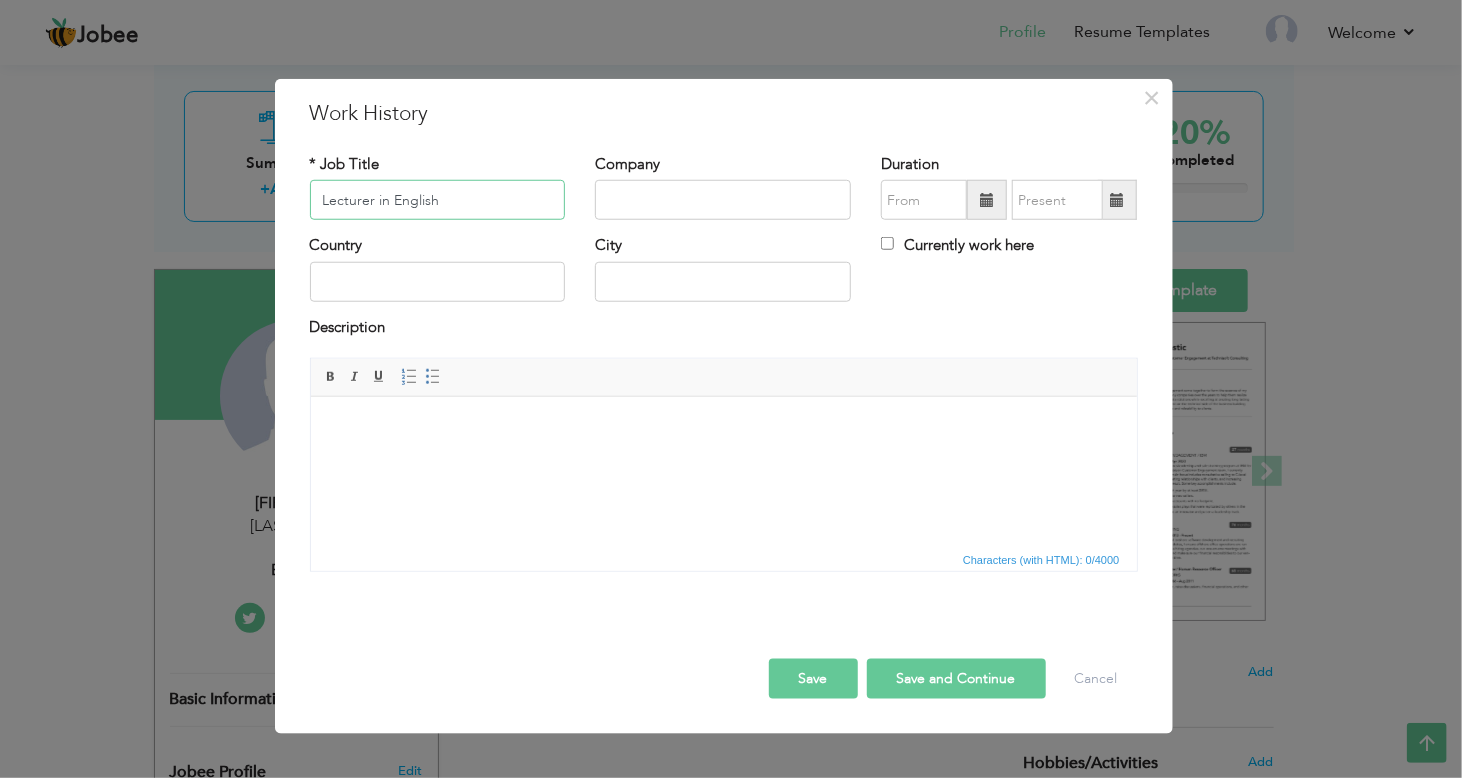 type on "Lecturer in English" 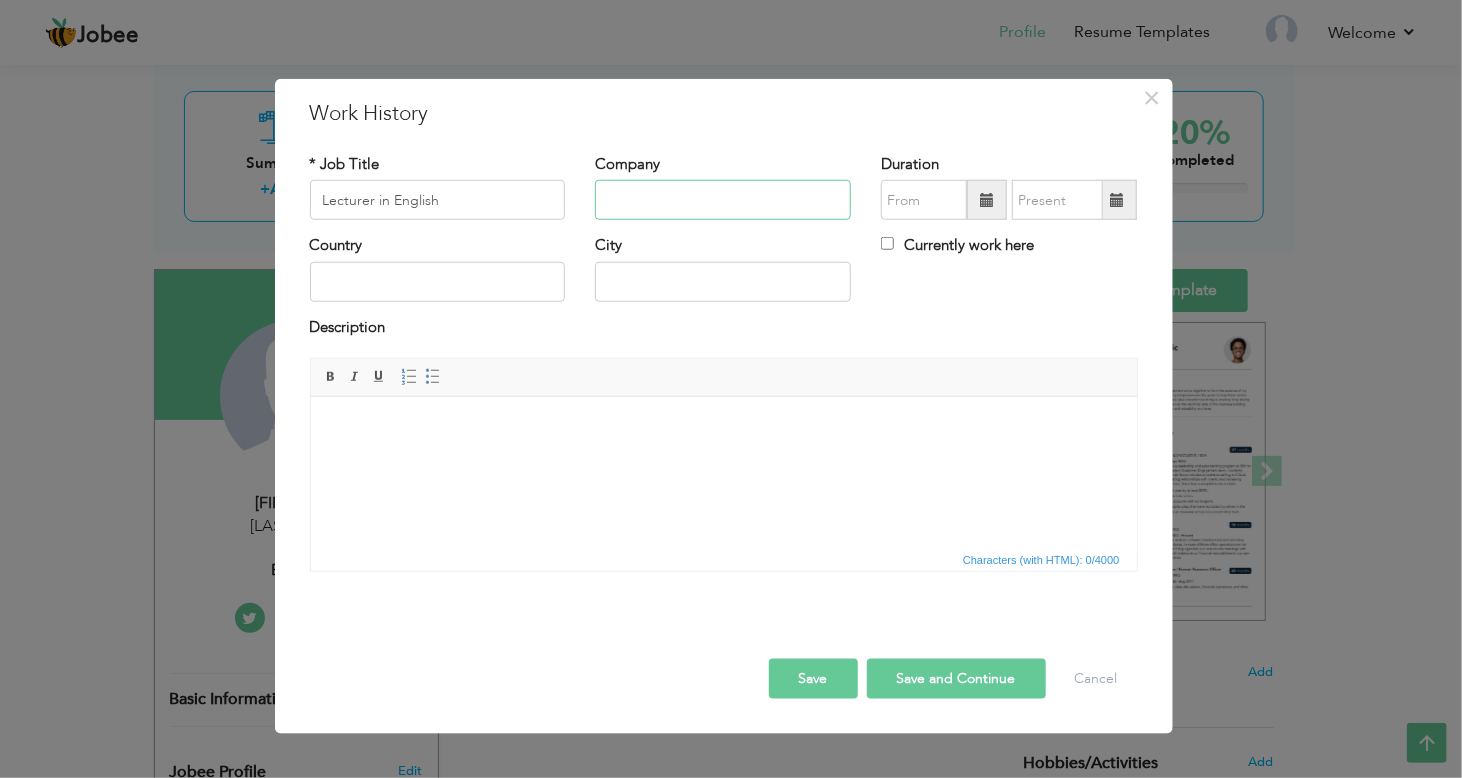 paste on "East & West Law College" 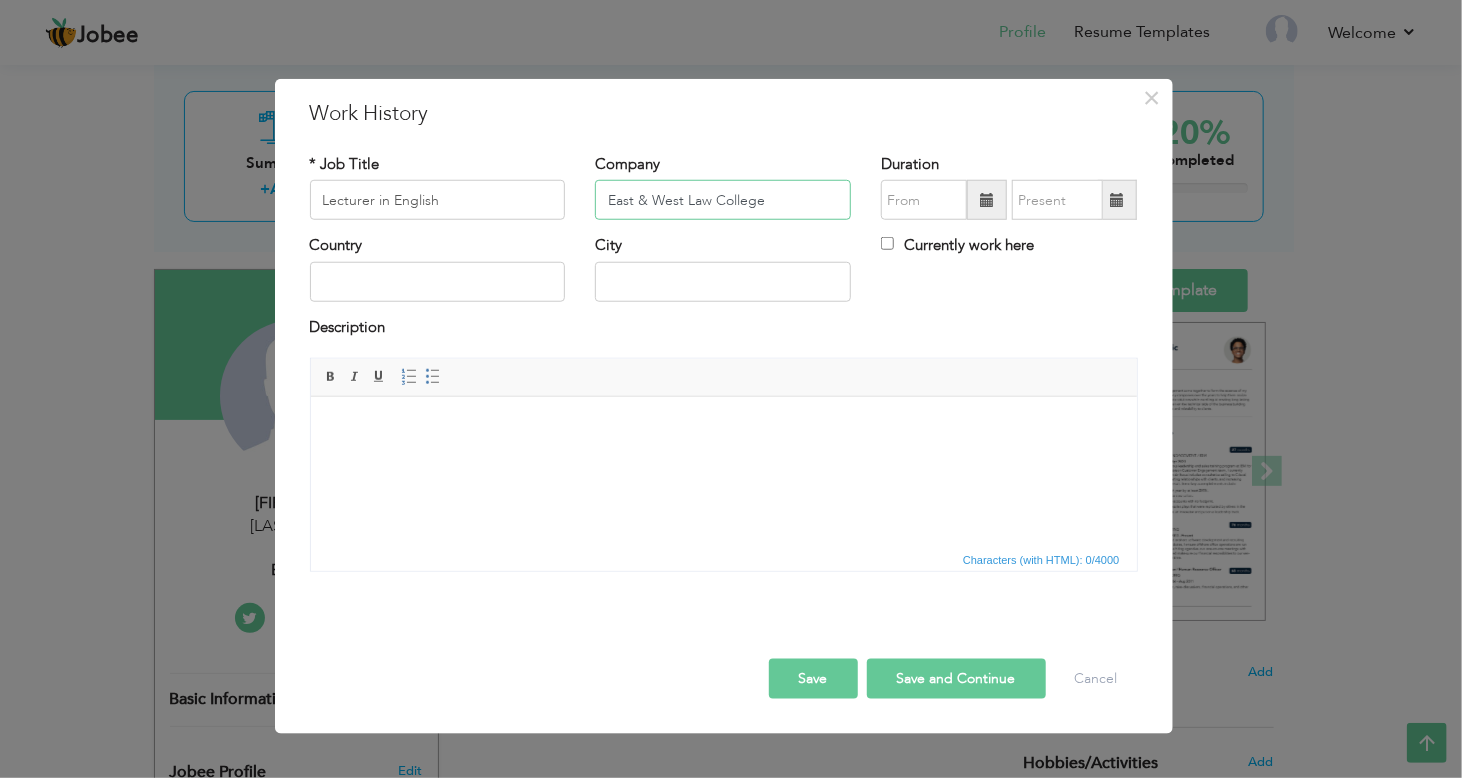type on "East & West Law College" 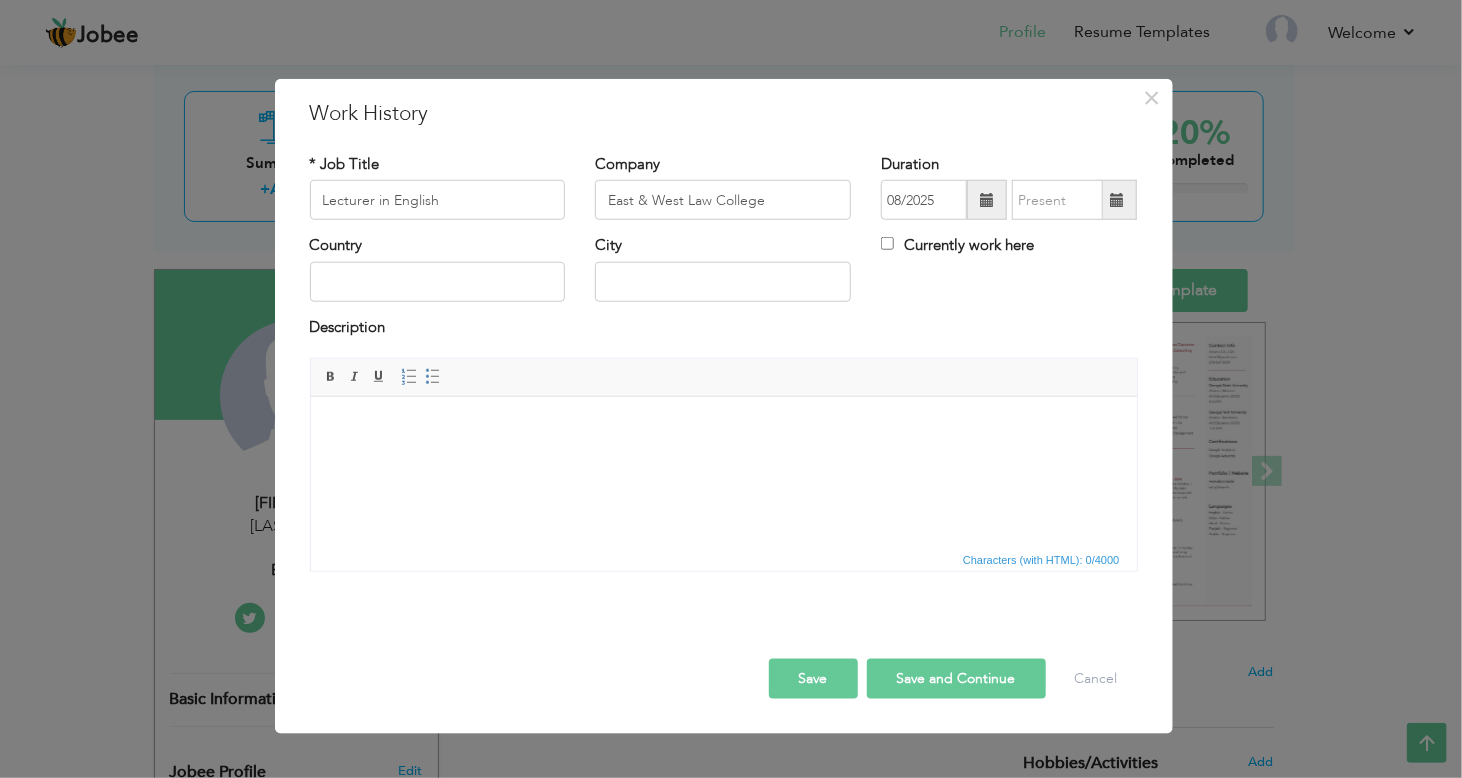 click at bounding box center (987, 200) 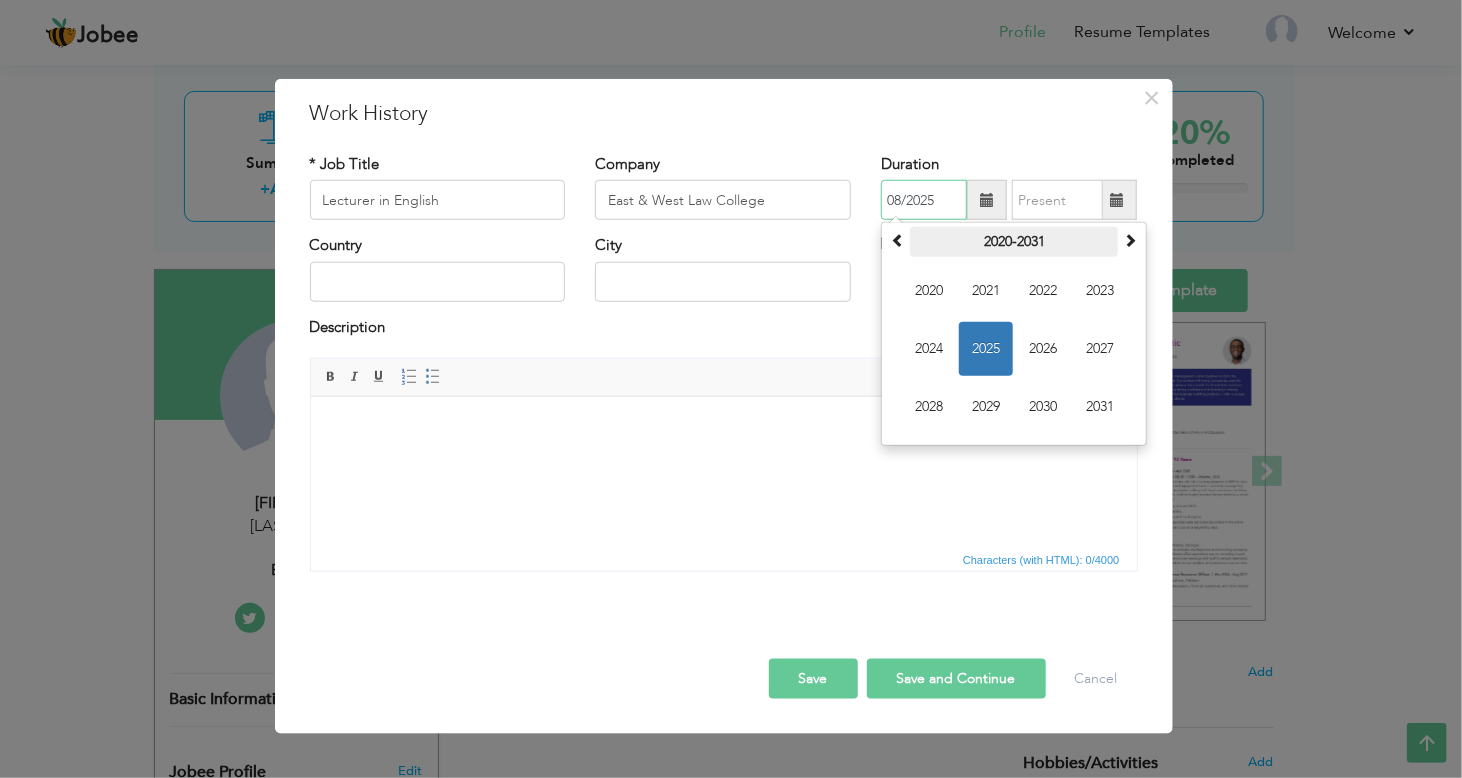 click on "2020-2031" at bounding box center (1014, 242) 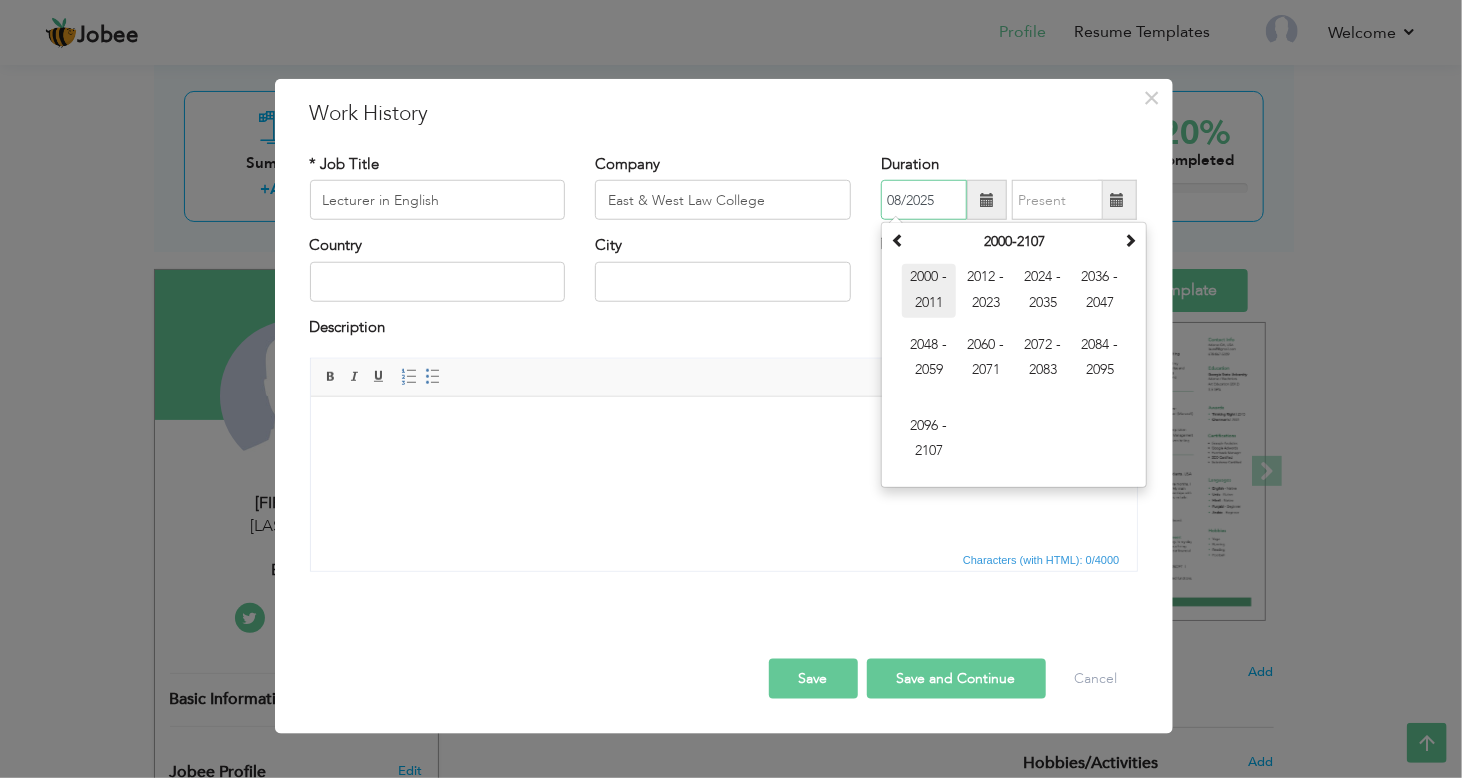 click on "2000 - 2011" at bounding box center (929, 291) 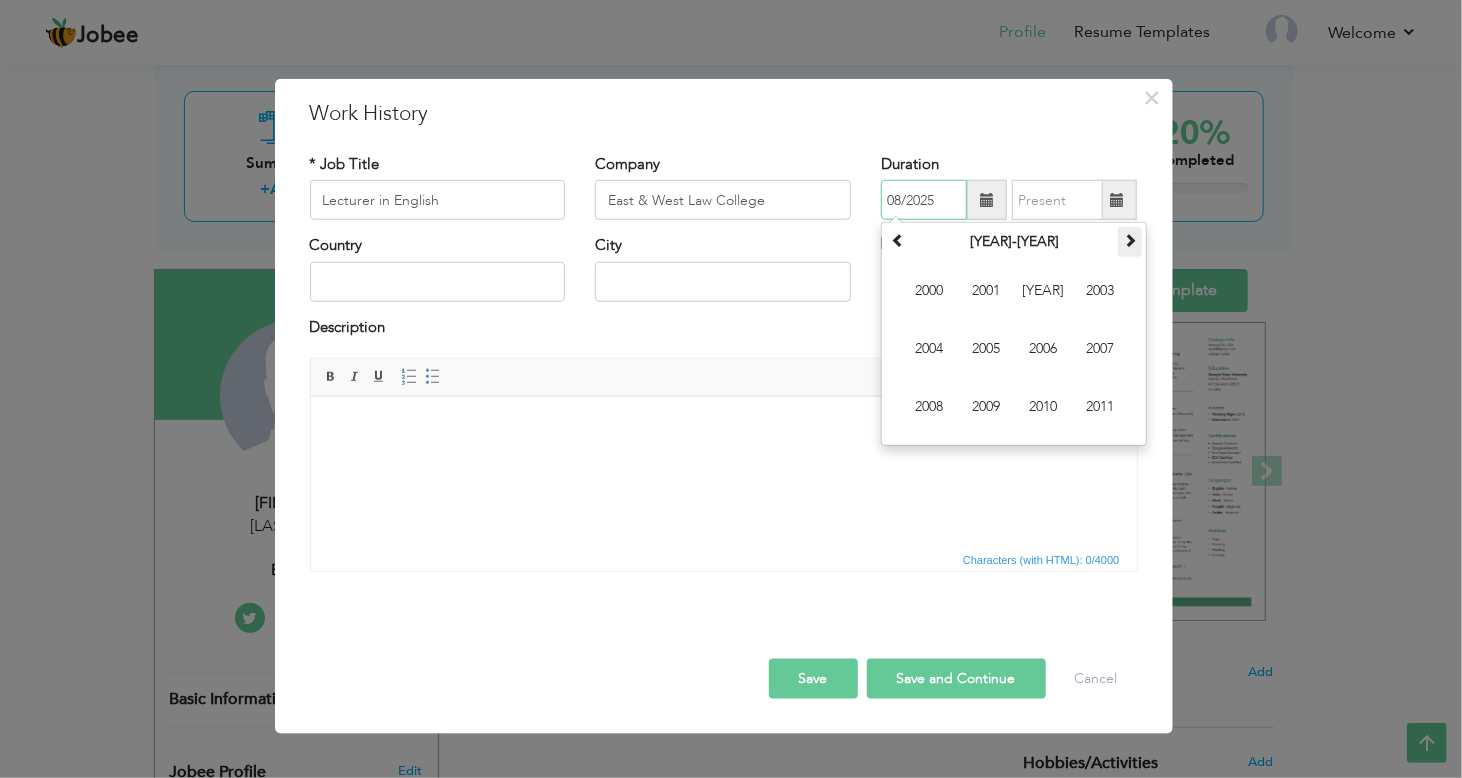 click at bounding box center (1130, 240) 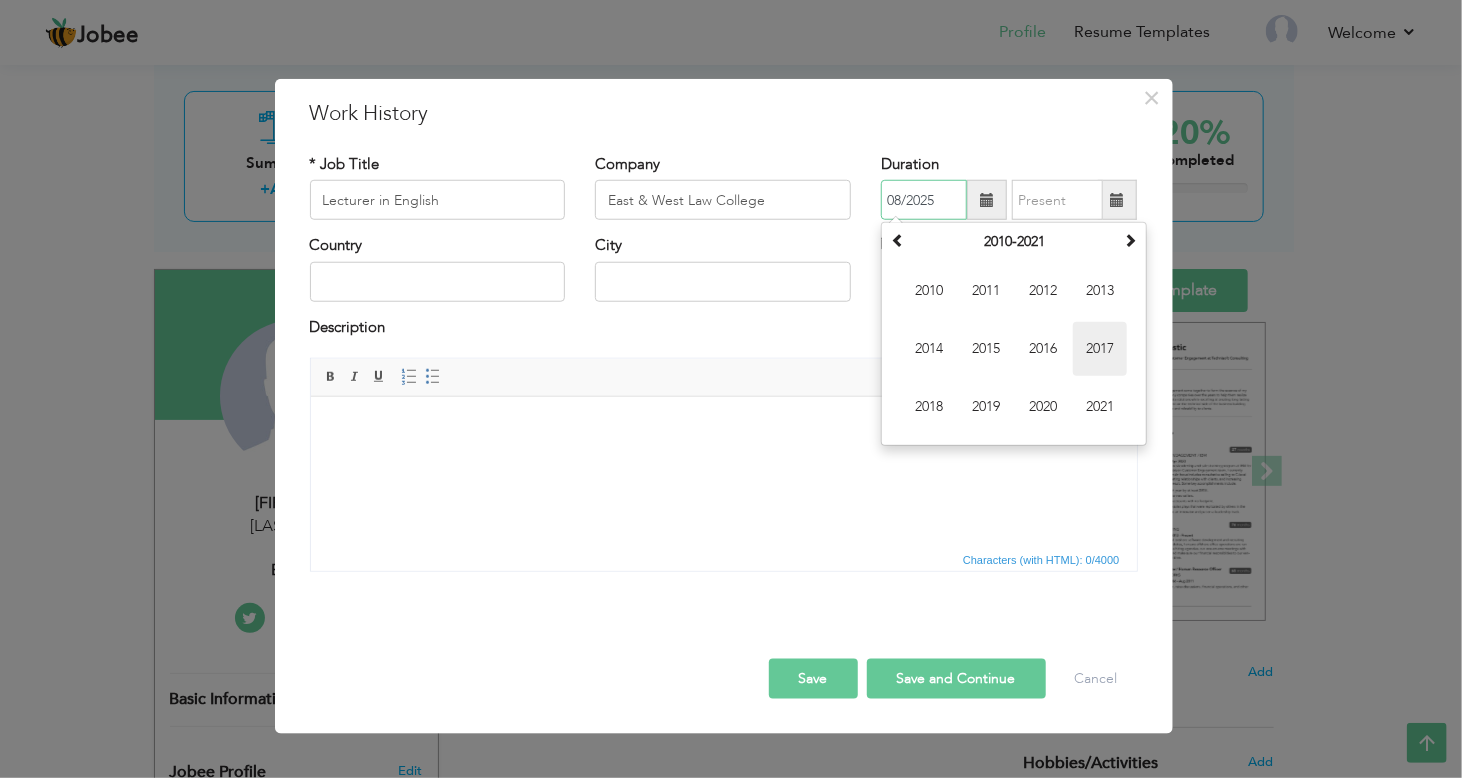 click on "2017" at bounding box center [1100, 349] 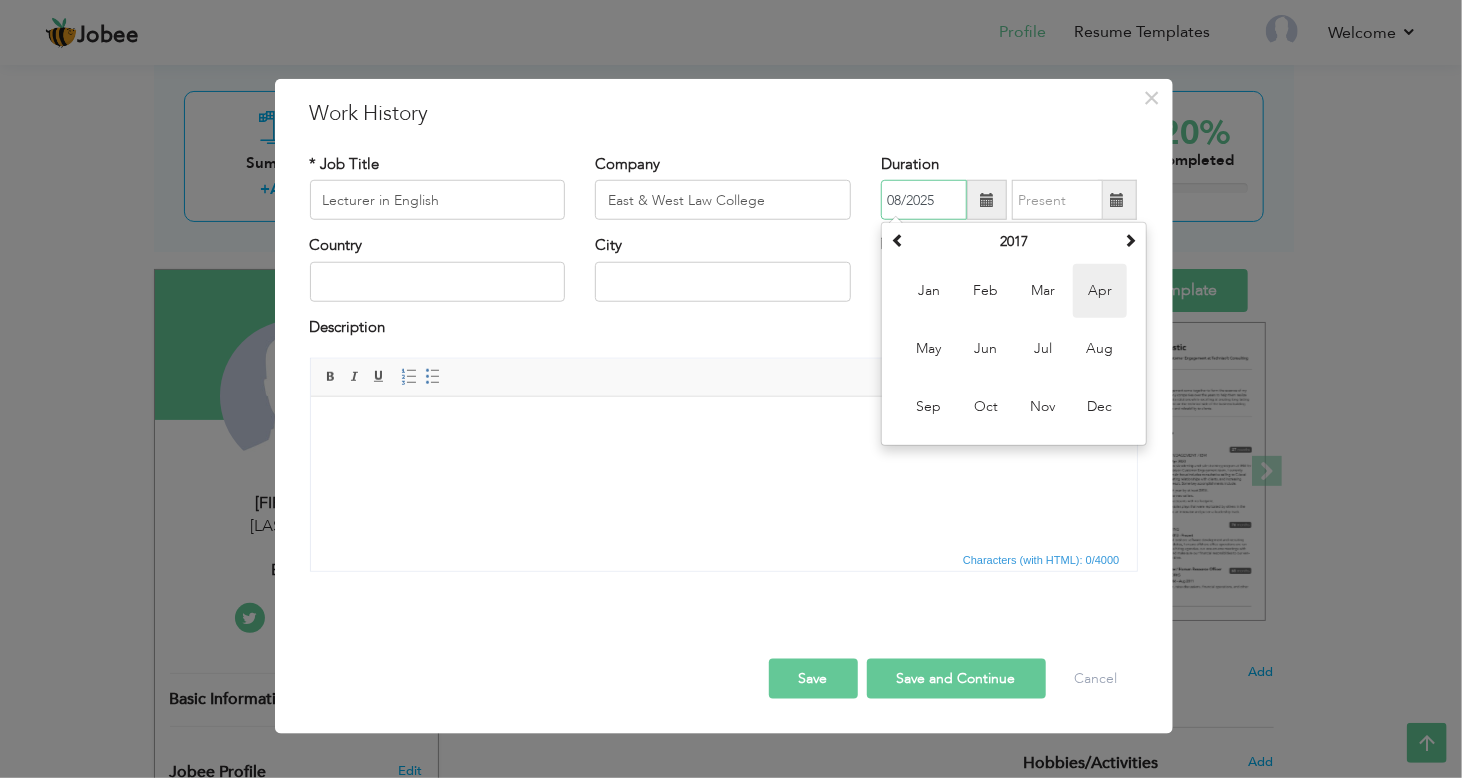 click on "Apr" at bounding box center [1100, 291] 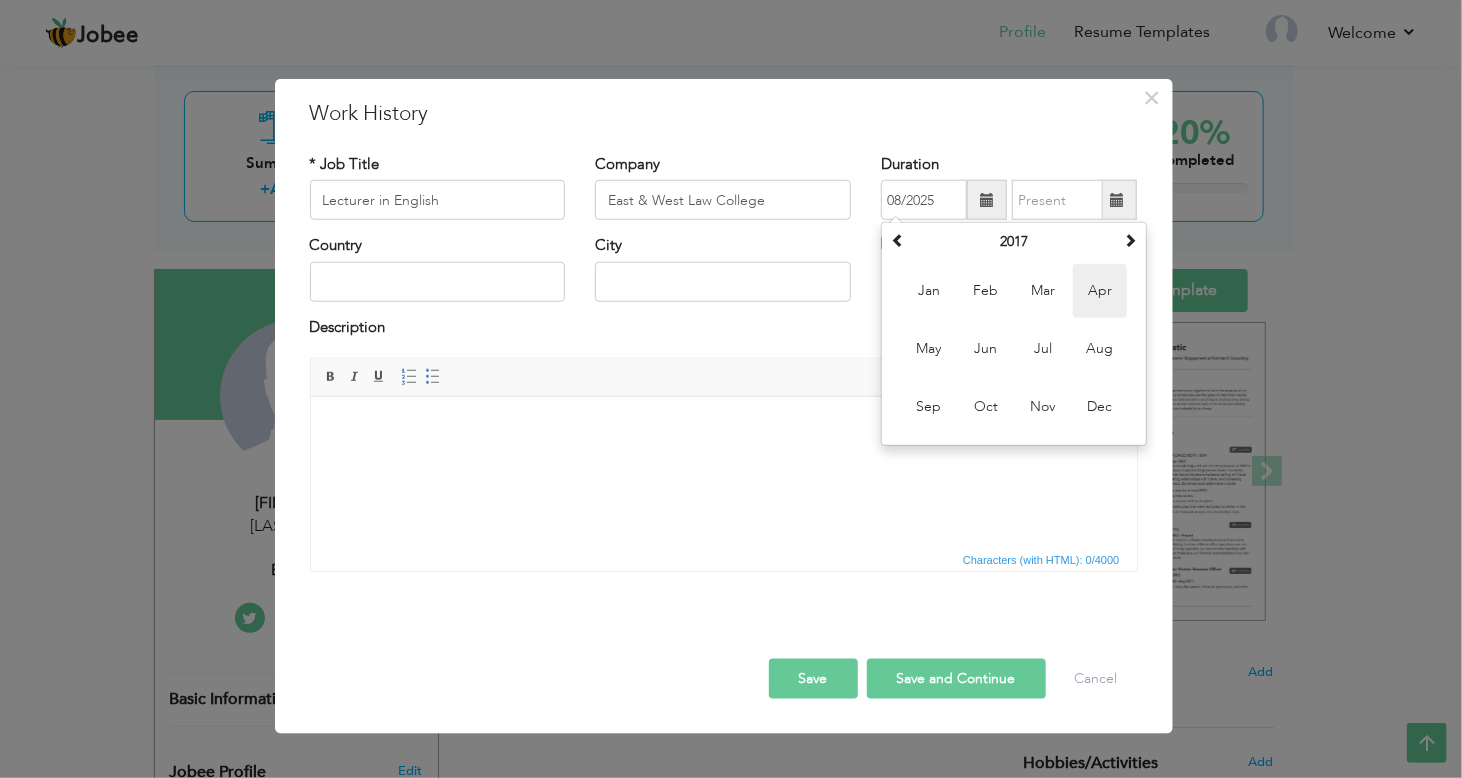 type on "04/2017" 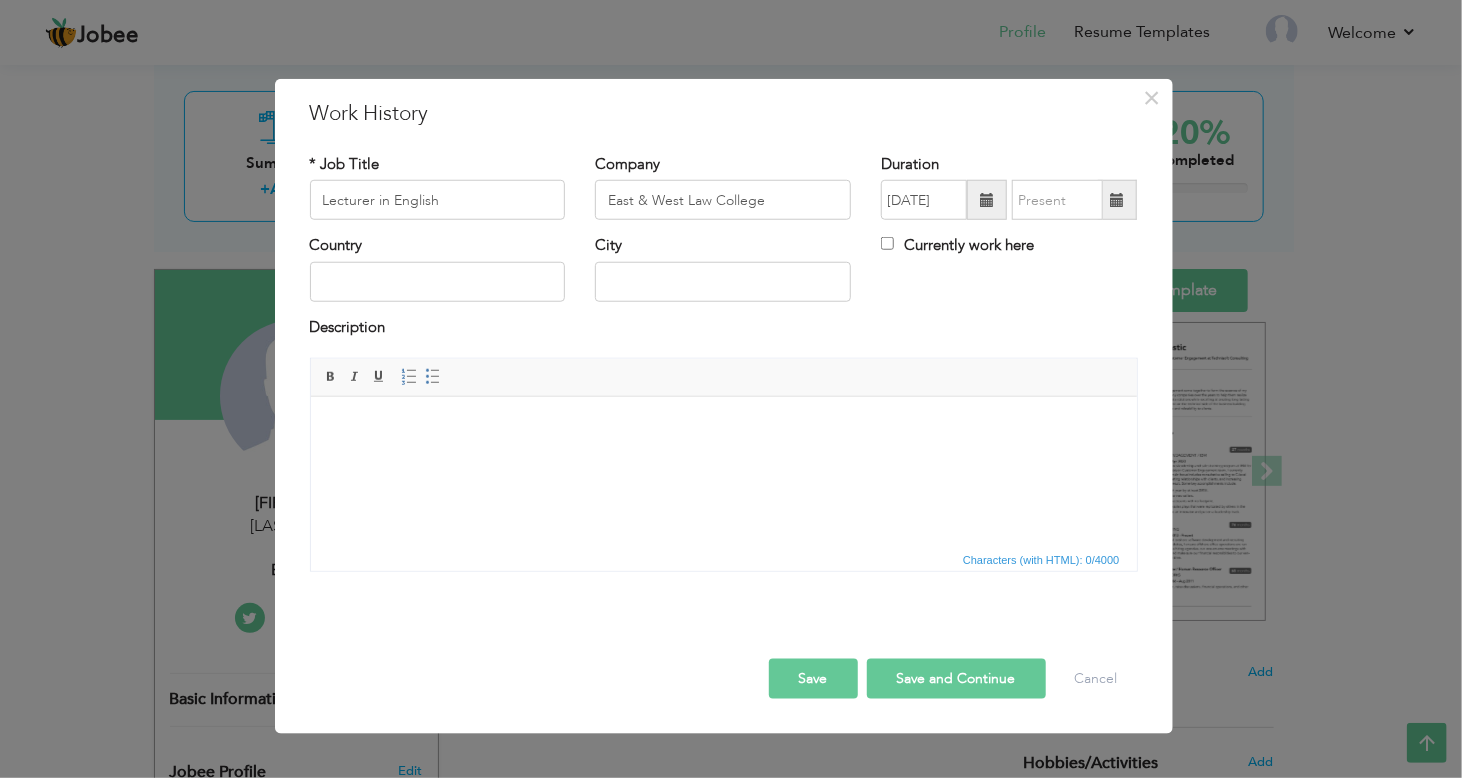 click at bounding box center [1117, 200] 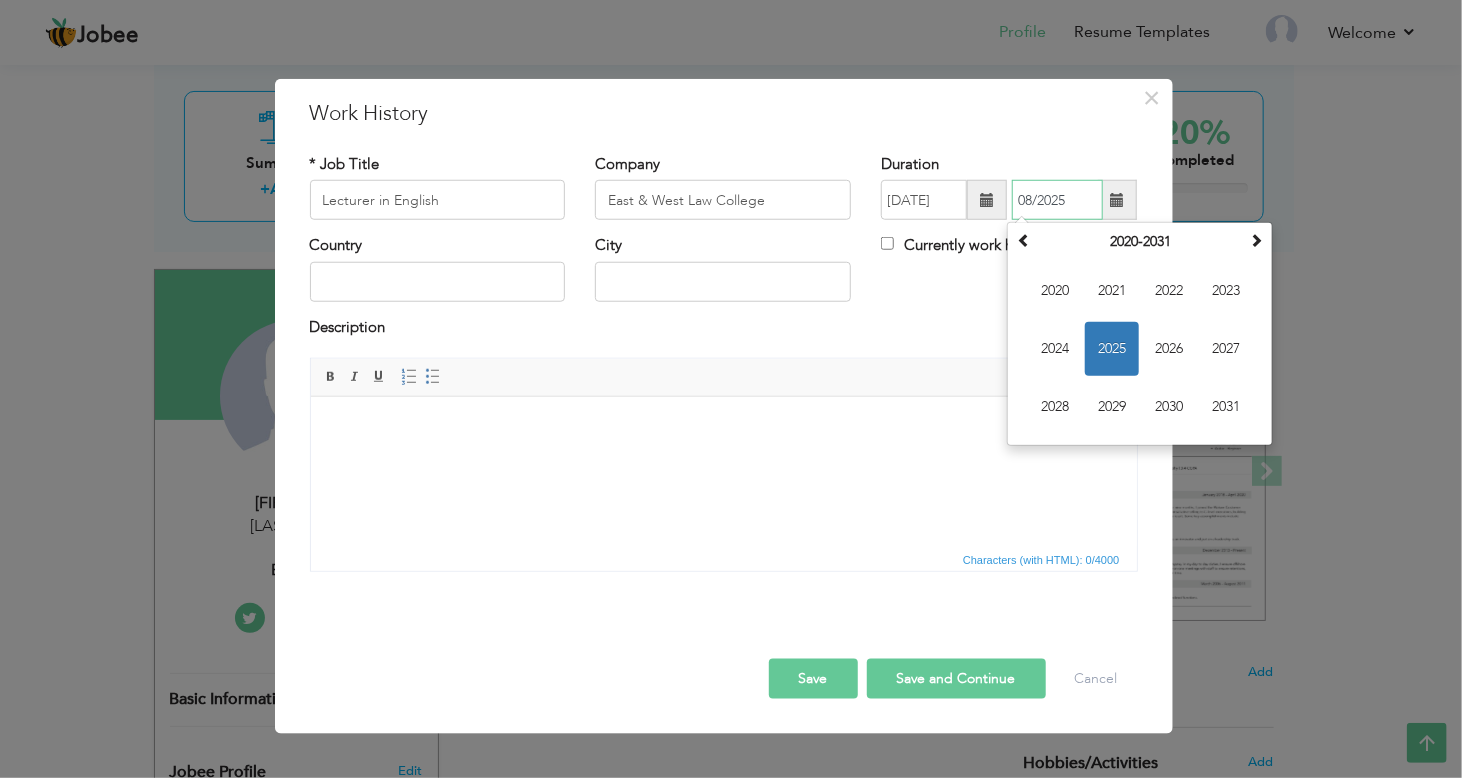 click on "08/2025" at bounding box center (1057, 200) 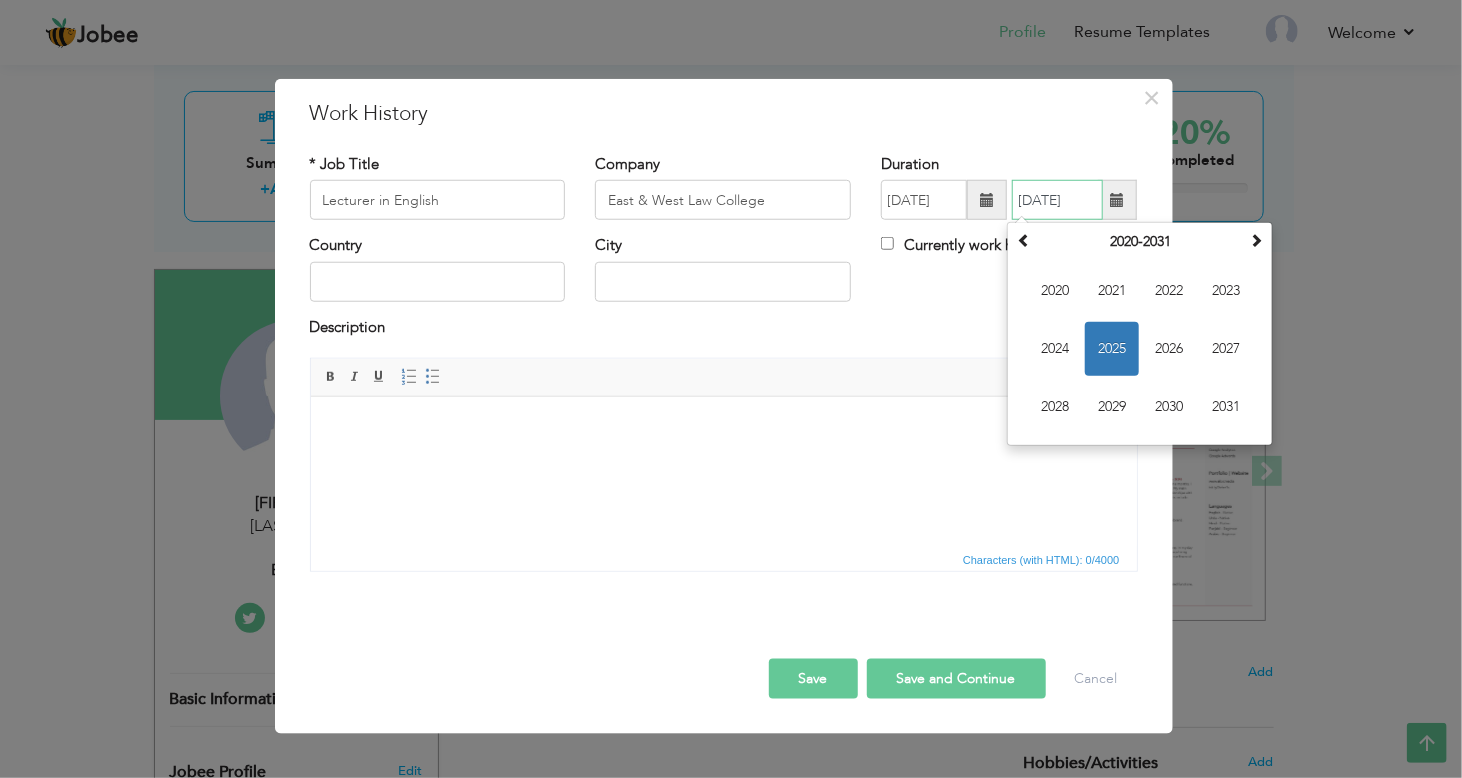 click on "07/2025" at bounding box center [1057, 200] 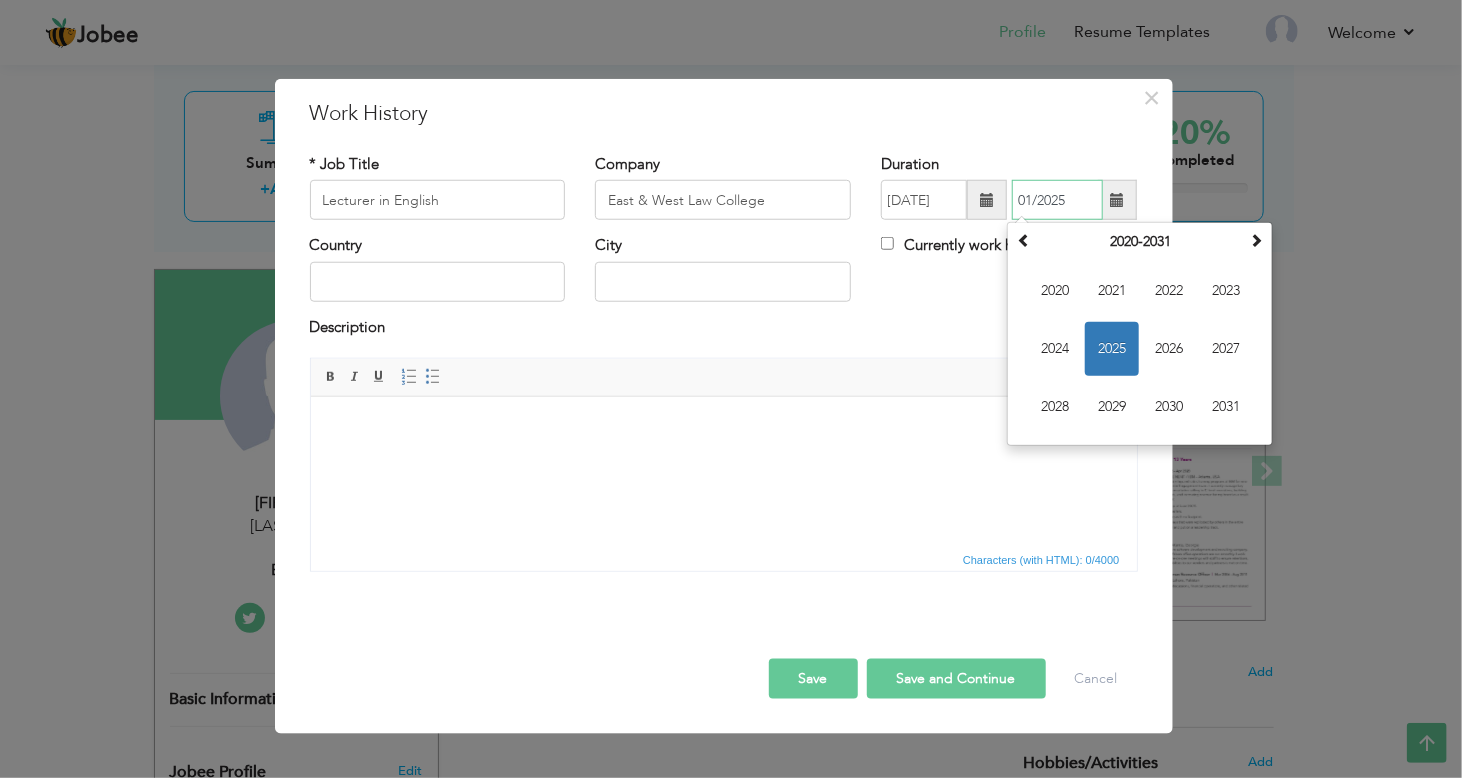 click on "01/2025" at bounding box center (1057, 200) 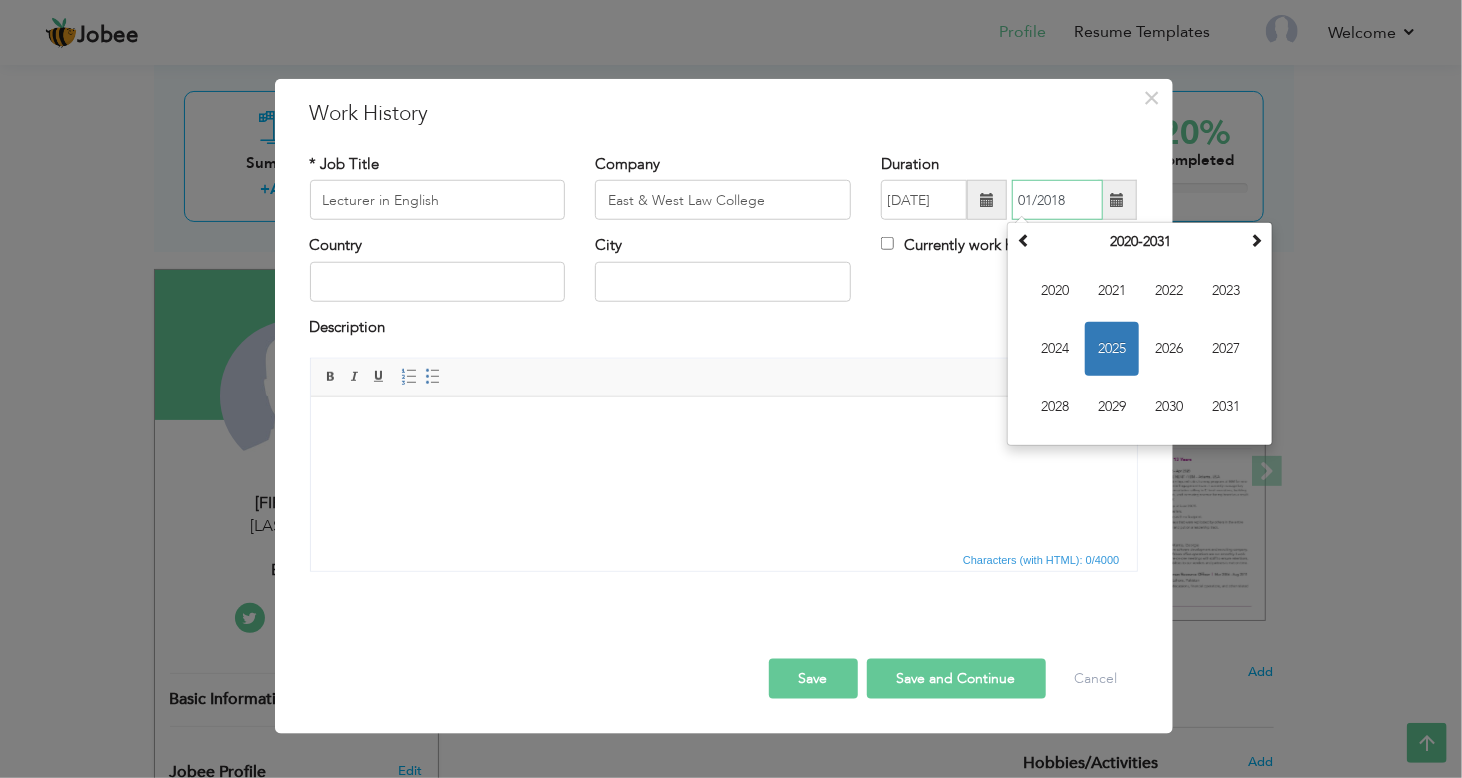 type on "01/2018" 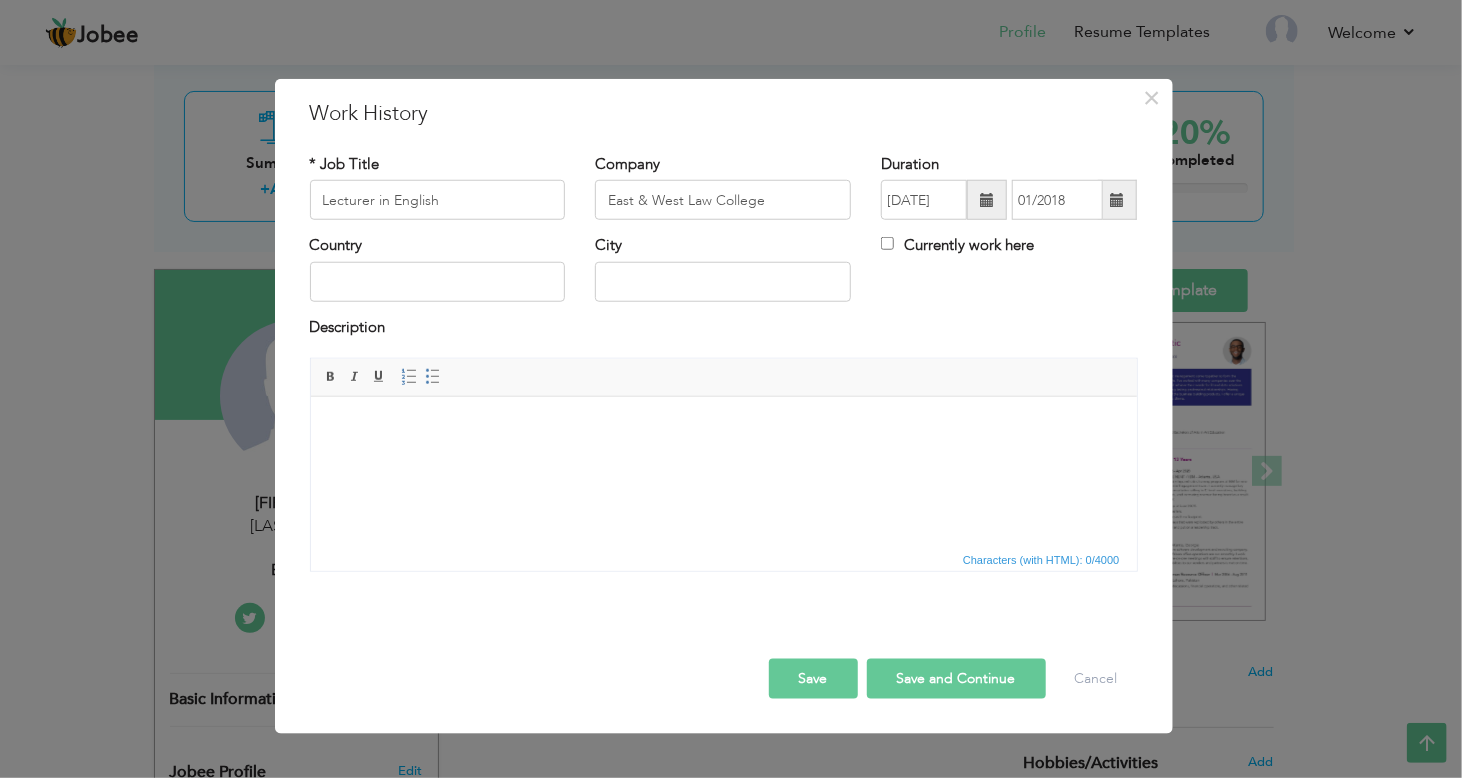 click on "Work History" at bounding box center [724, 114] 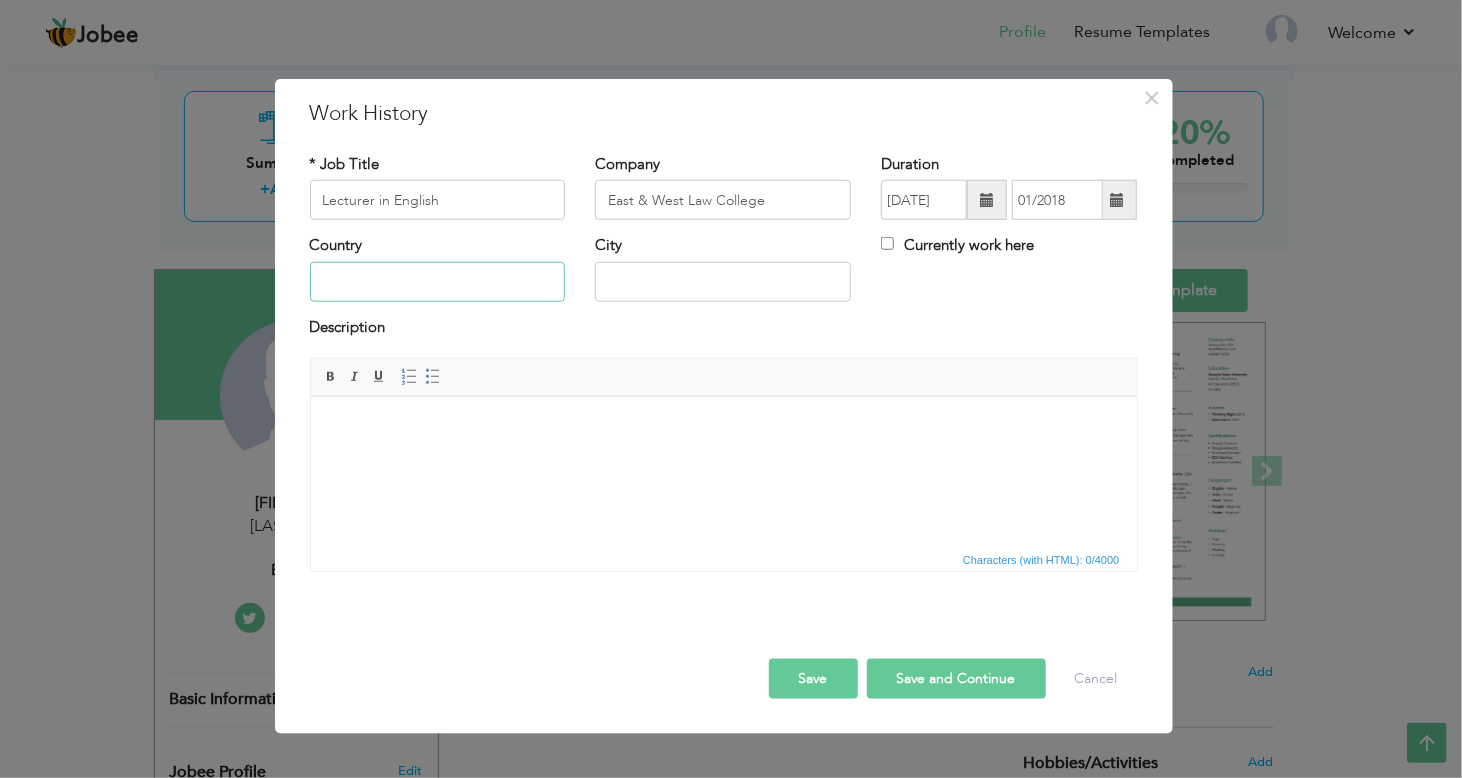 click at bounding box center [438, 282] 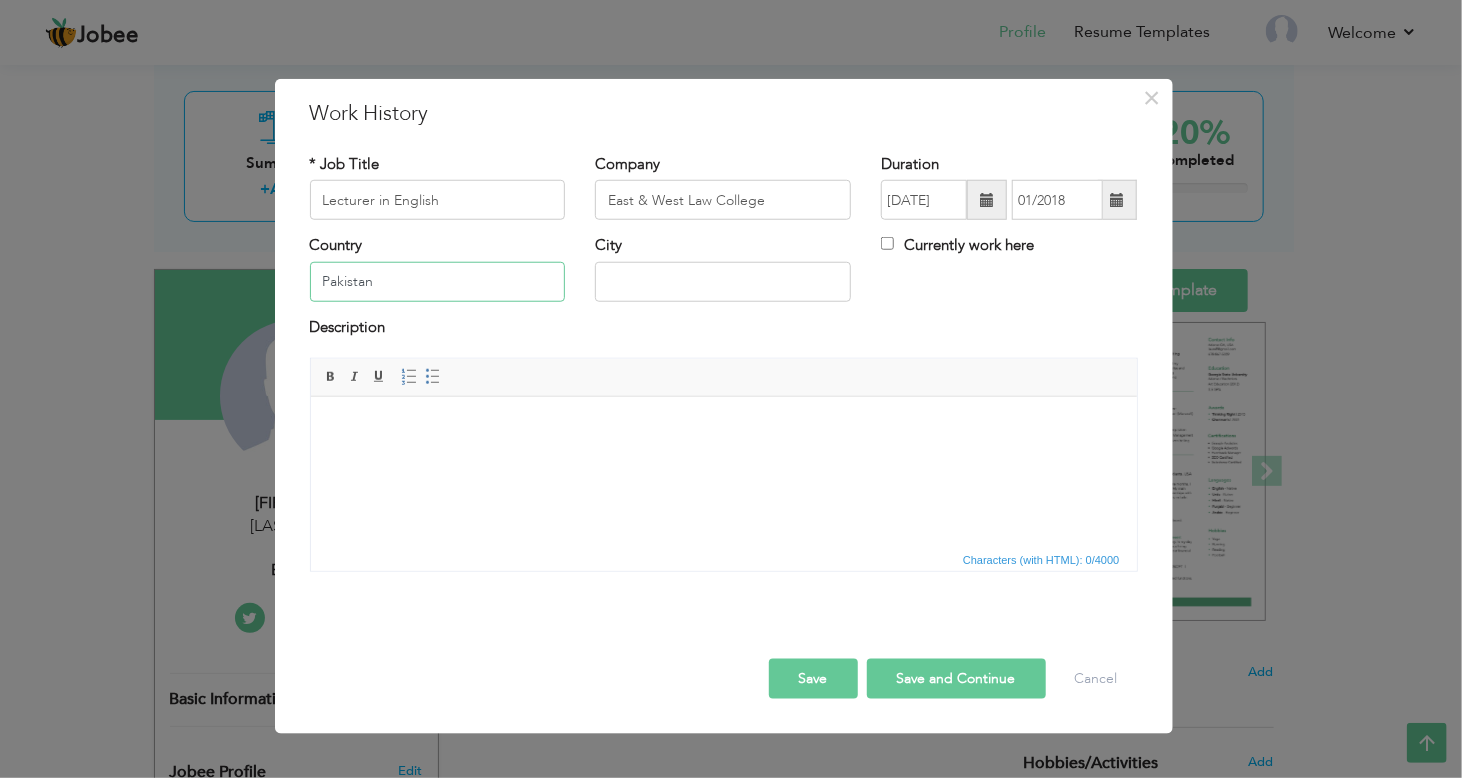 type on "Pakistan" 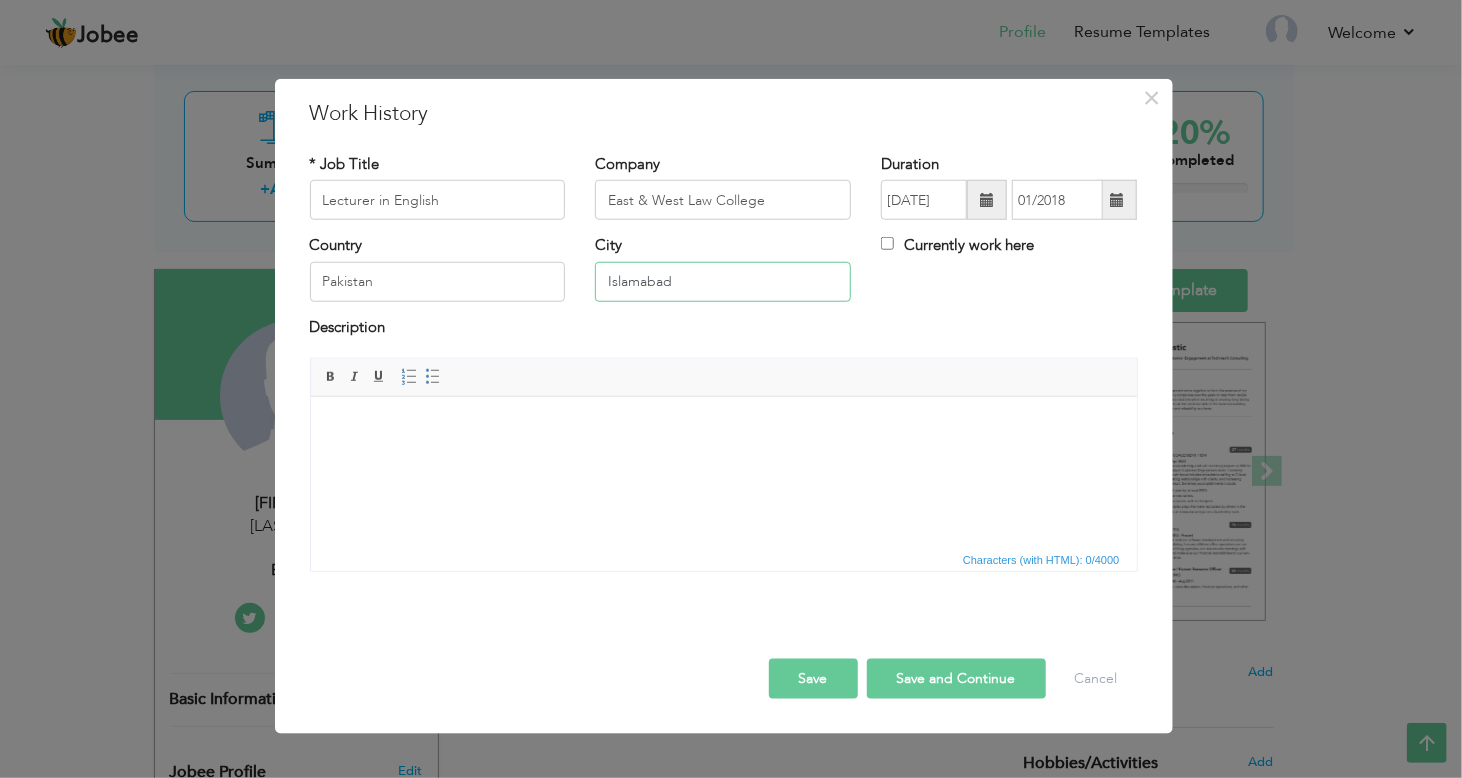 type on "Islamabad" 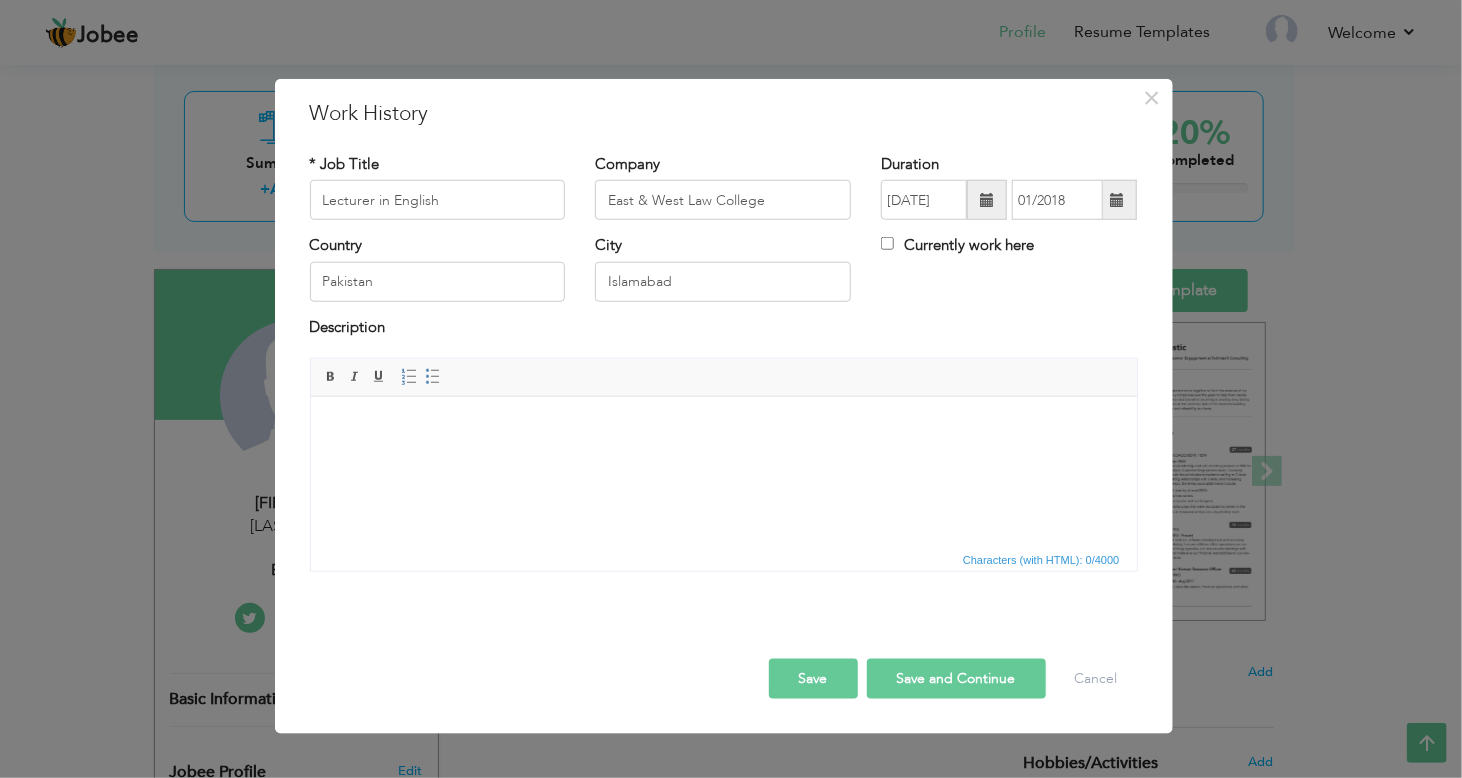 click at bounding box center (723, 426) 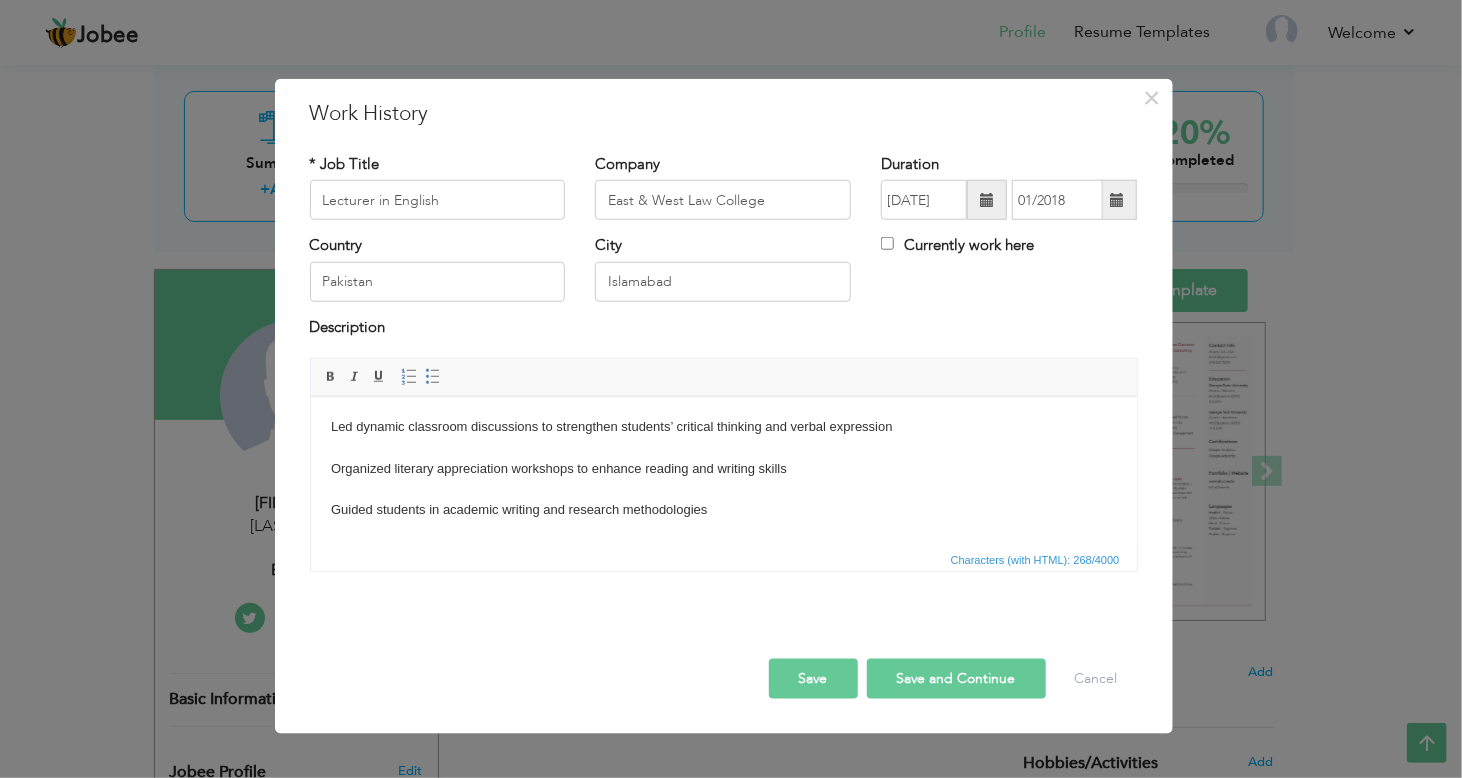click on "Led dynamic classroom discussions to strengthen students’ critical thinking and verbal expression Organized literary appreciation workshops to enhance reading and writing skills Guided students in academic writing and research methodologies" at bounding box center [723, 468] 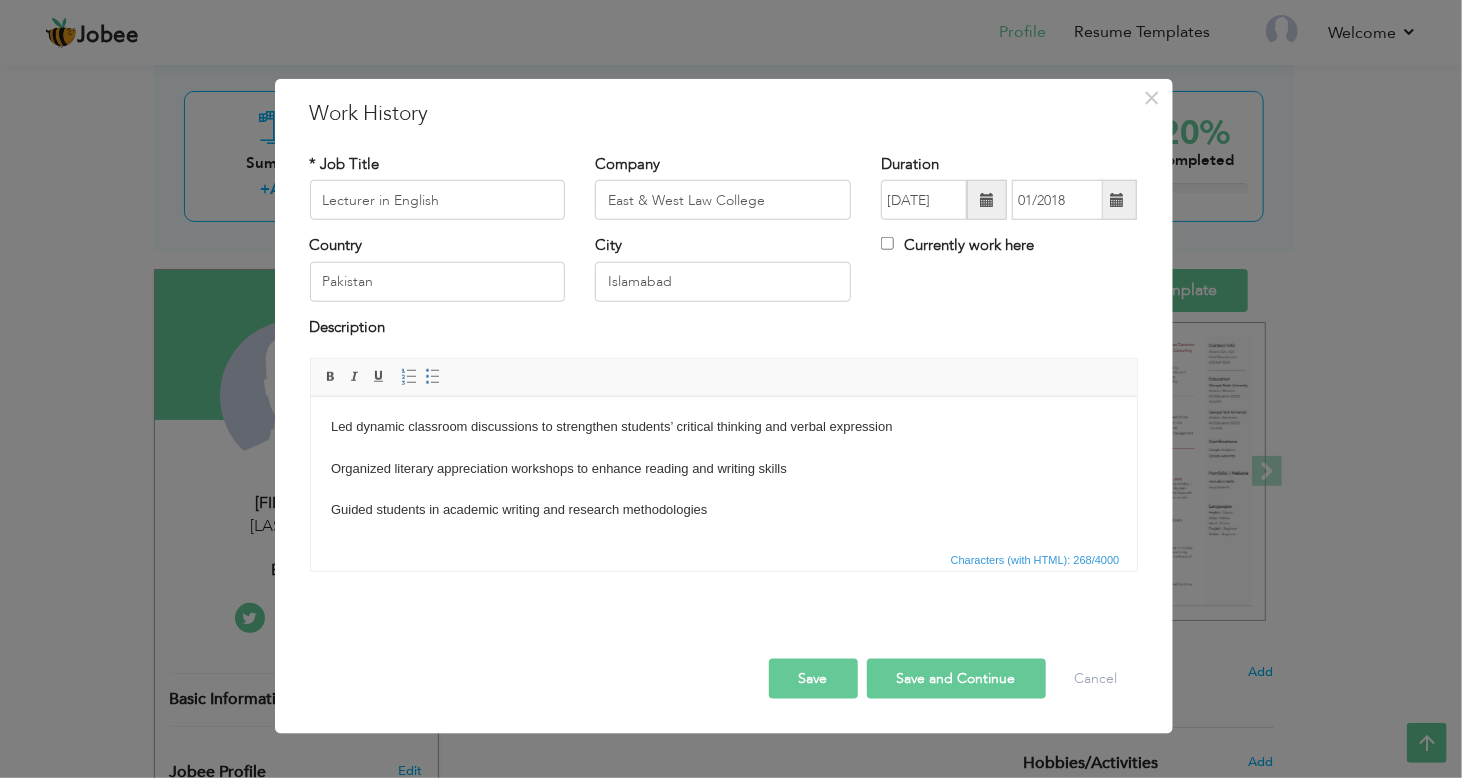 click on "Save" at bounding box center (813, 679) 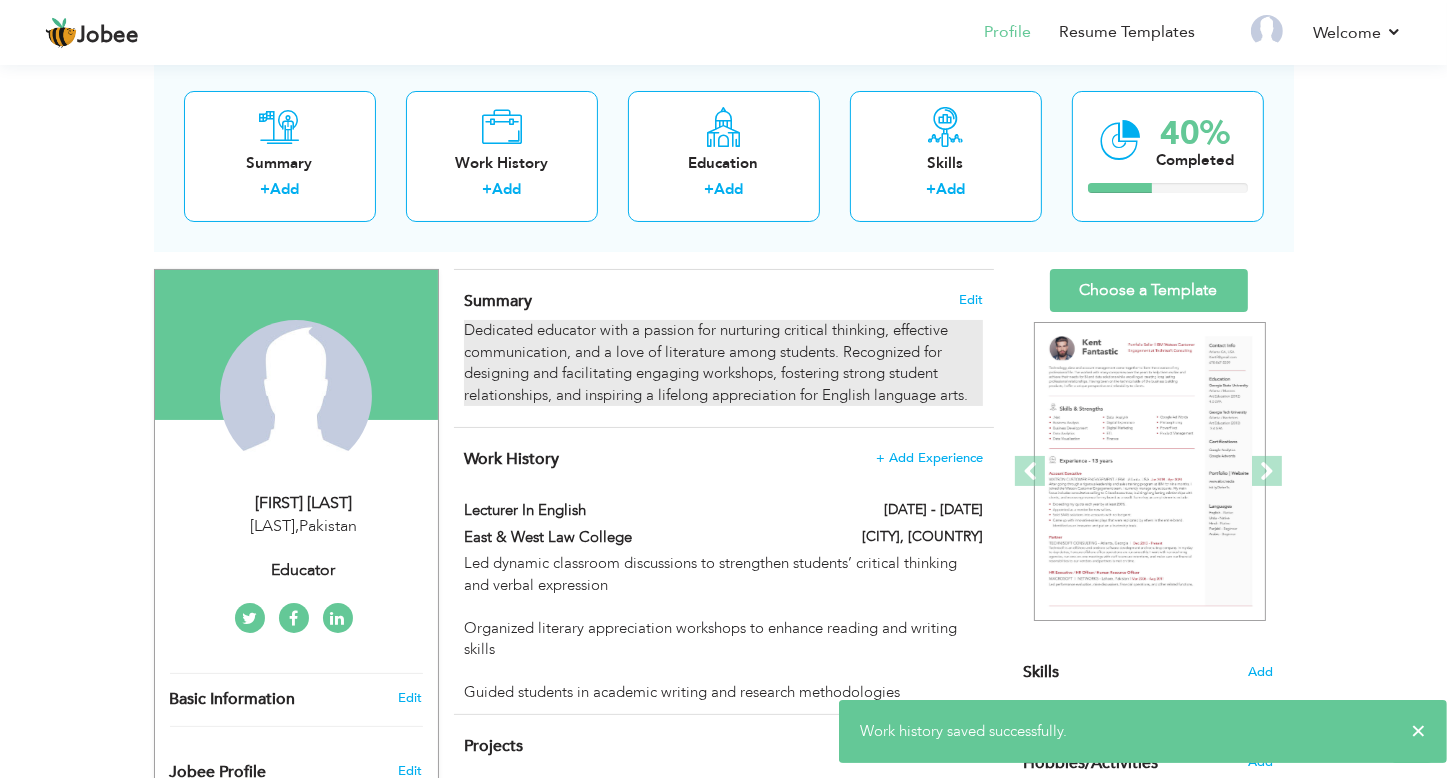 drag, startPoint x: 640, startPoint y: 422, endPoint x: 636, endPoint y: 330, distance: 92.086914 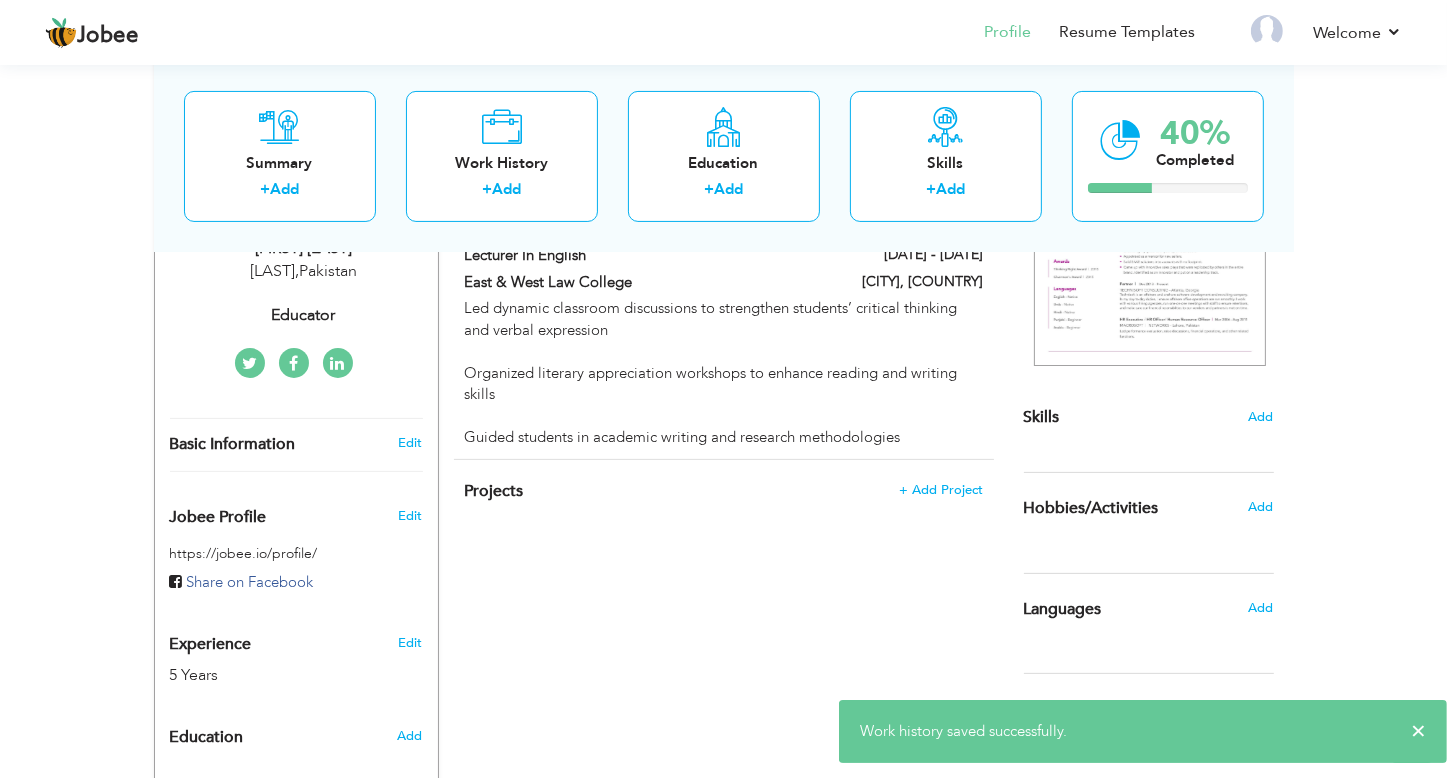 scroll, scrollTop: 163, scrollLeft: 0, axis: vertical 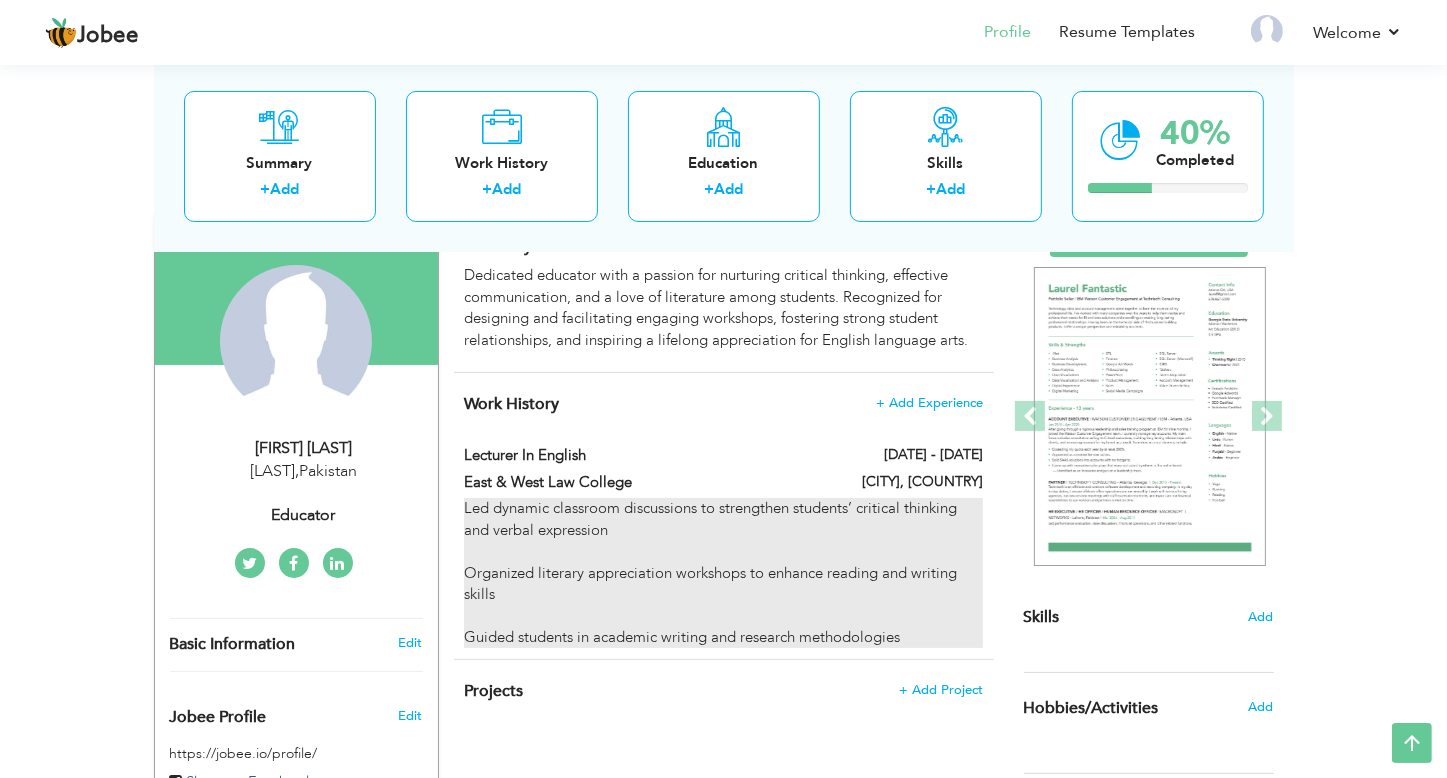 click on "Led dynamic classroom discussions to strengthen students’ critical thinking and verbal expression
Organized literary appreciation workshops to enhance reading and writing skills
Guided students in academic writing and research methodologies" at bounding box center [723, 573] 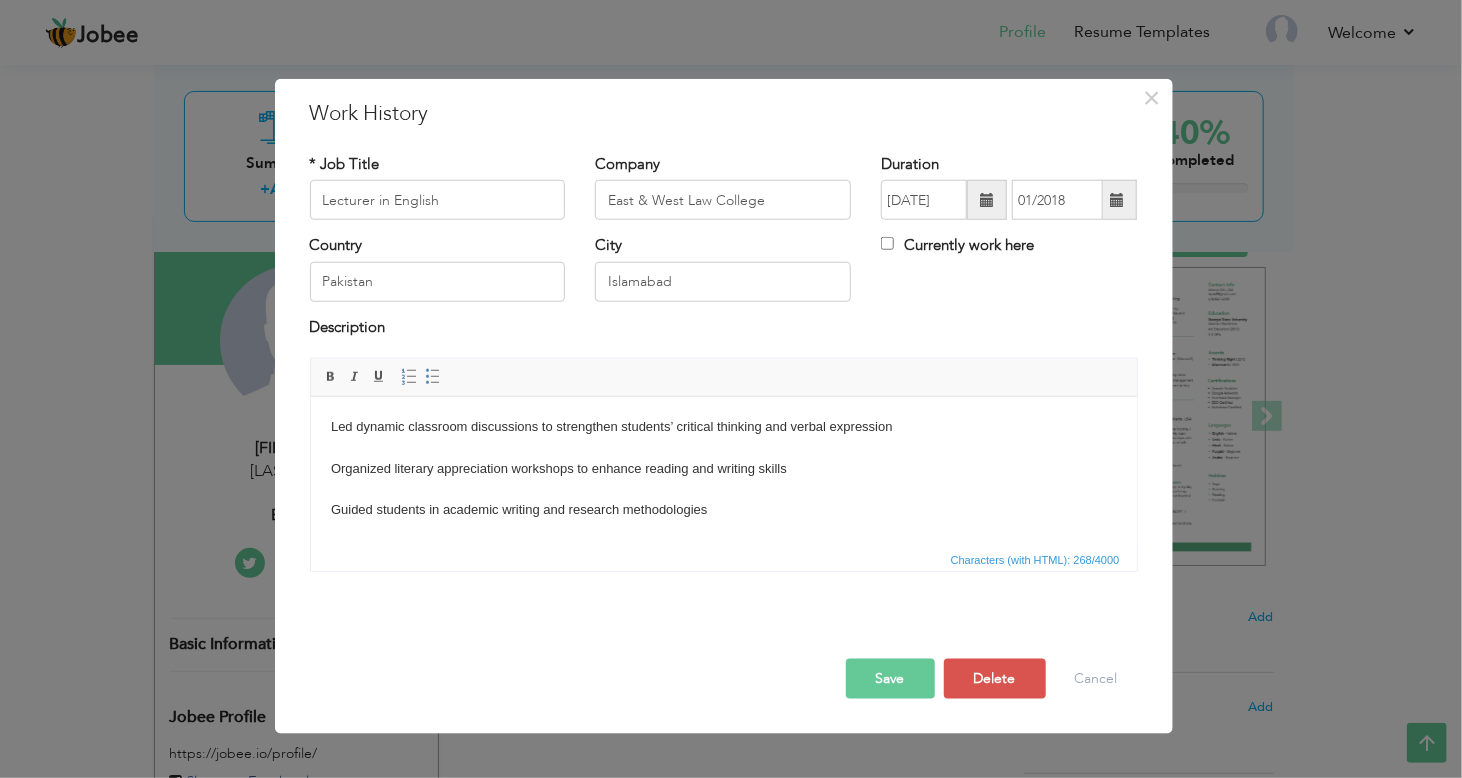 click on "Led dynamic classroom discussions to strengthen students’ critical thinking and verbal expression Organized literary appreciation workshops to enhance reading and writing skills Guided students in academic writing and research methodologies" at bounding box center (723, 468) 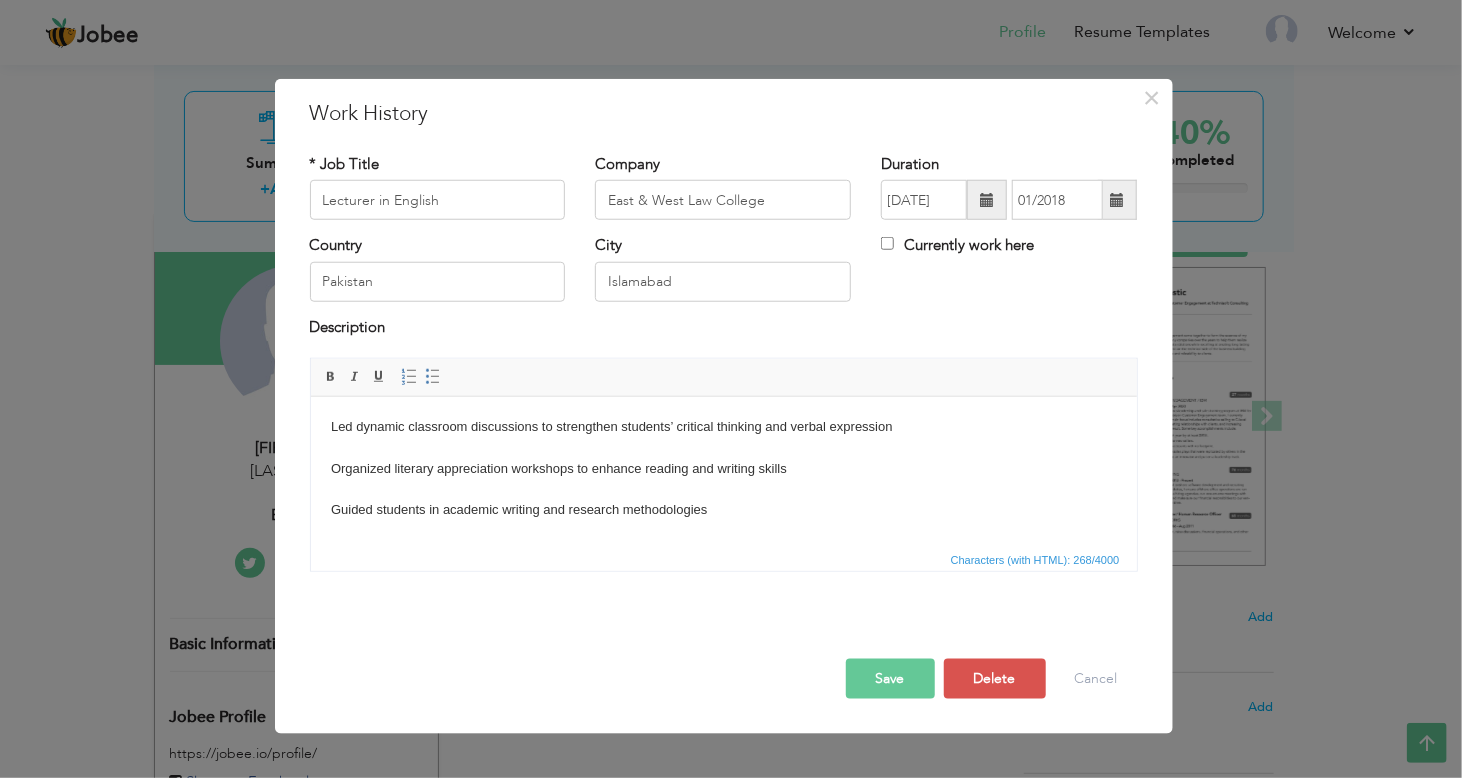 type 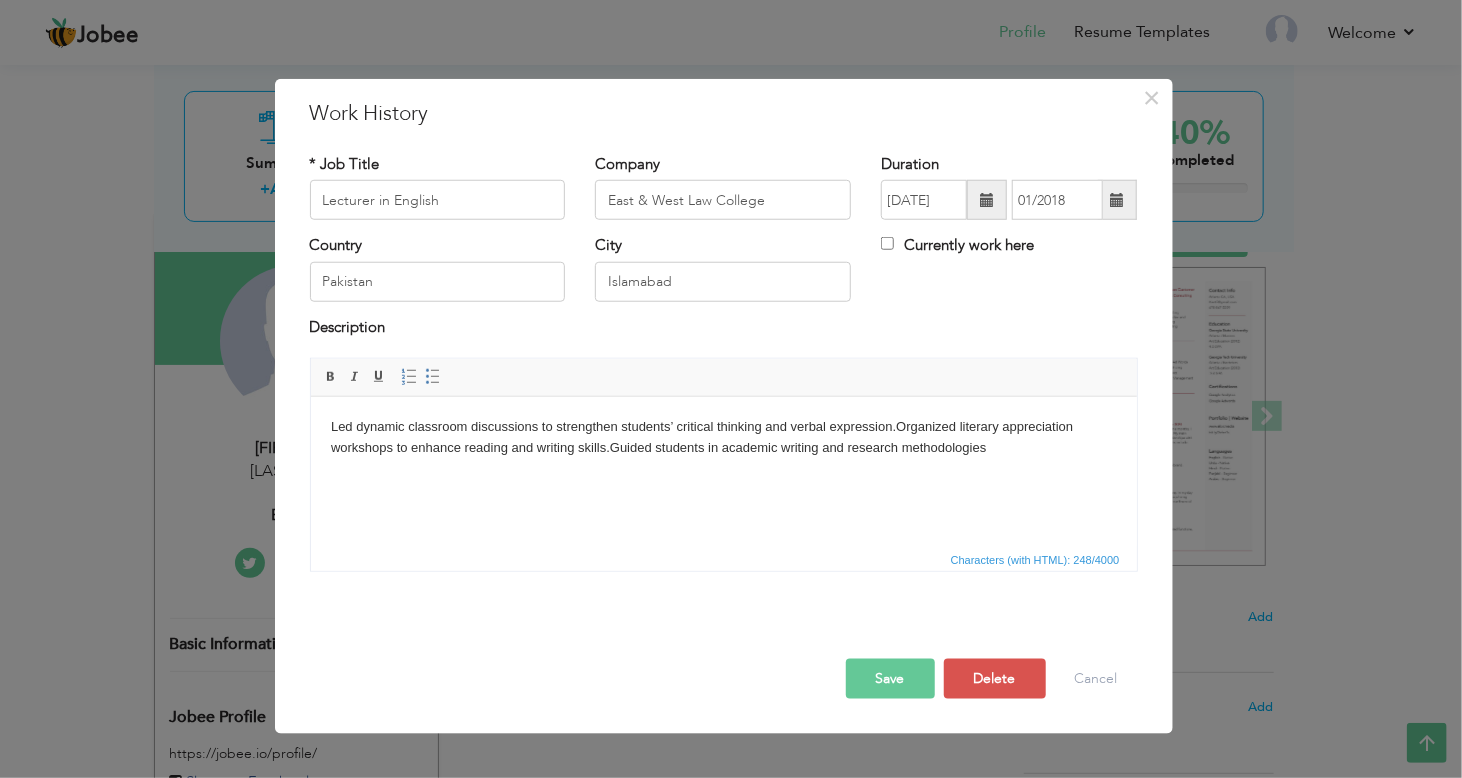 click on "Save" at bounding box center [890, 679] 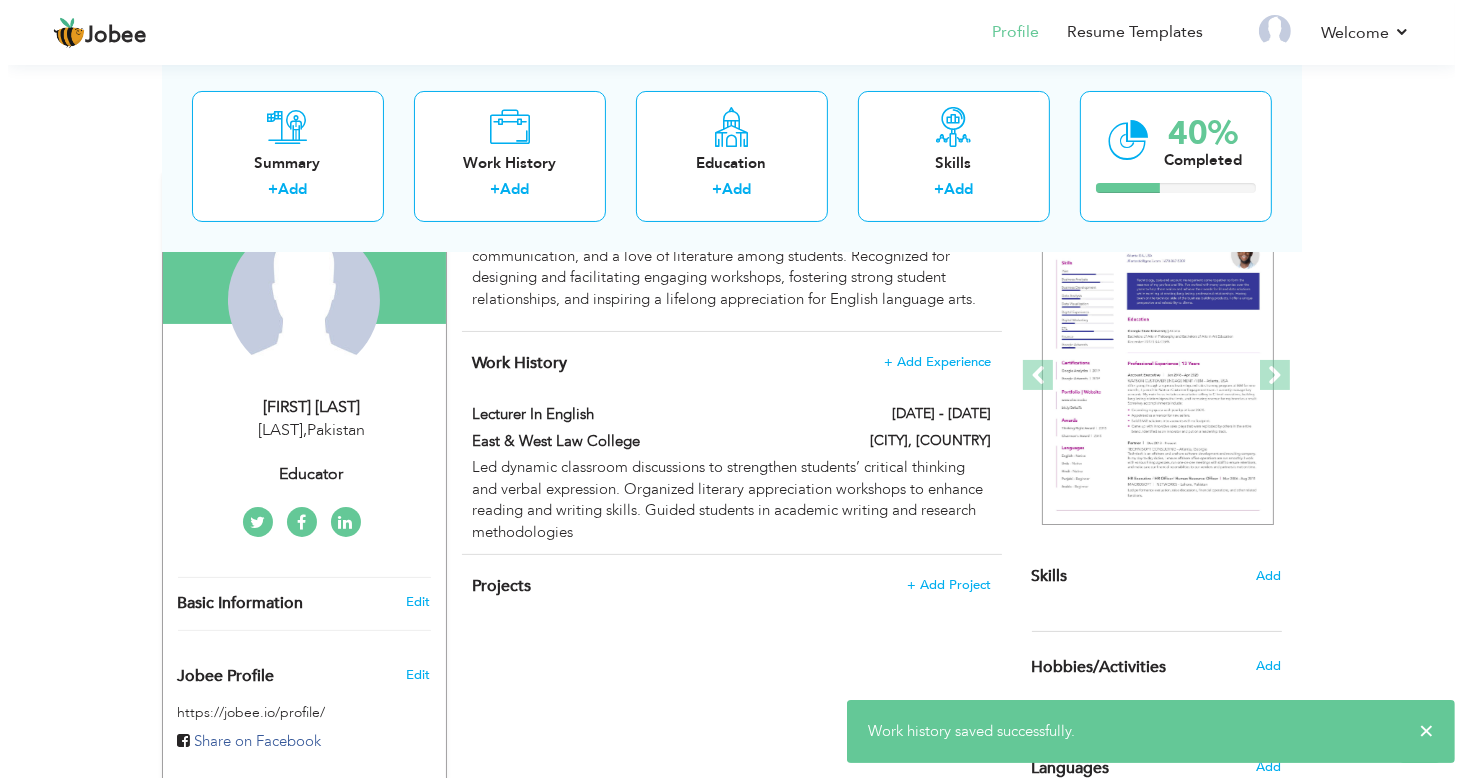 scroll, scrollTop: 202, scrollLeft: 0, axis: vertical 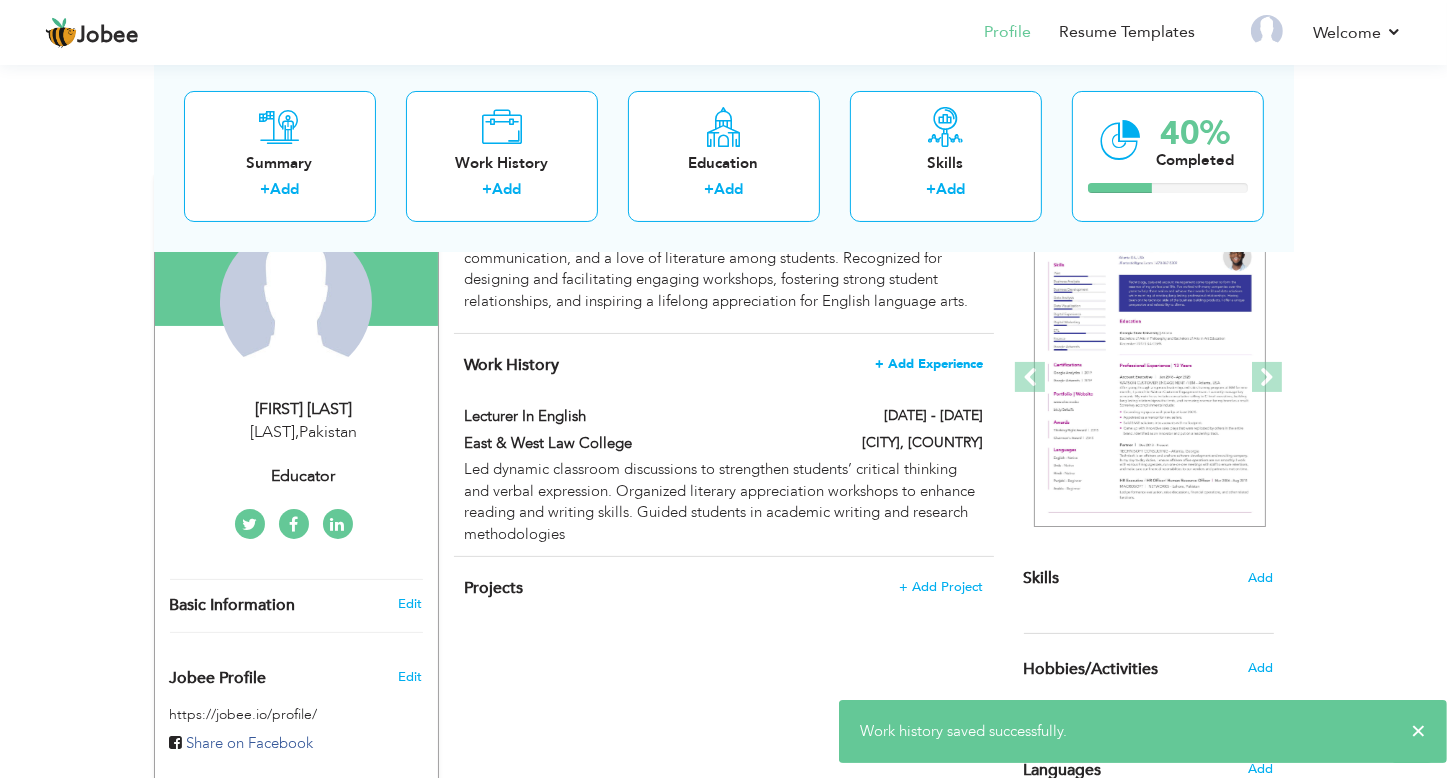 click on "+ Add Experience" at bounding box center (929, 364) 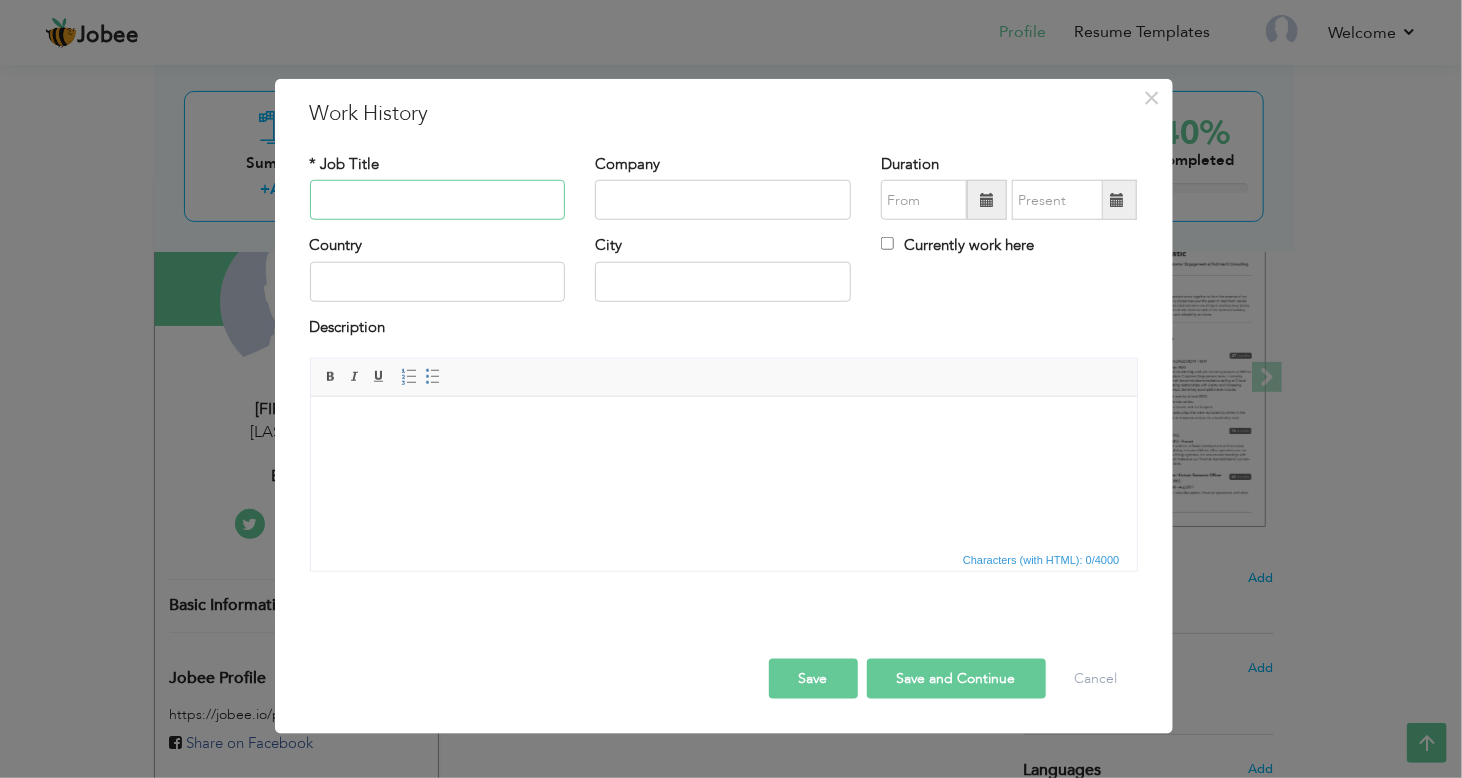 paste on "School Teacher" 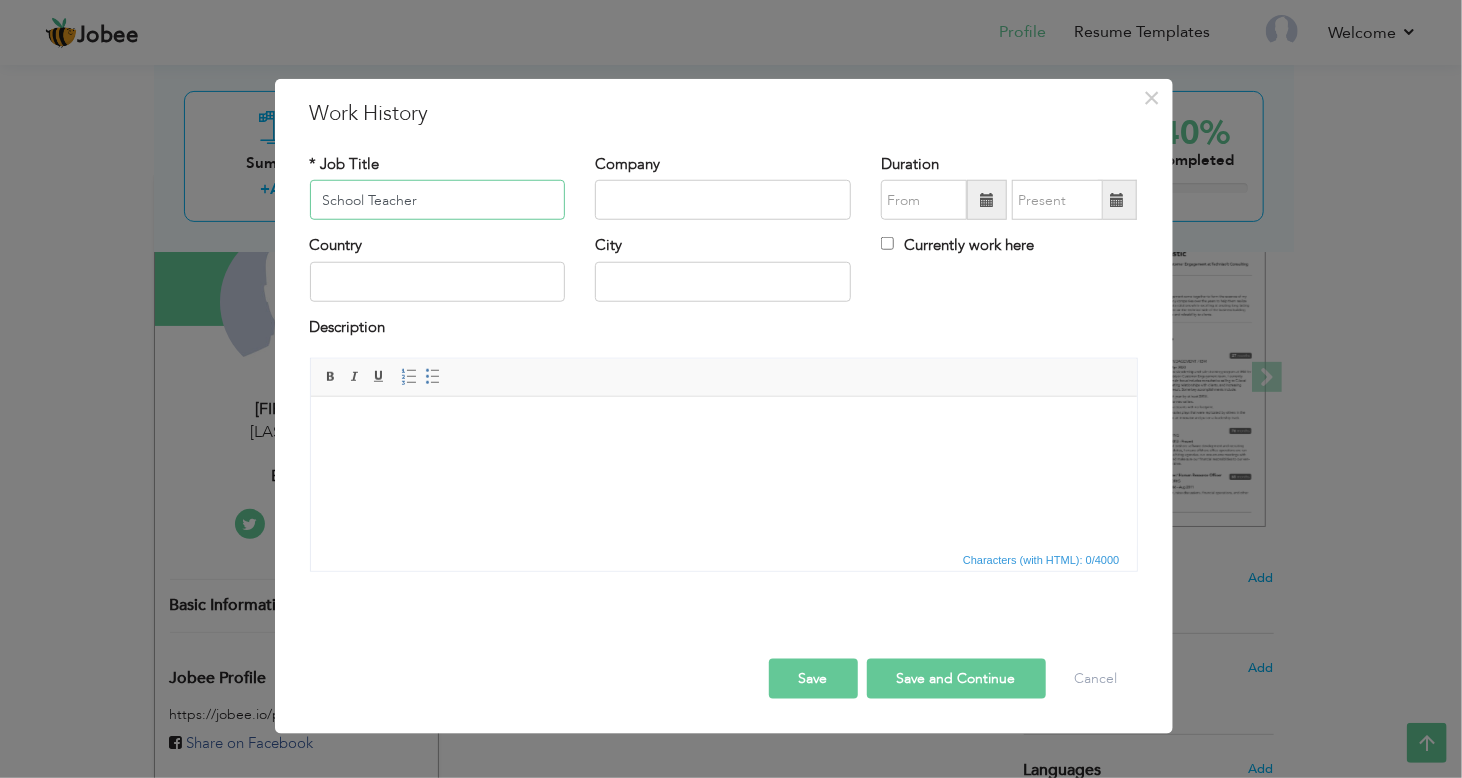 type on "School Teacher" 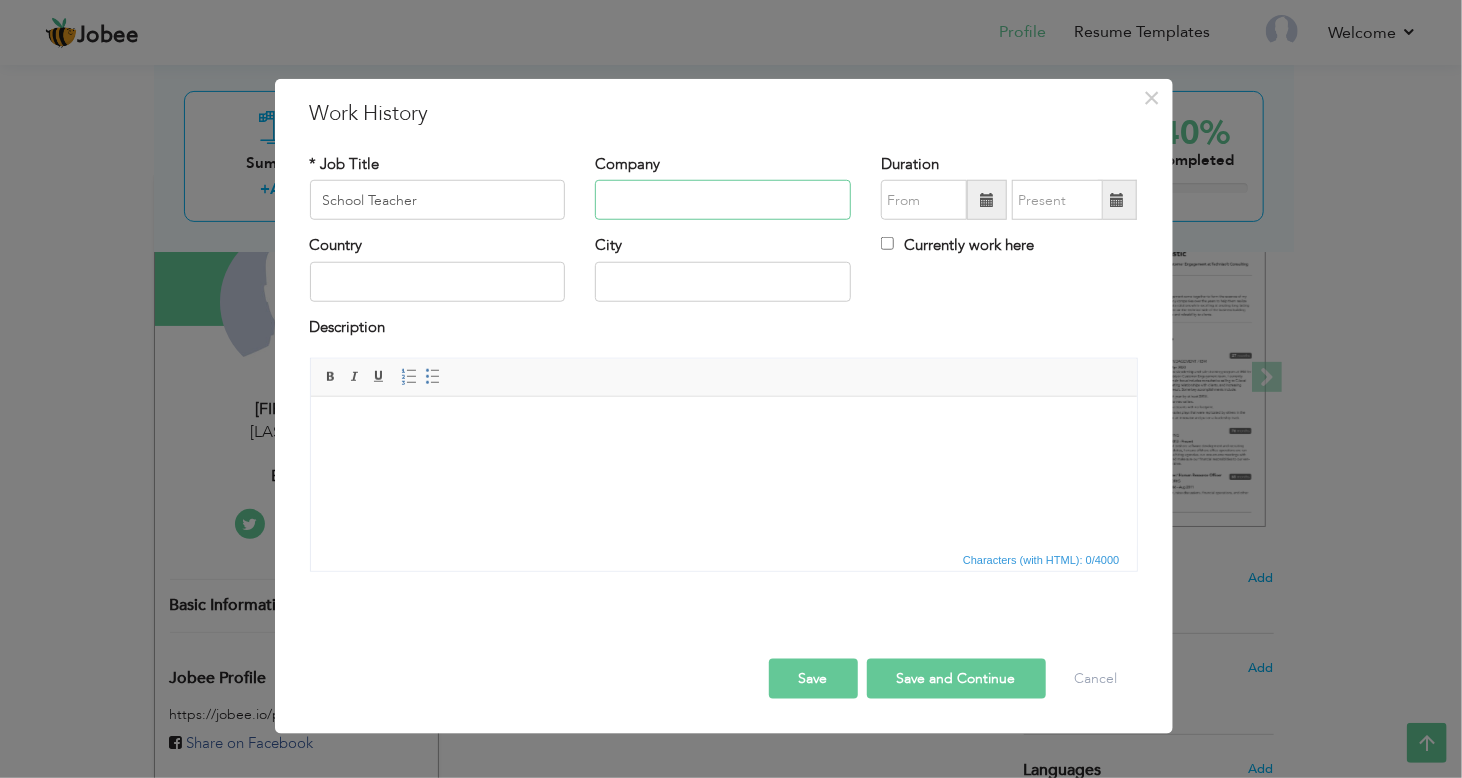click at bounding box center [723, 200] 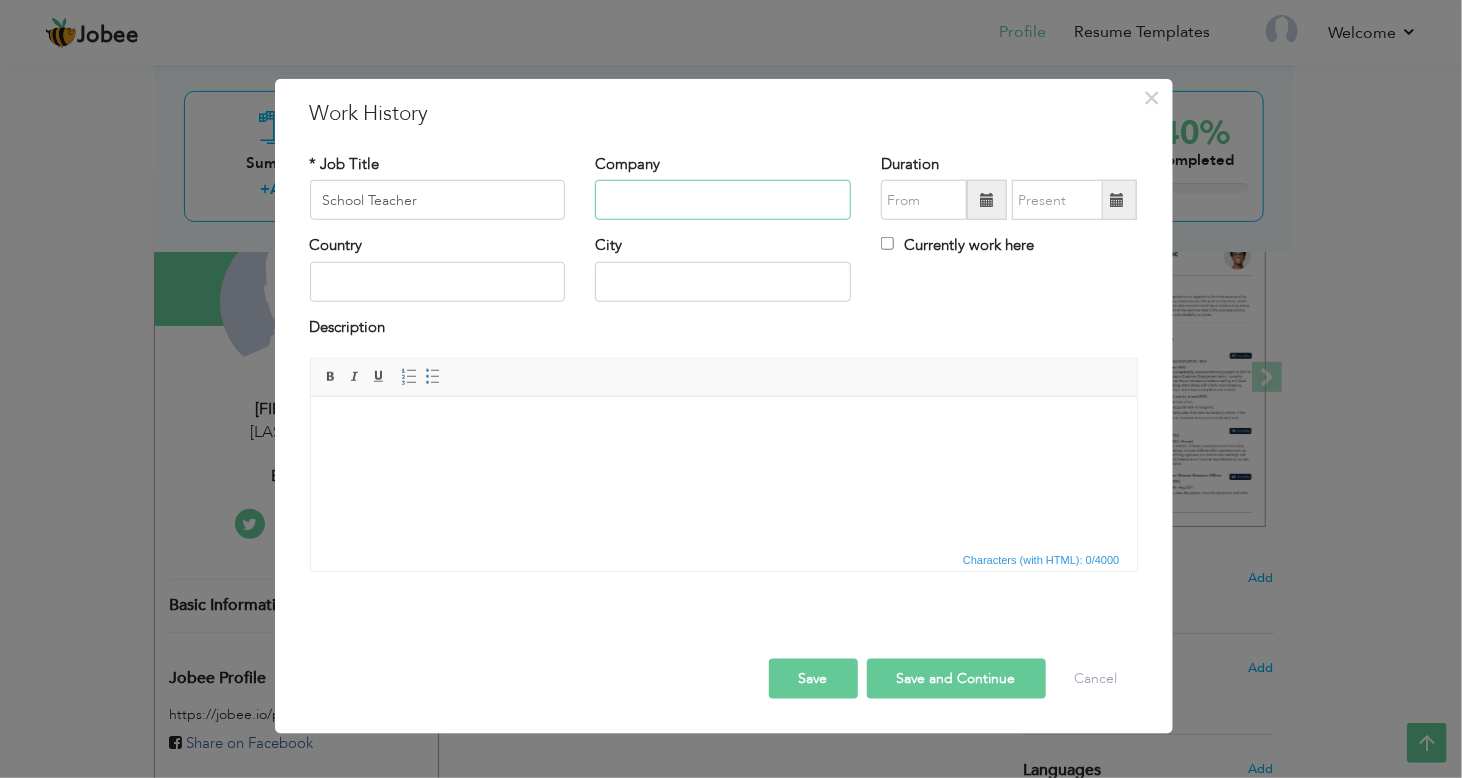 paste on "Shaheen Model College" 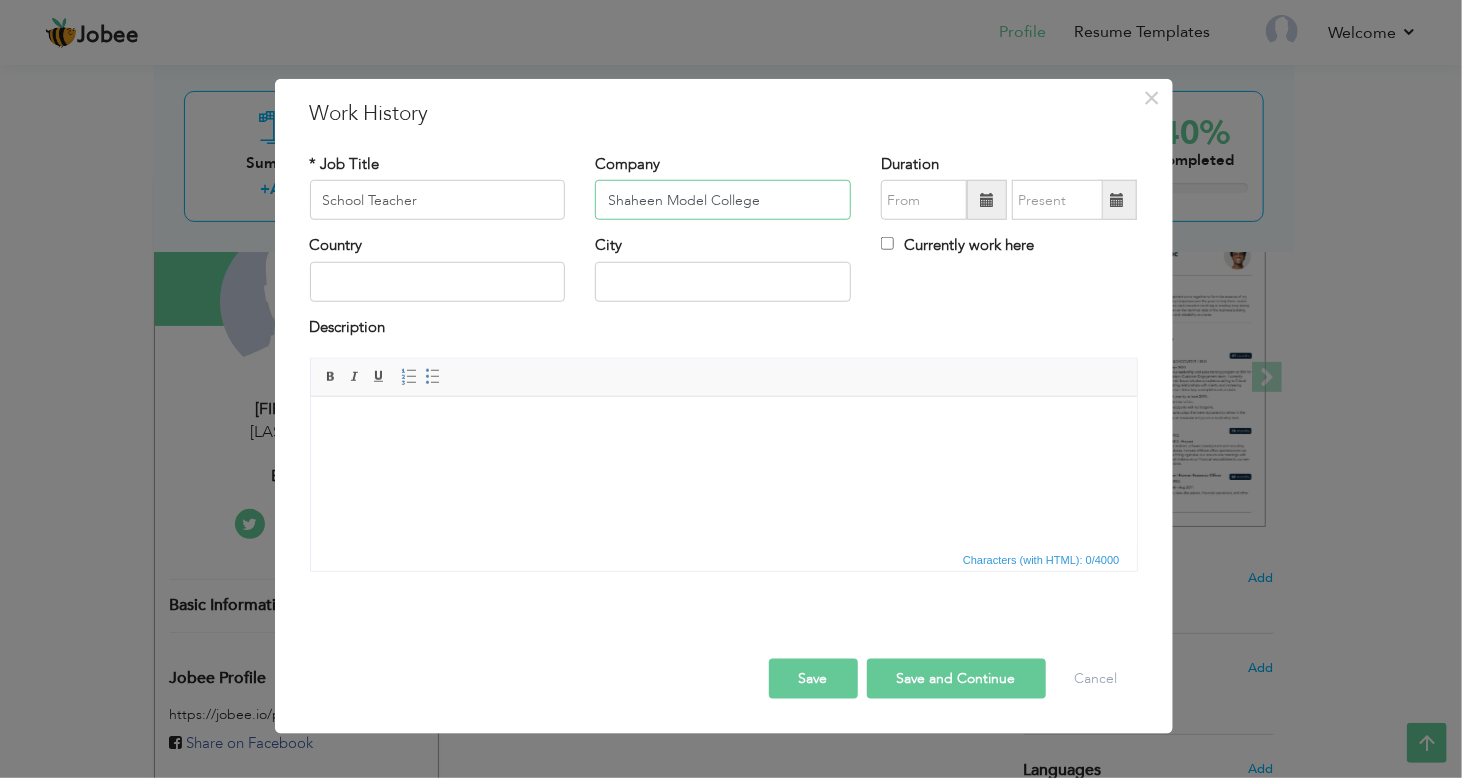 type on "Shaheen Model College" 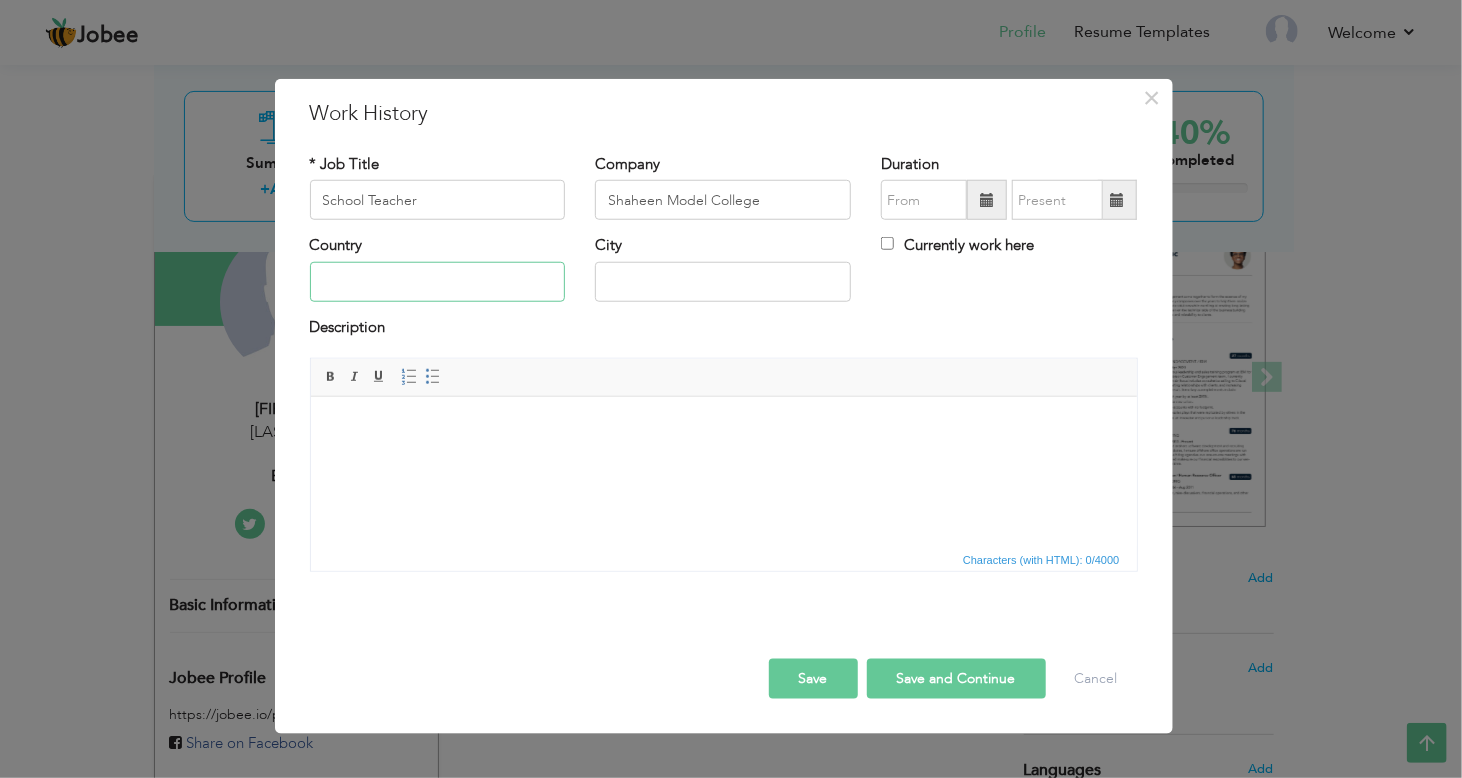 click at bounding box center (438, 282) 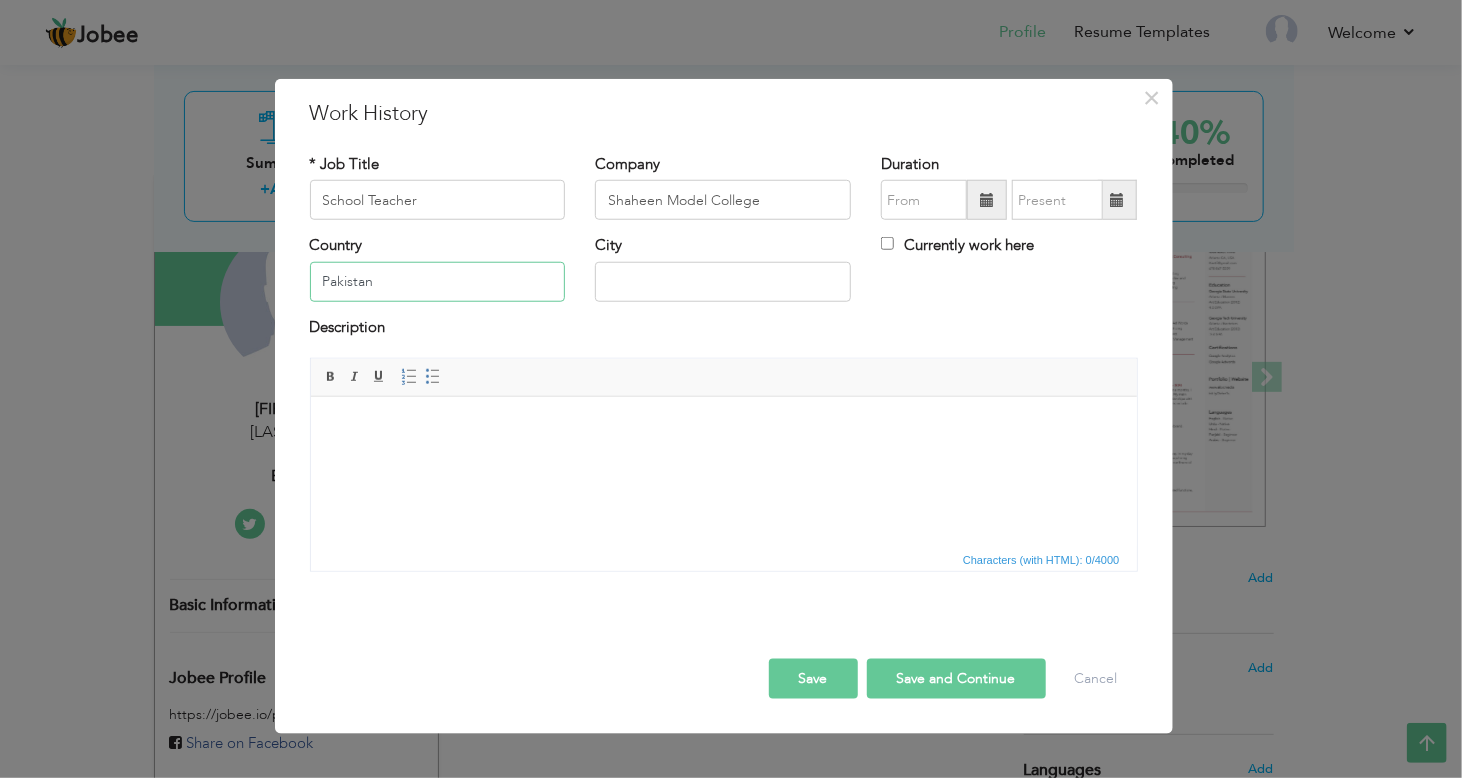 type on "Pakistan" 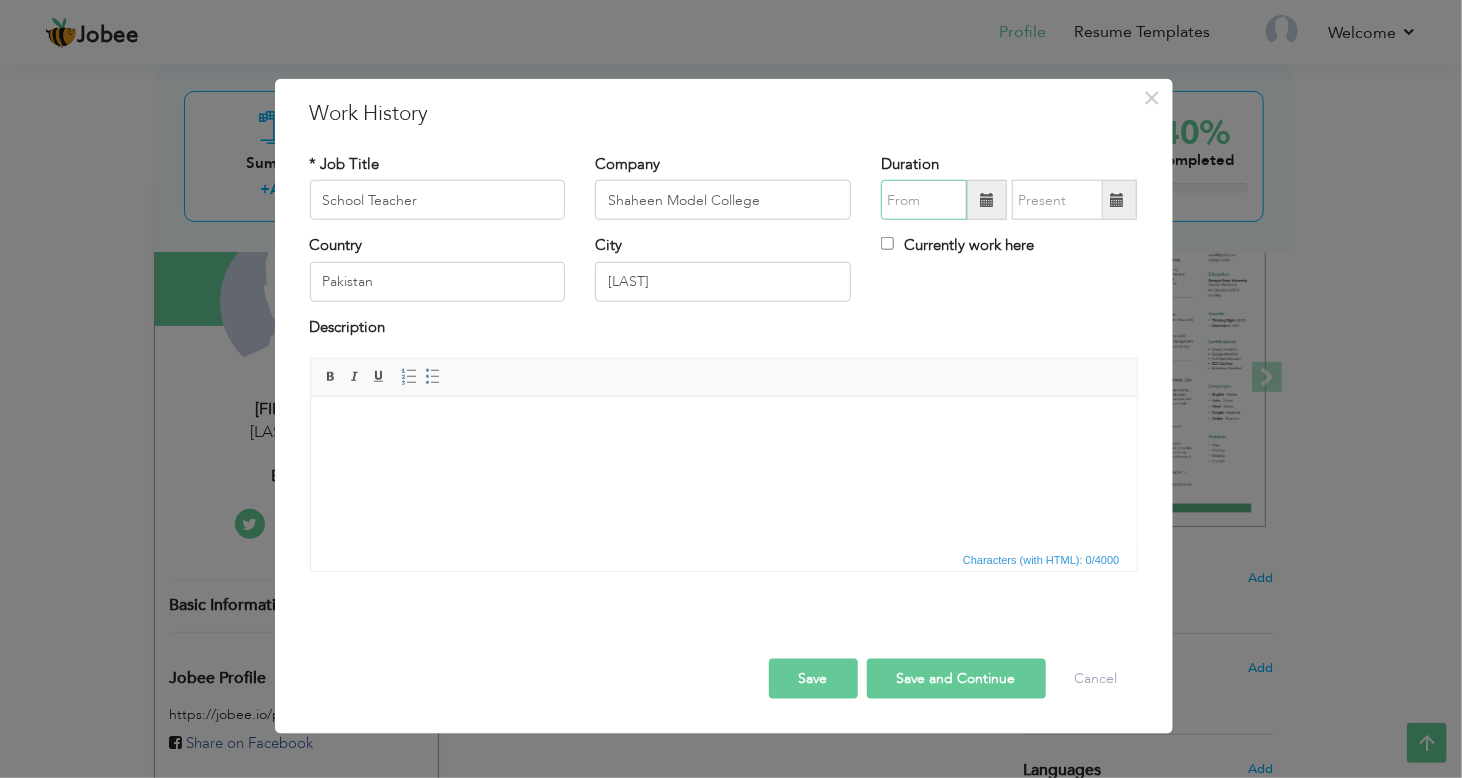click at bounding box center [924, 200] 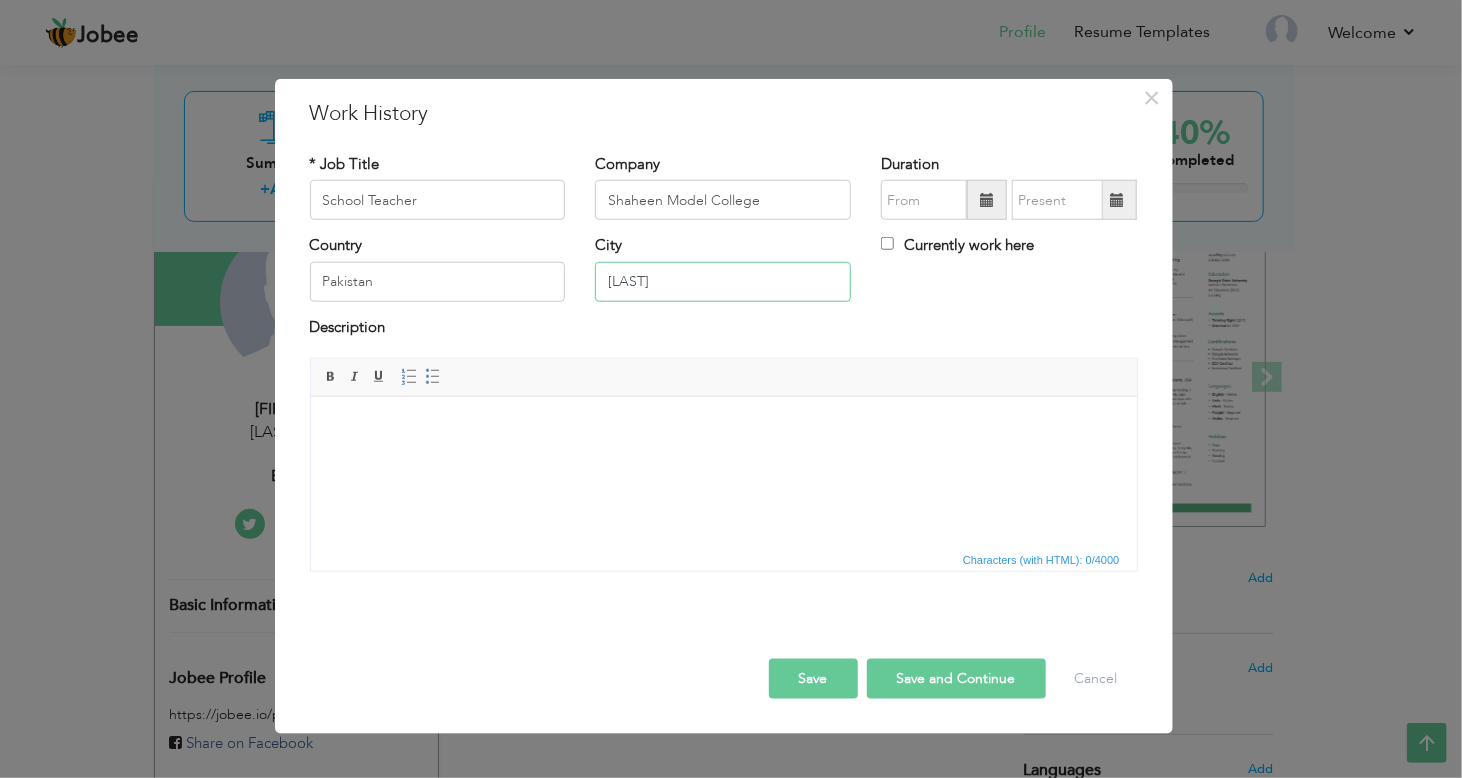 click on "[CITY]" at bounding box center [723, 282] 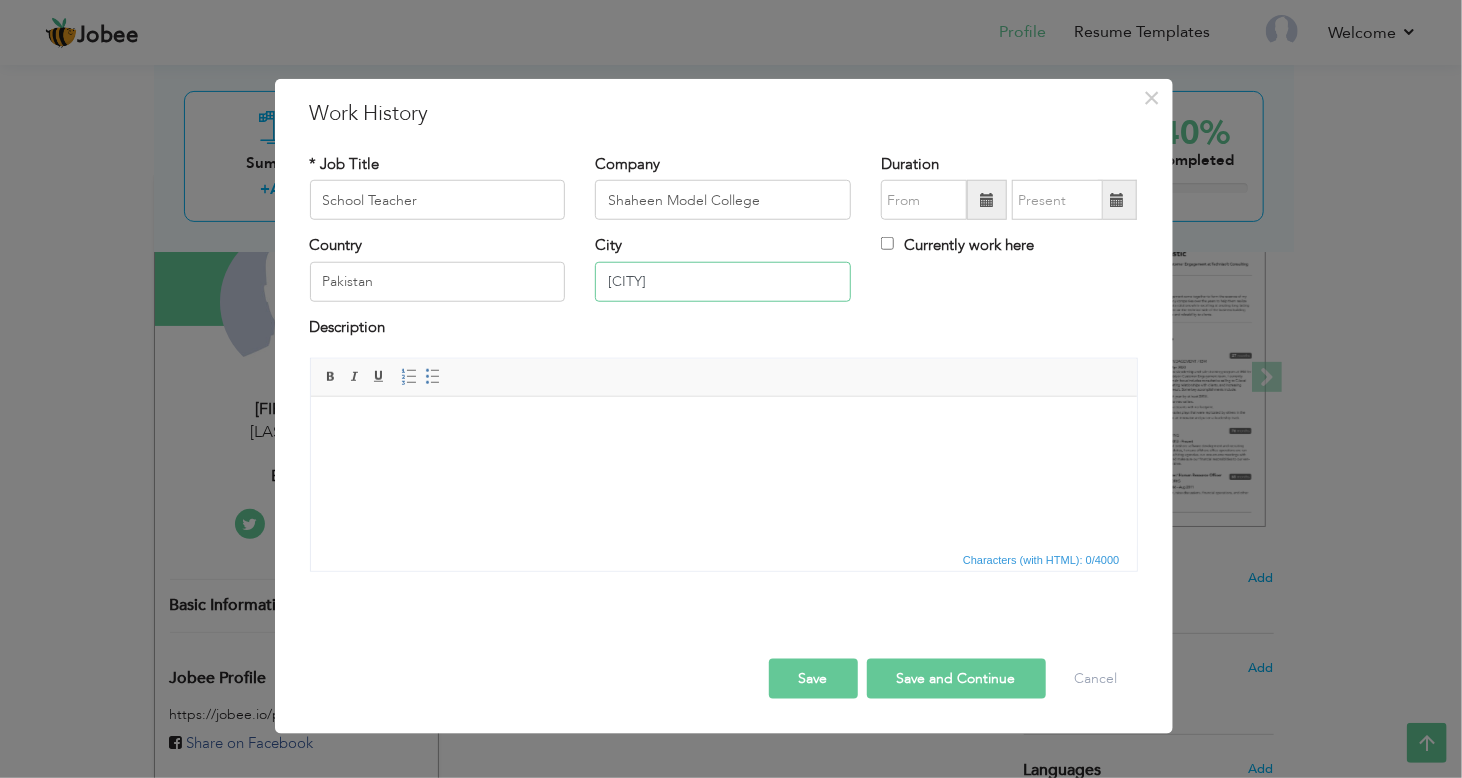 type on "[CITY]" 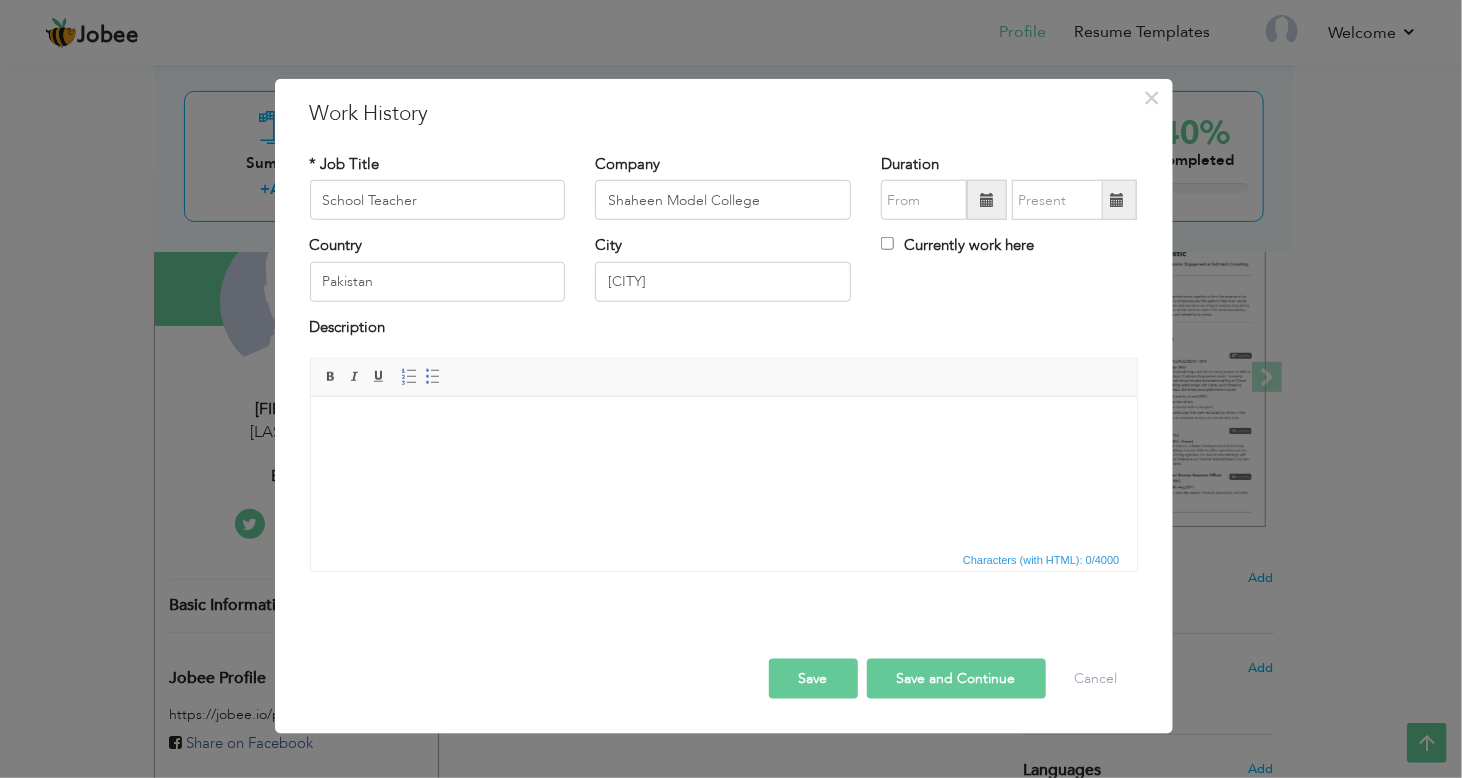 click at bounding box center [987, 200] 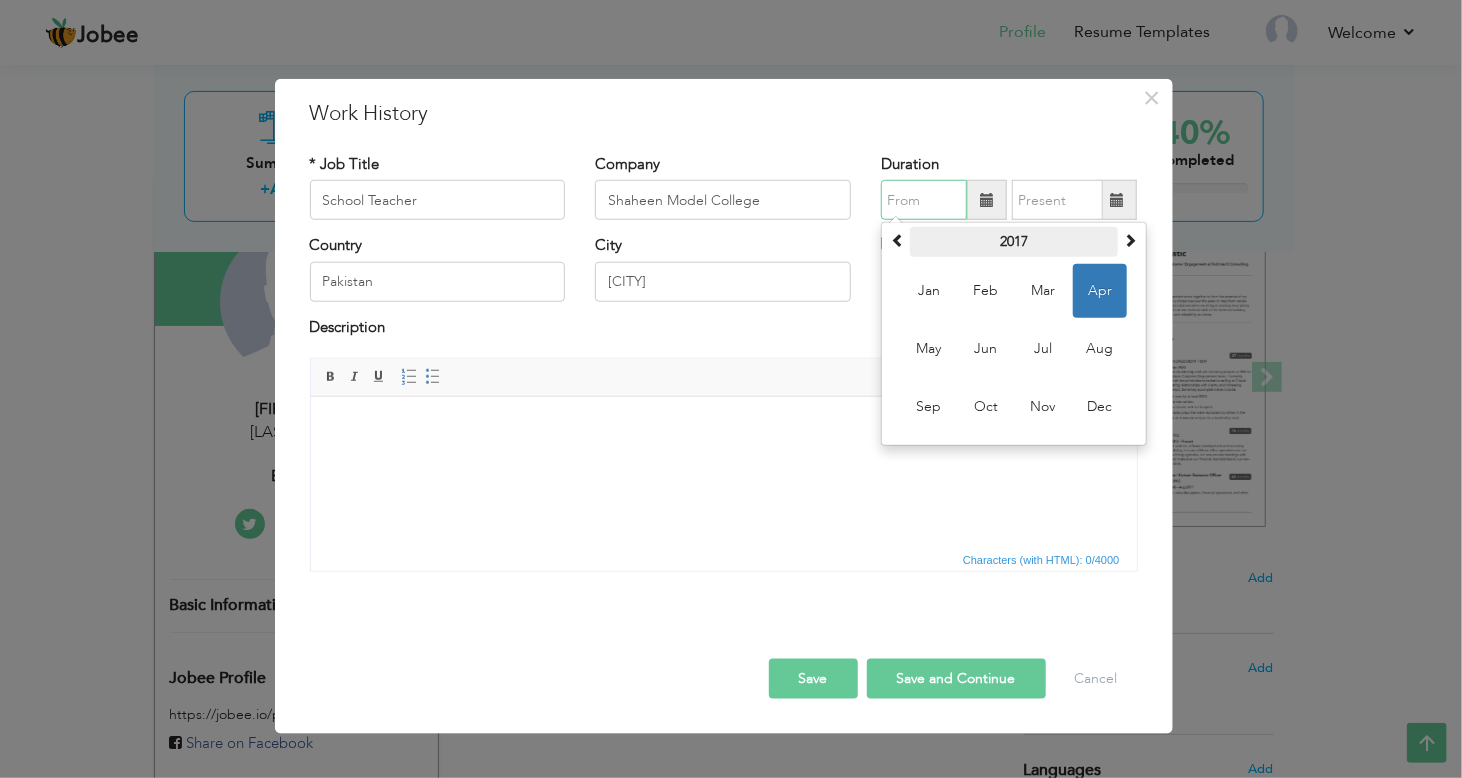 click on "2017" at bounding box center (1014, 242) 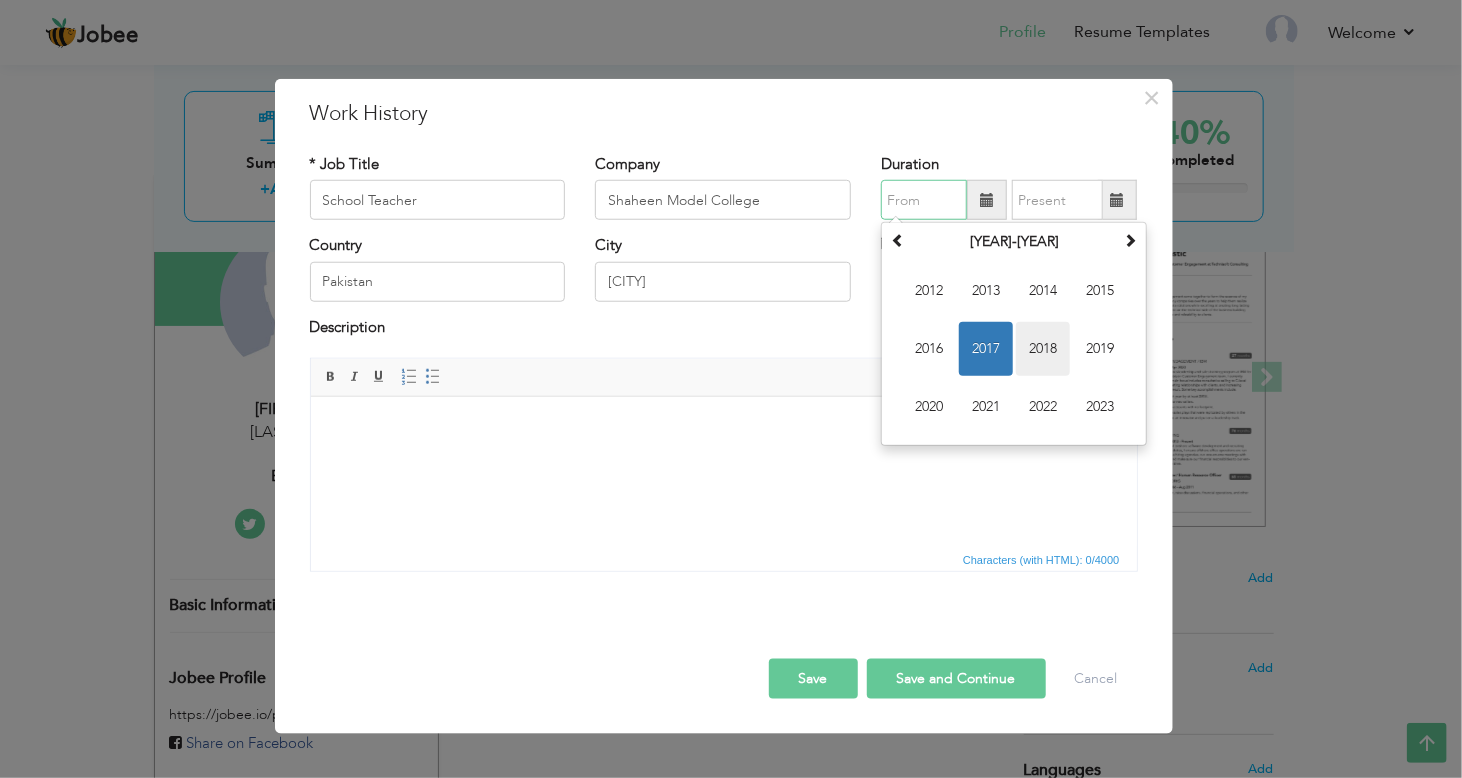 click on "2018" at bounding box center [1043, 349] 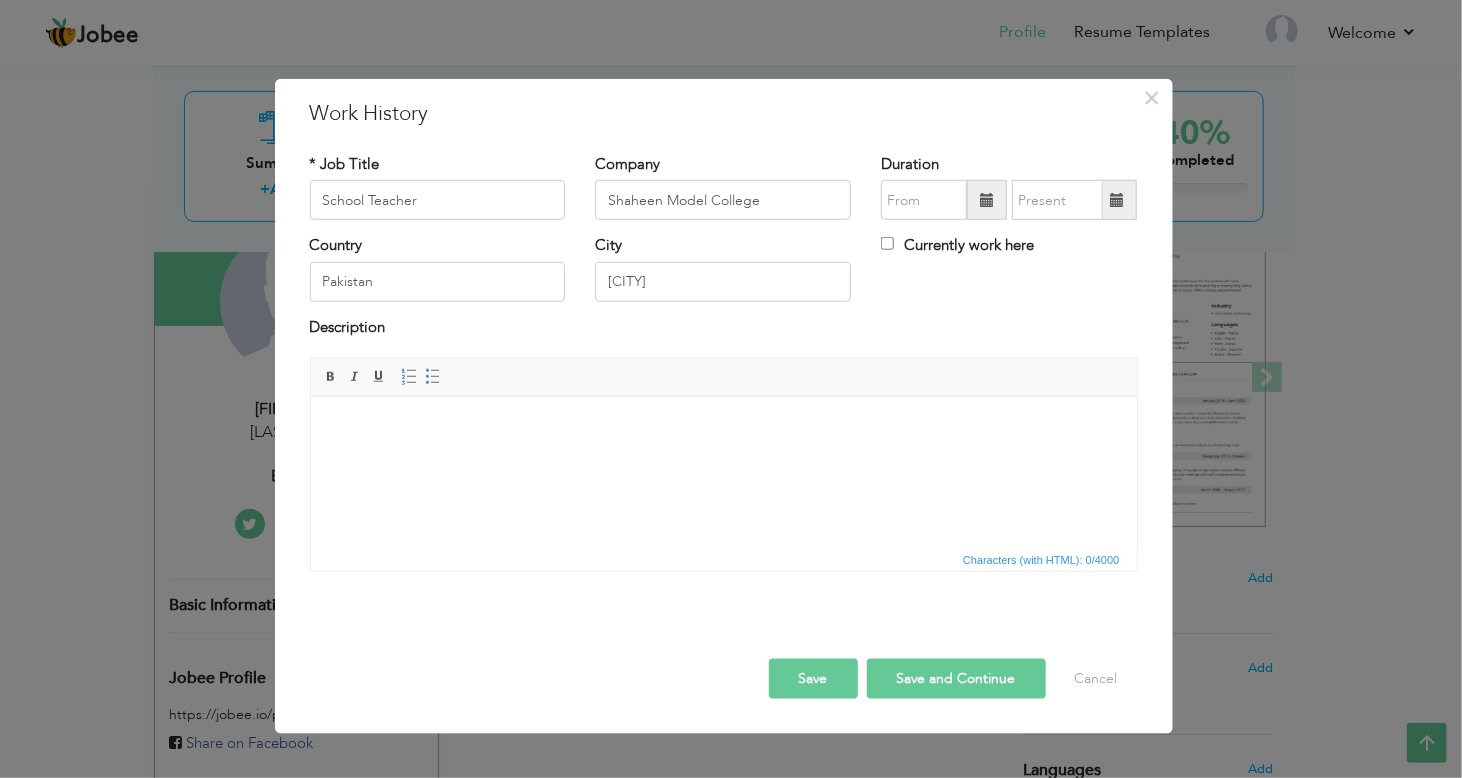 click at bounding box center [987, 200] 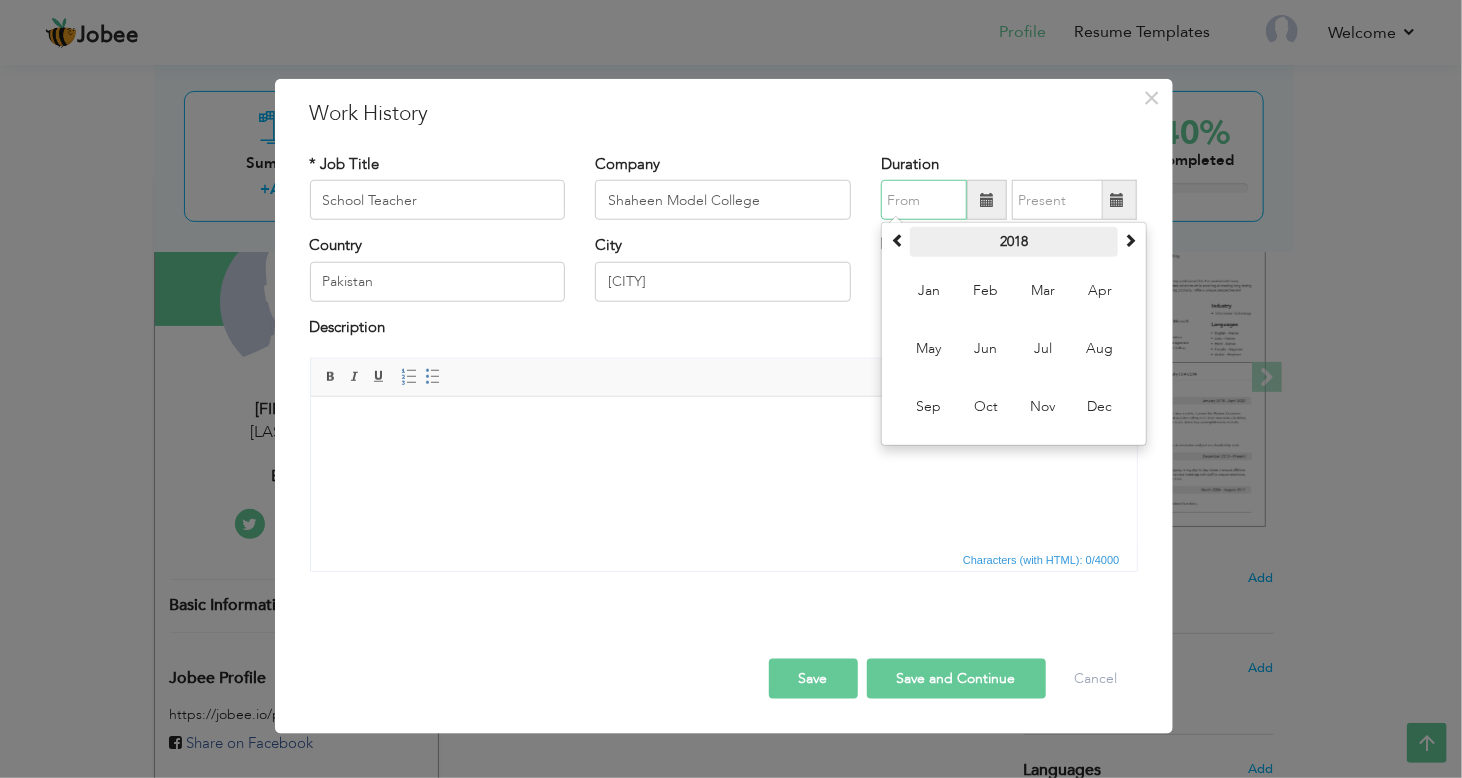 click on "2018" at bounding box center [1014, 242] 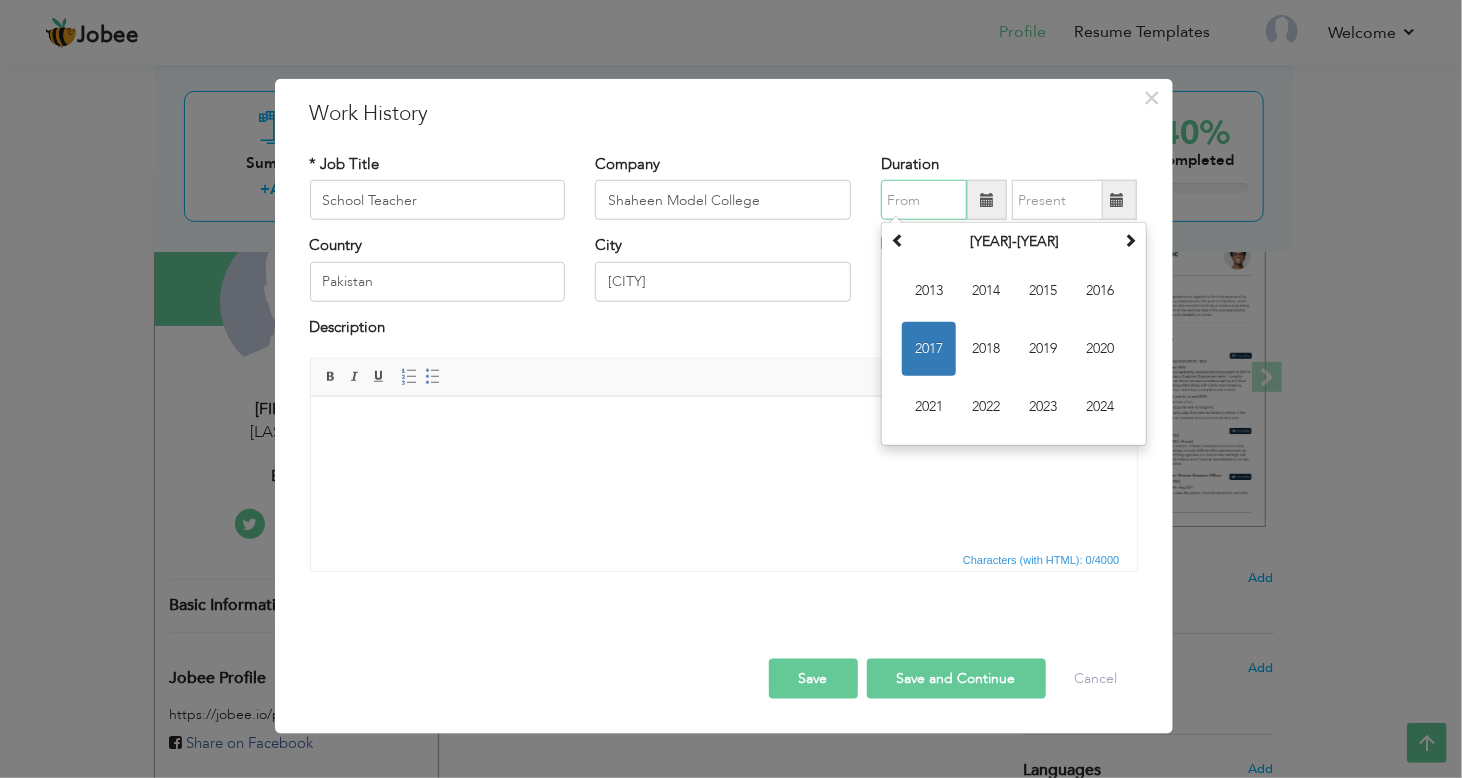 click on "2013 2014 2015 2016 2017 2018 2019 2020 2021 2022 2023 2024" at bounding box center [1014, 349] 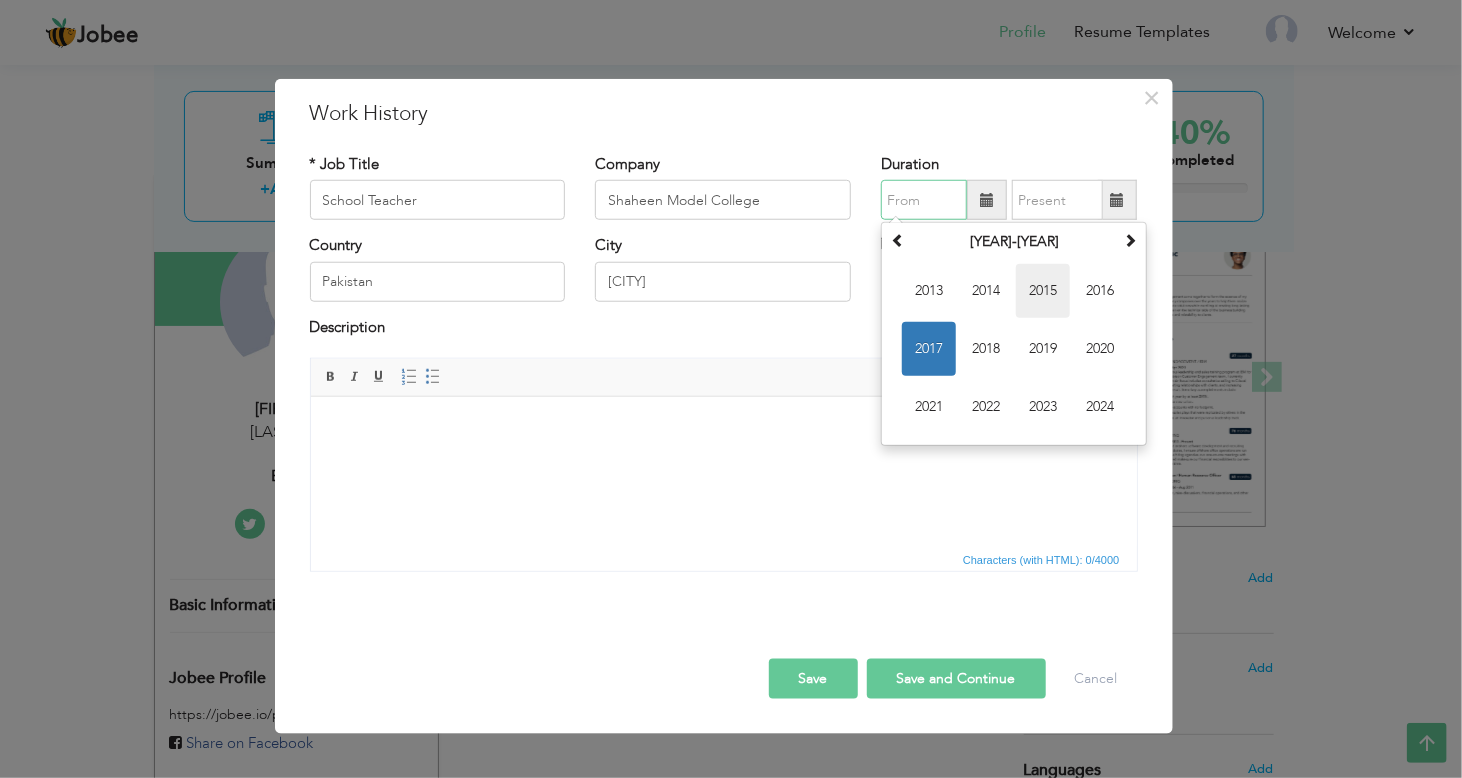 click on "2015" at bounding box center [1043, 291] 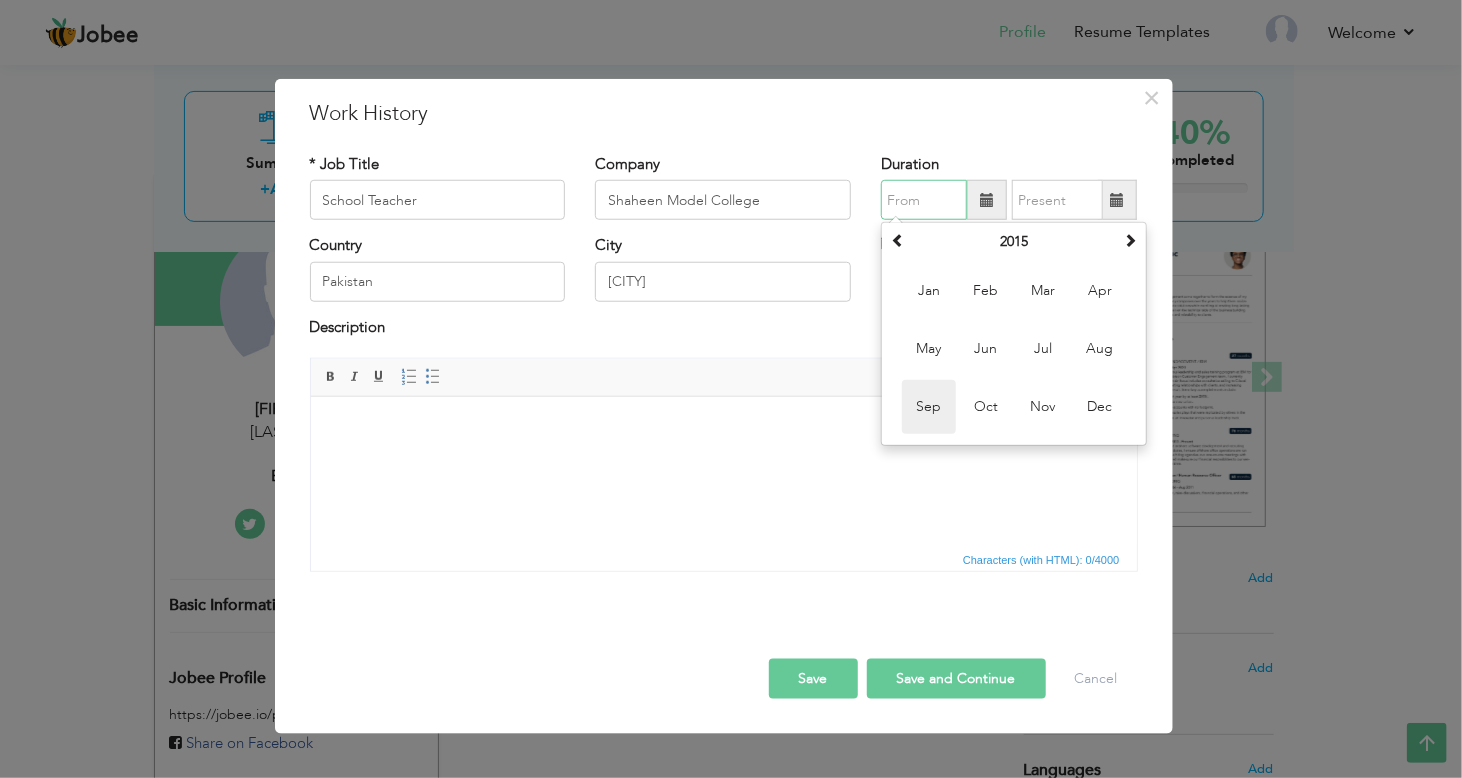 click on "Sep" at bounding box center [929, 407] 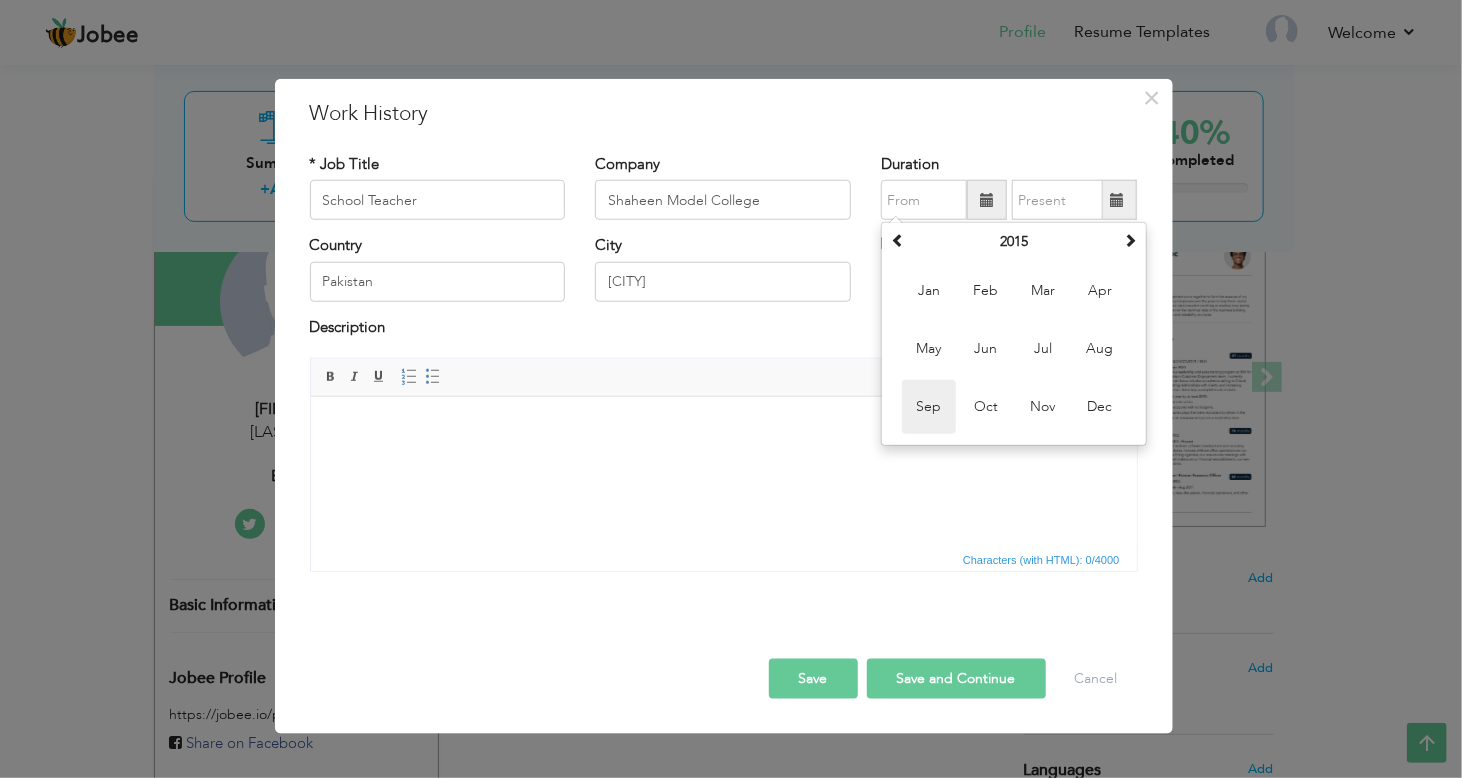 type on "09/2015" 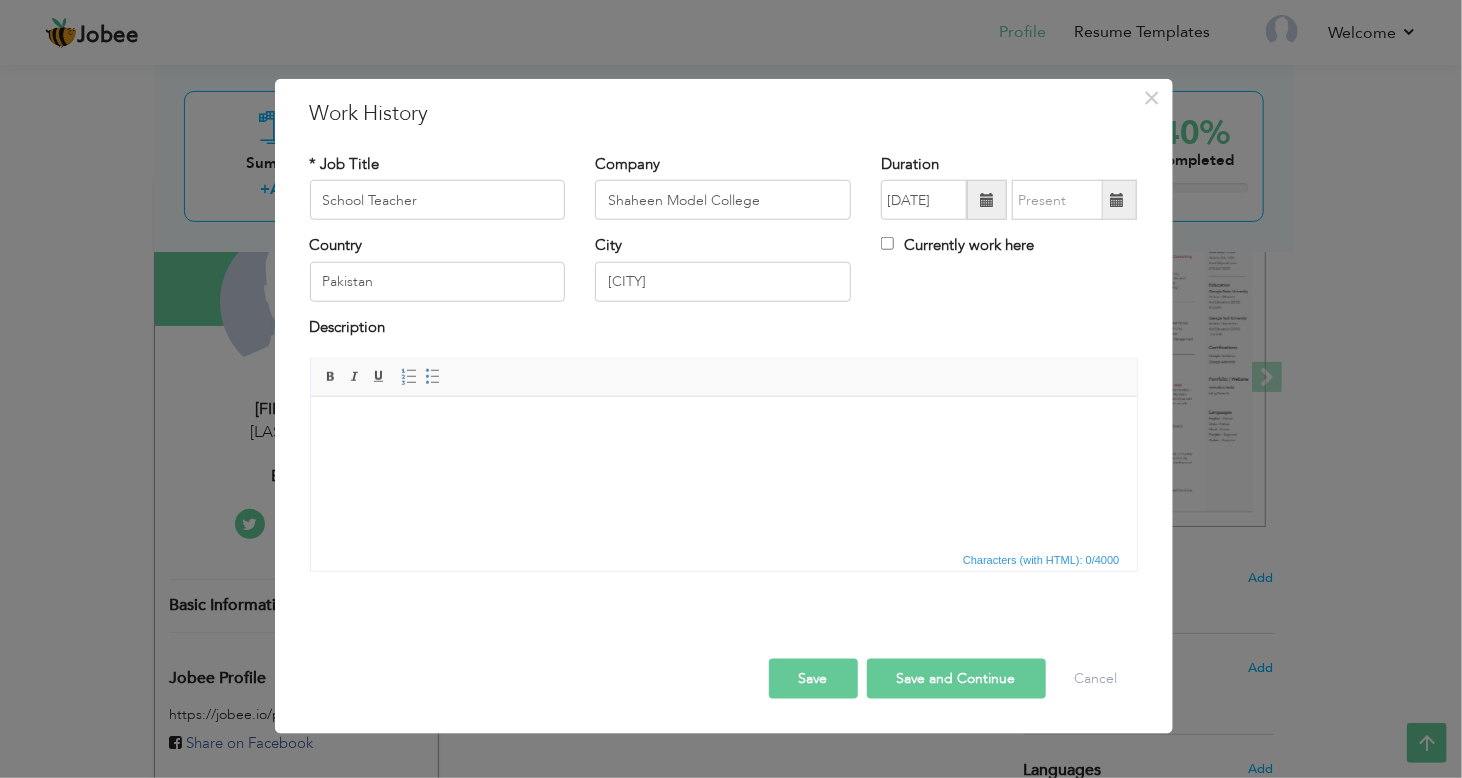 click at bounding box center [1117, 200] 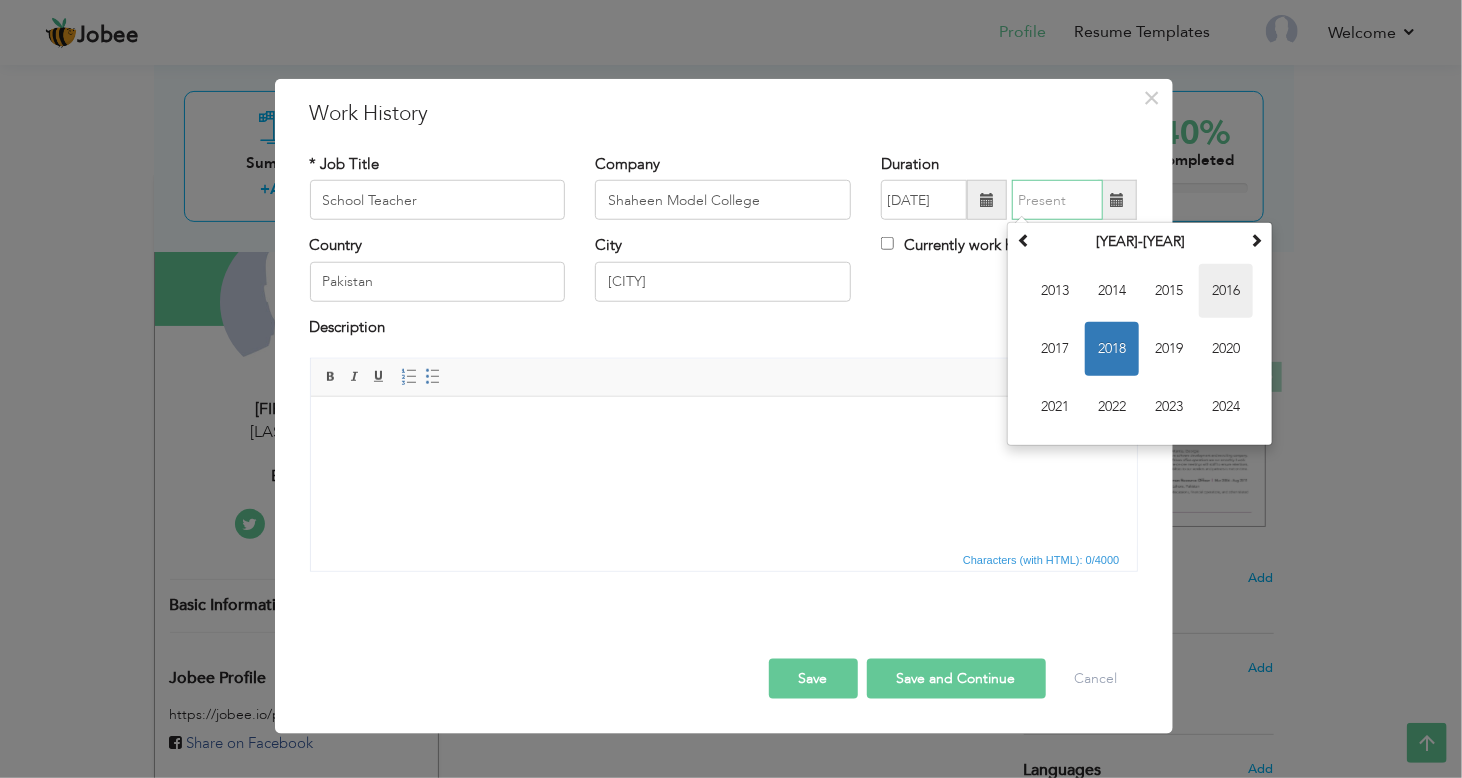 click on "2016" at bounding box center (1226, 291) 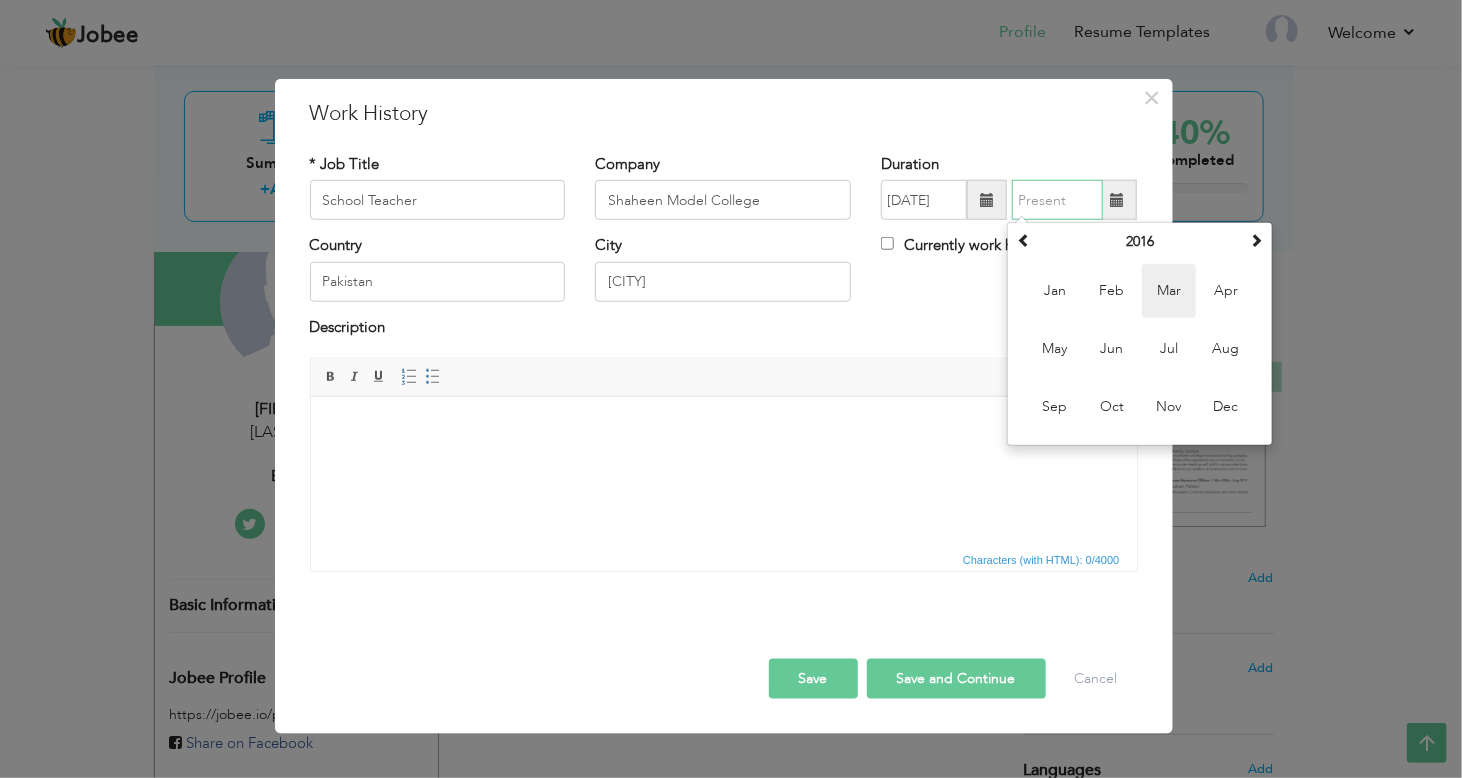 click on "Mar" at bounding box center [1169, 291] 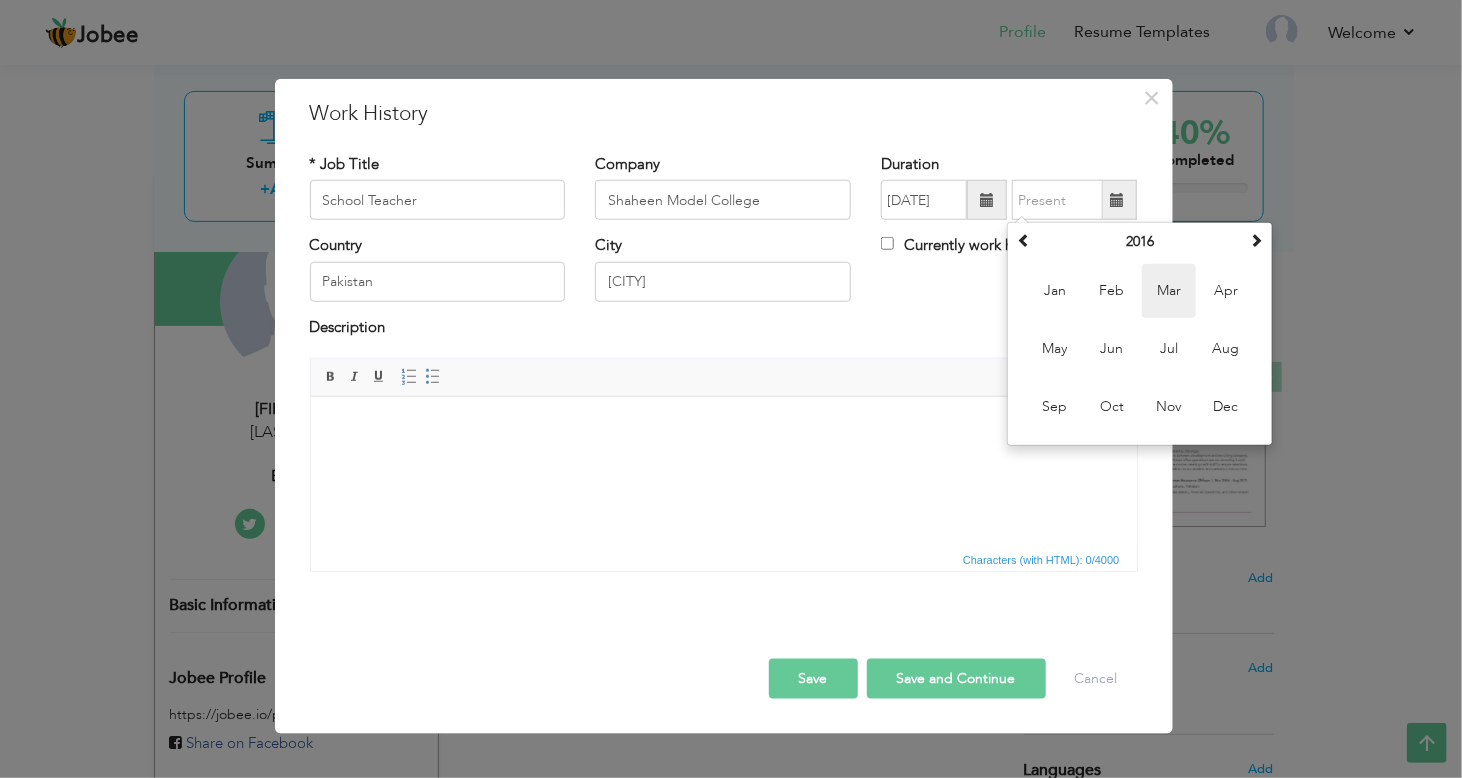 type on "03/2016" 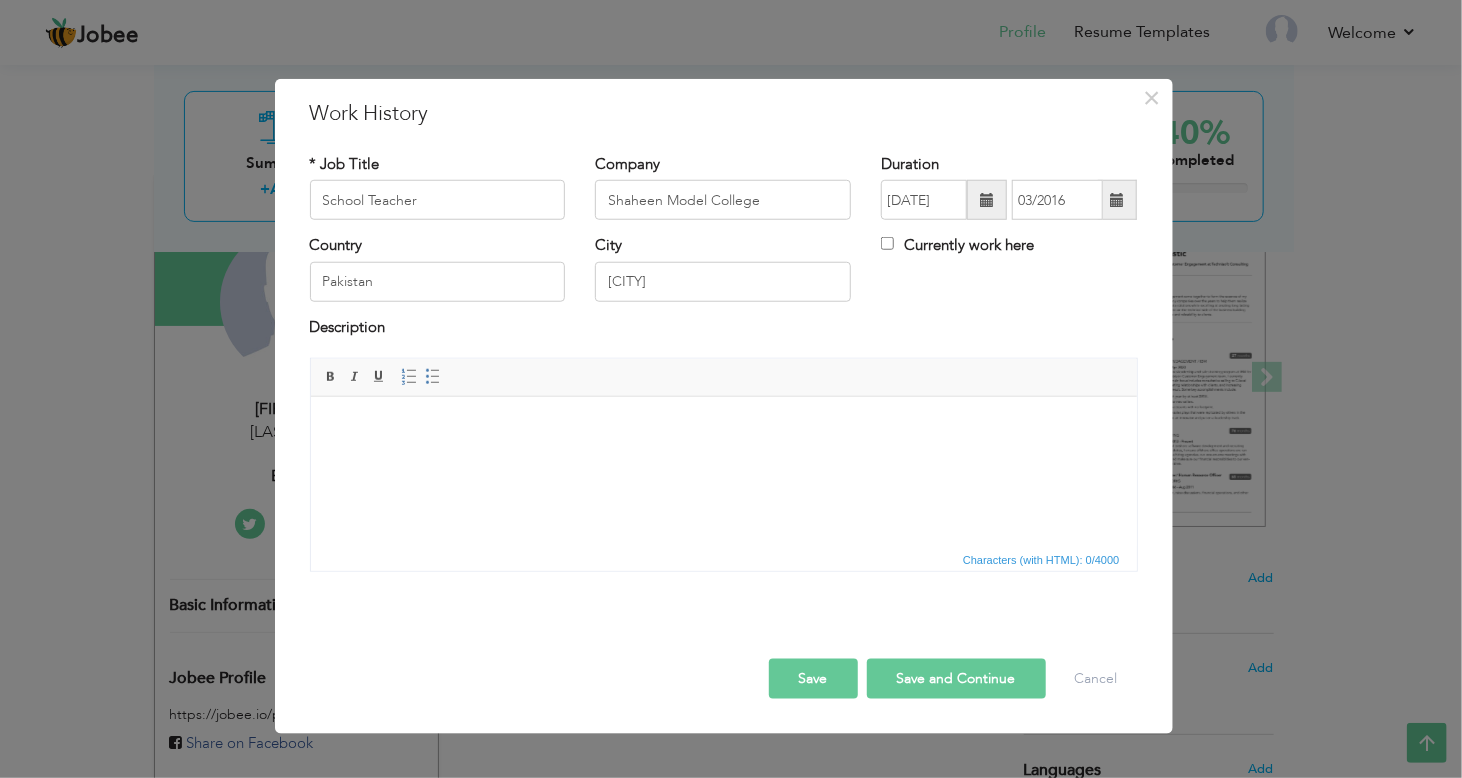click at bounding box center (723, 426) 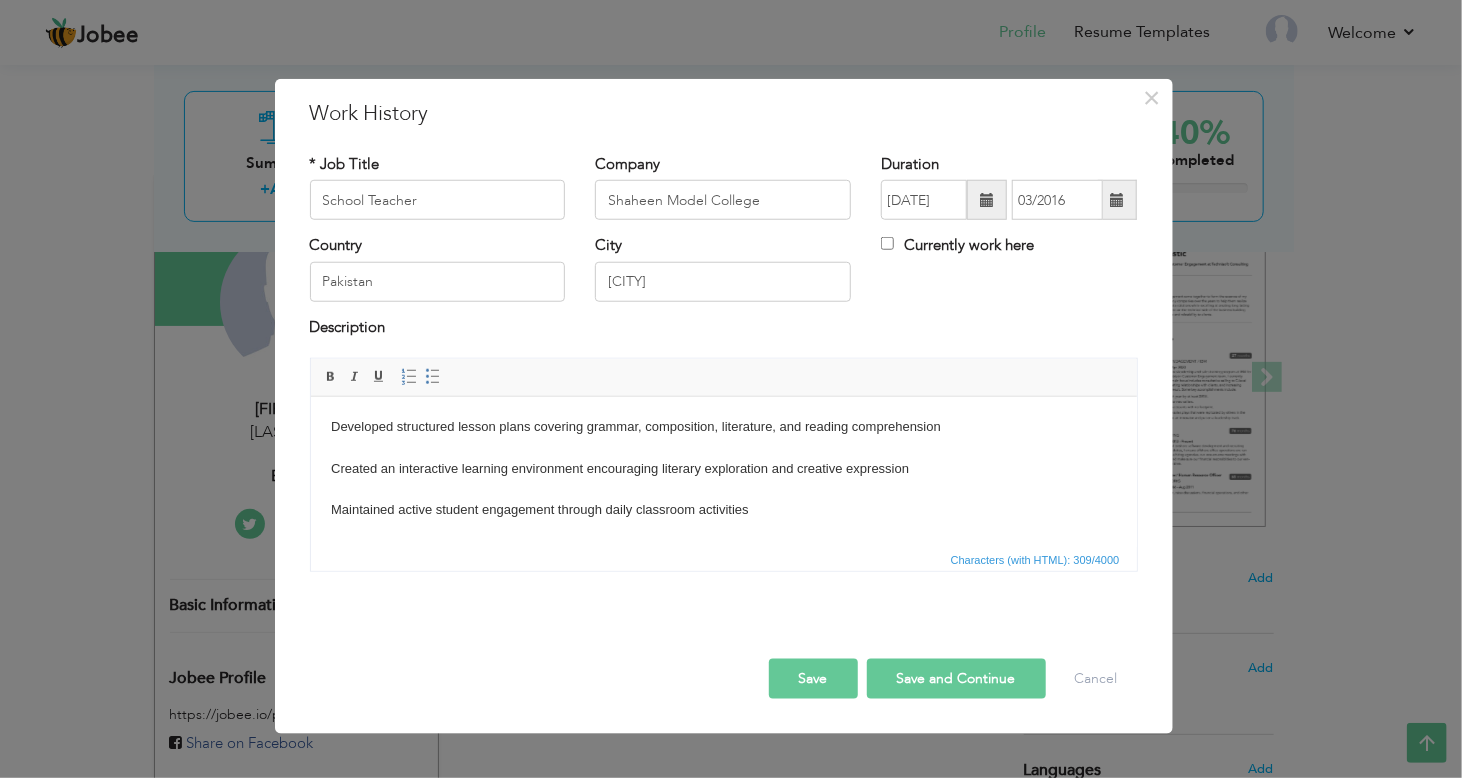 click on "Developed structured lesson plans covering grammar, composition, literature, and reading comprehension Created an interactive learning environment encouraging literary exploration and creative expression Maintained active student engagement through daily classroom activities" at bounding box center (723, 478) 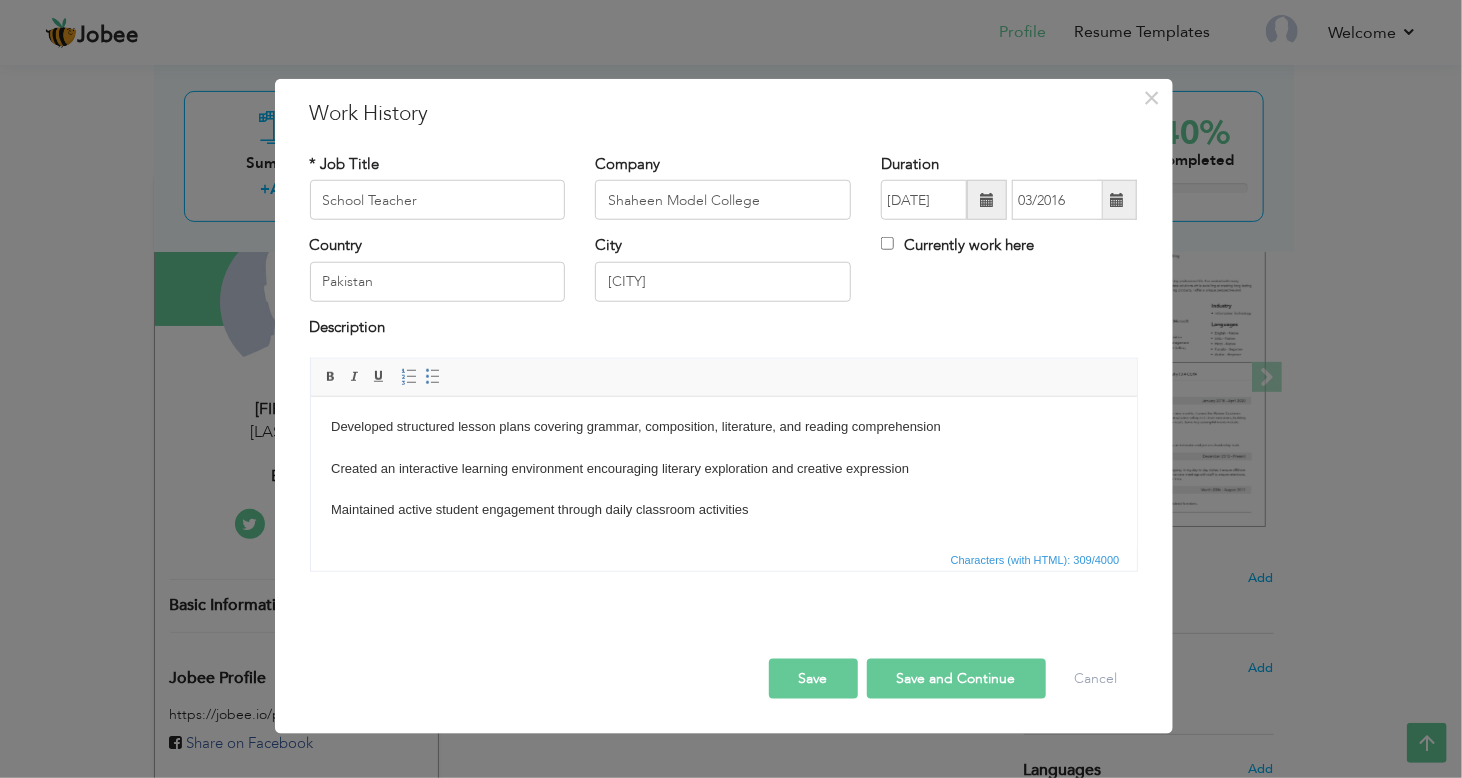 type 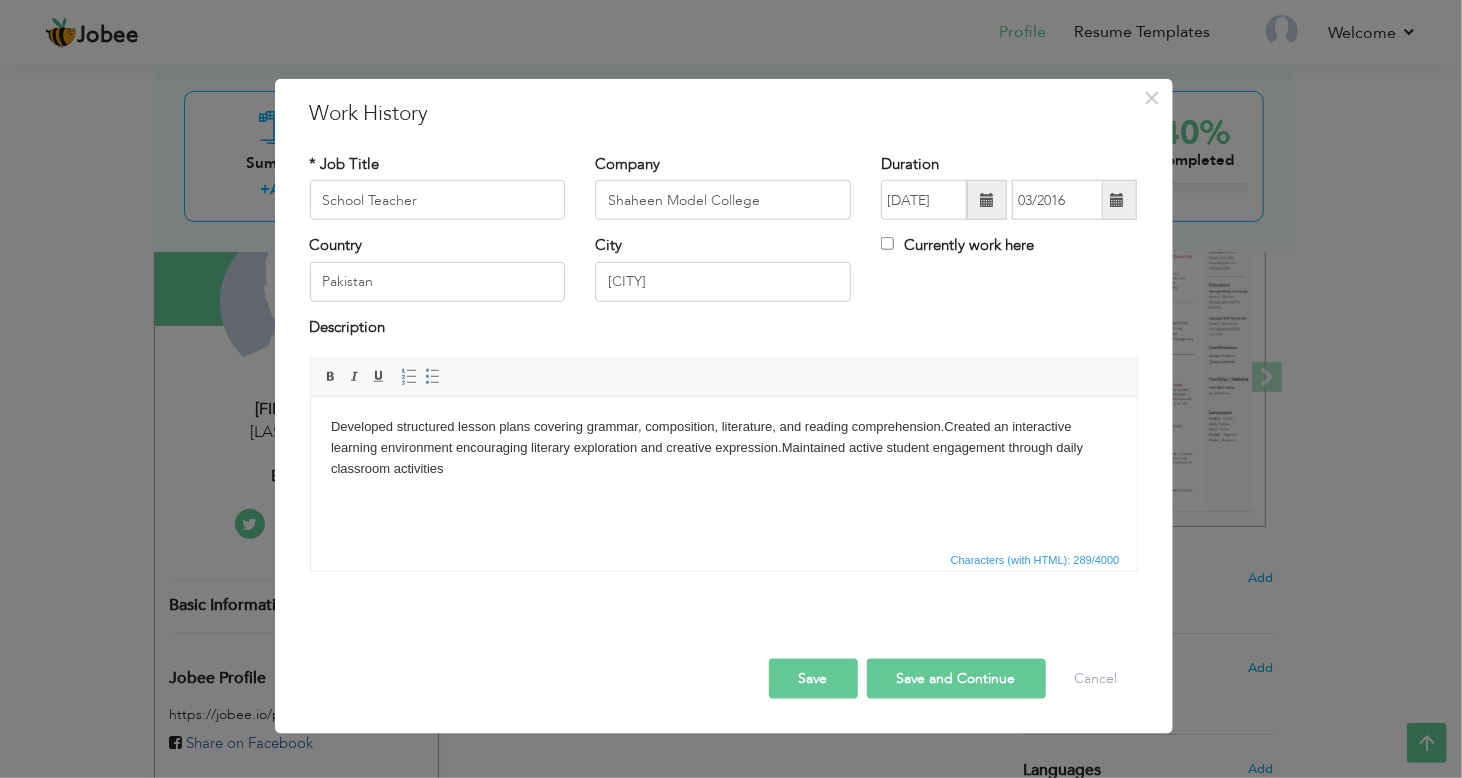 click on "Save and Continue" at bounding box center (956, 679) 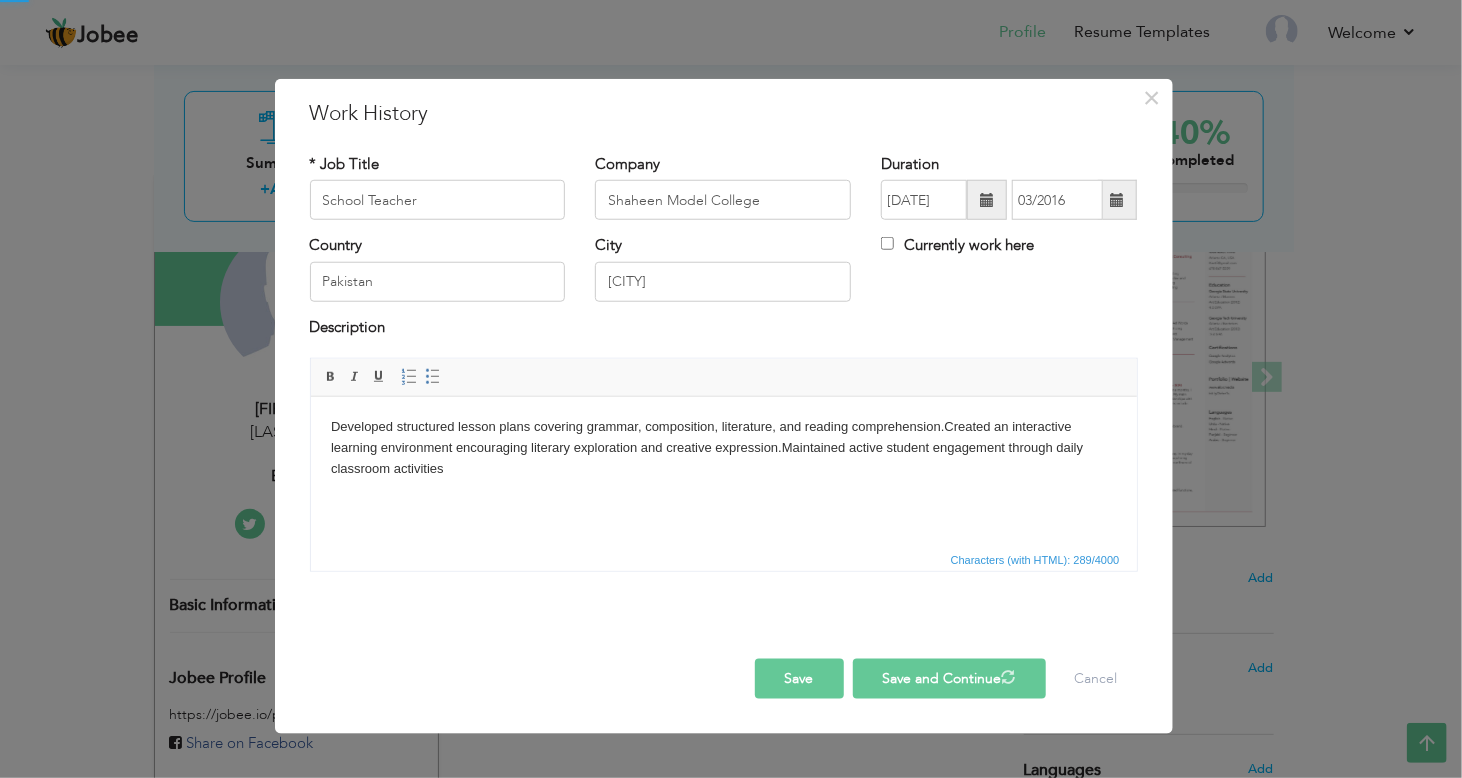 type 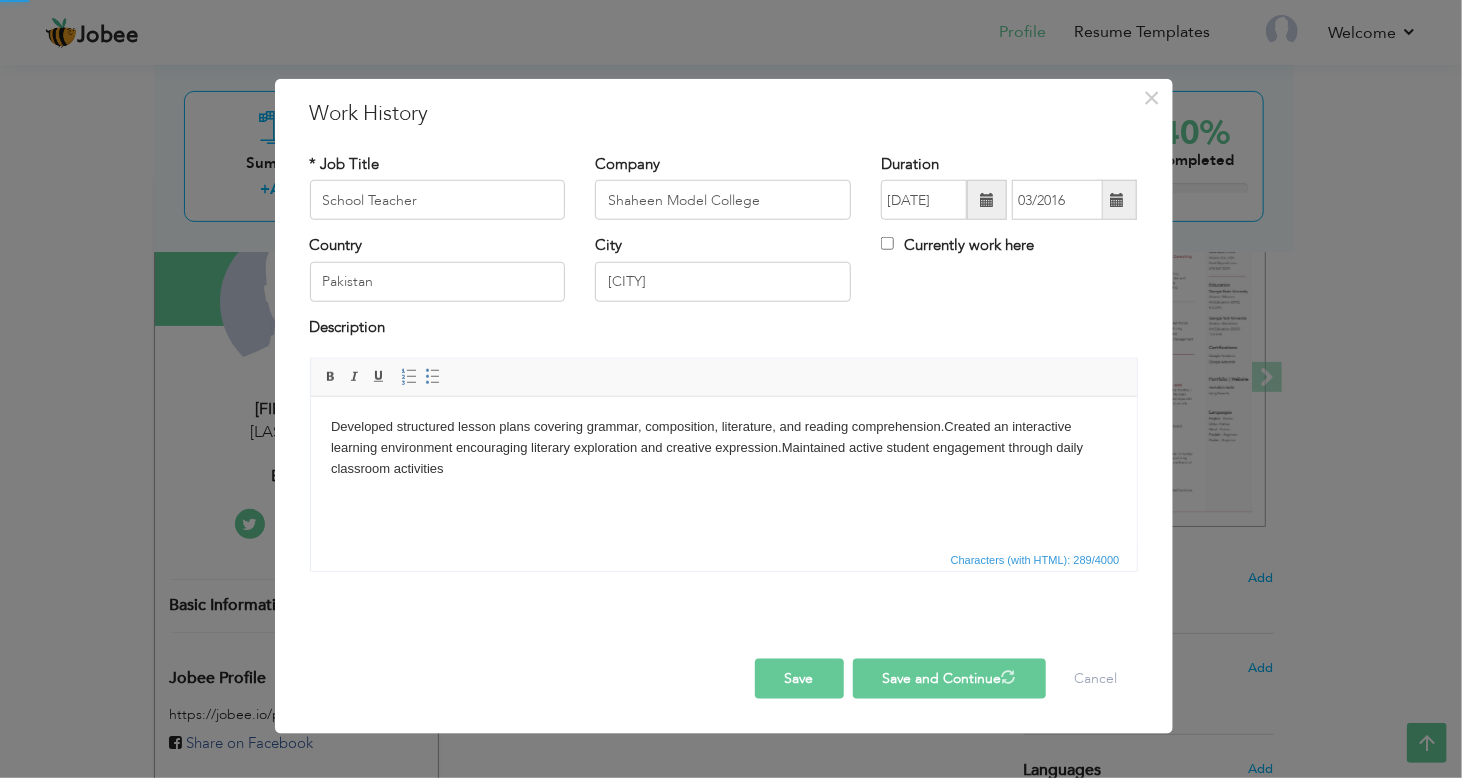 type 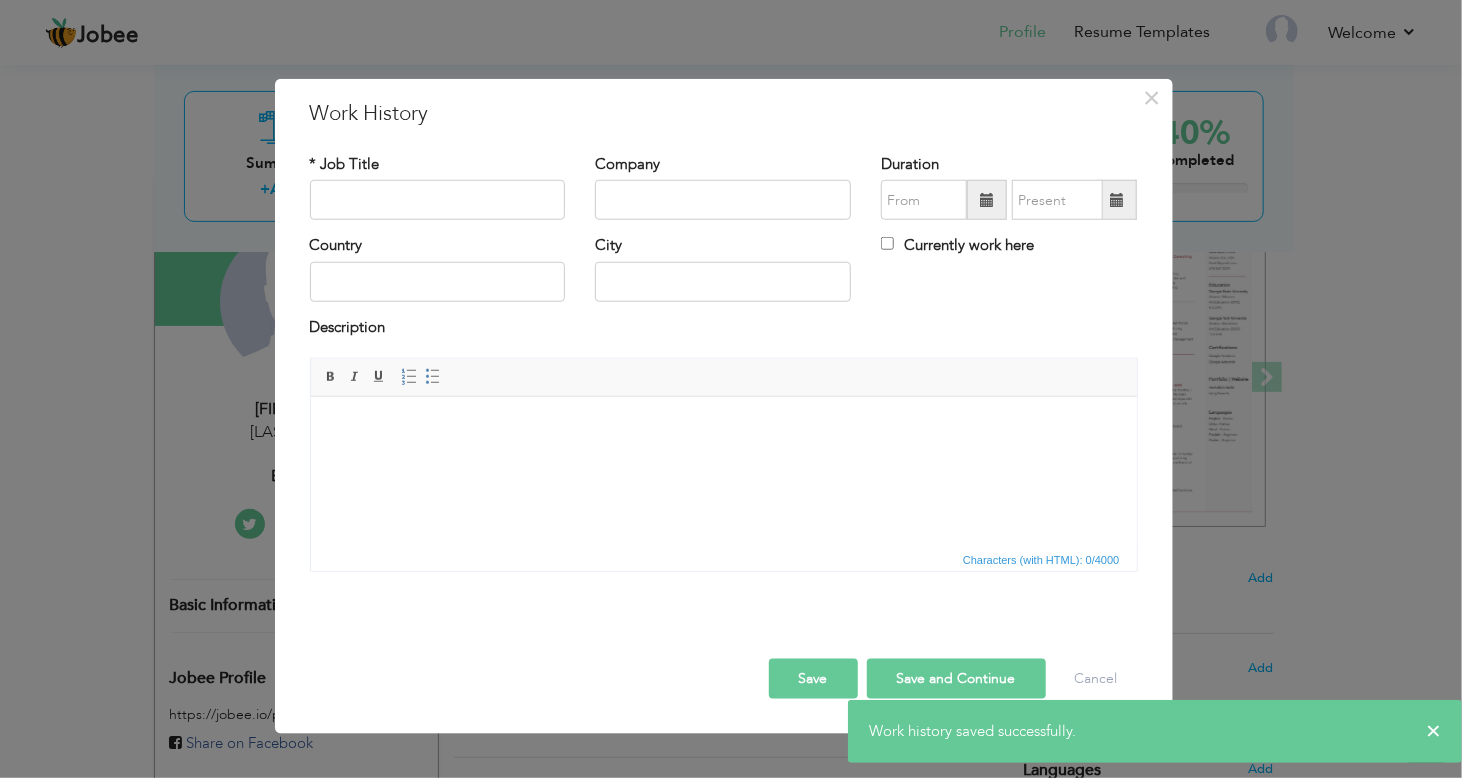type 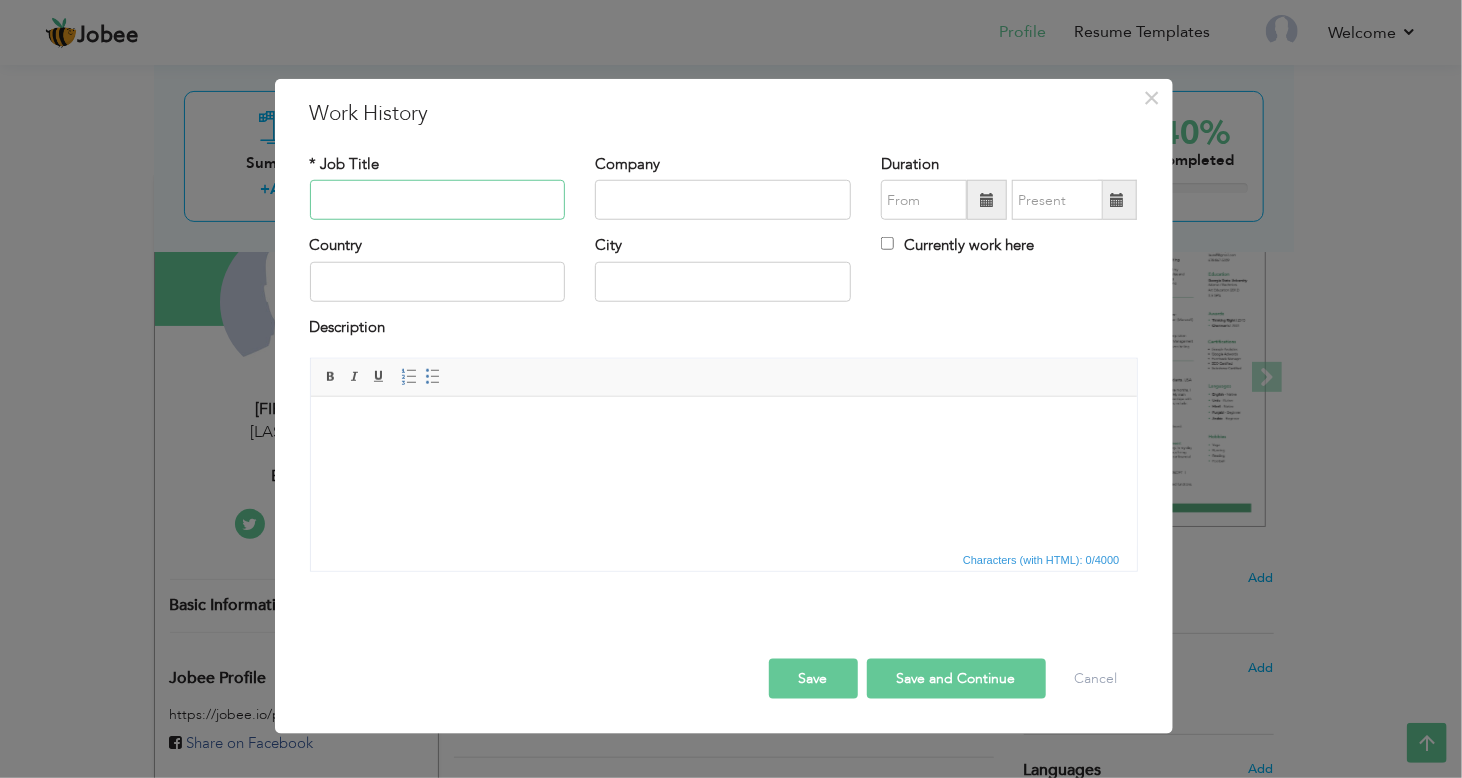 click at bounding box center (438, 200) 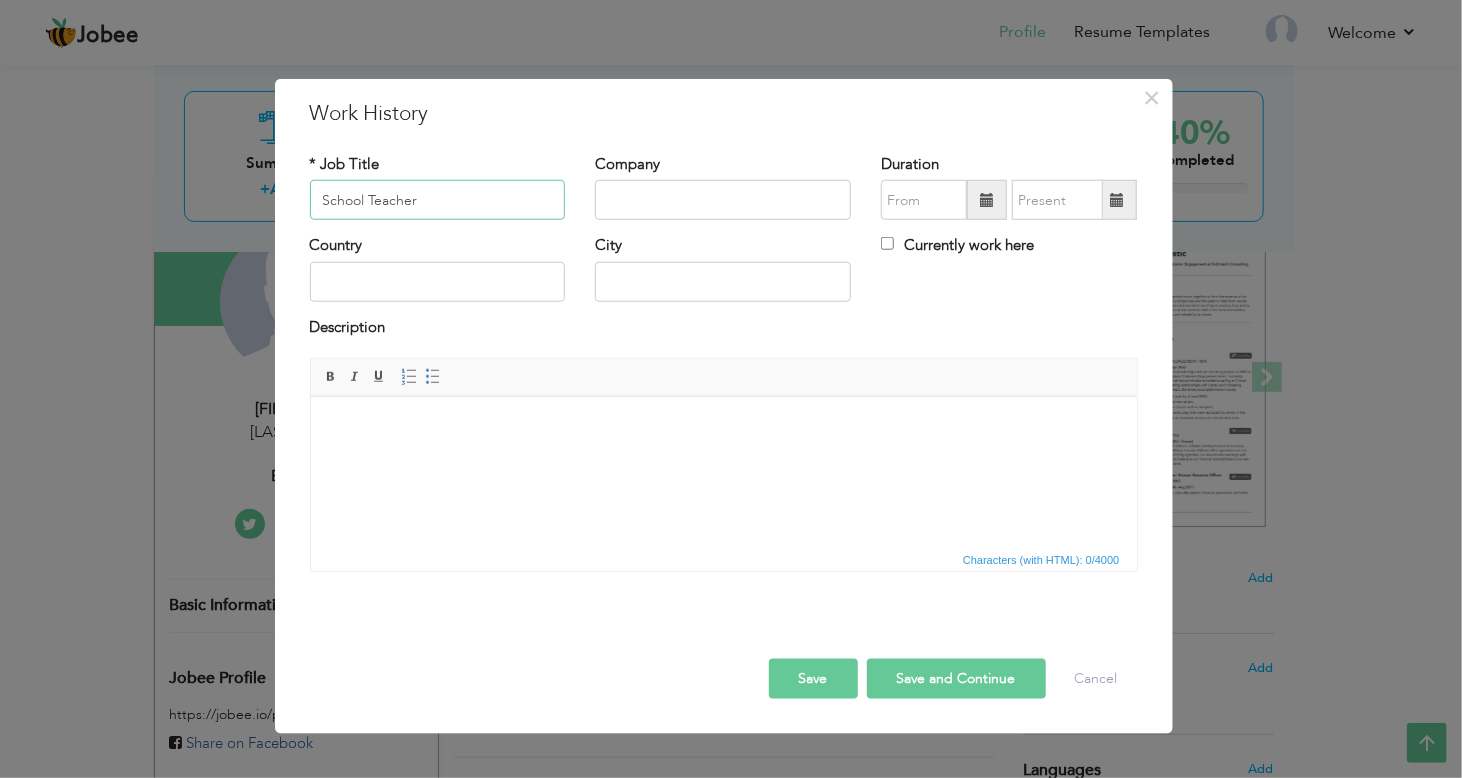 type on "School Teacher" 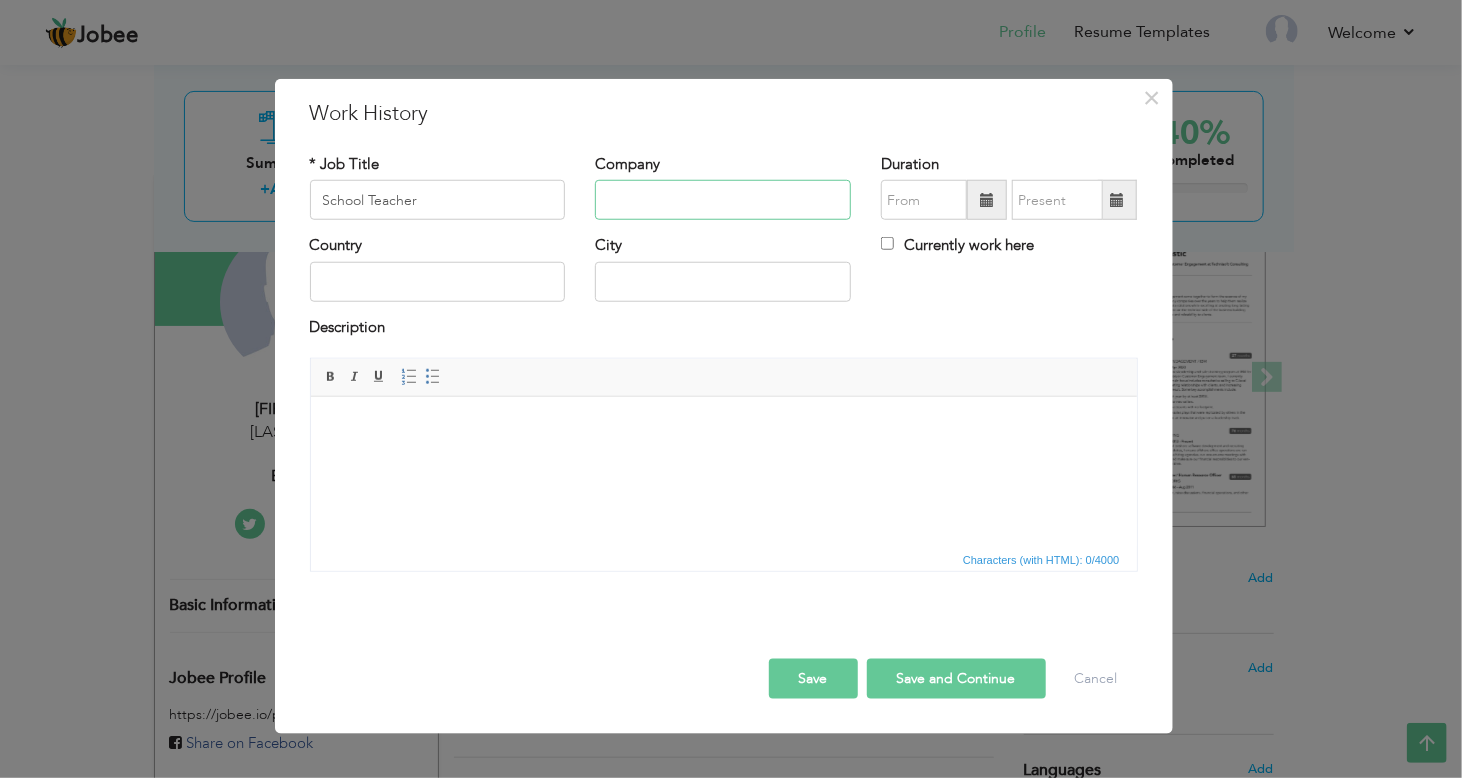paste on "Wisdom Foundation School" 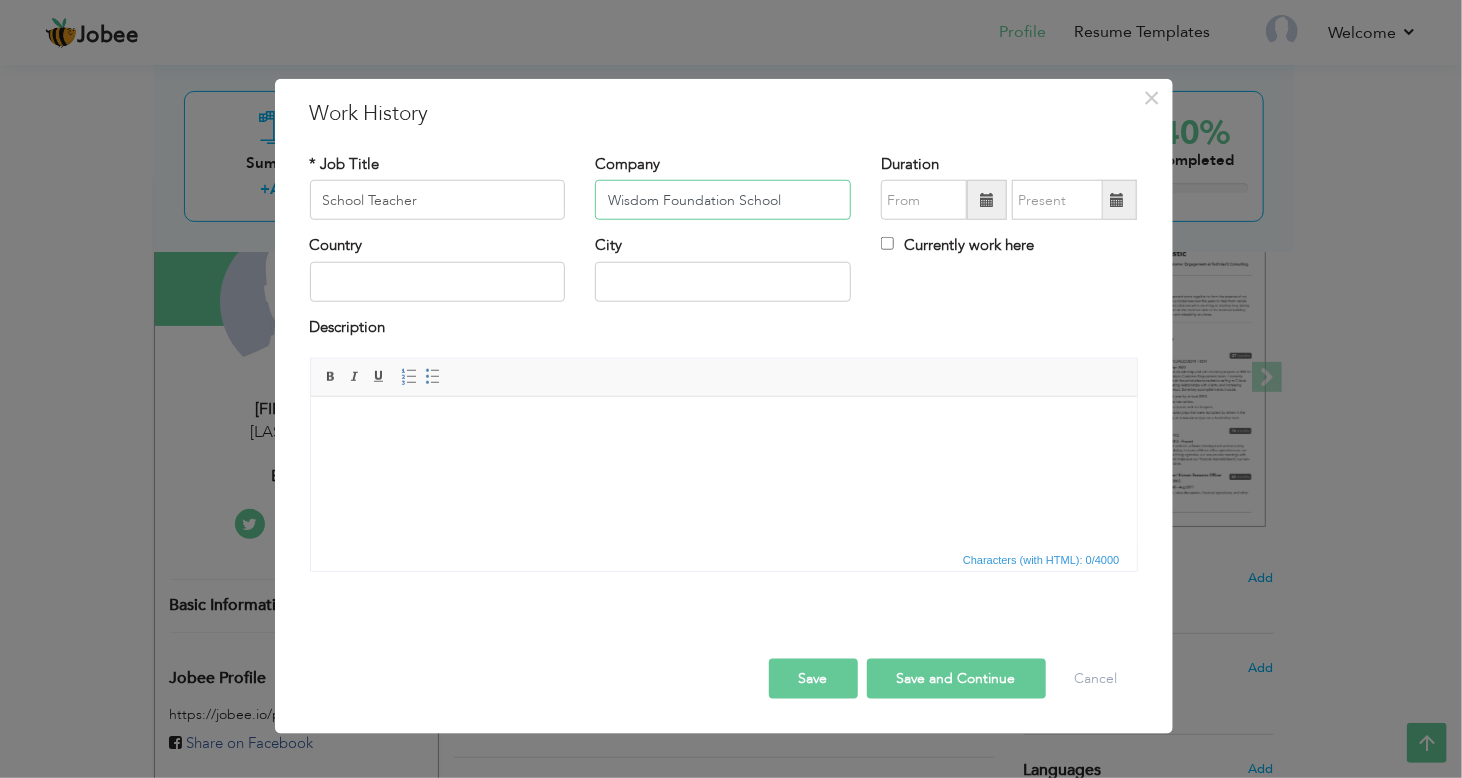 type on "Wisdom Foundation School" 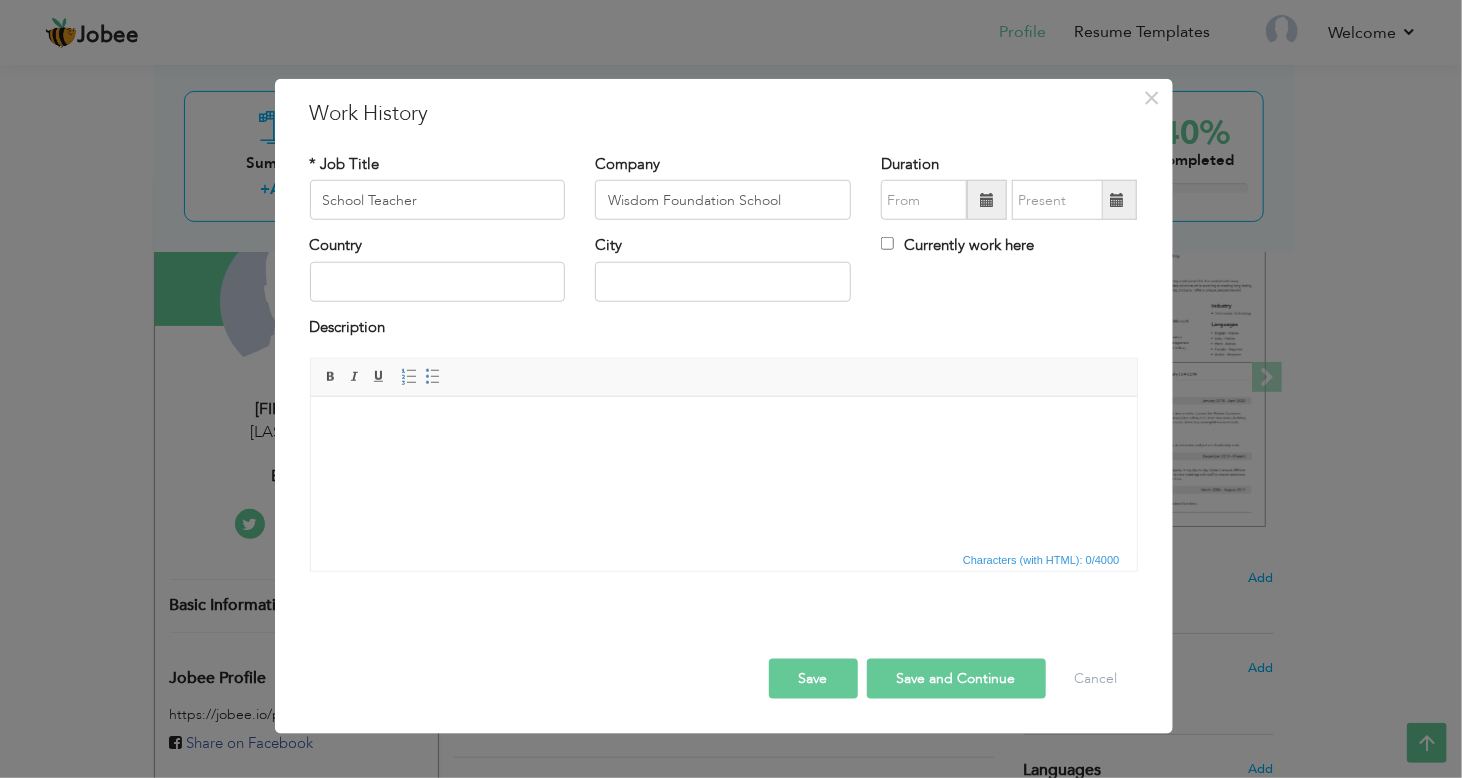 click at bounding box center (987, 200) 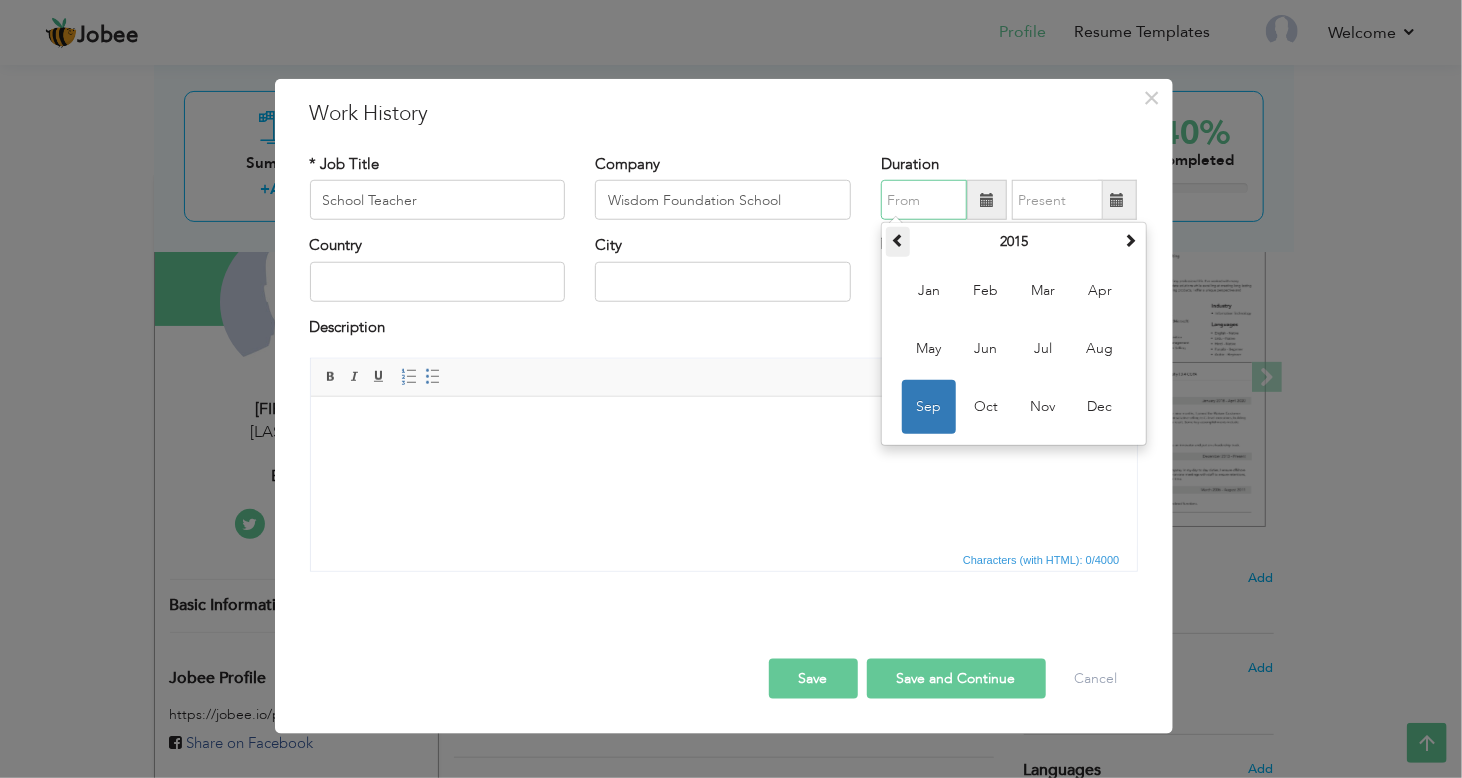 click at bounding box center [898, 240] 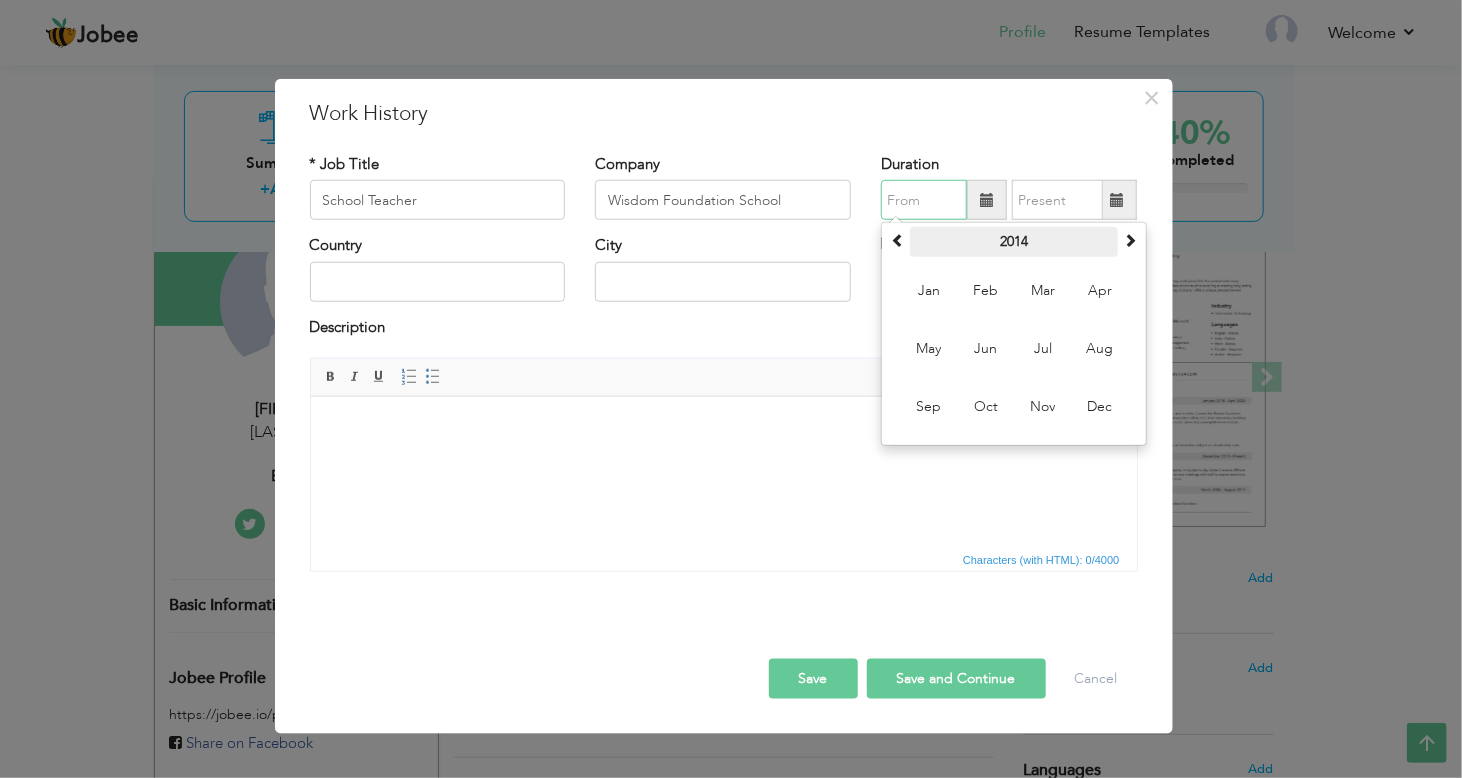 click on "2014" at bounding box center (1014, 242) 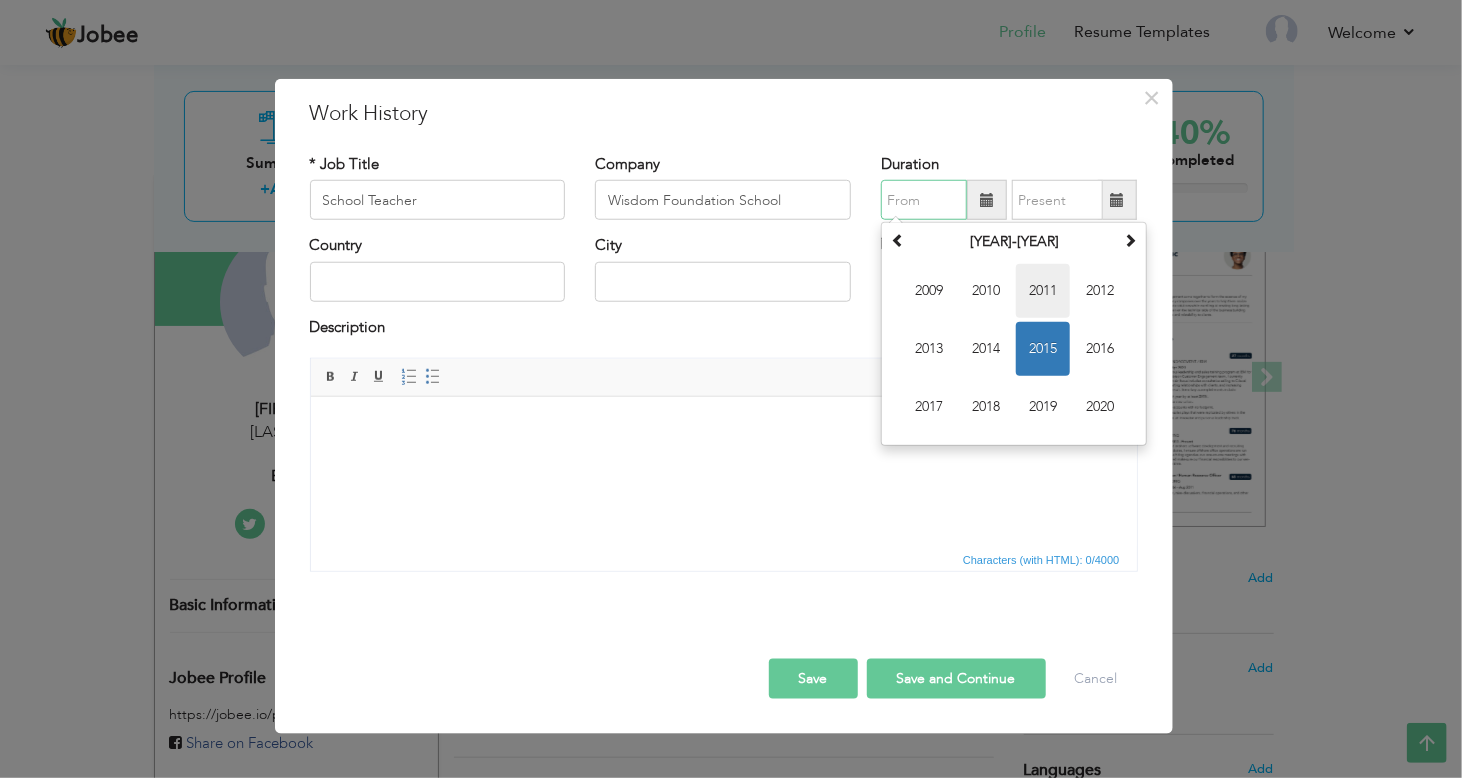 click on "2011" at bounding box center (1043, 291) 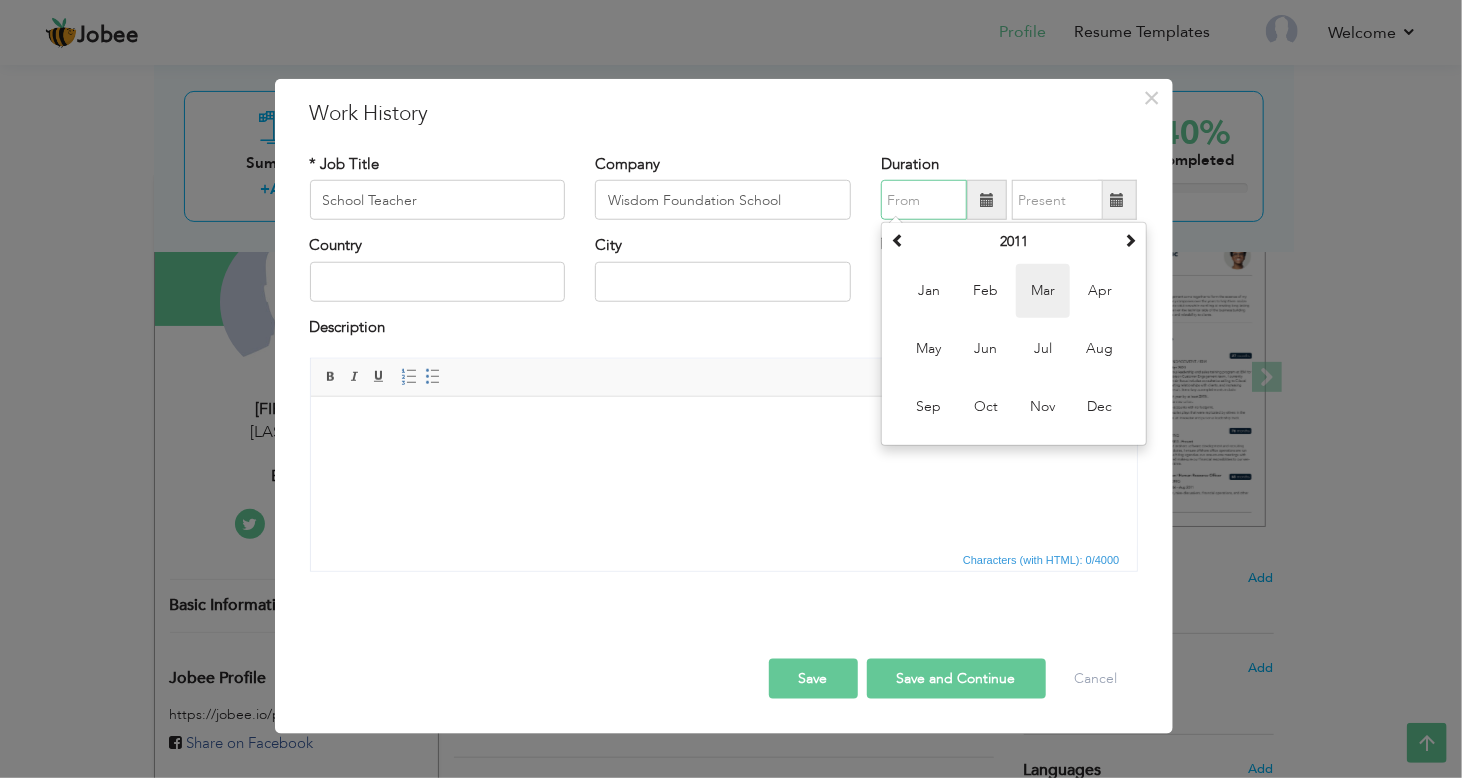 click on "Mar" at bounding box center [1043, 291] 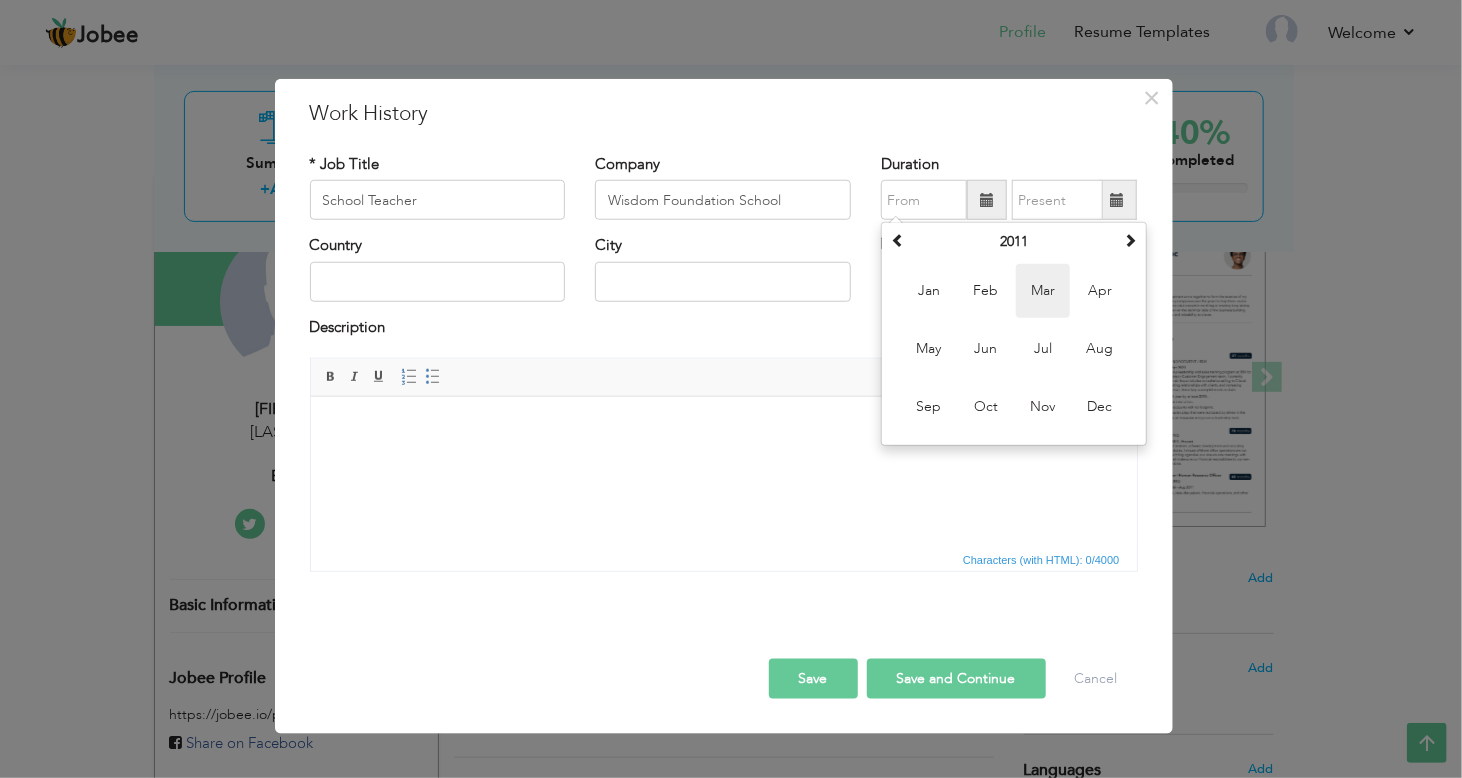 type on "03/2011" 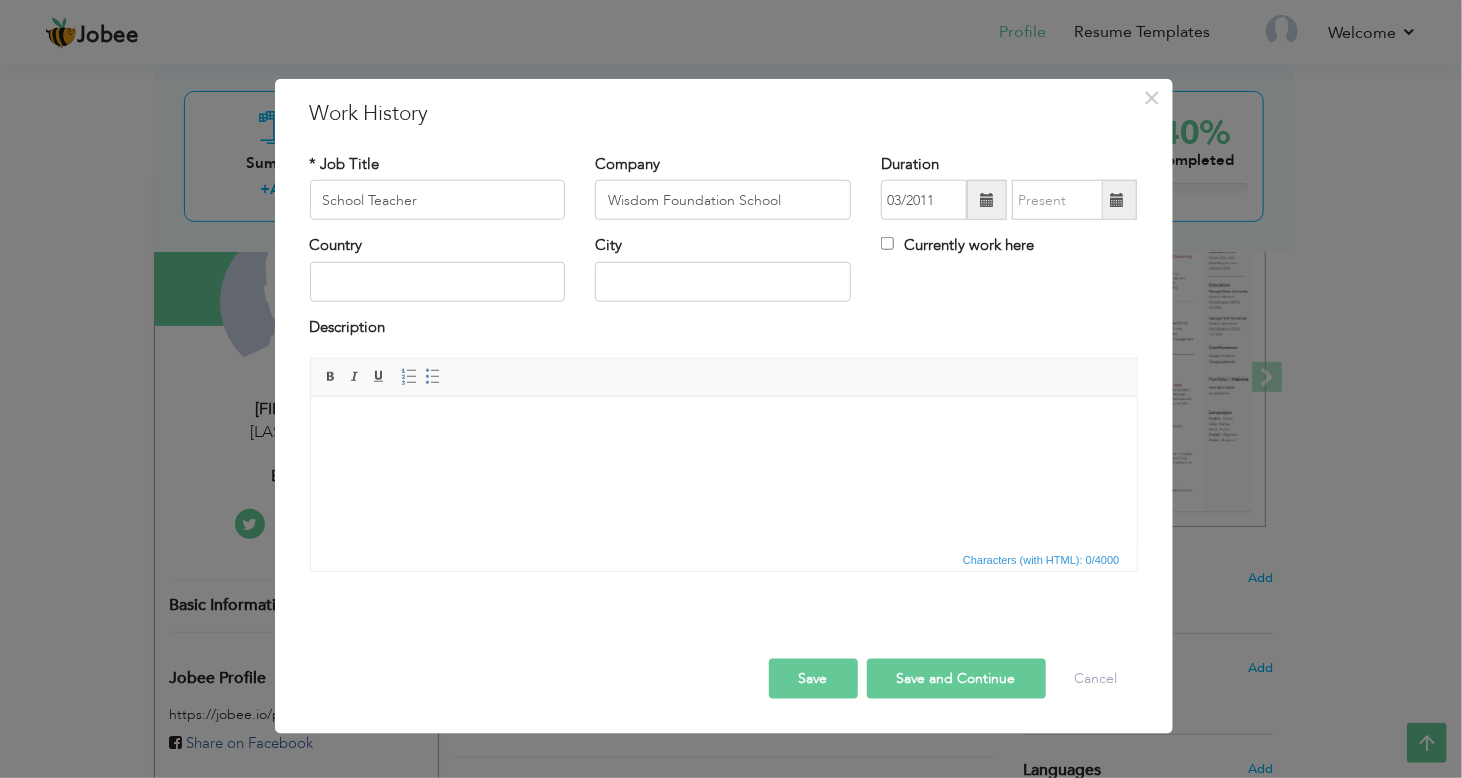 click at bounding box center [1117, 200] 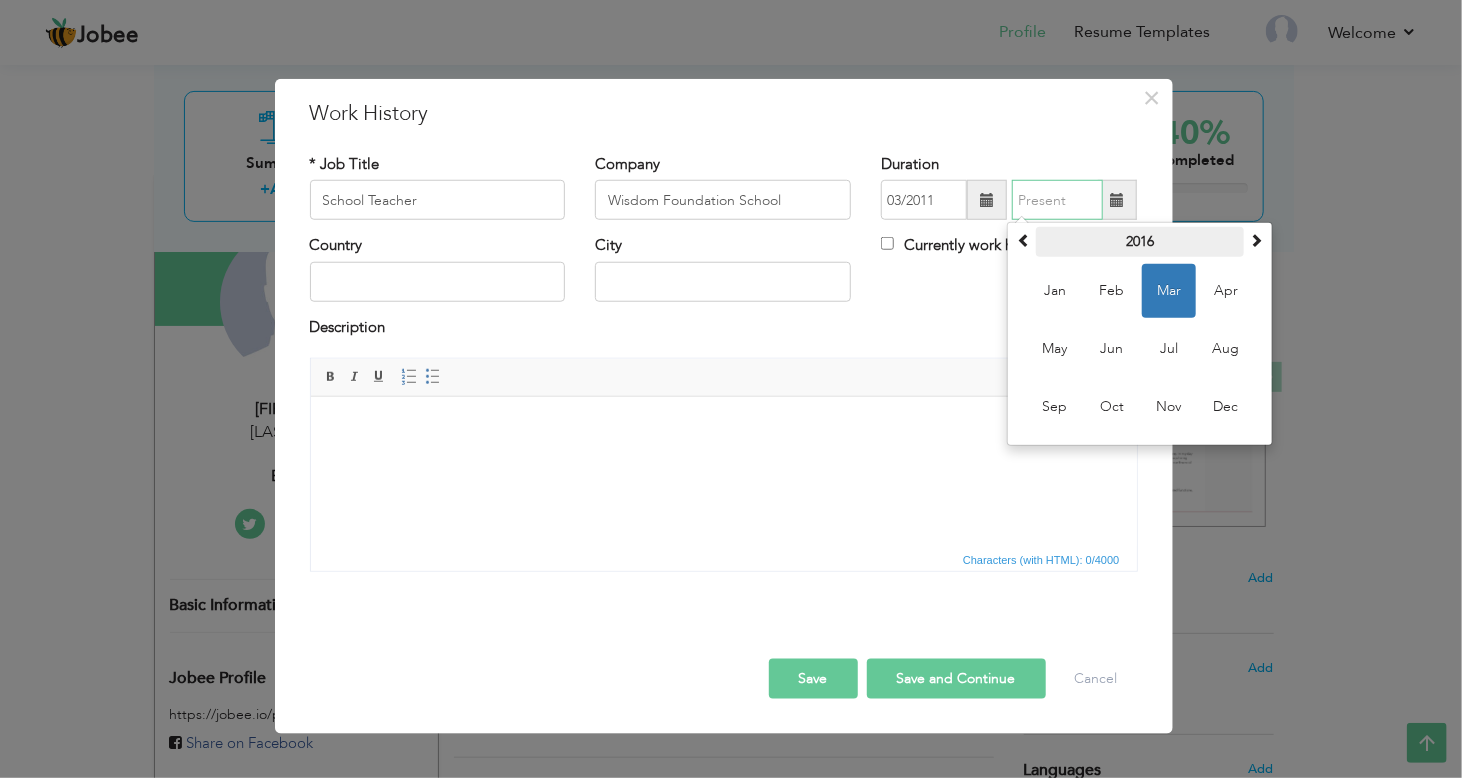 click on "2016" at bounding box center (1140, 242) 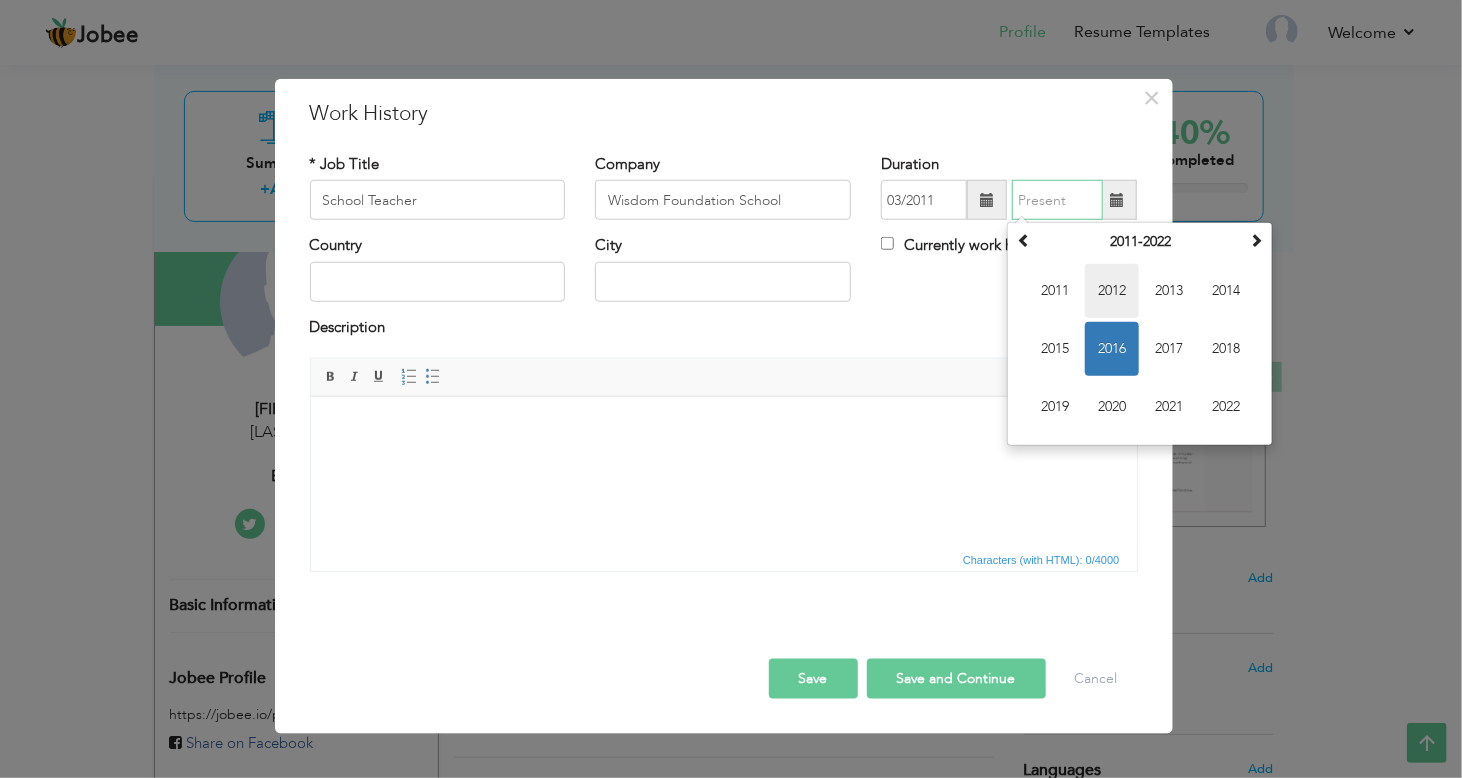 click on "2012" at bounding box center (1112, 291) 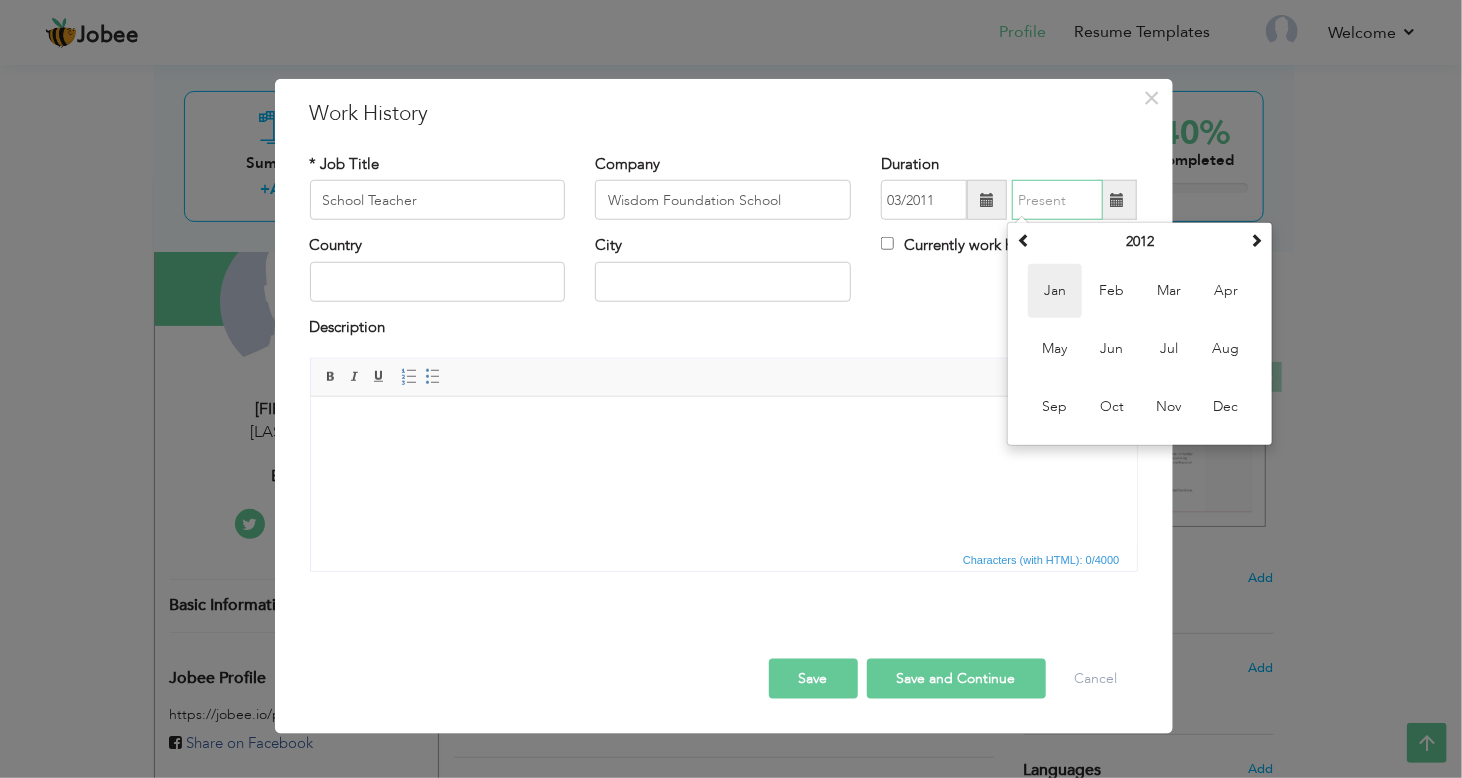 click on "Jan" at bounding box center [1055, 291] 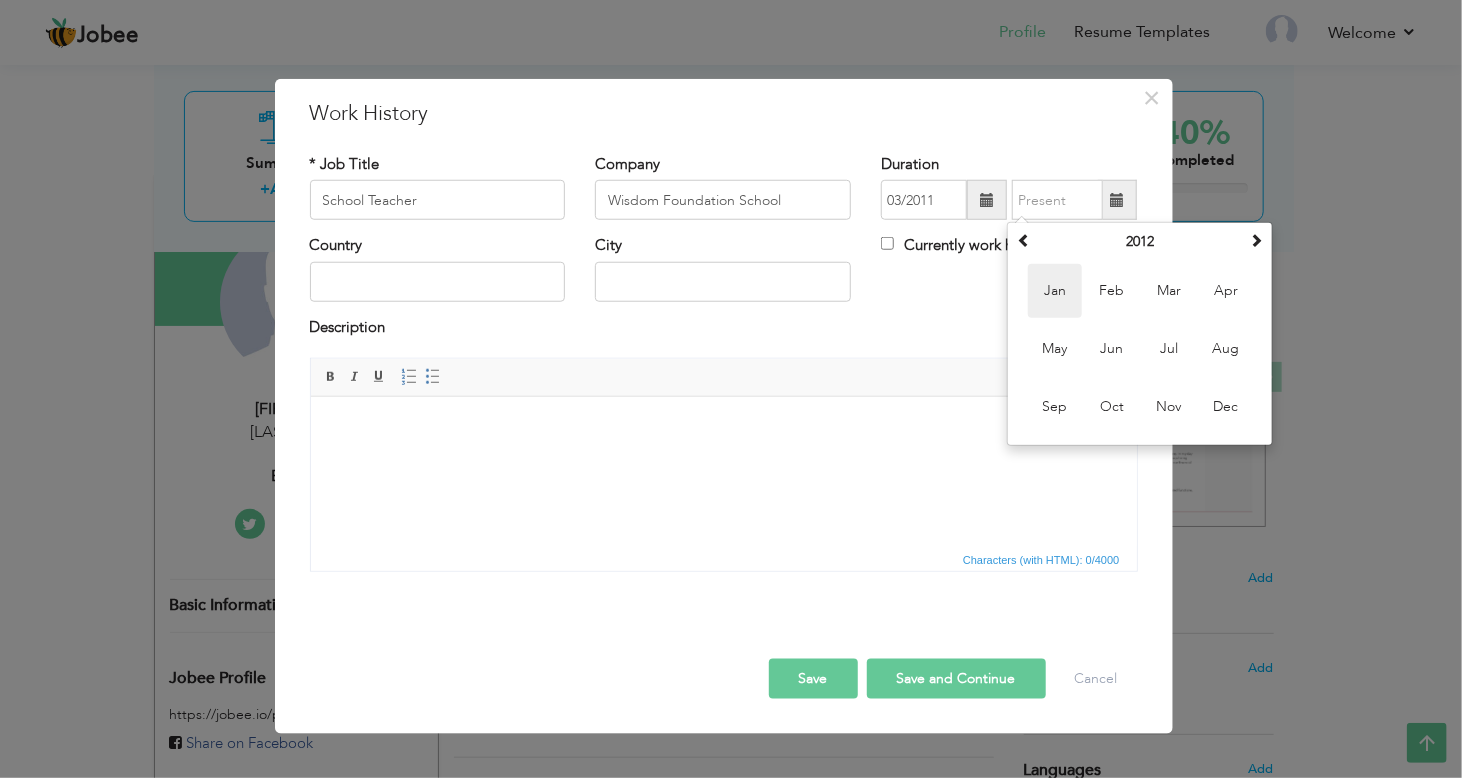 type on "01/2012" 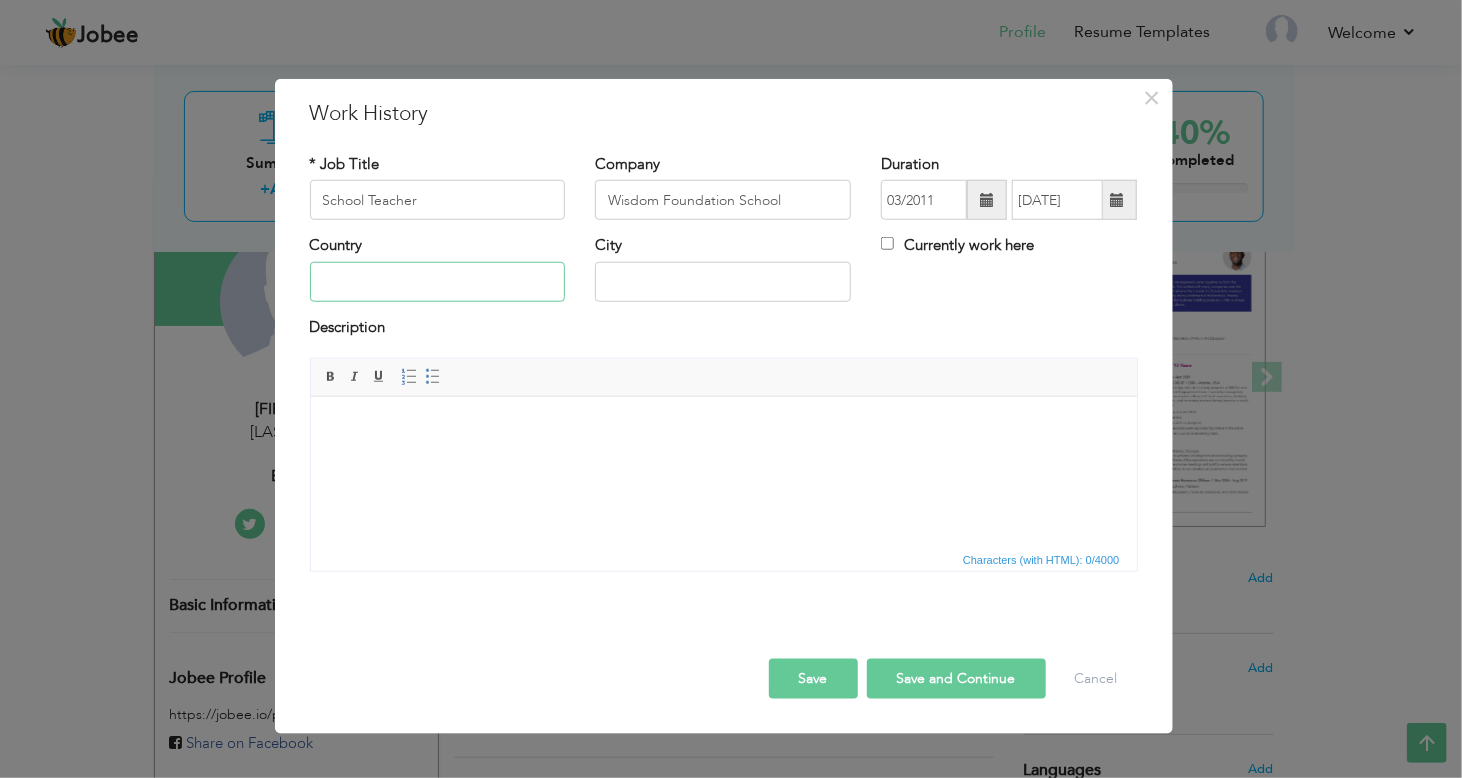 click at bounding box center (438, 282) 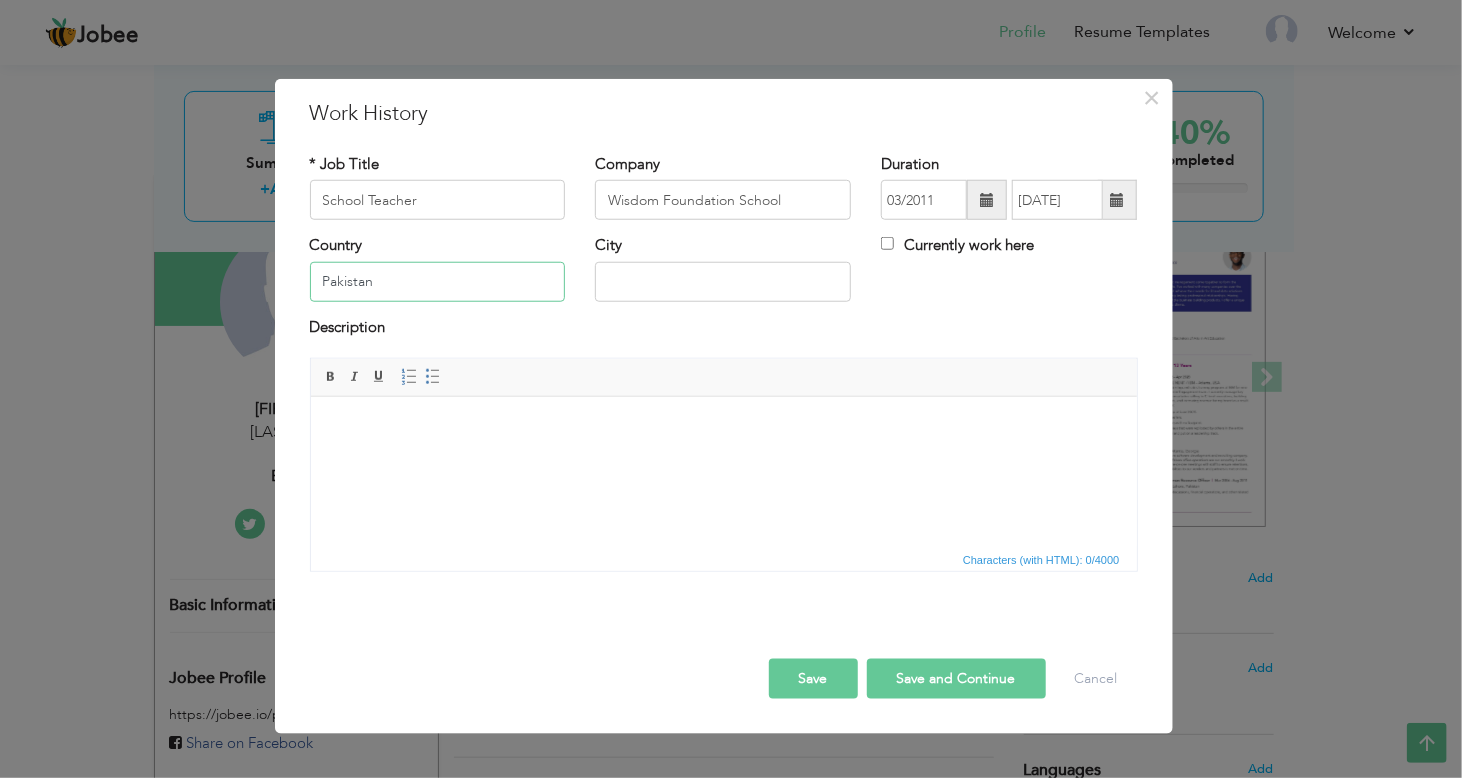 type on "Pakistan" 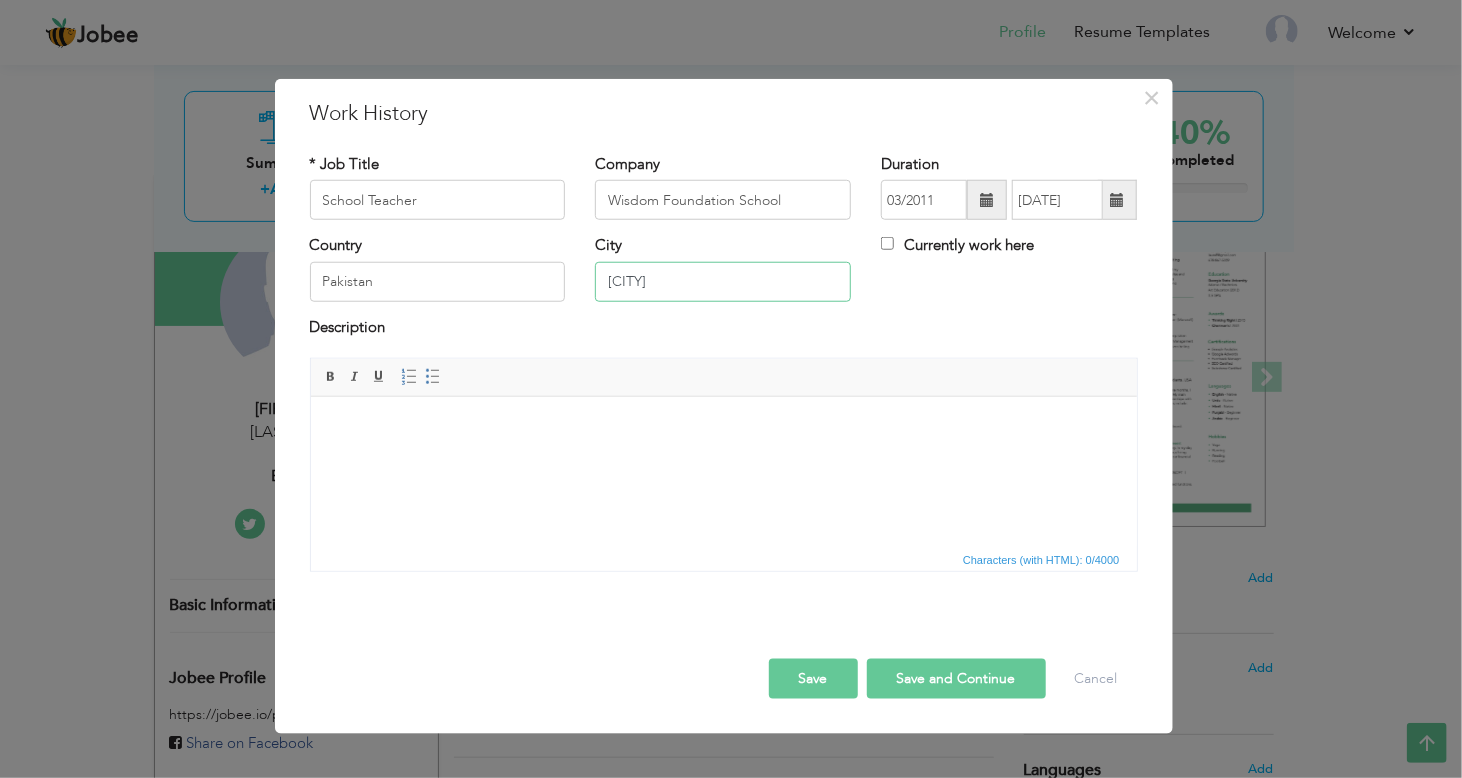 type on "[CITY]" 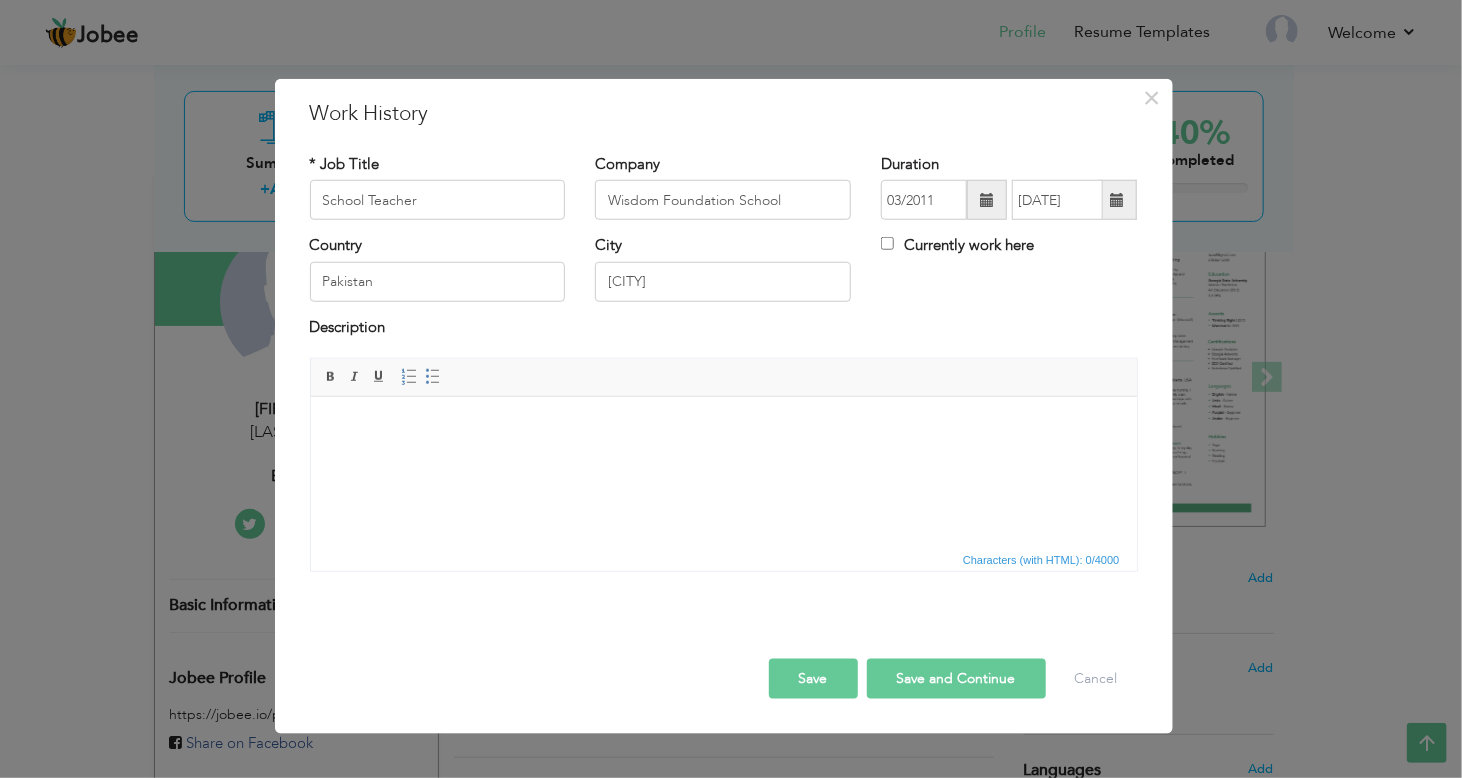 click at bounding box center (723, 426) 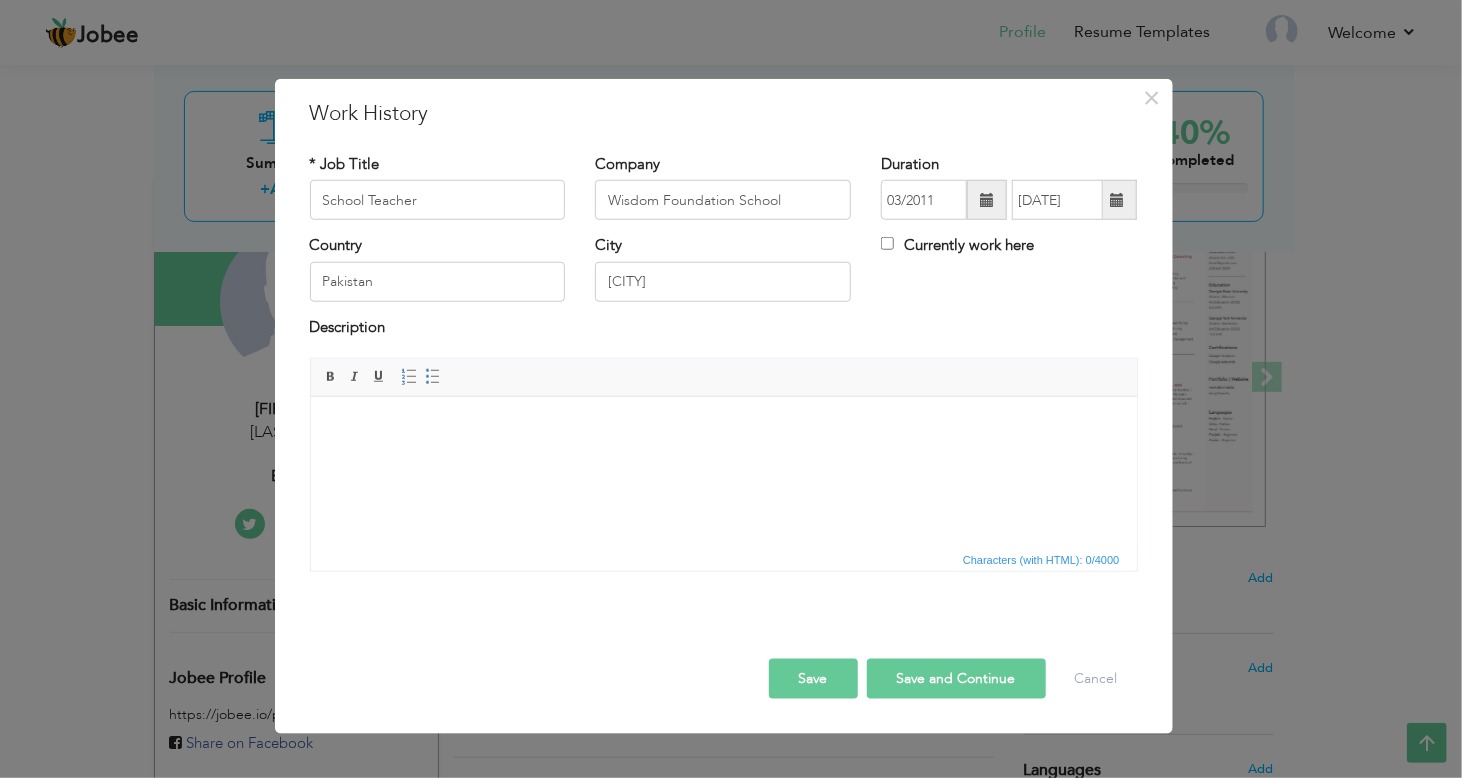 click at bounding box center [723, 426] 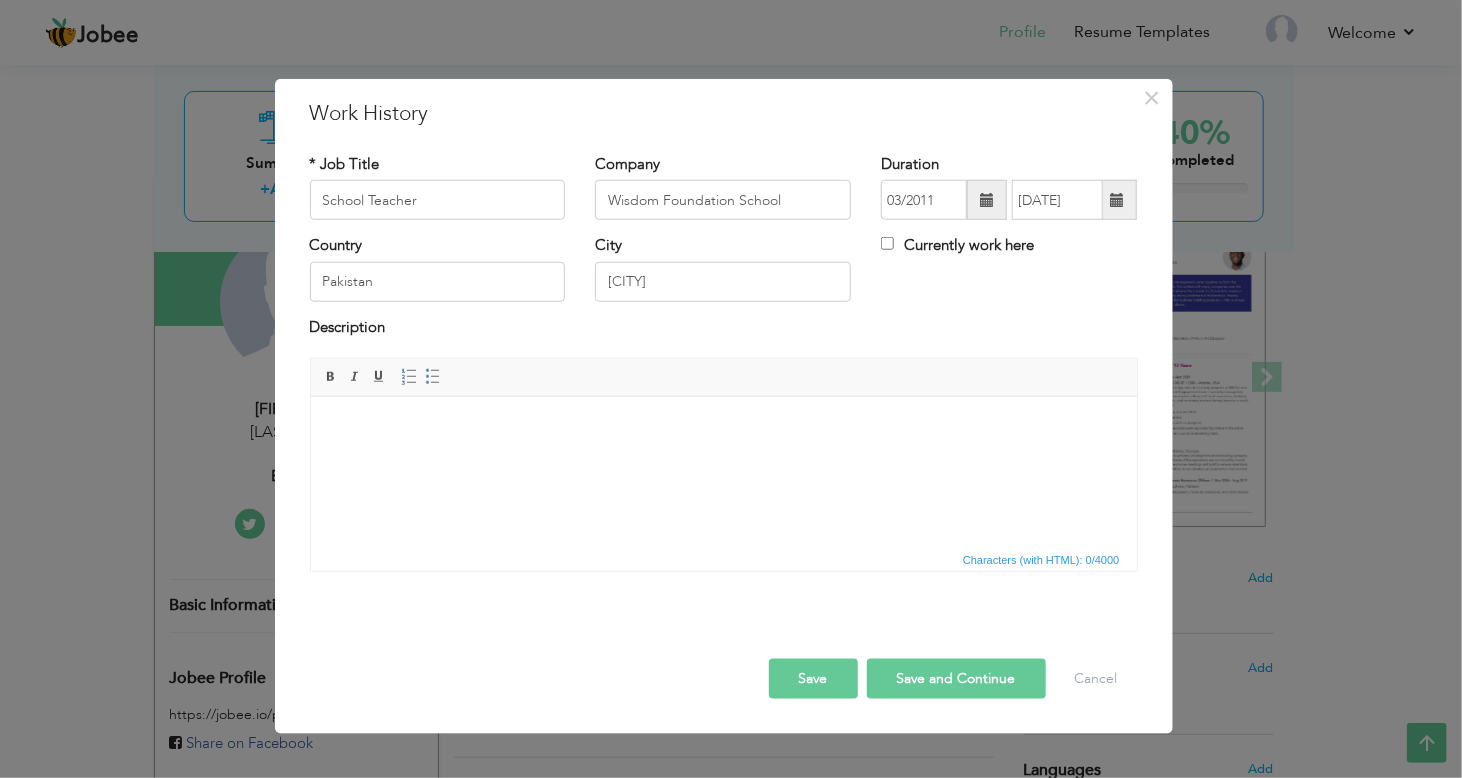 paste 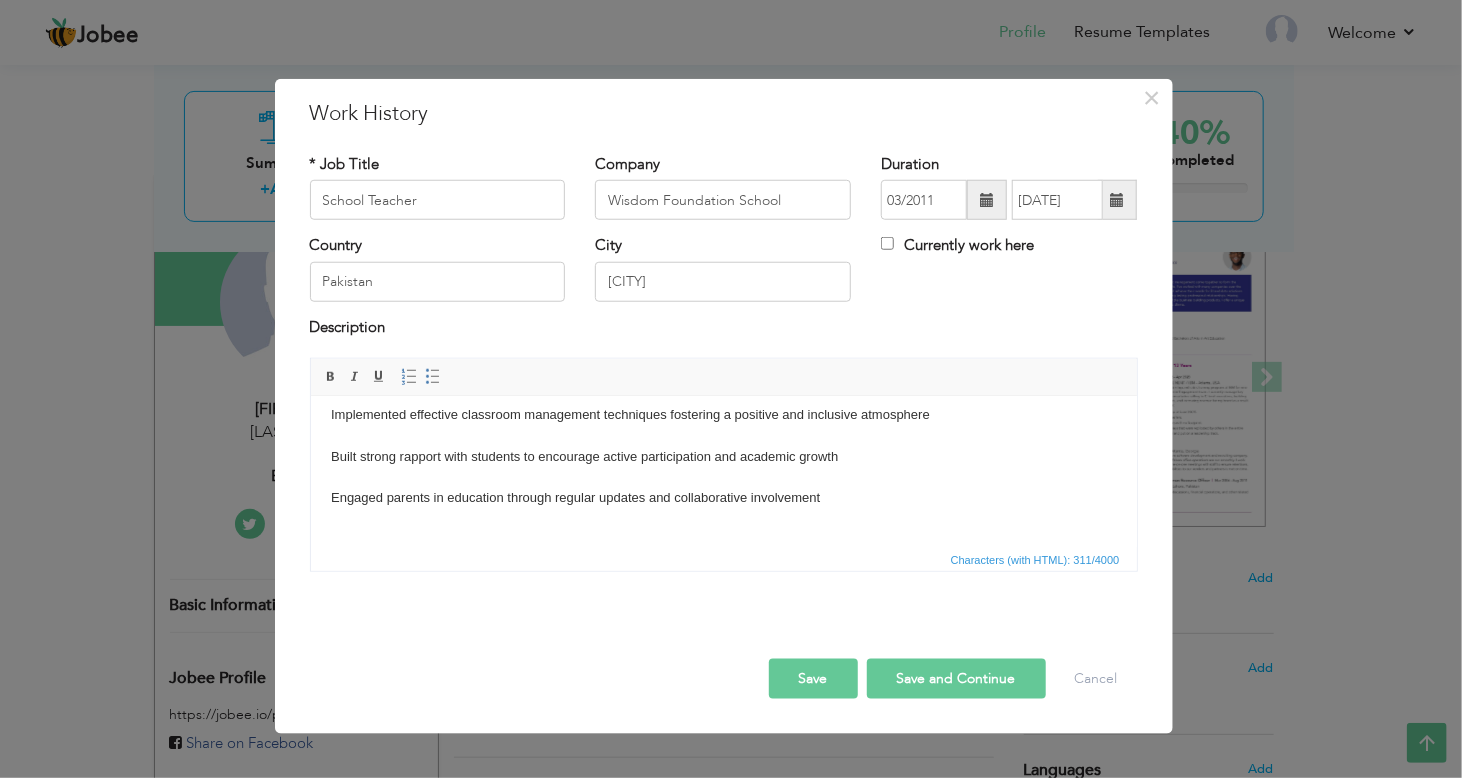 click on "Implemented effective classroom management techniques fostering a positive and inclusive atmosphere Built strong rapport with students to encourage active participation and academic growth Engaged parents in education through regular updates and collaborative involvement" at bounding box center (723, 477) 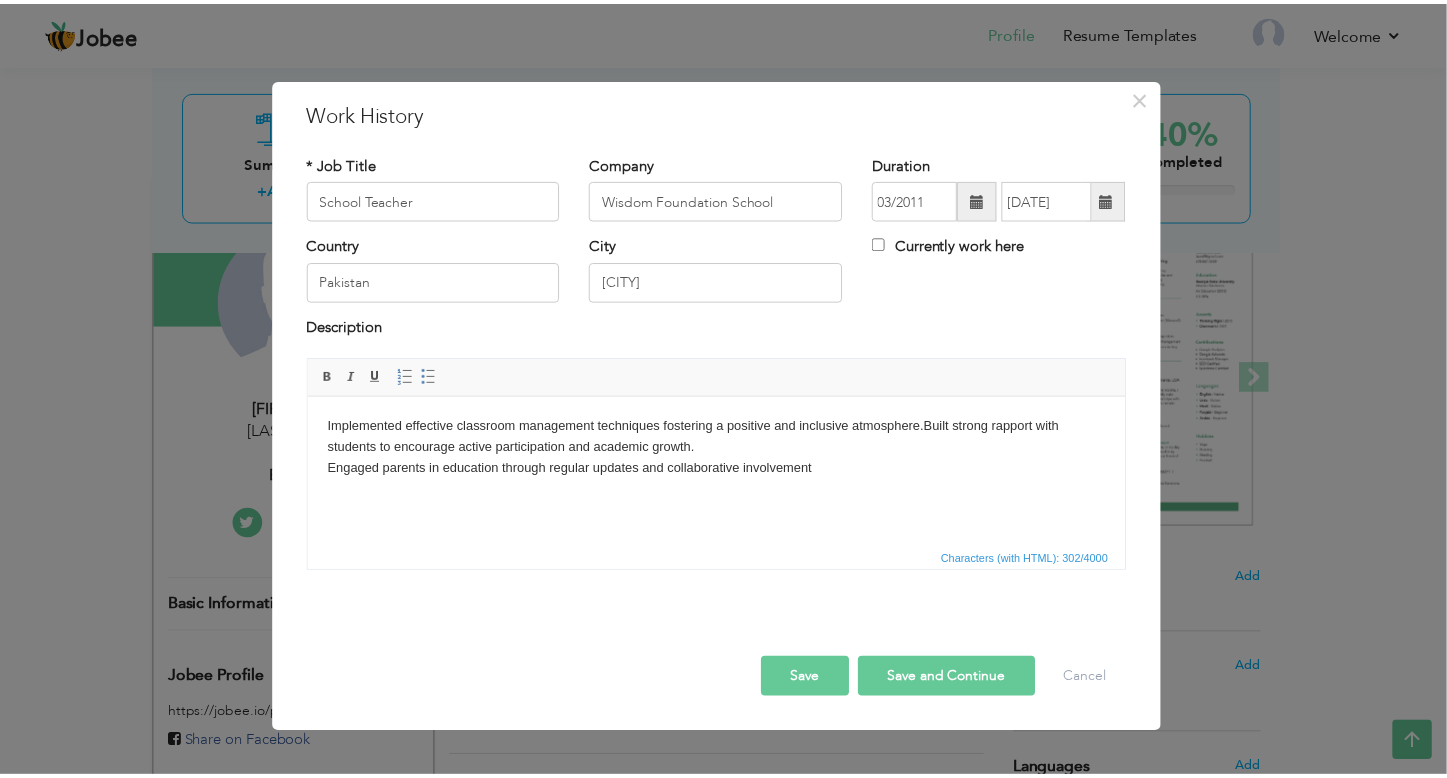 scroll, scrollTop: 0, scrollLeft: 0, axis: both 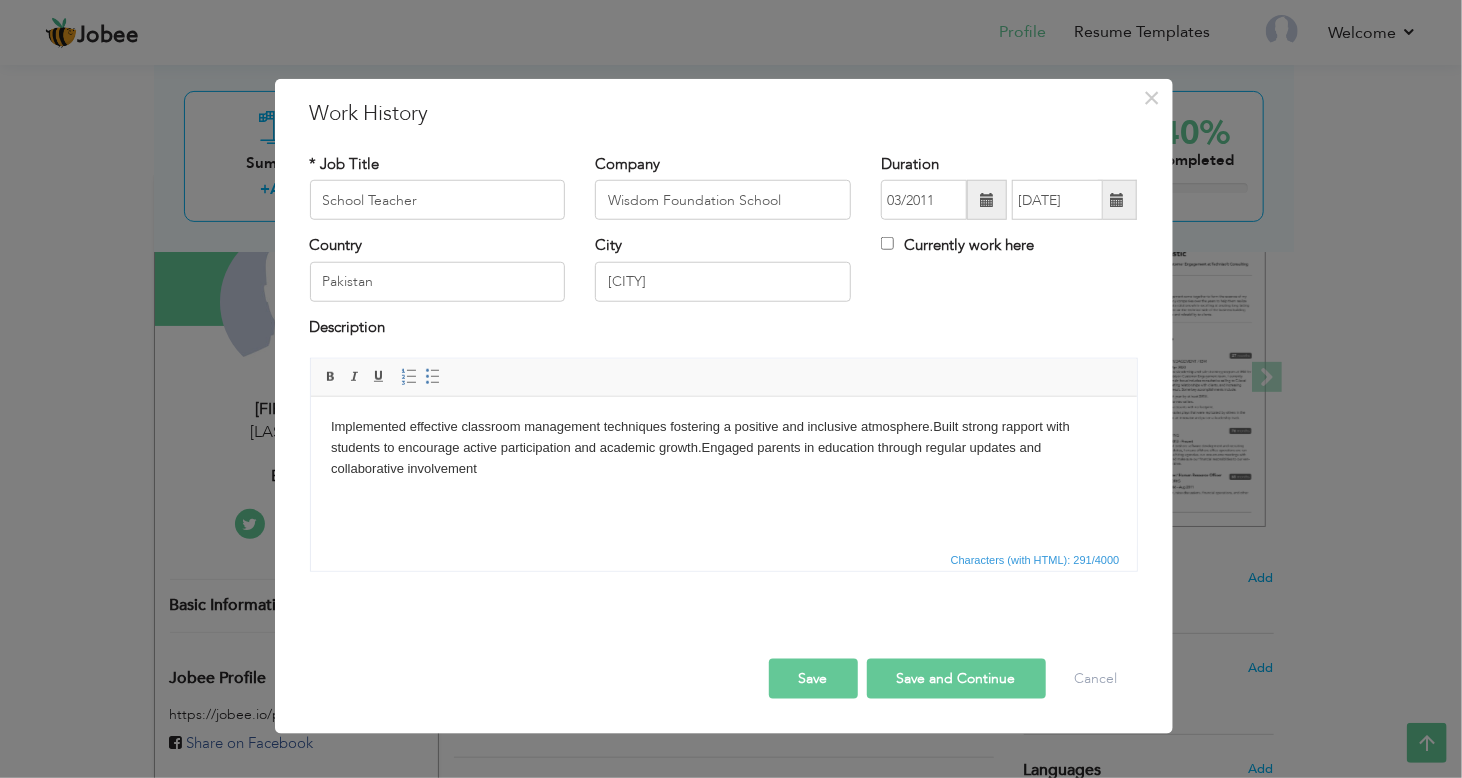click on "Save" at bounding box center [813, 679] 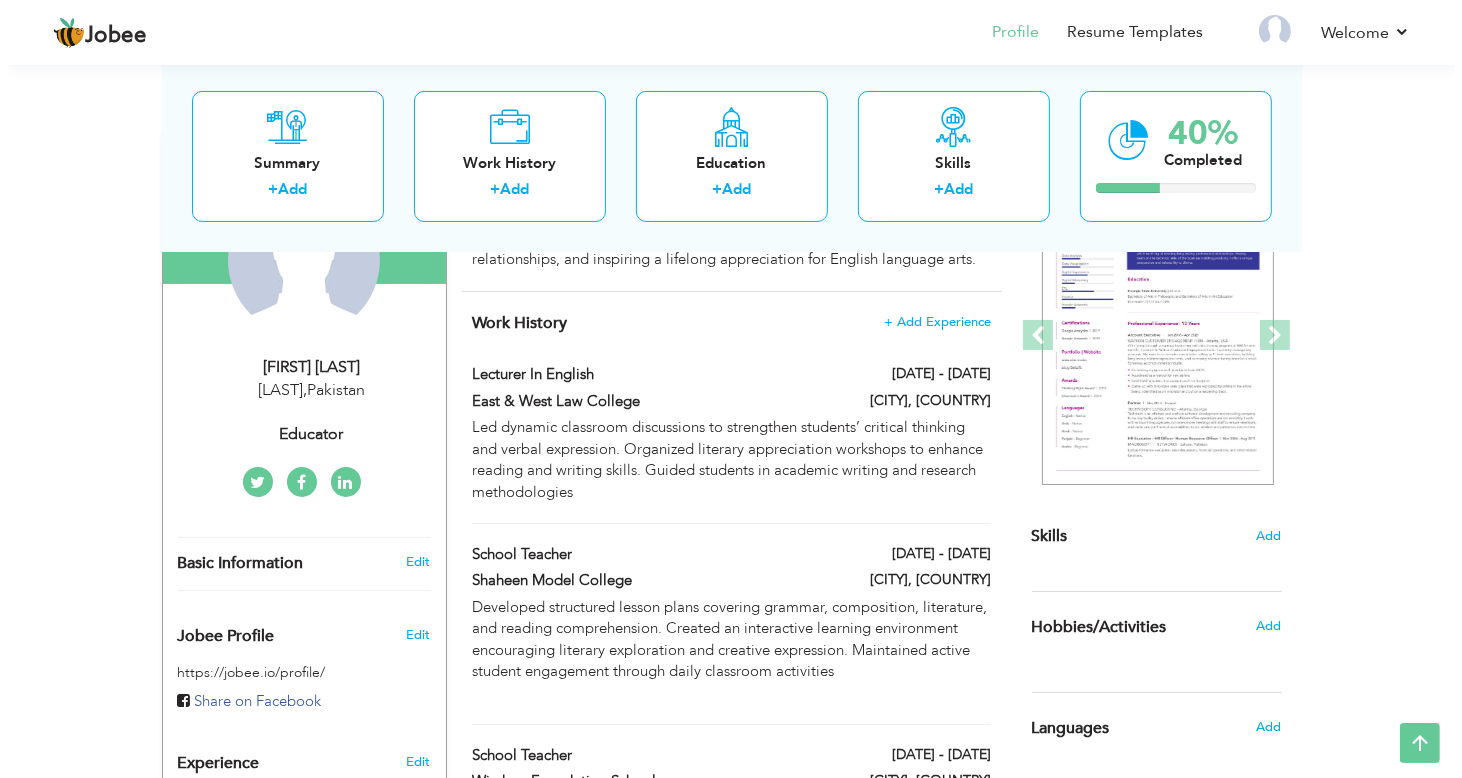 scroll, scrollTop: 378, scrollLeft: 0, axis: vertical 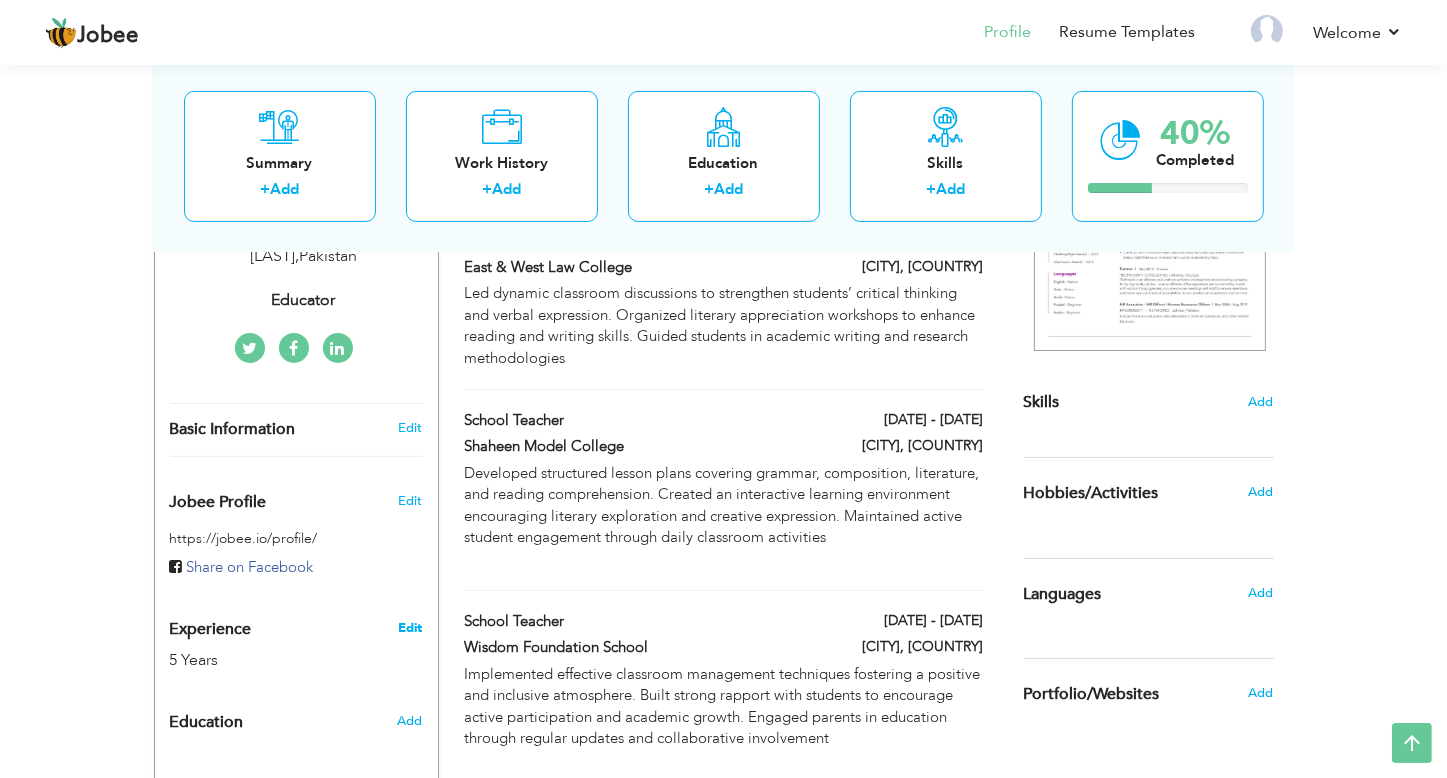 click on "Edit" at bounding box center [410, 628] 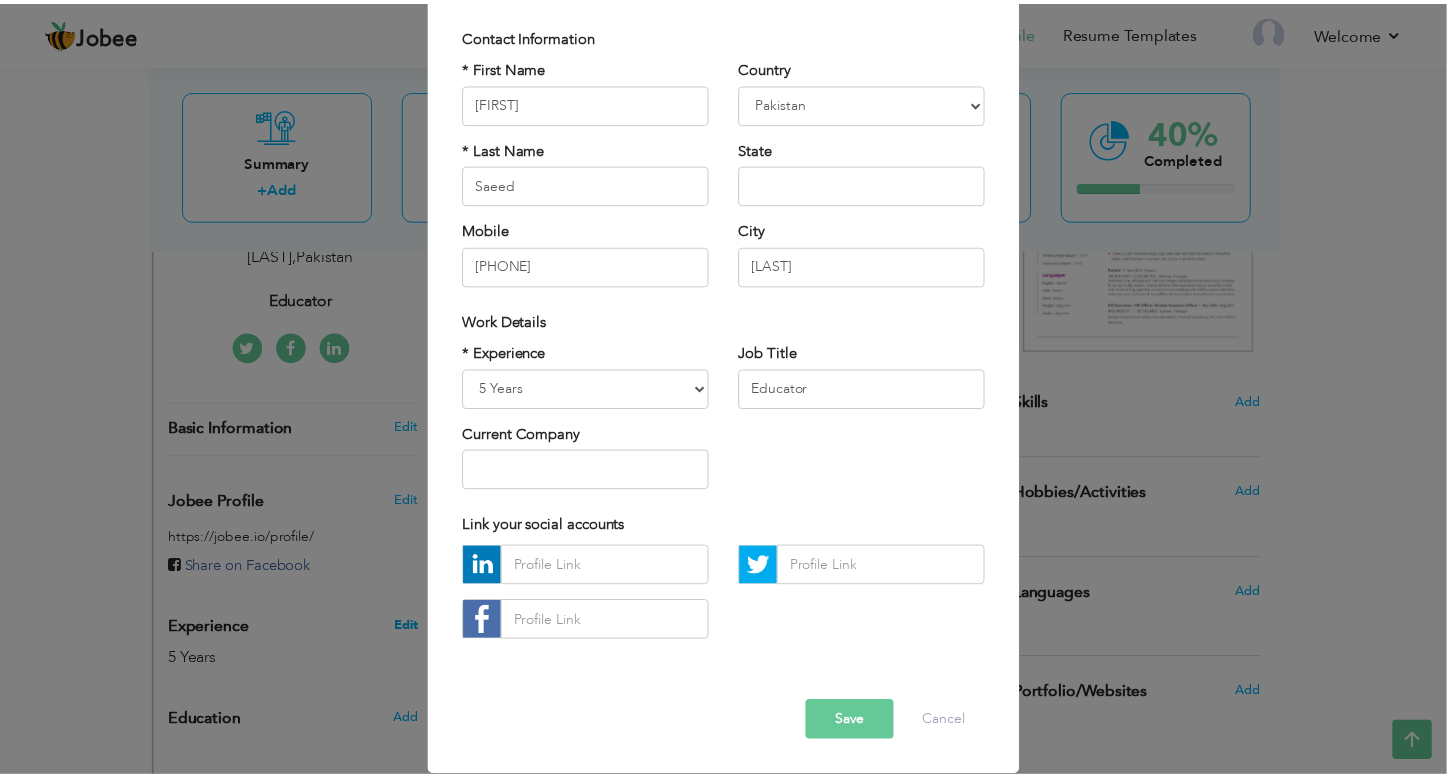 scroll, scrollTop: 0, scrollLeft: 0, axis: both 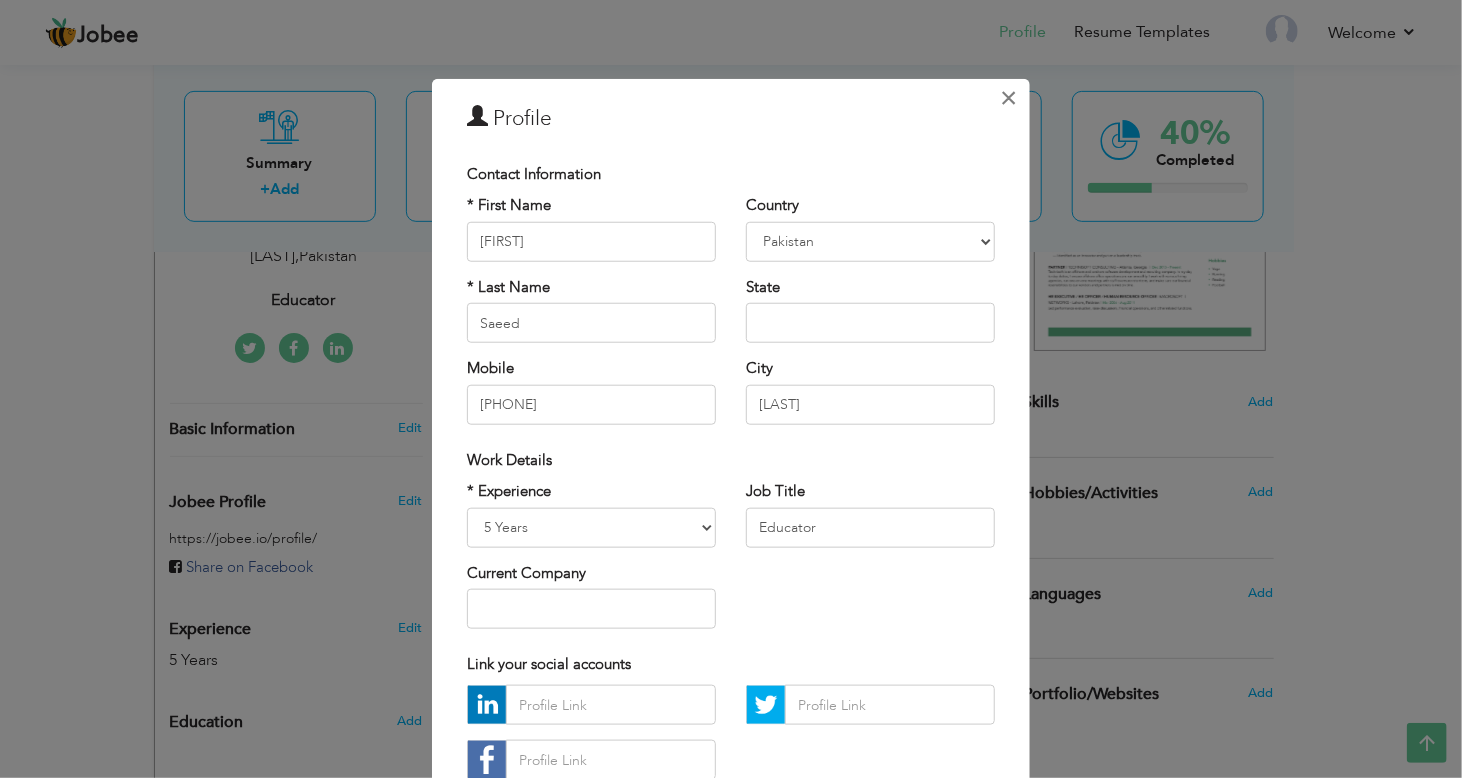 click on "×" at bounding box center [1009, 98] 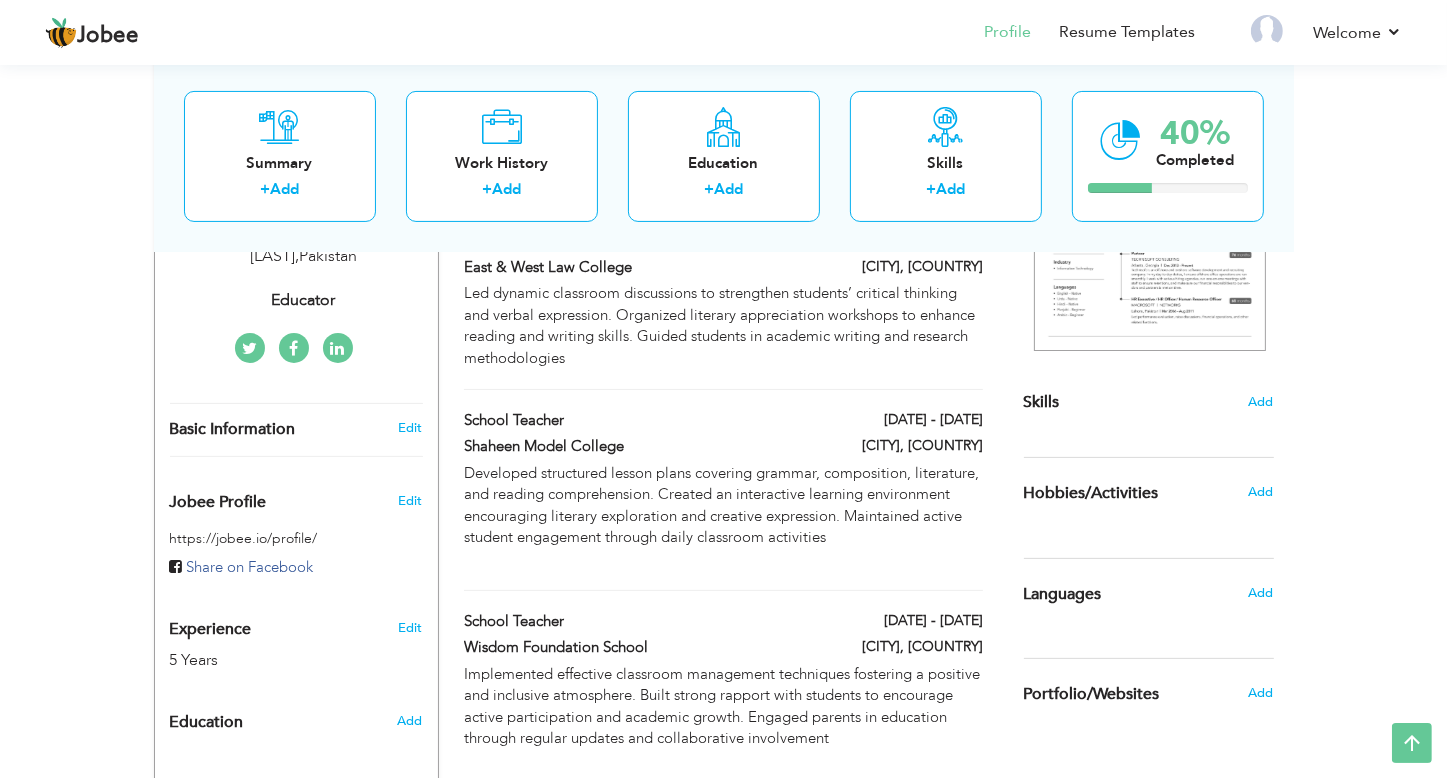scroll, scrollTop: 558, scrollLeft: 0, axis: vertical 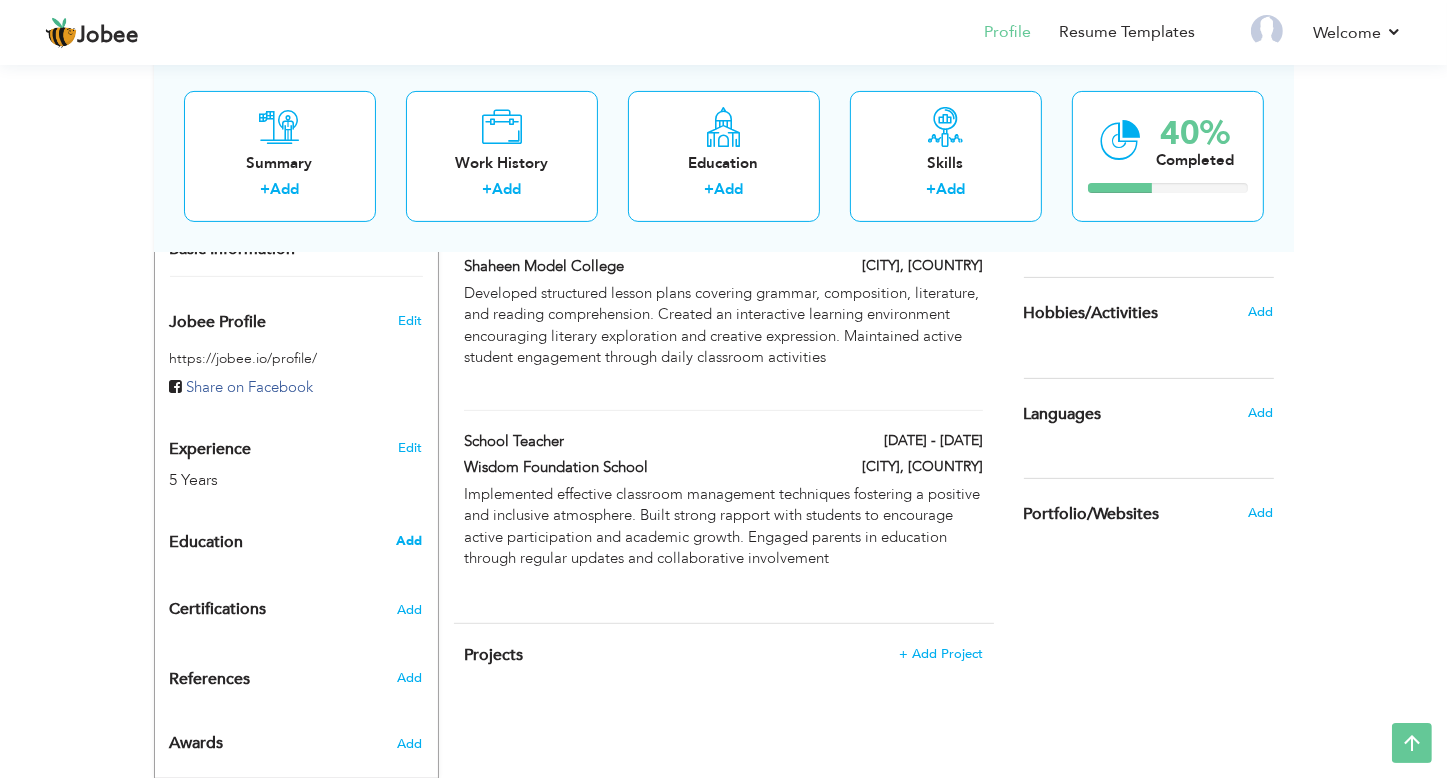 click on "Add" at bounding box center (409, 541) 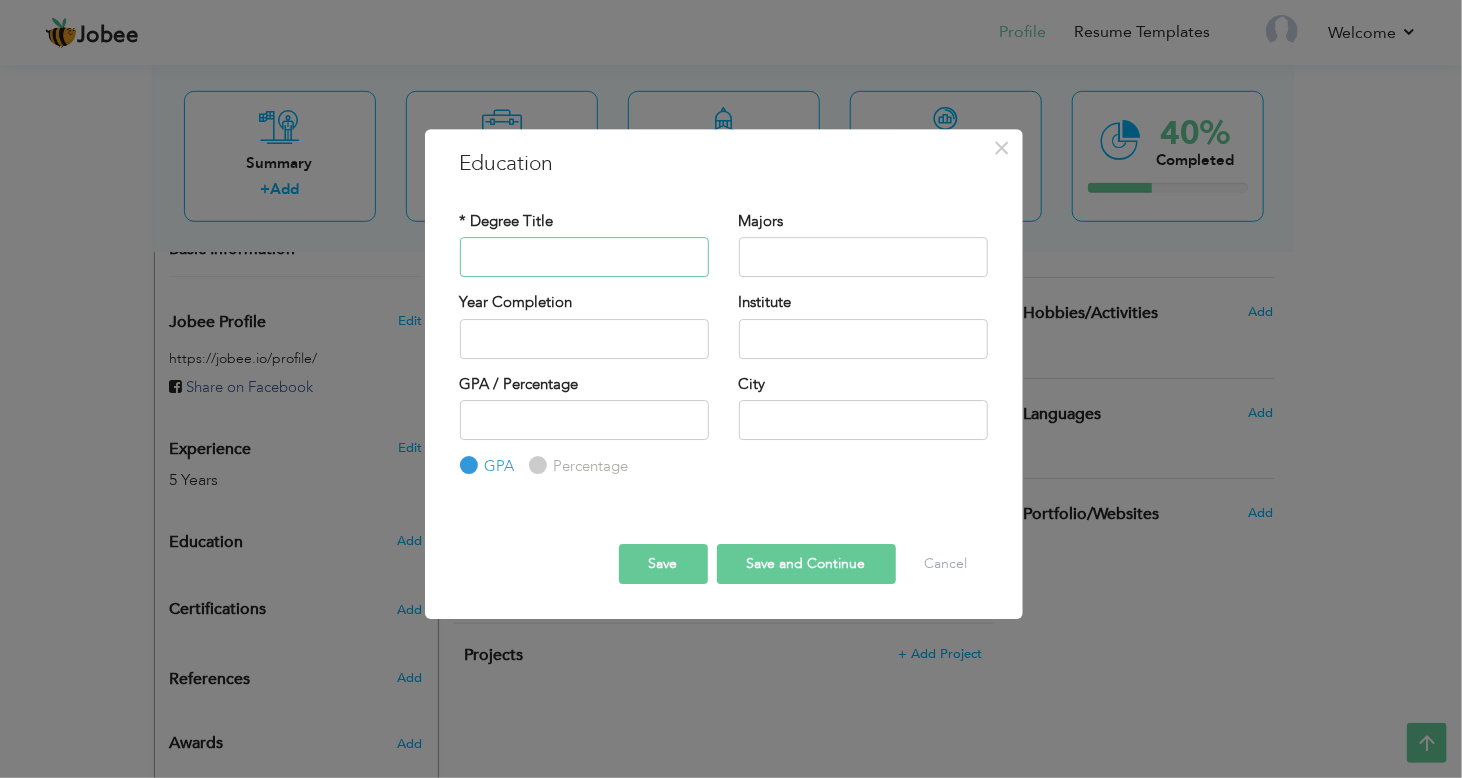 click at bounding box center (584, 257) 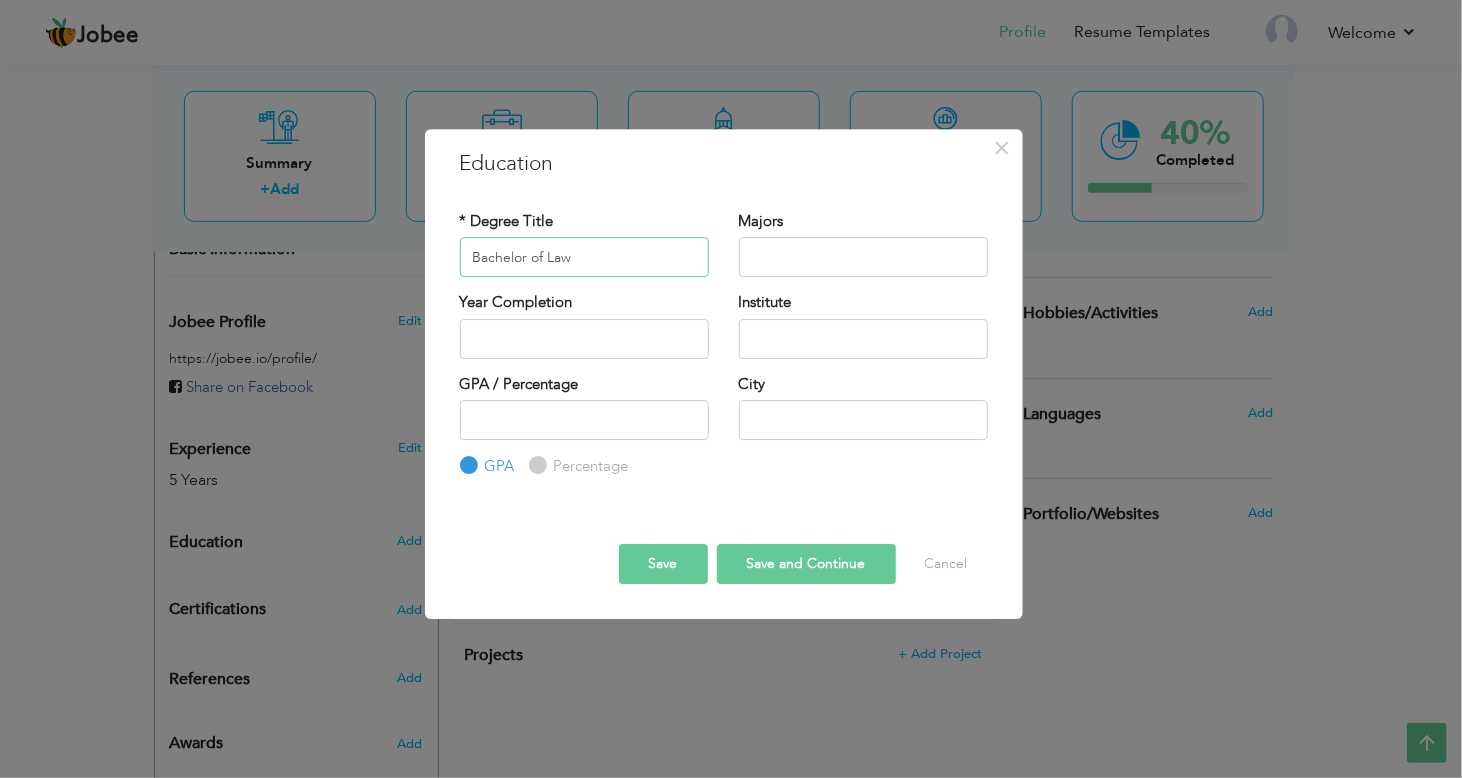 type on "Bachelor of Law" 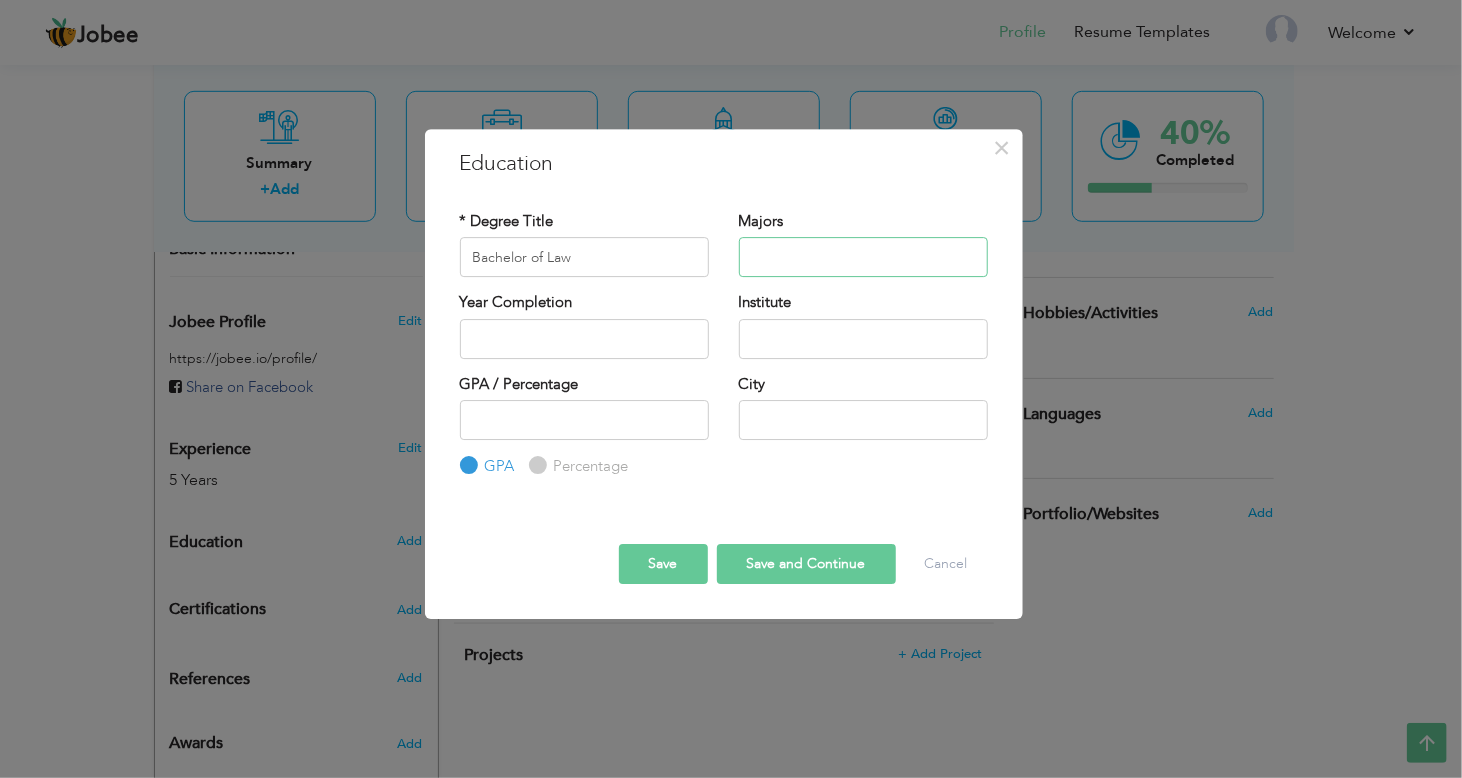 click at bounding box center [863, 257] 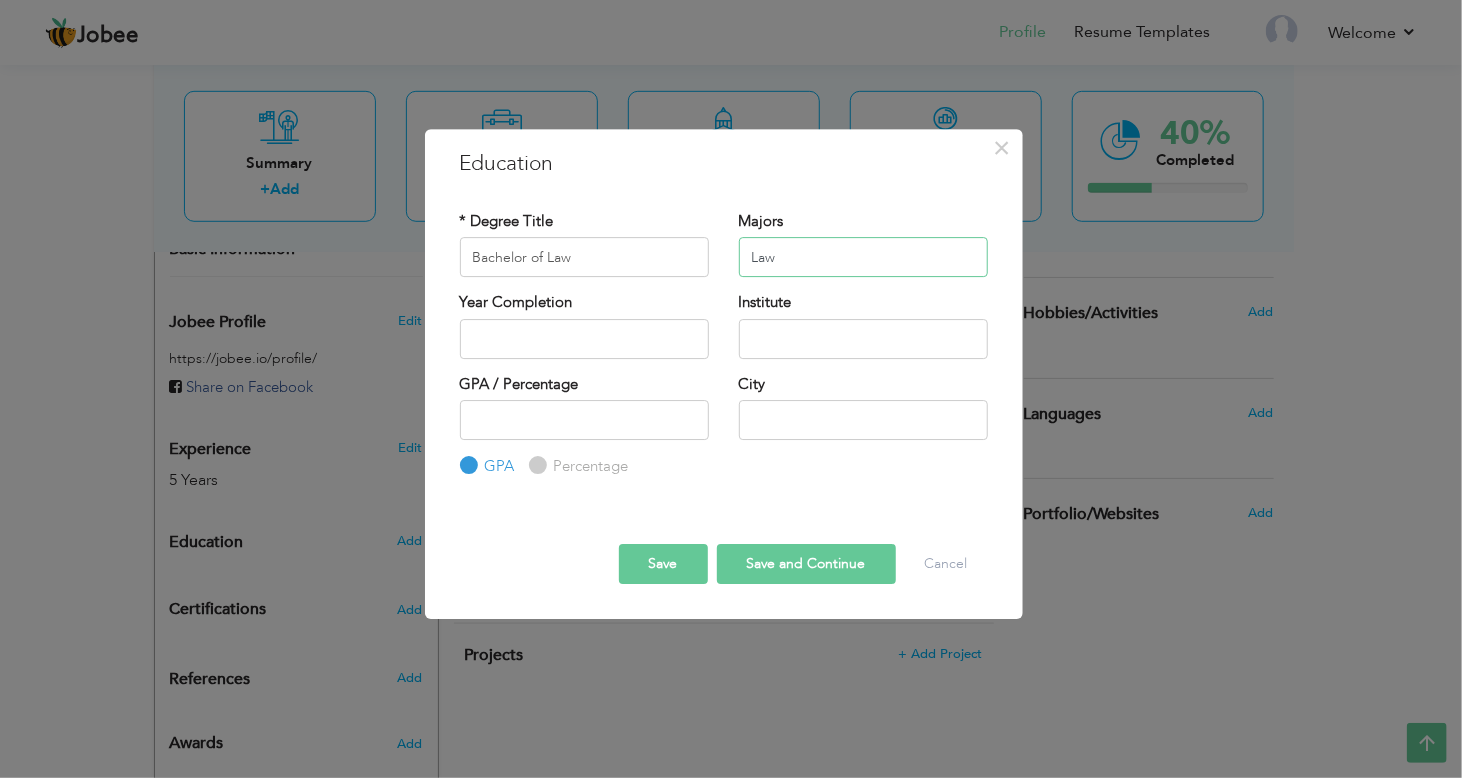 type on "Law" 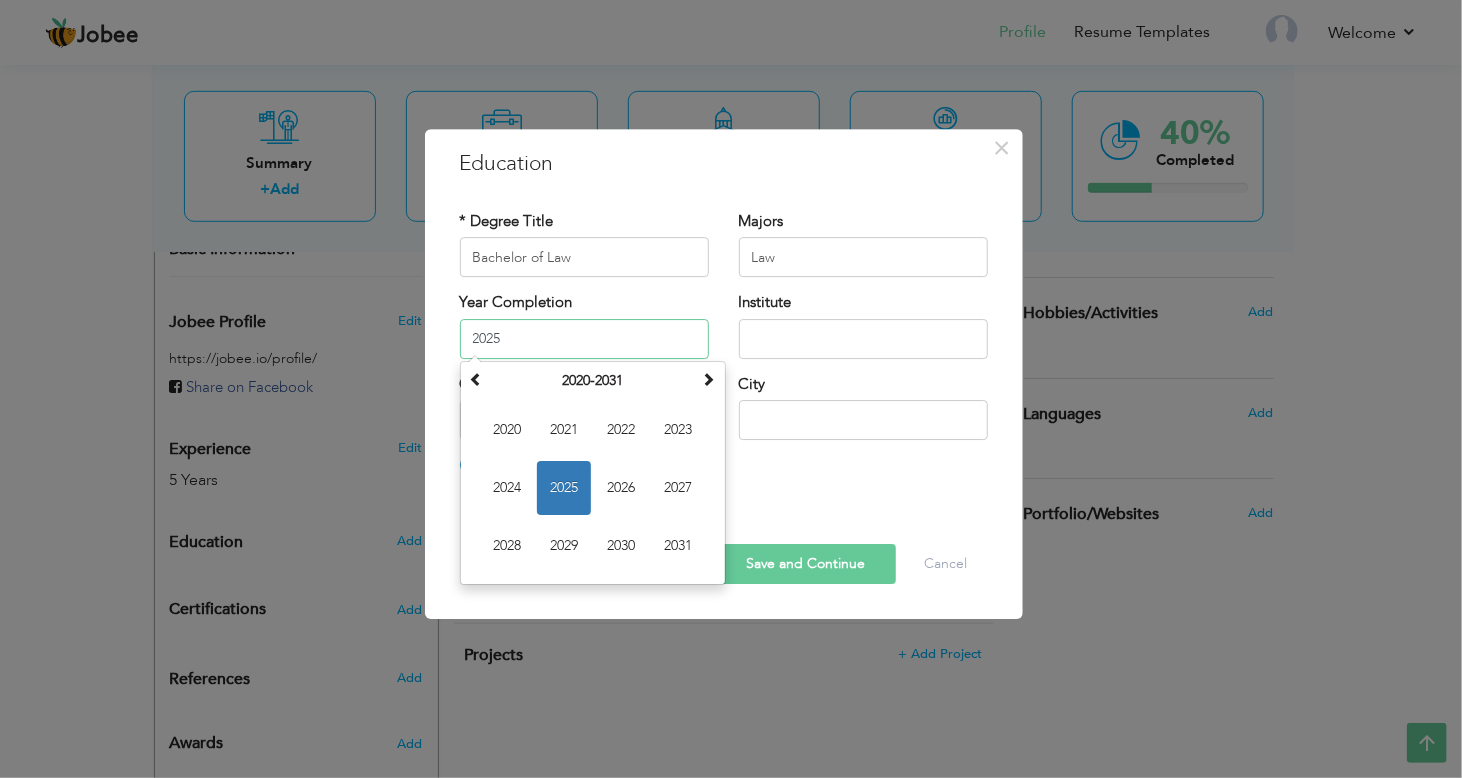 click on "2025" at bounding box center (584, 339) 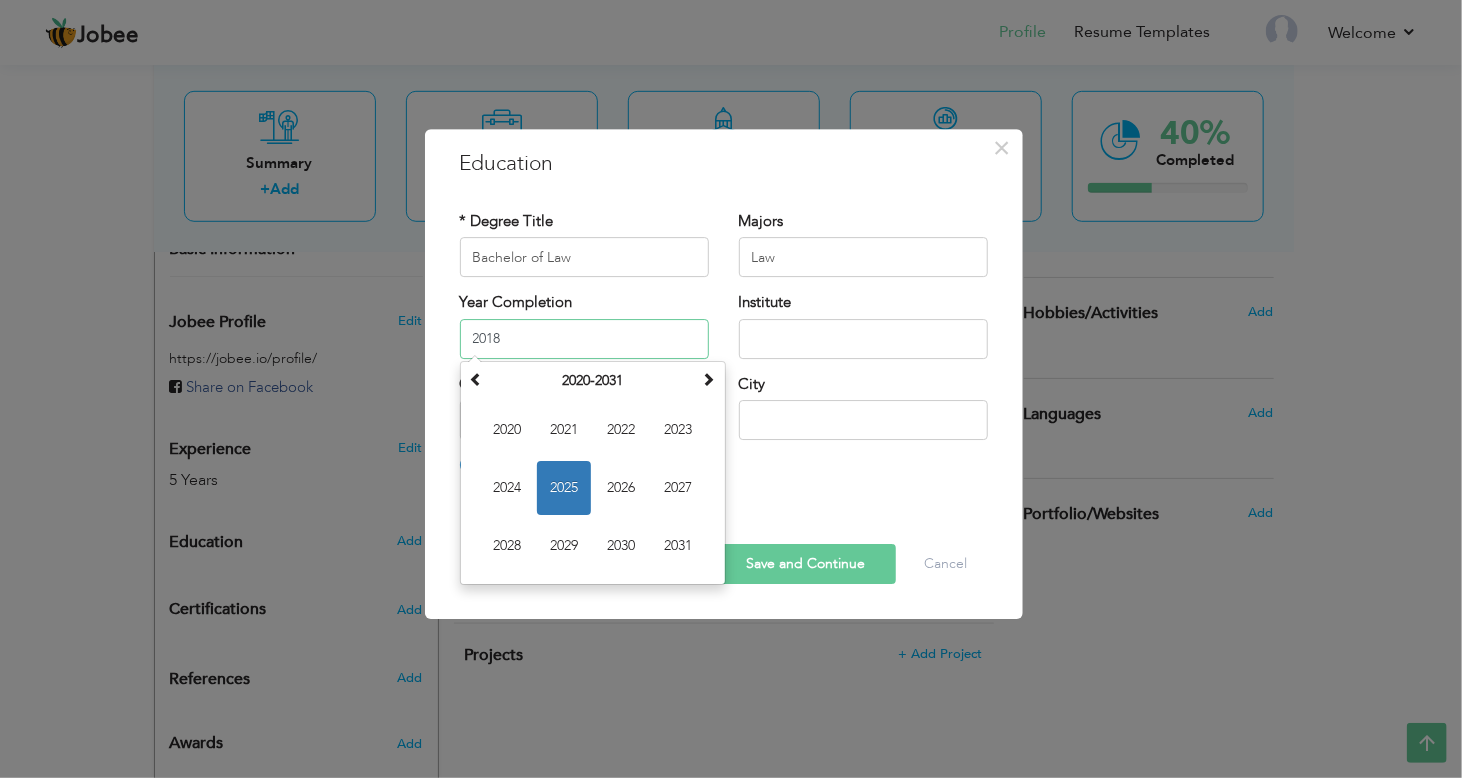 type on "2018" 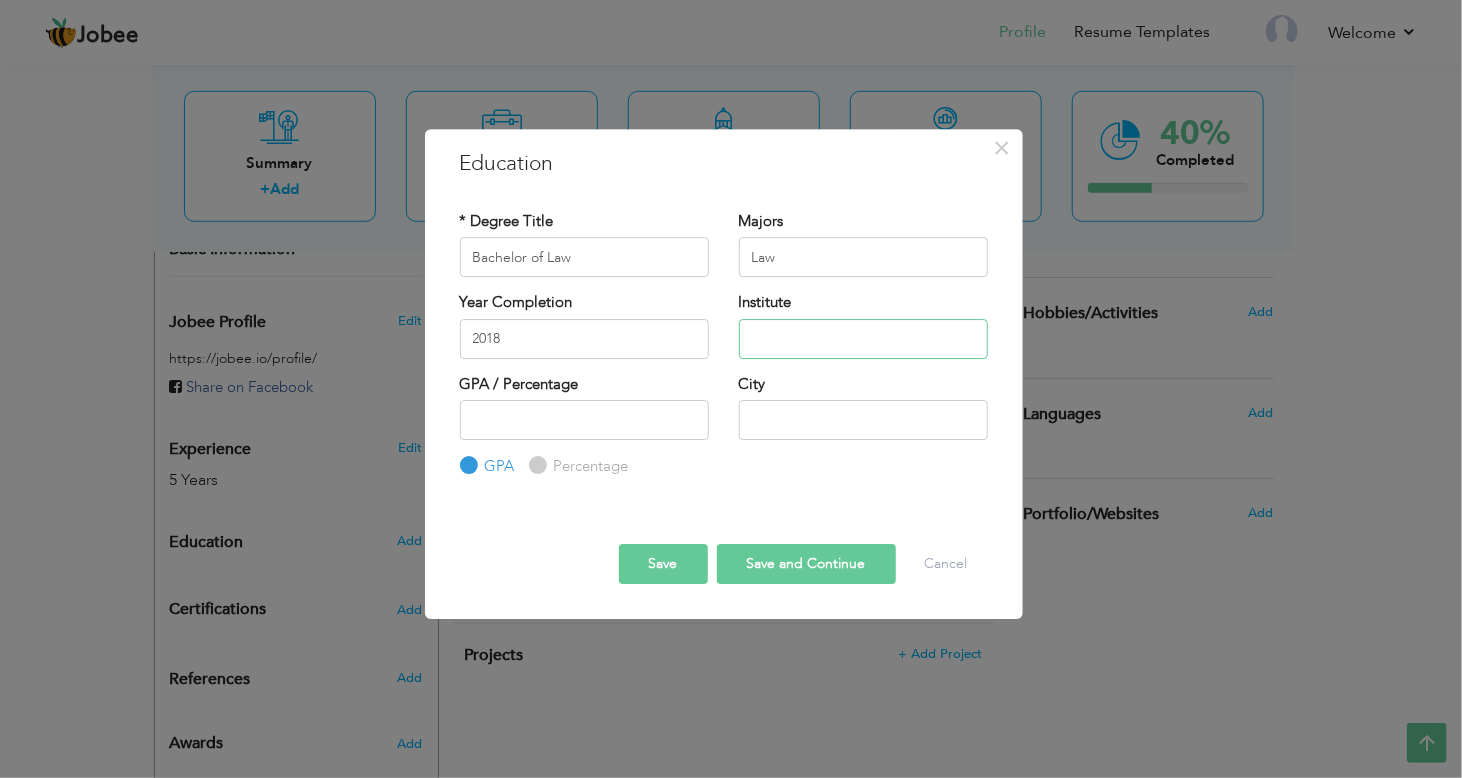 paste on "Punjab University Law College" 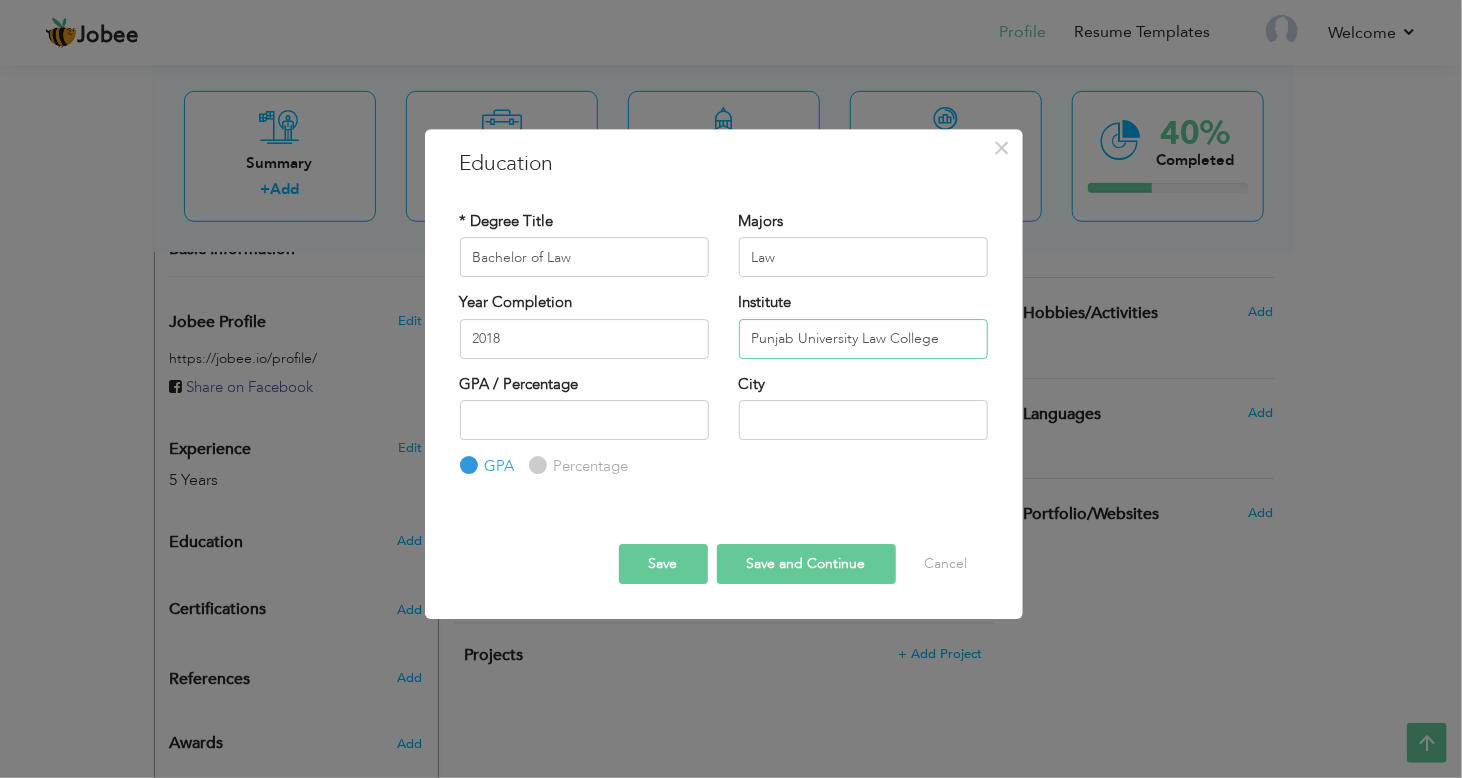 type on "Punjab University Law College" 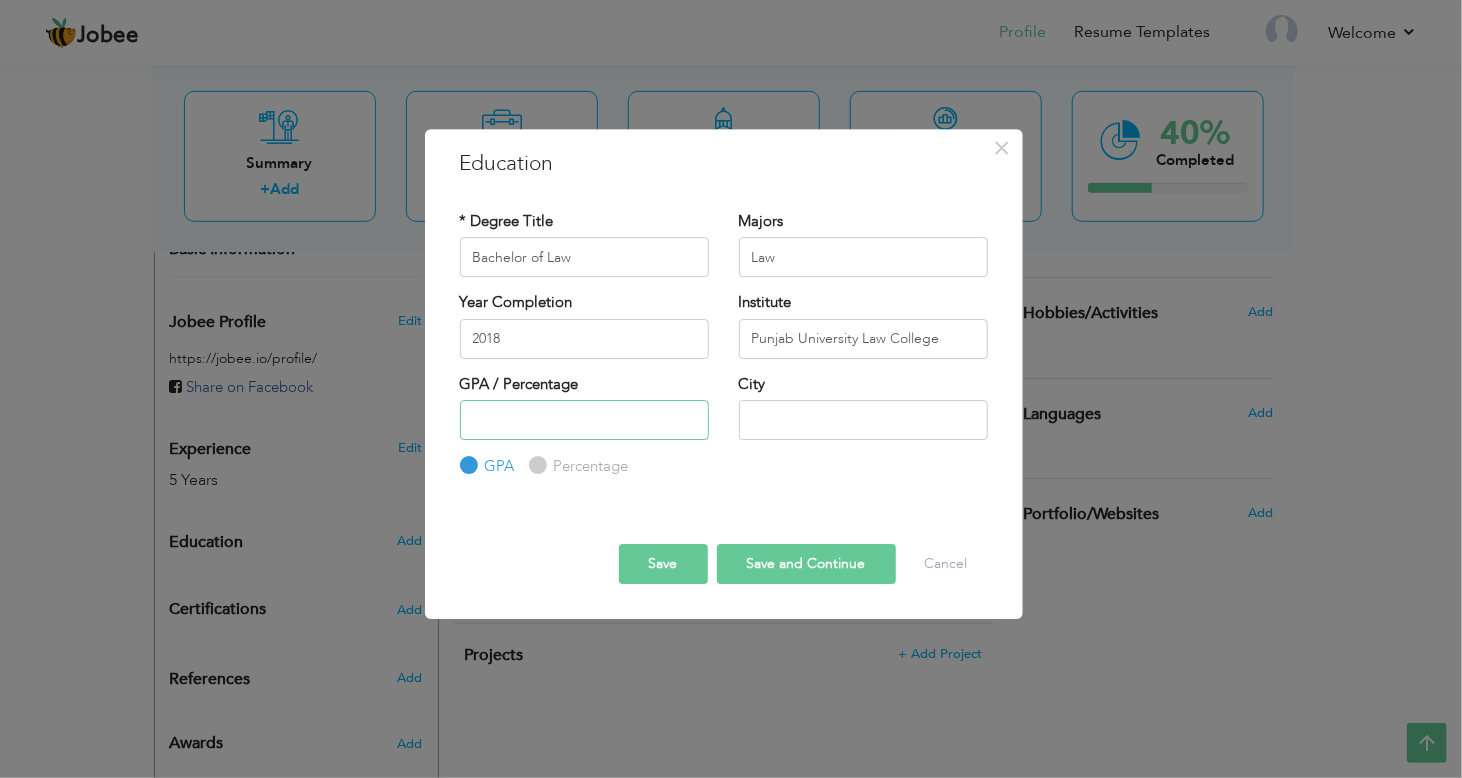 click at bounding box center [584, 420] 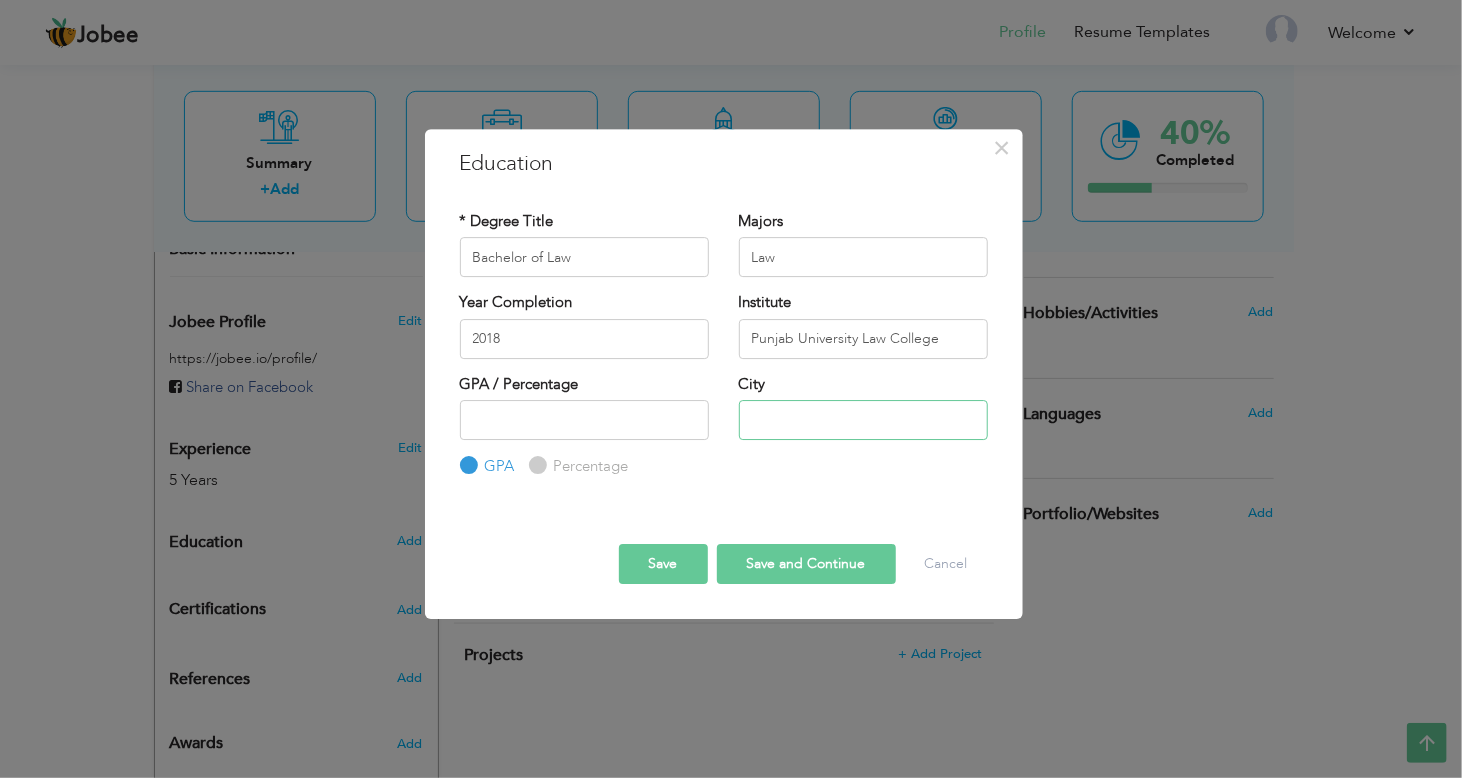 click at bounding box center (863, 420) 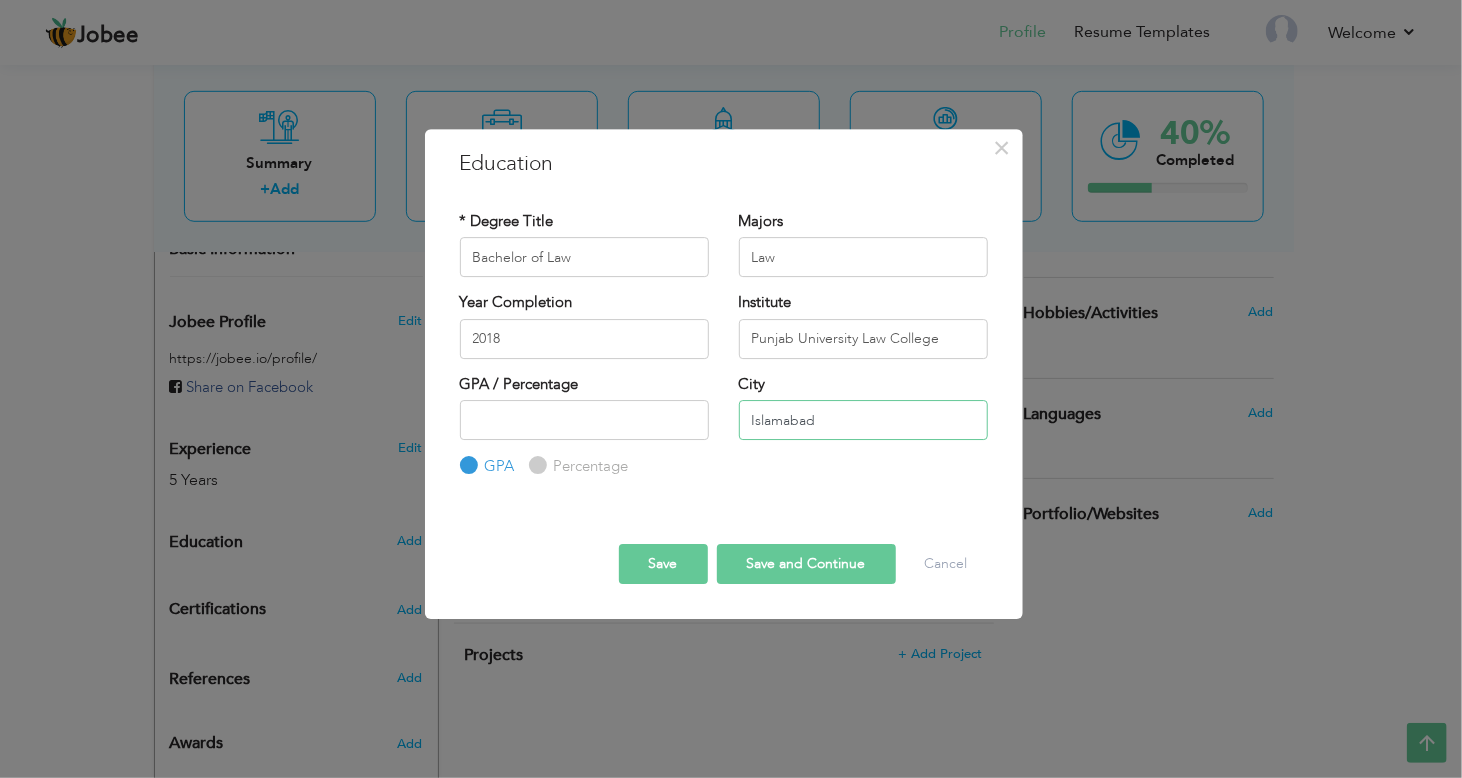 type on "Islamabad" 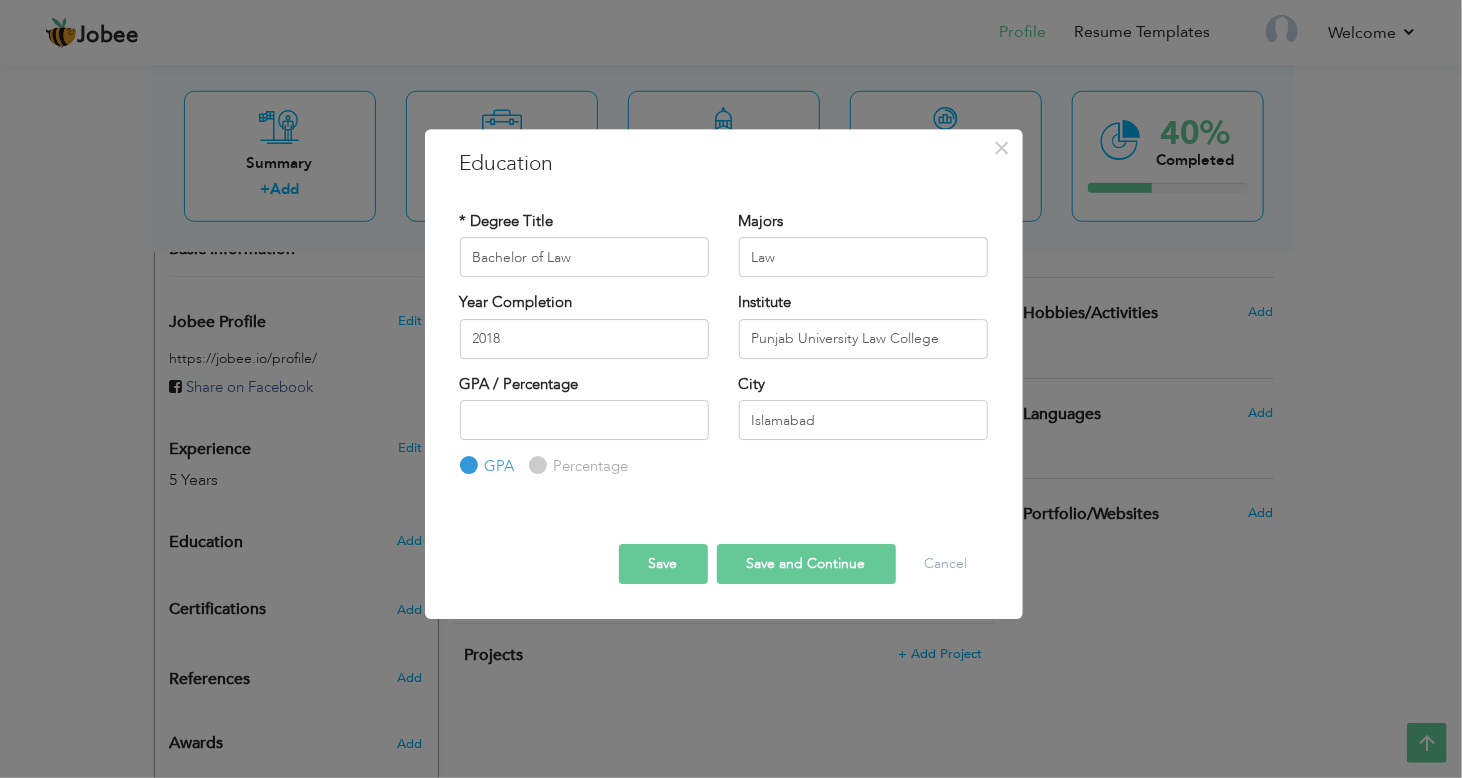 click on "Save" at bounding box center [663, 564] 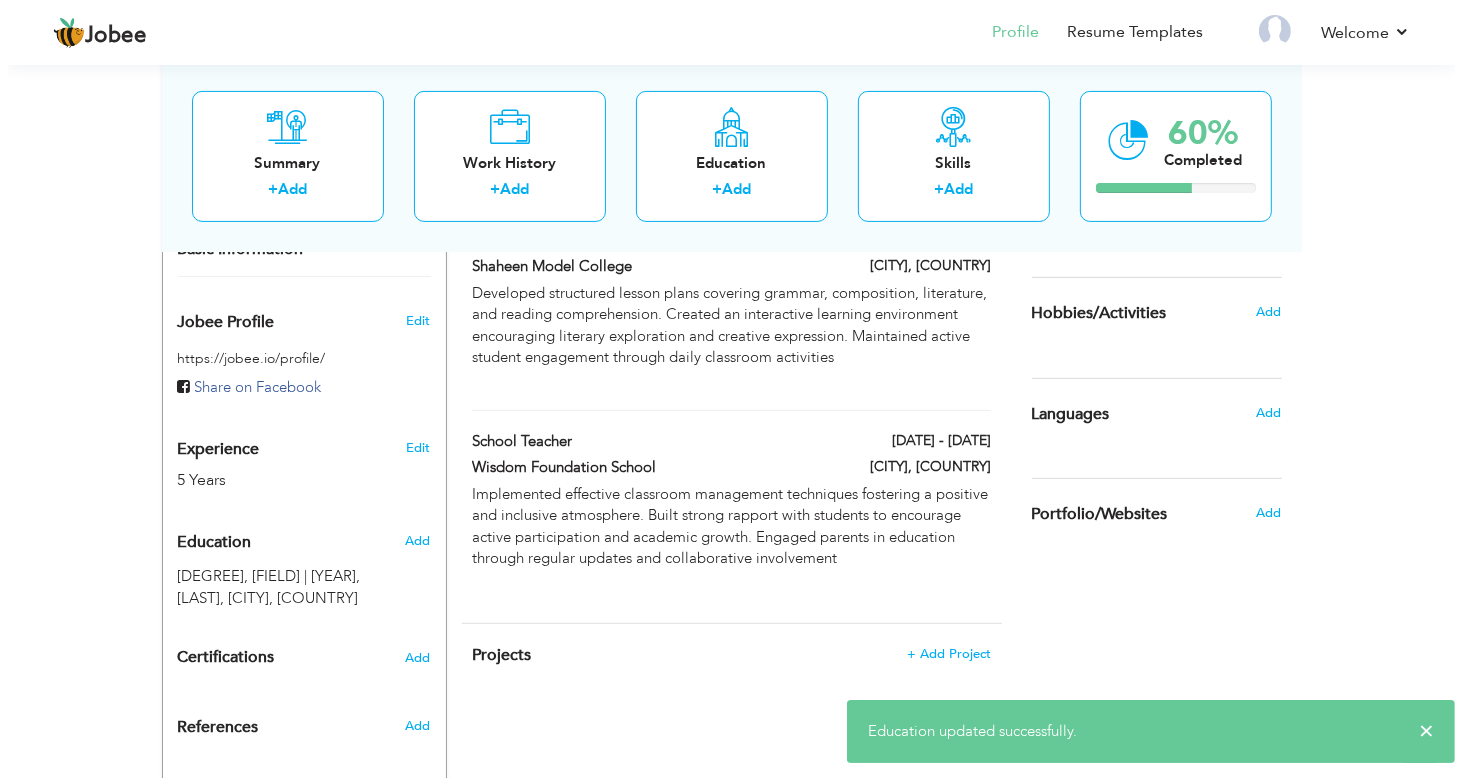 scroll, scrollTop: 619, scrollLeft: 0, axis: vertical 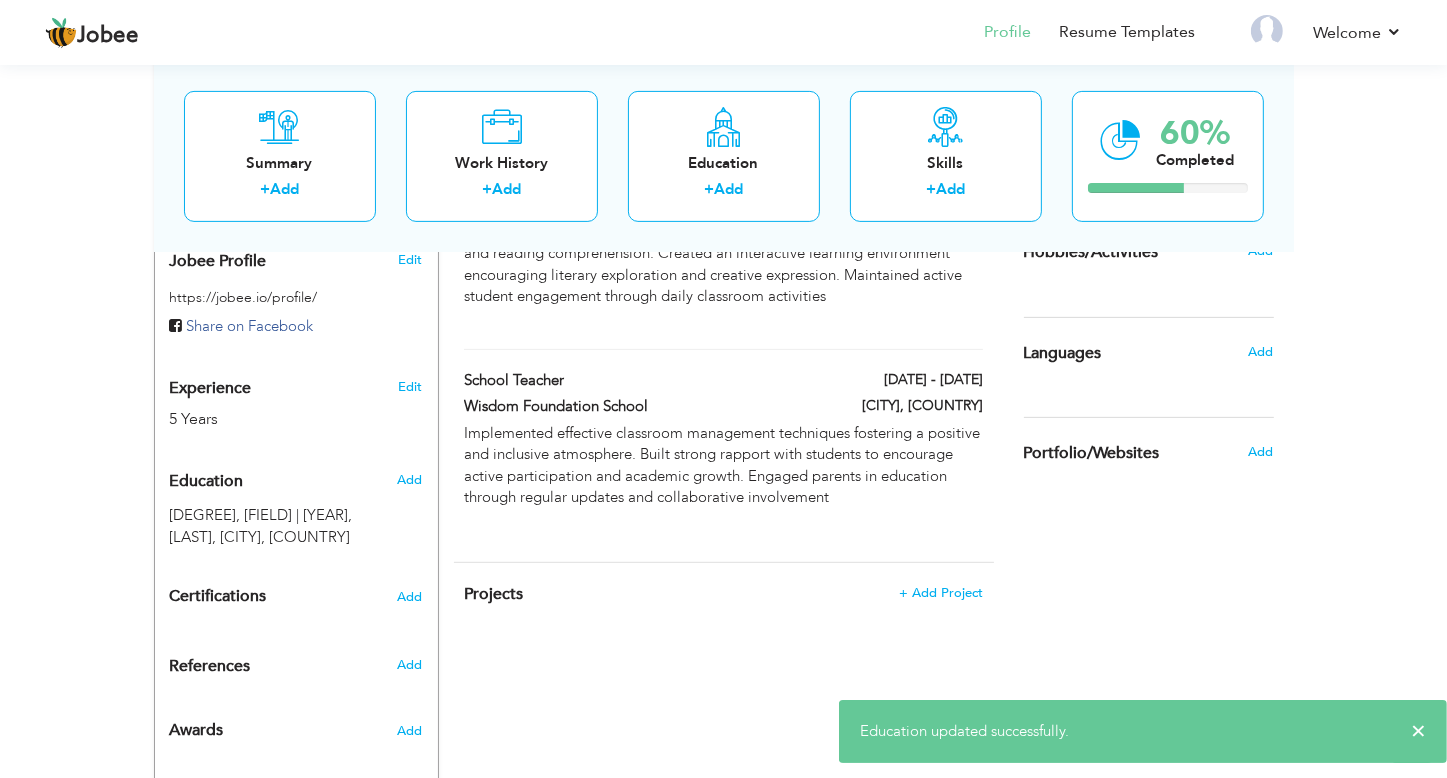 click on "Add" at bounding box center [413, 480] 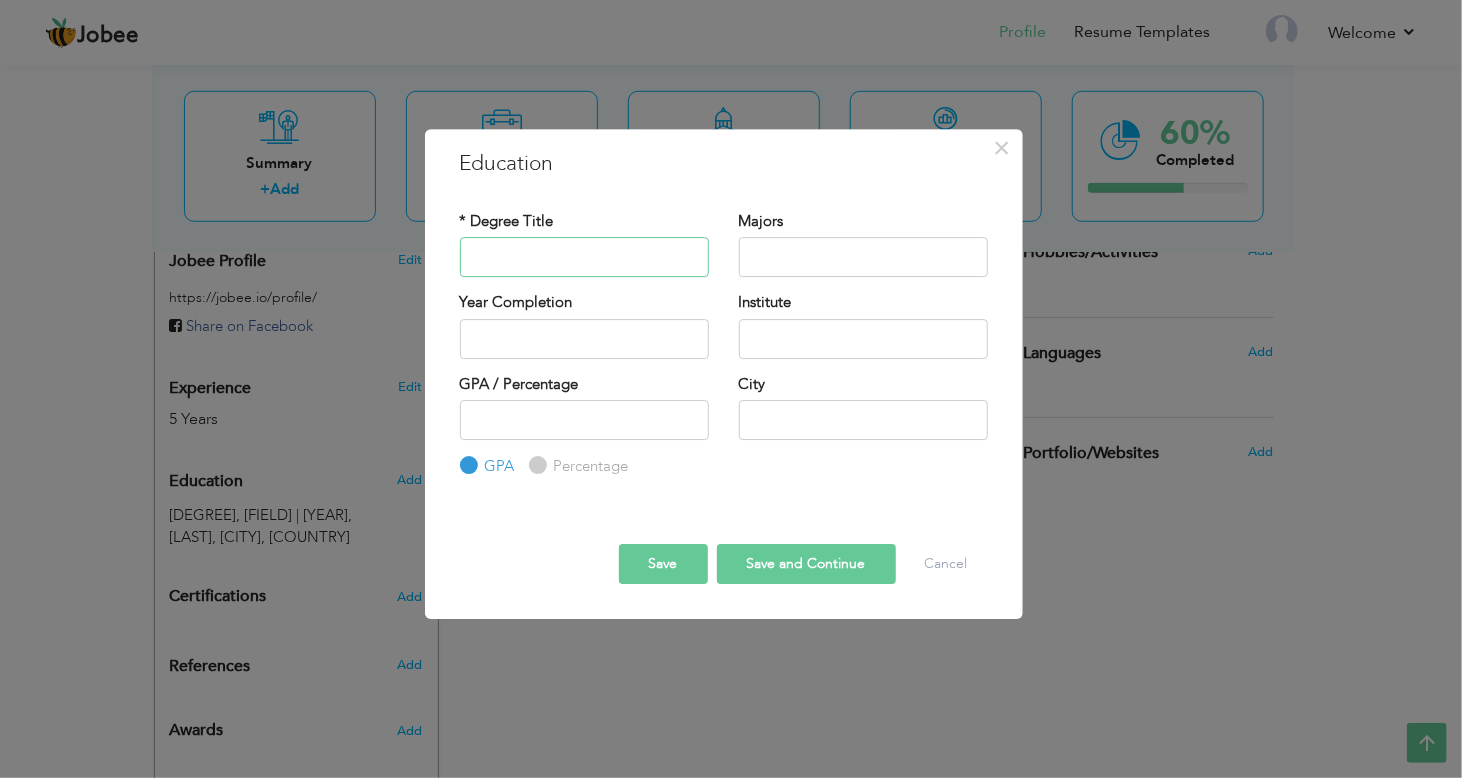 paste on "Master of Arts in English" 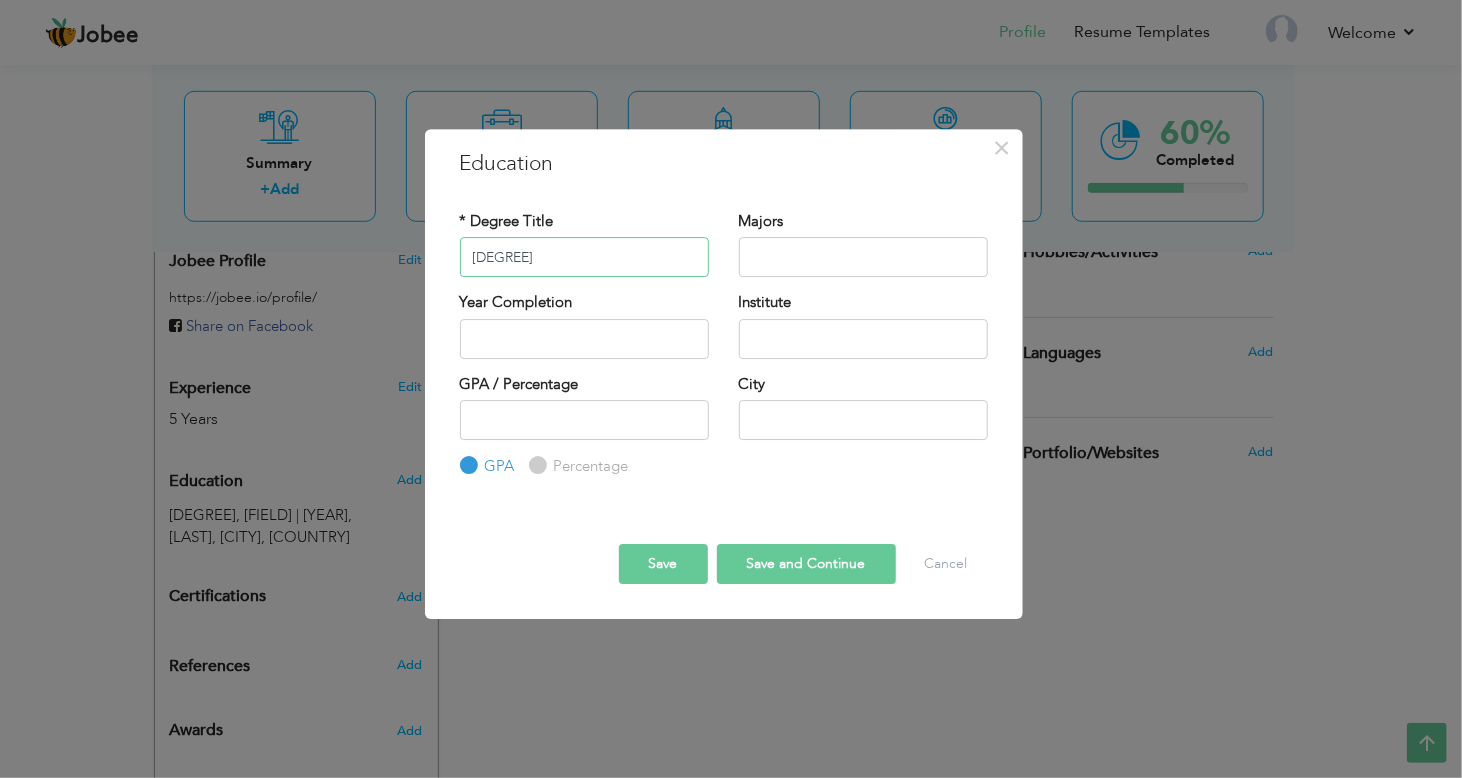 drag, startPoint x: 635, startPoint y: 236, endPoint x: 805, endPoint y: 263, distance: 172.13077 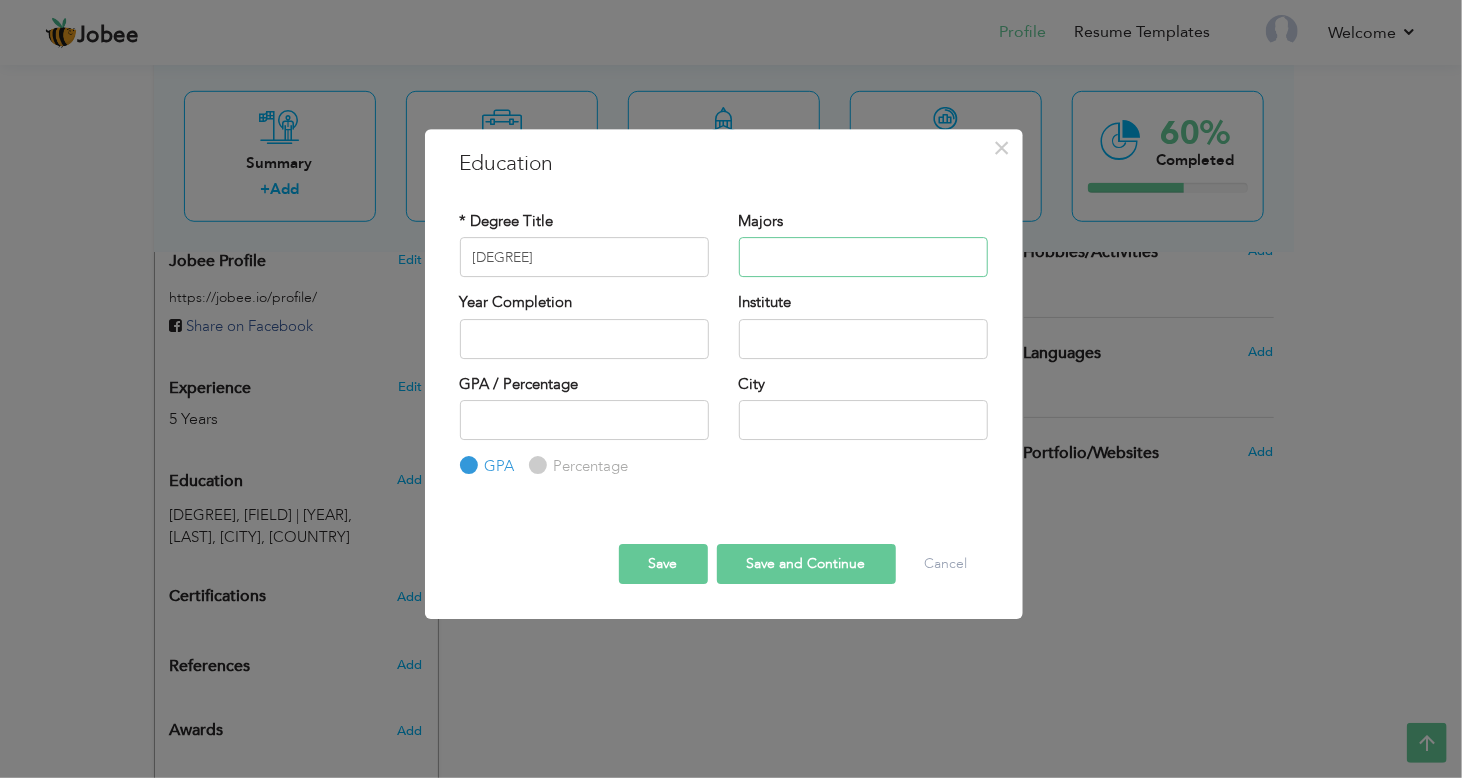 click at bounding box center [863, 257] 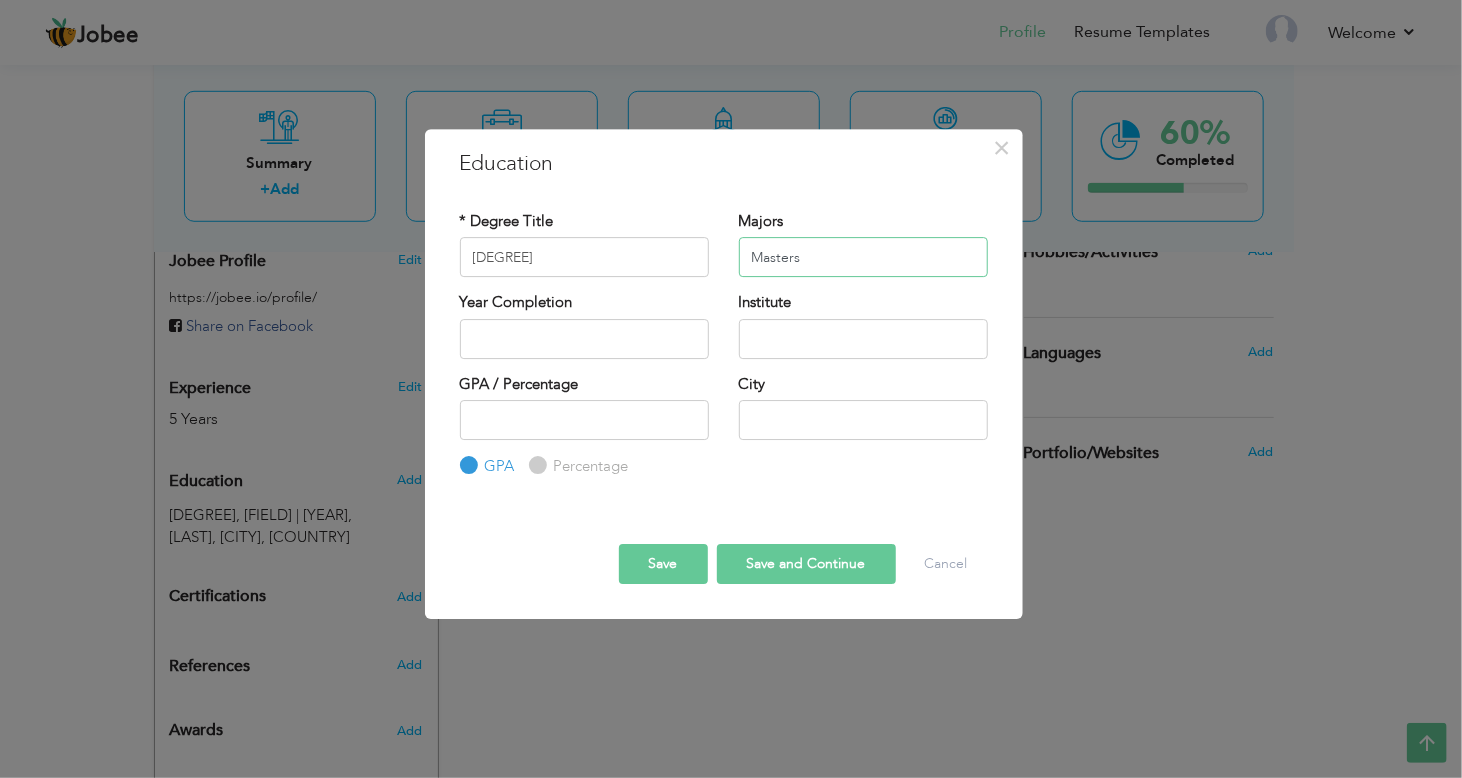 type on "Masters" 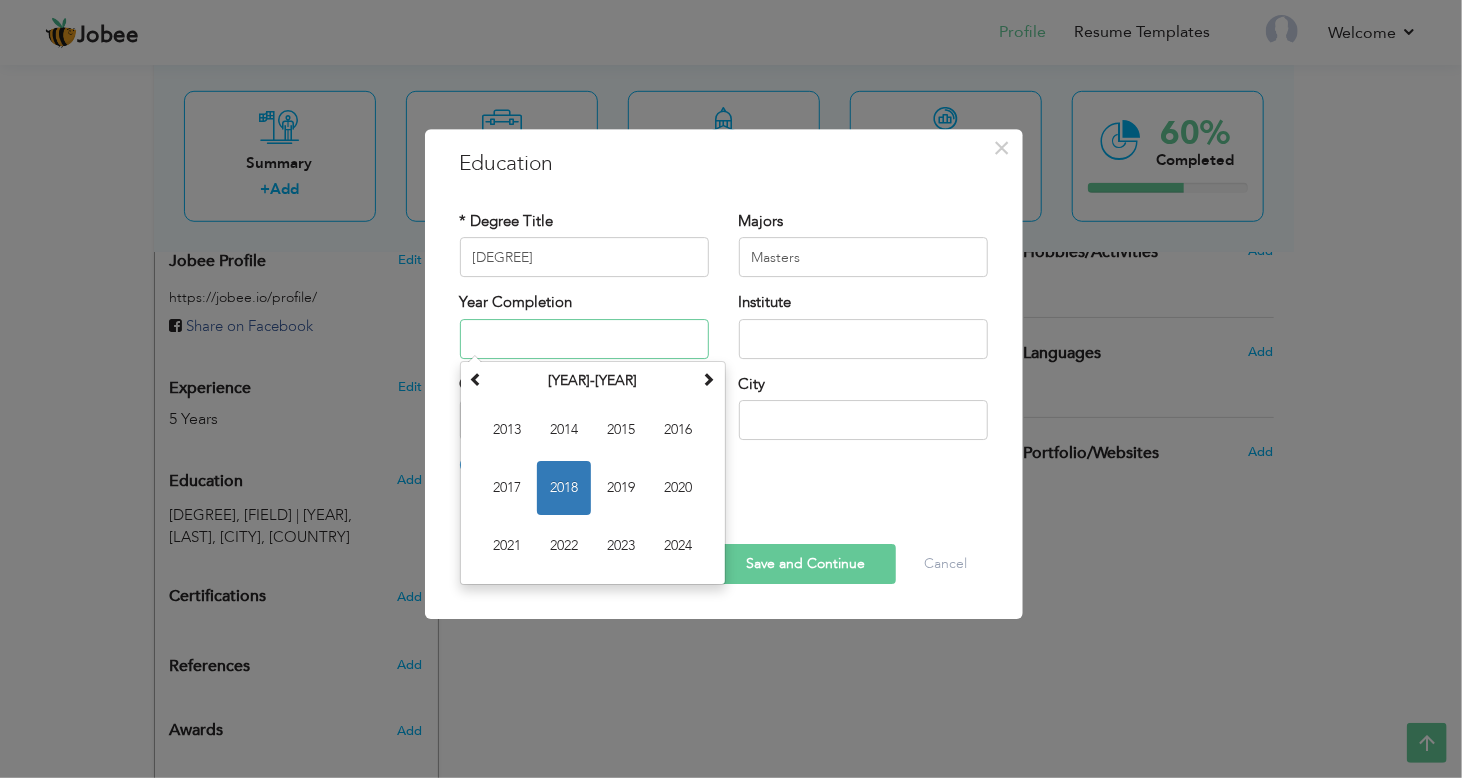 click at bounding box center [584, 339] 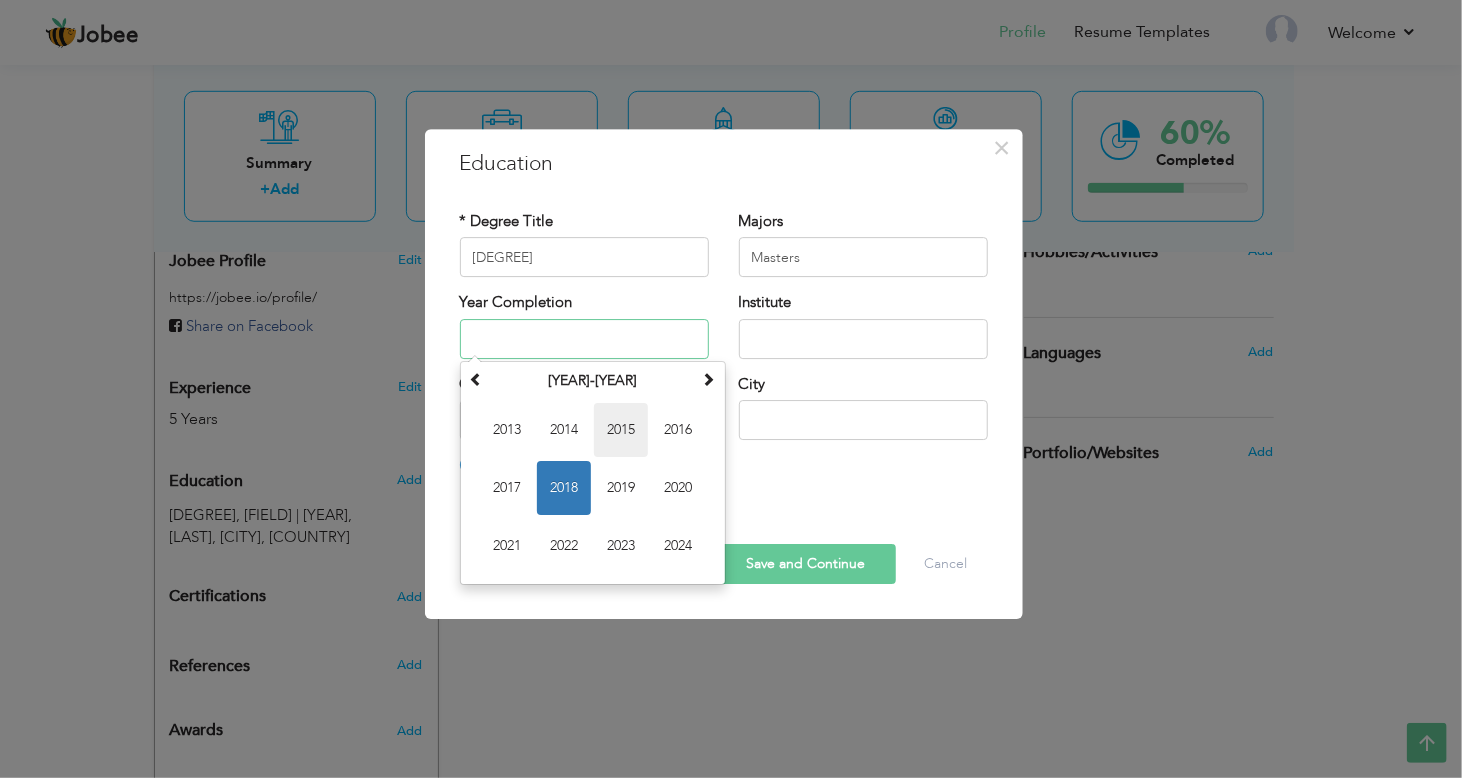 click on "2015" at bounding box center (621, 430) 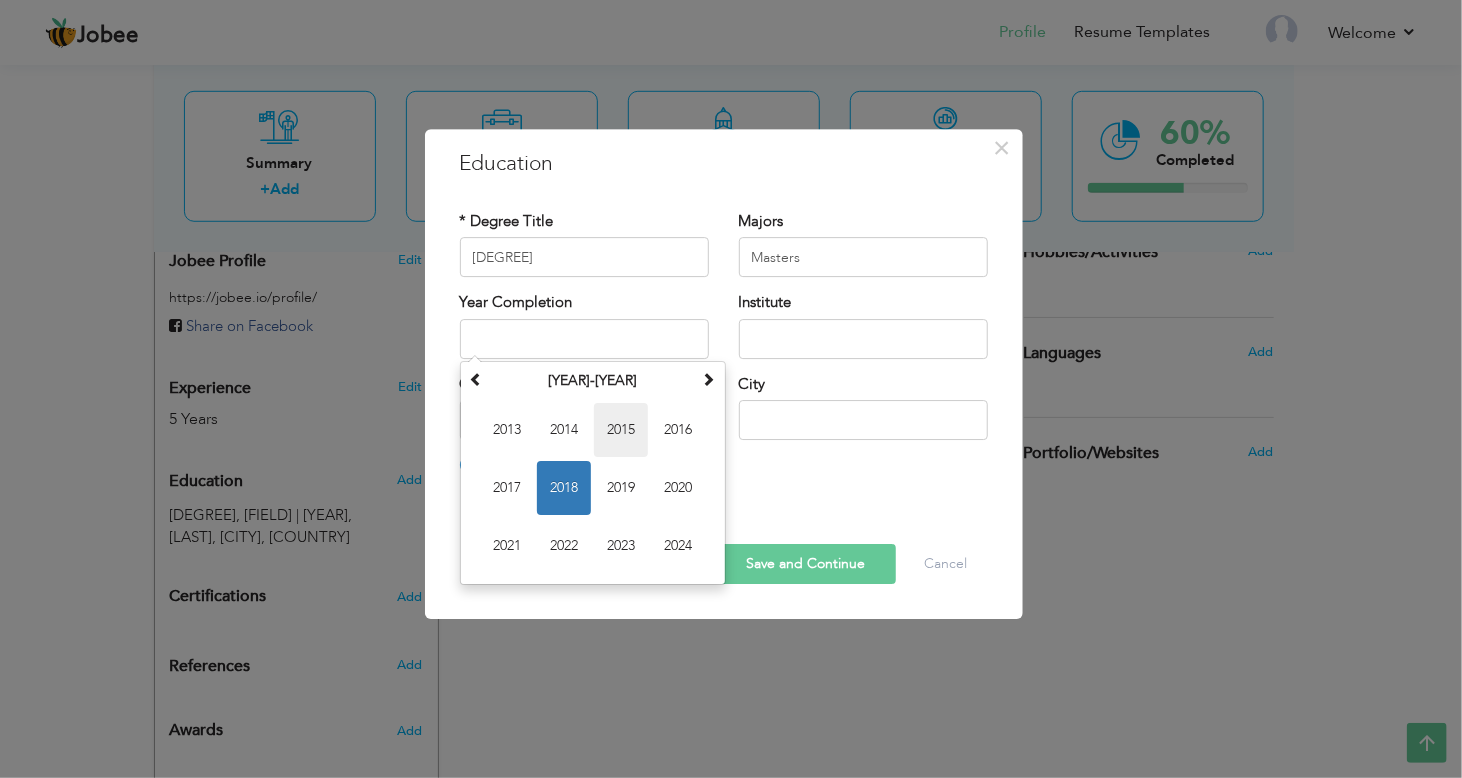 type on "2015" 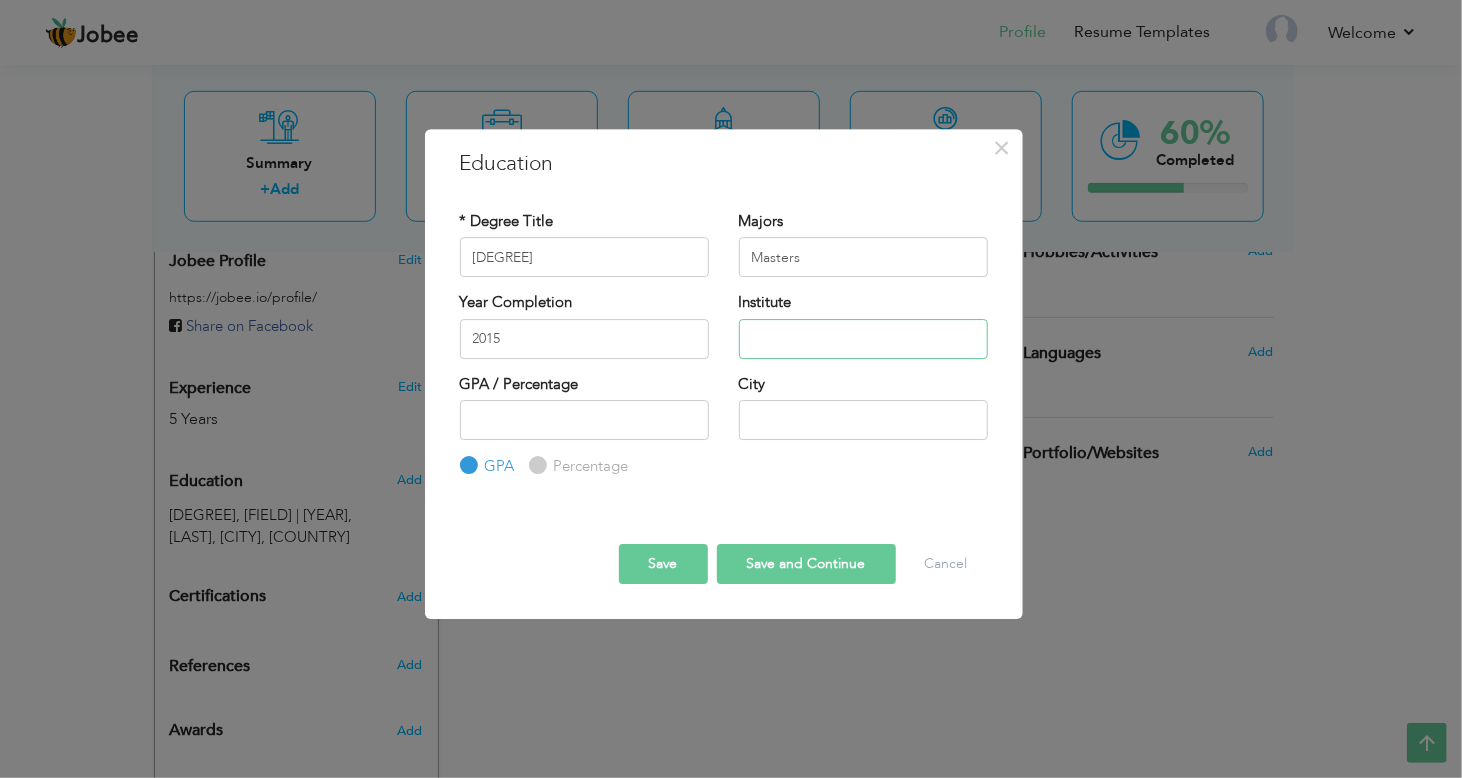 click at bounding box center (863, 339) 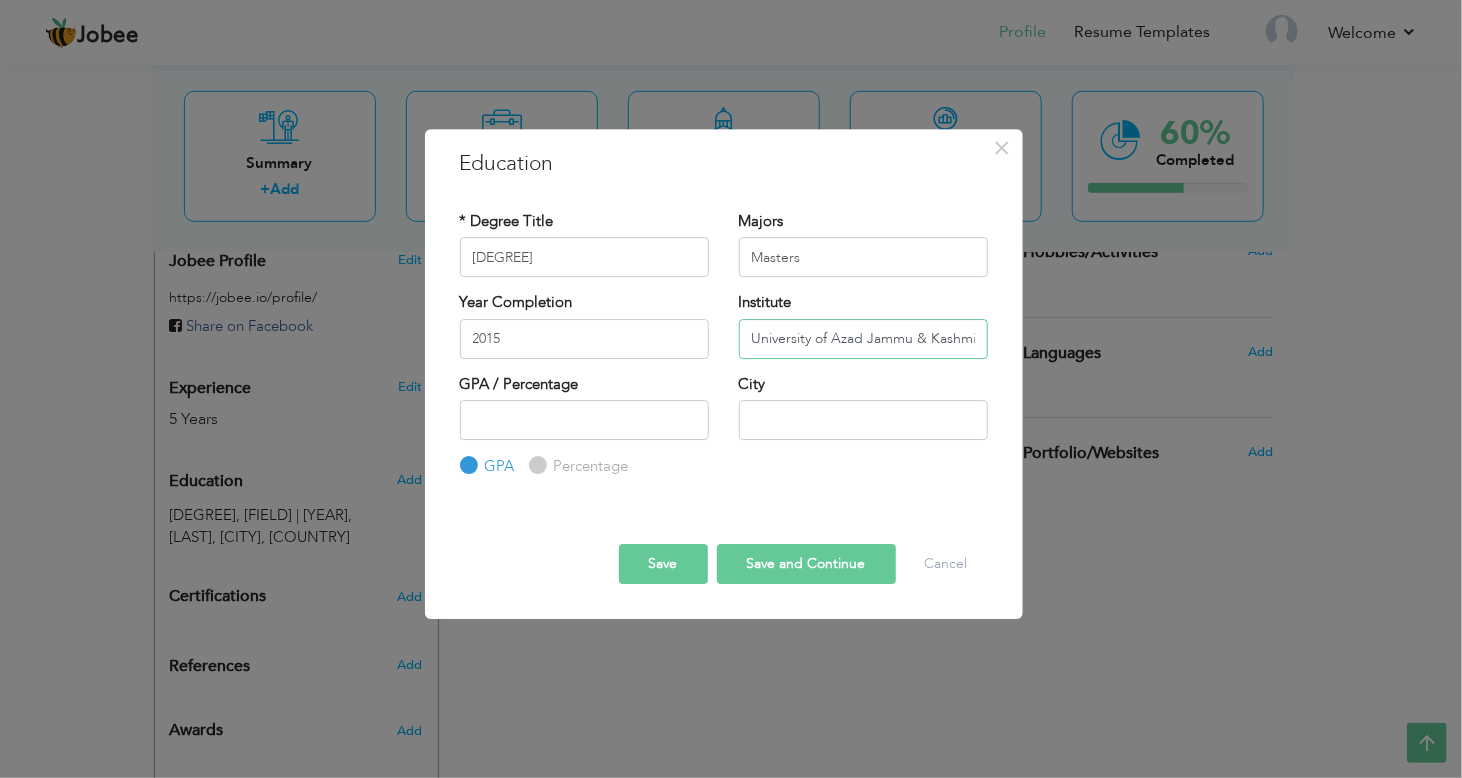 scroll, scrollTop: 0, scrollLeft: 3, axis: horizontal 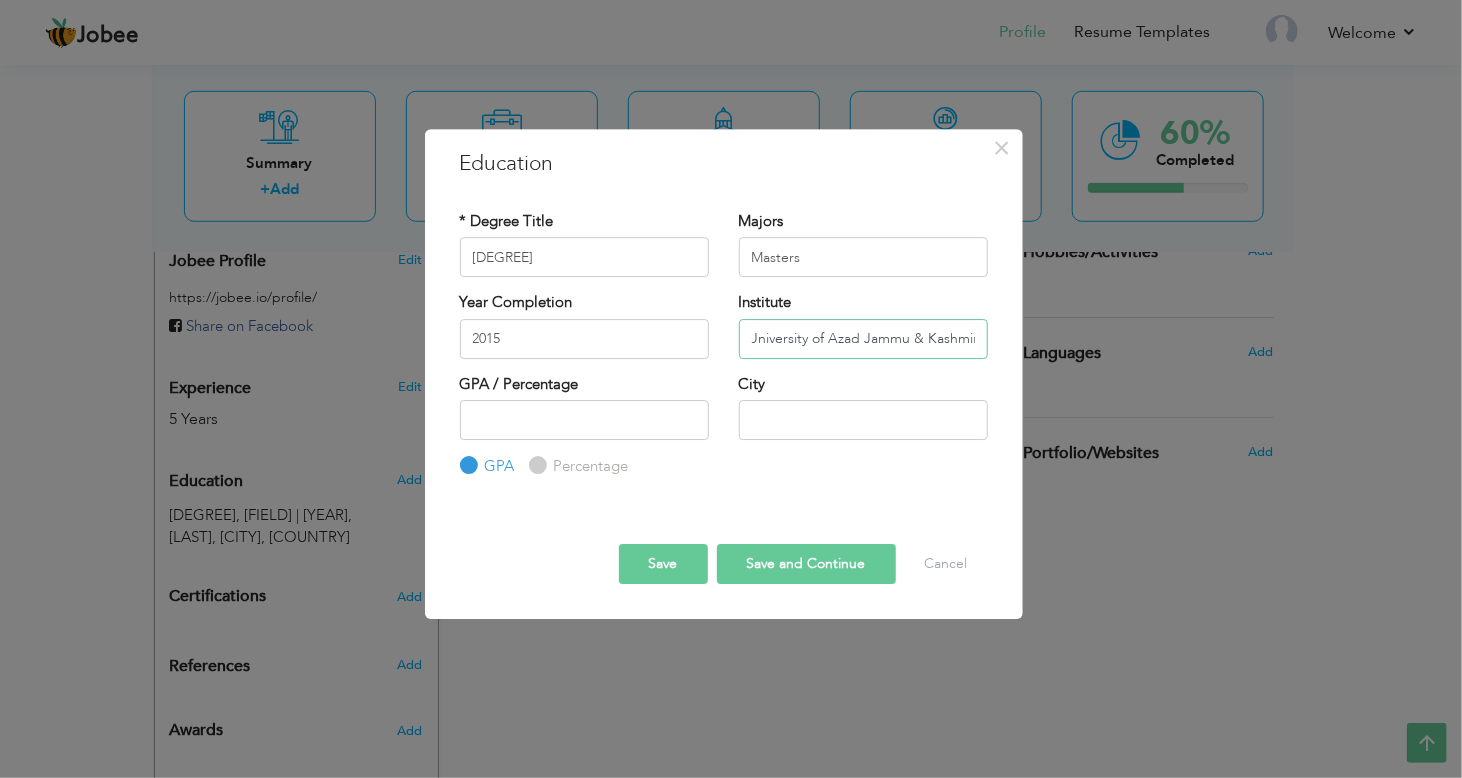 type on "University of Azad Jammu & Kashmir" 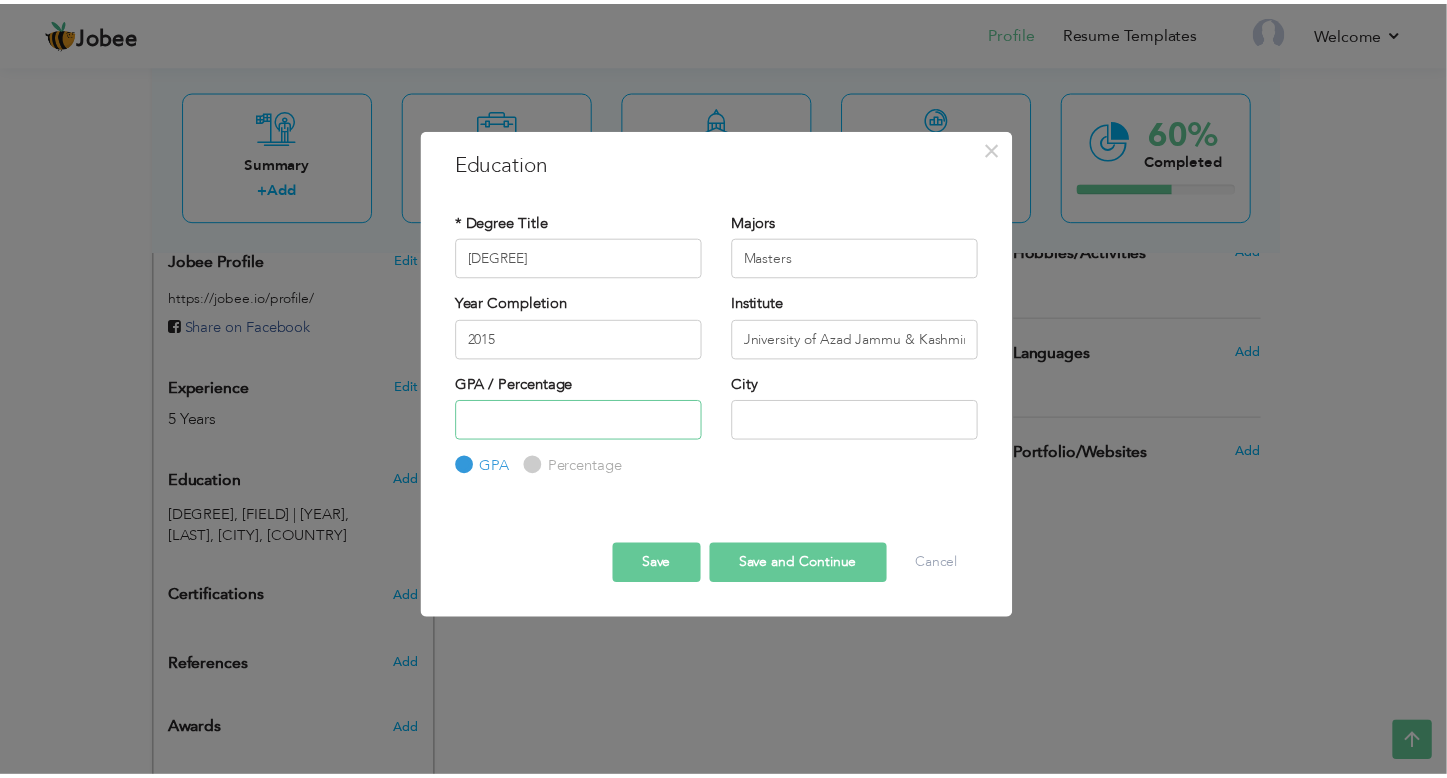 scroll, scrollTop: 0, scrollLeft: 0, axis: both 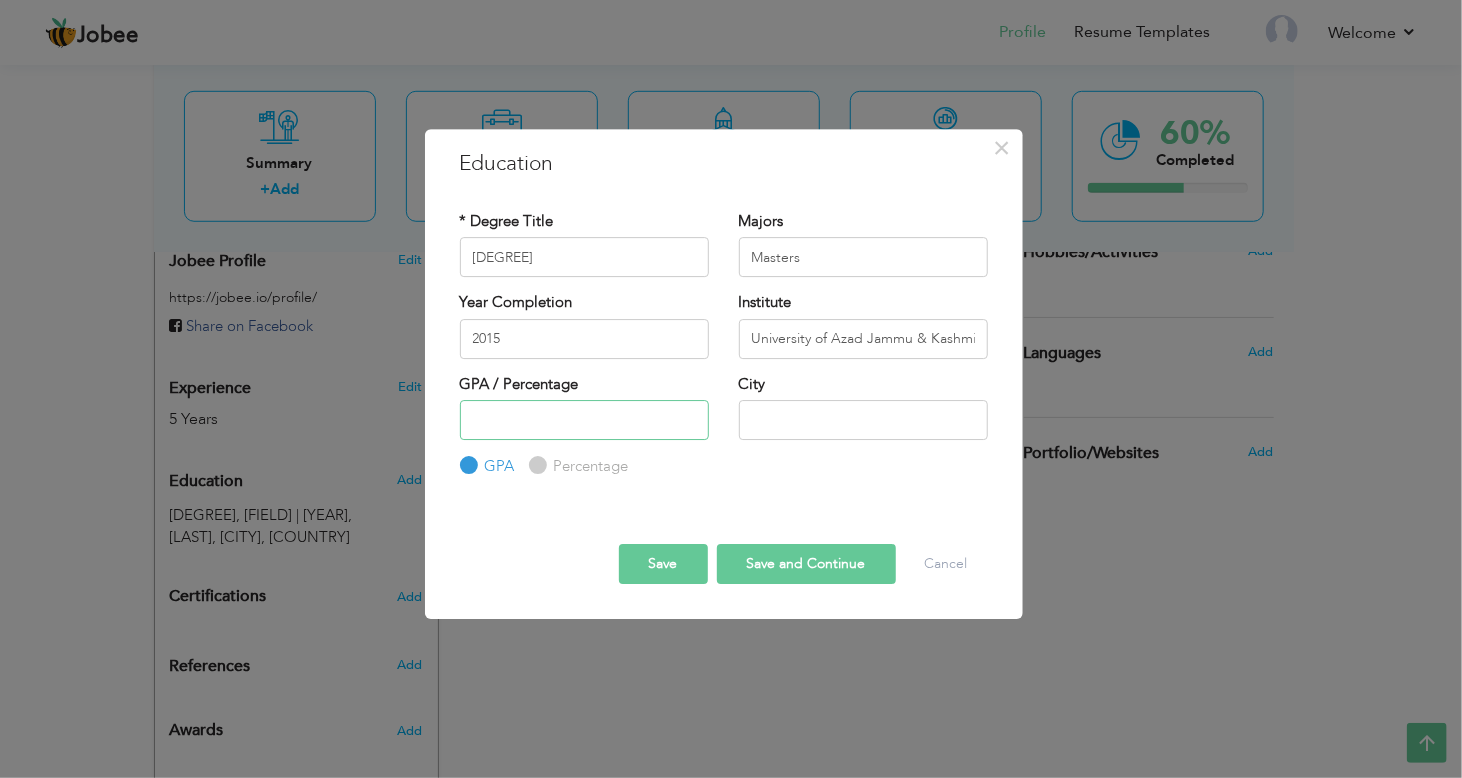 click at bounding box center (584, 420) 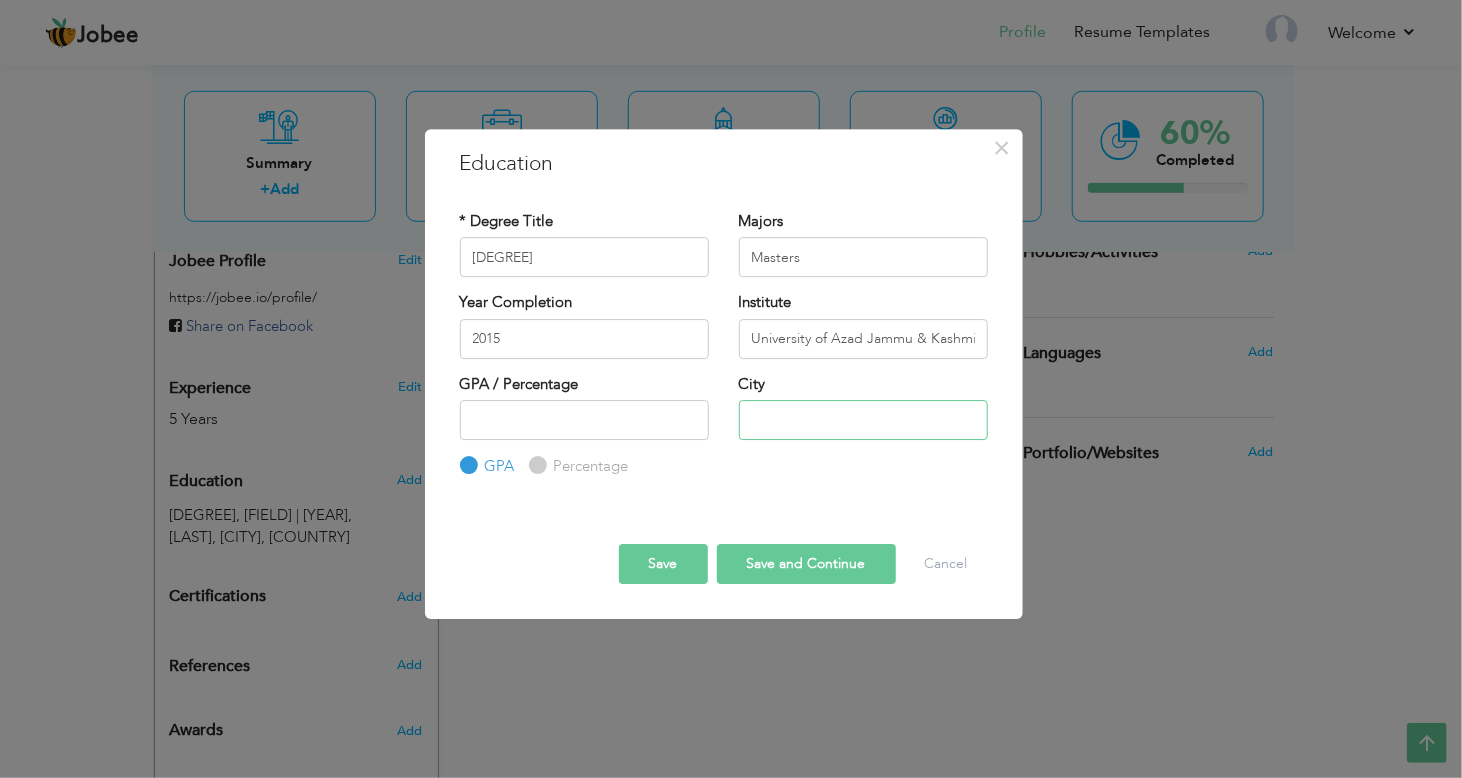 click at bounding box center [863, 420] 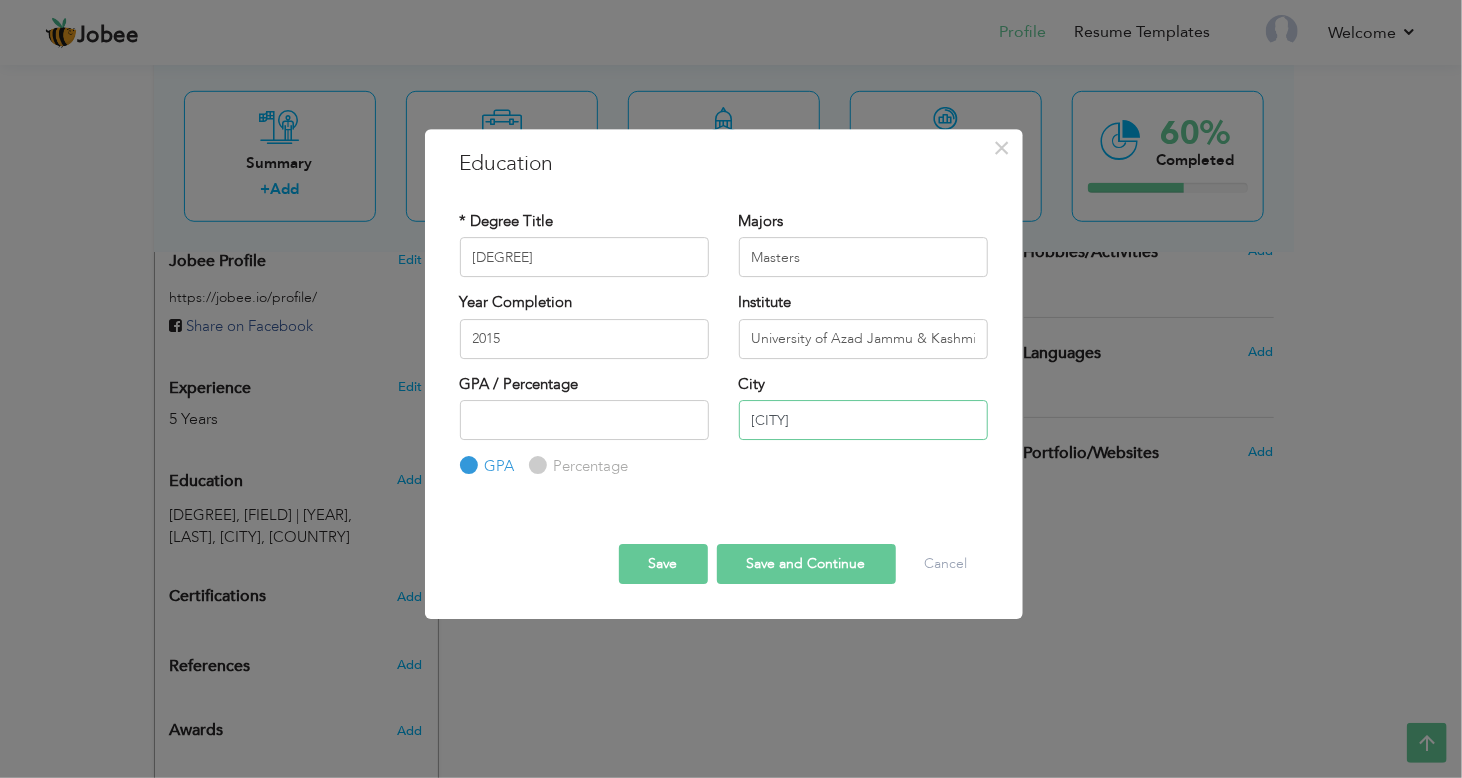 type on "[CITY]" 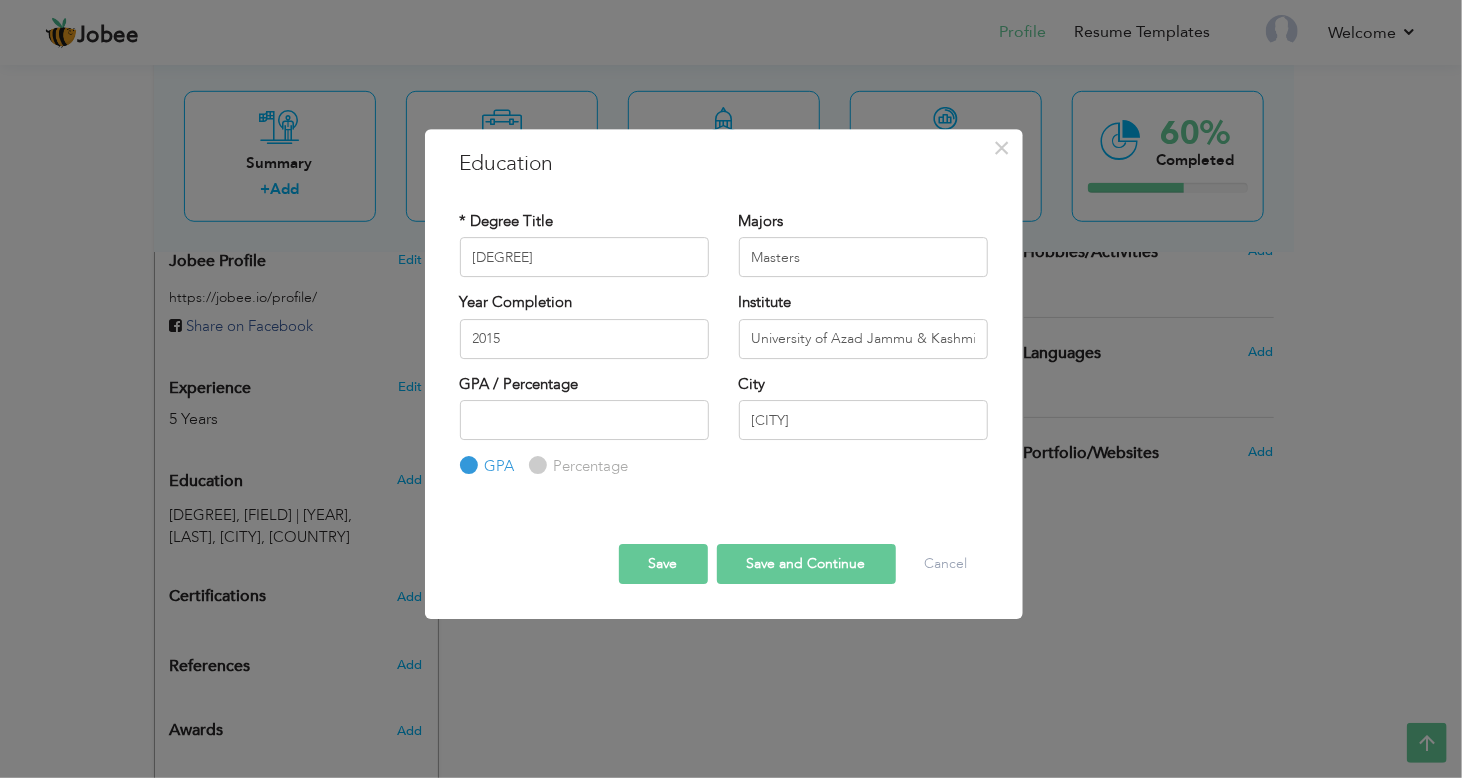 click on "Save" at bounding box center [663, 564] 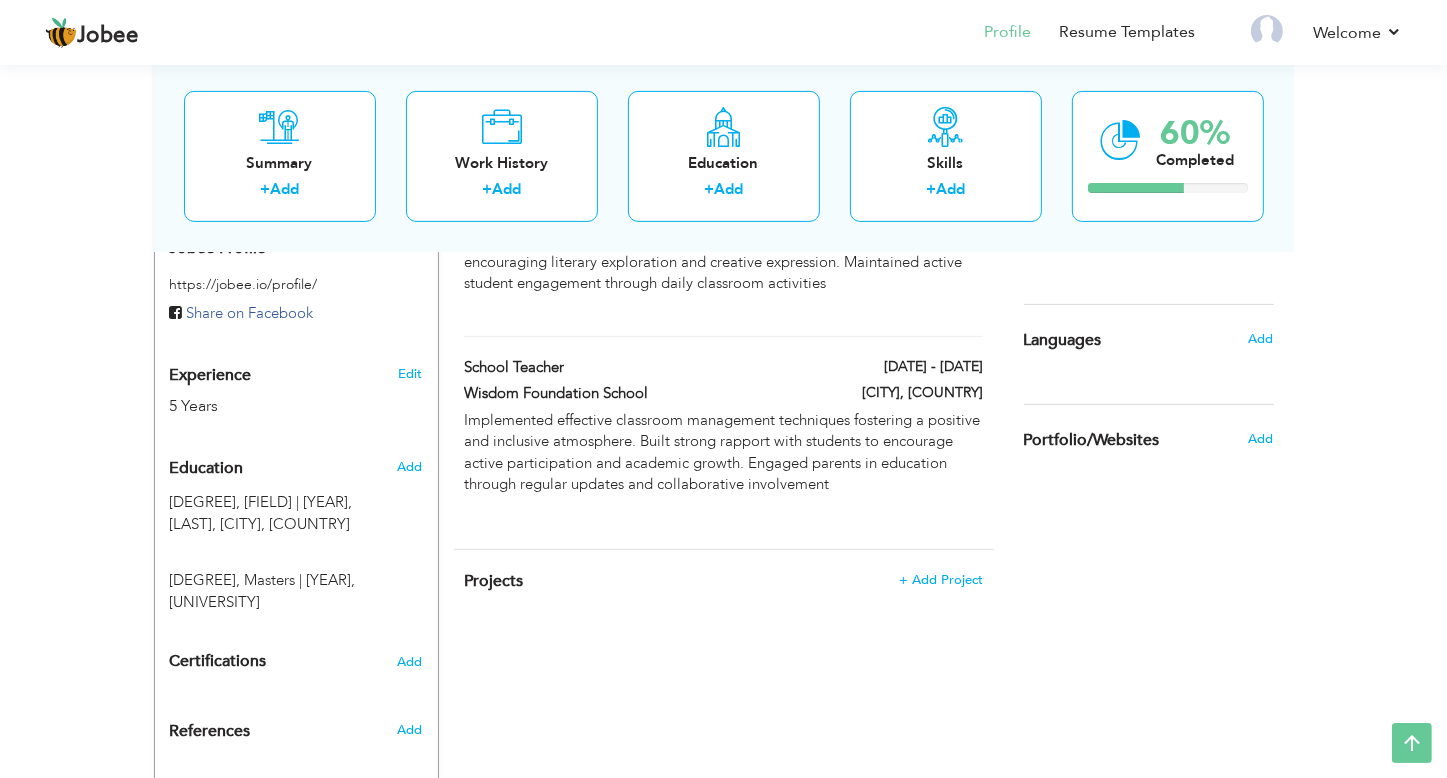 scroll, scrollTop: 424, scrollLeft: 0, axis: vertical 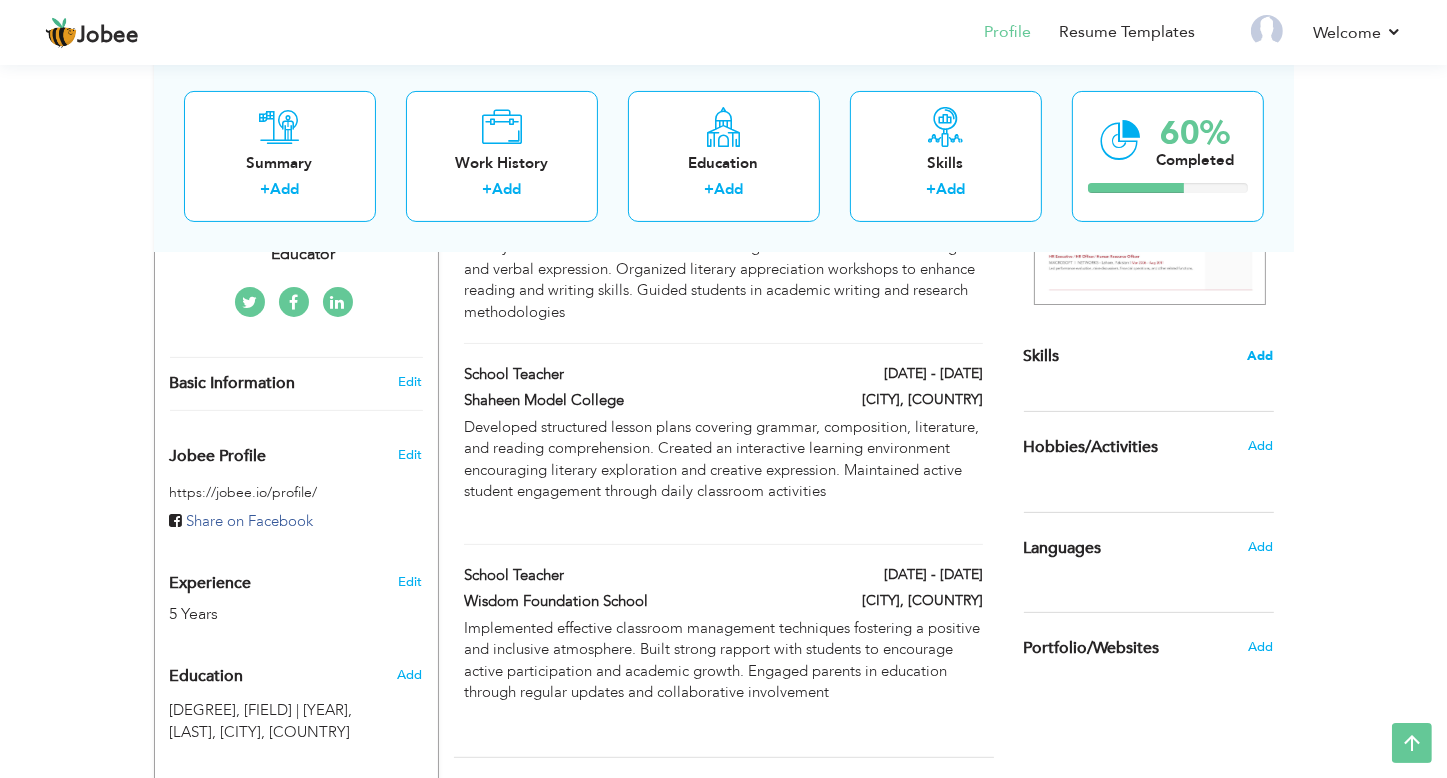 click on "Add" at bounding box center [1261, 356] 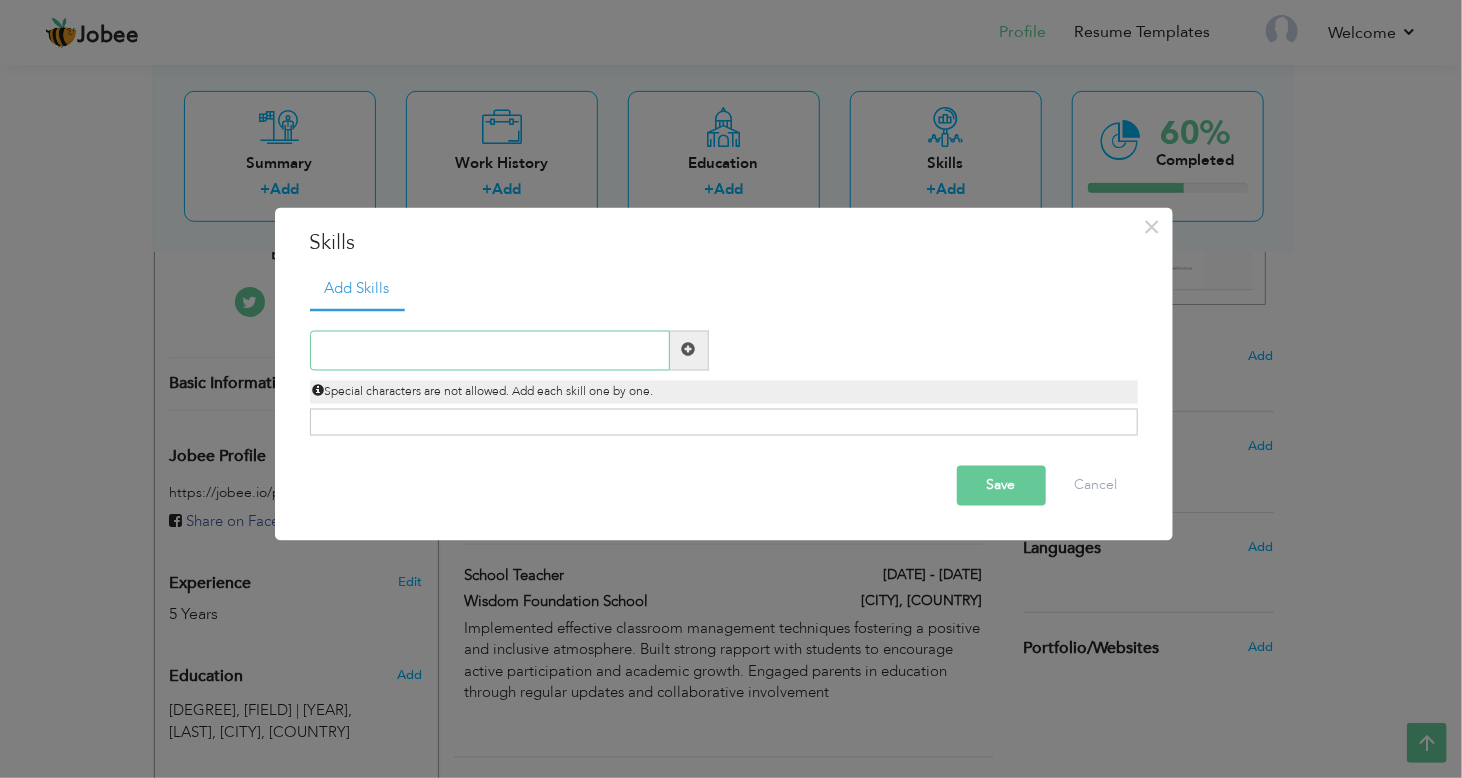 paste on "Critical thinking" 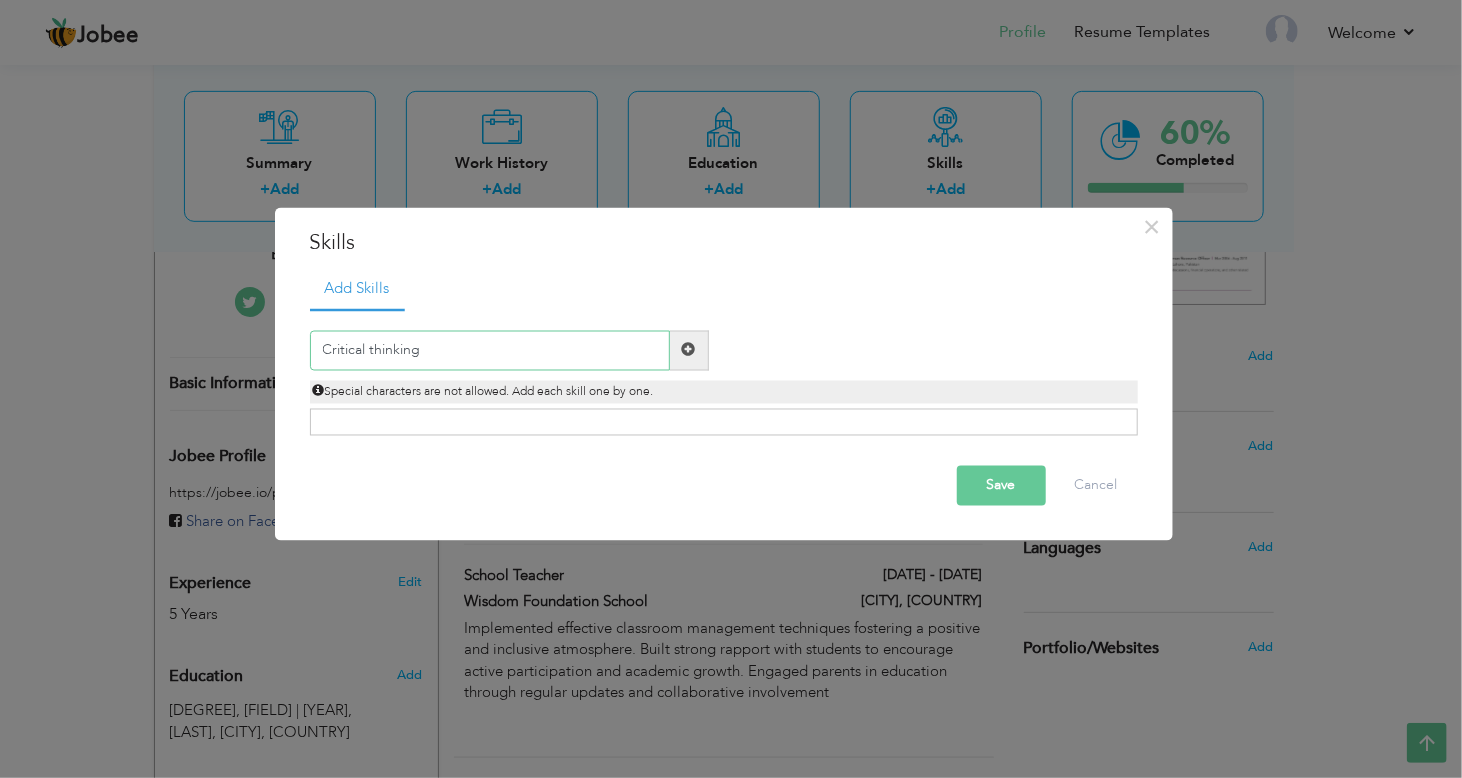 type on "Critical thinking" 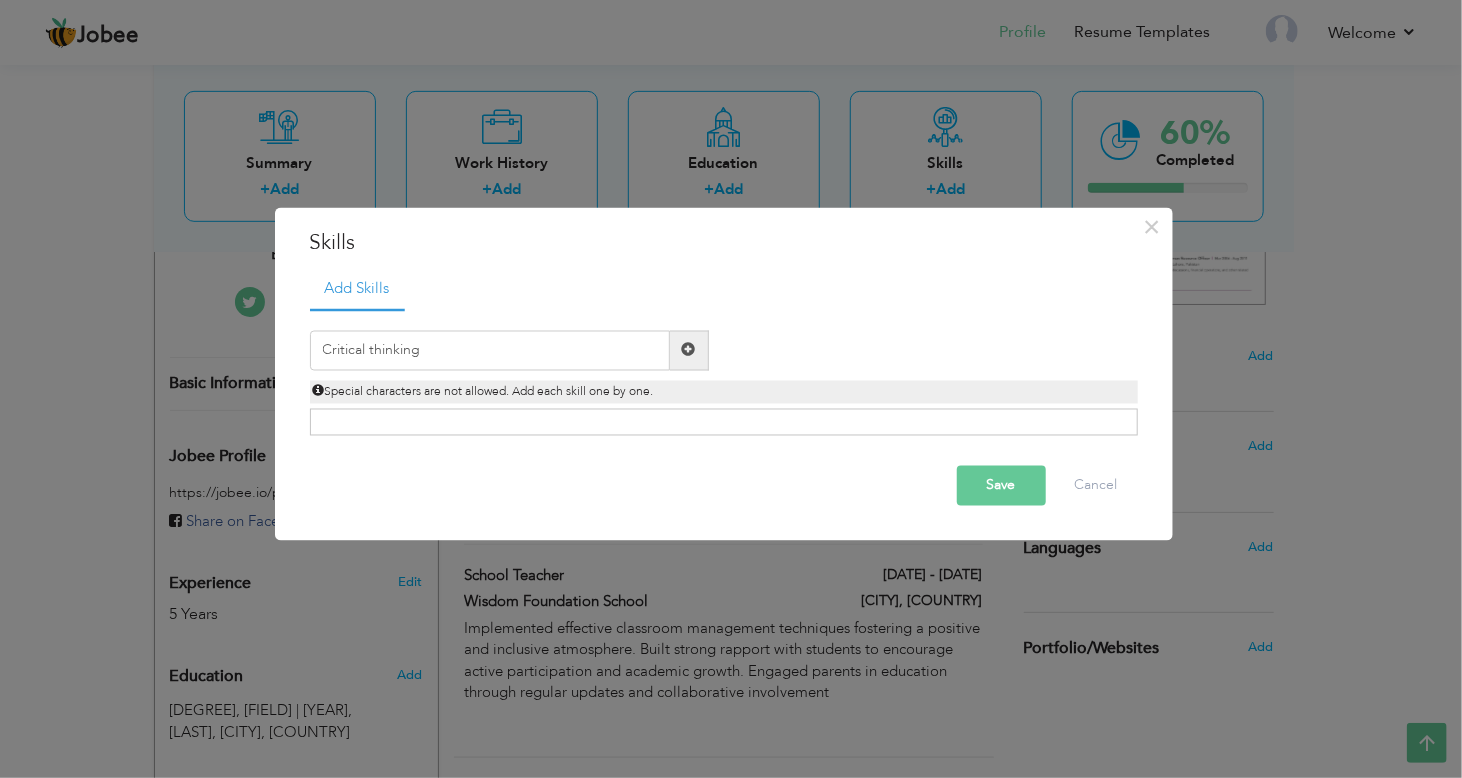 click at bounding box center [689, 350] 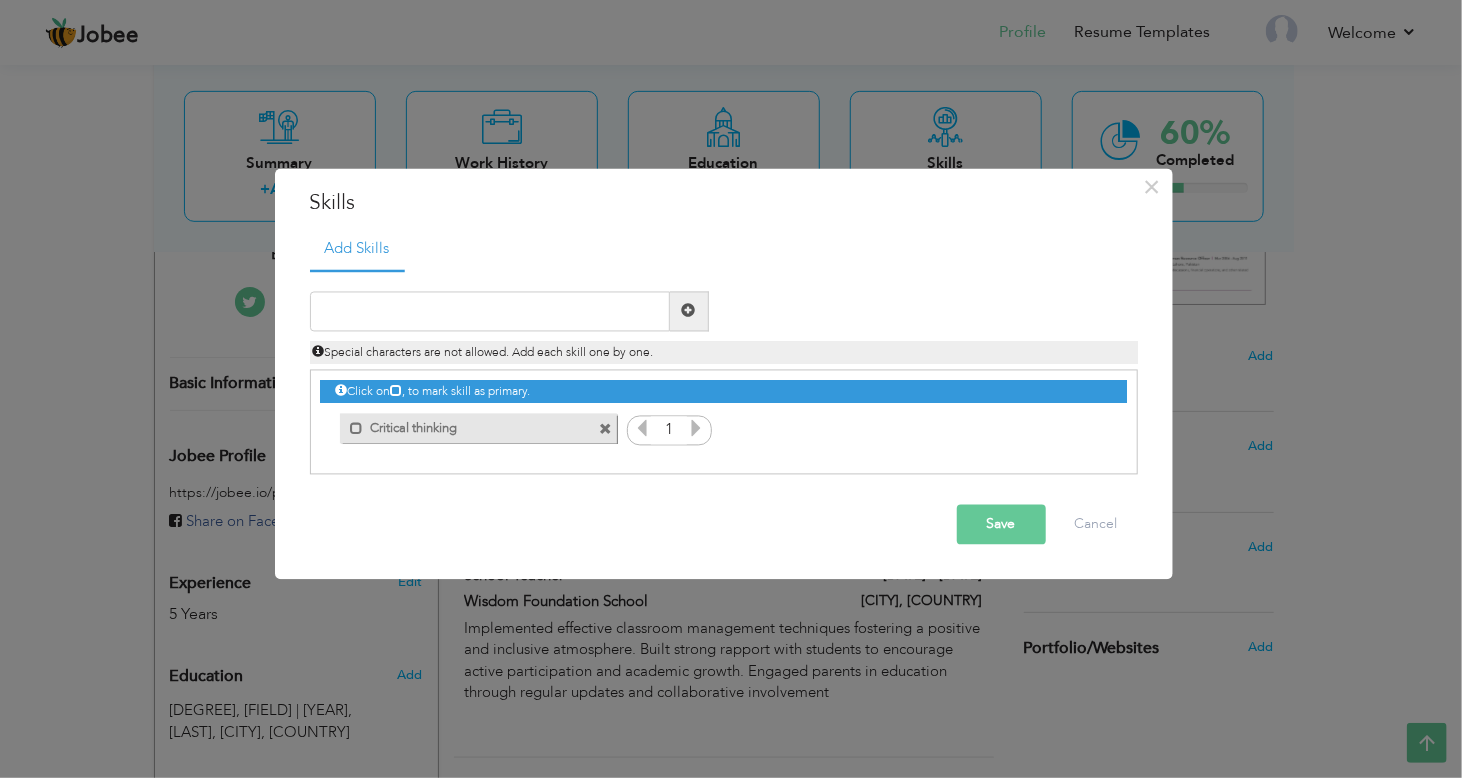 click at bounding box center [696, 428] 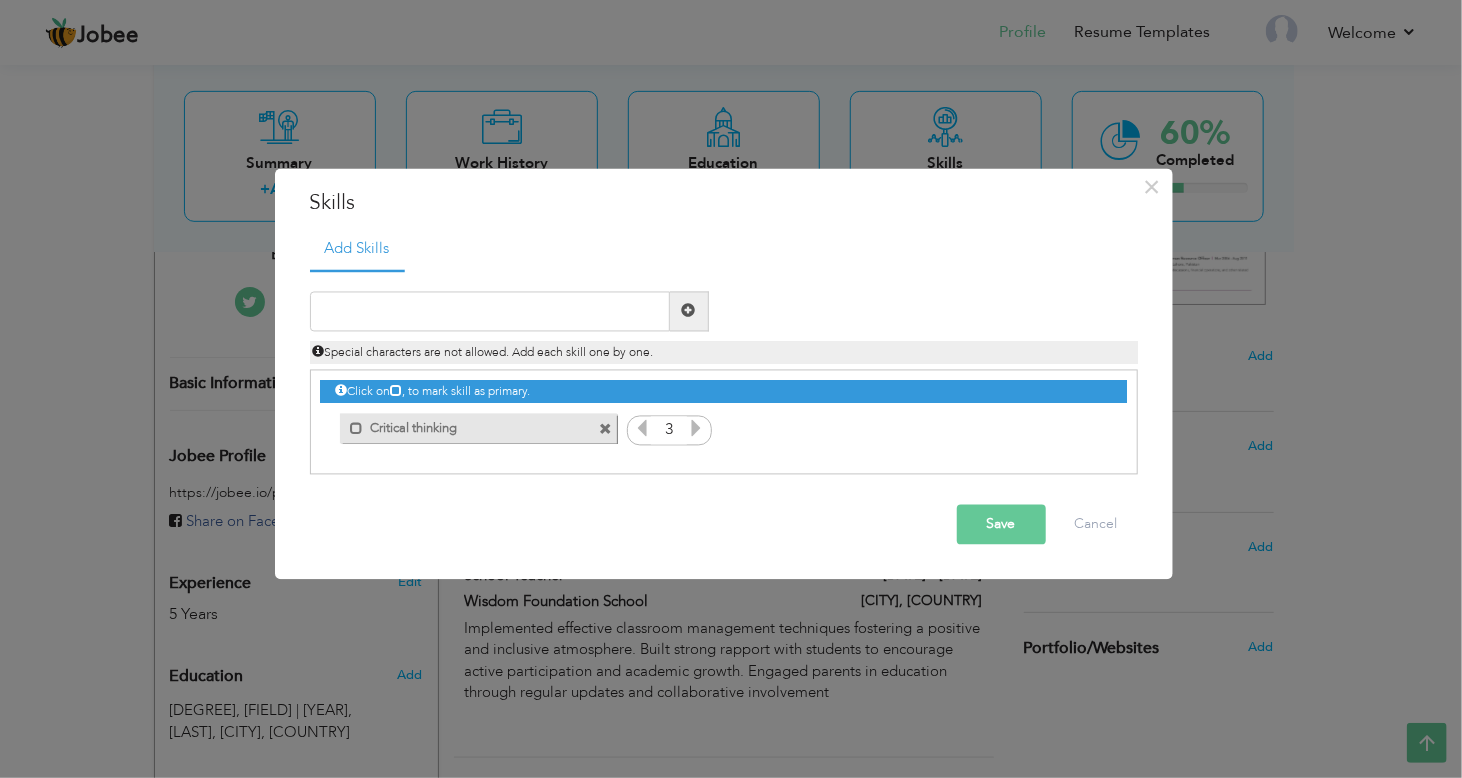 click at bounding box center (696, 428) 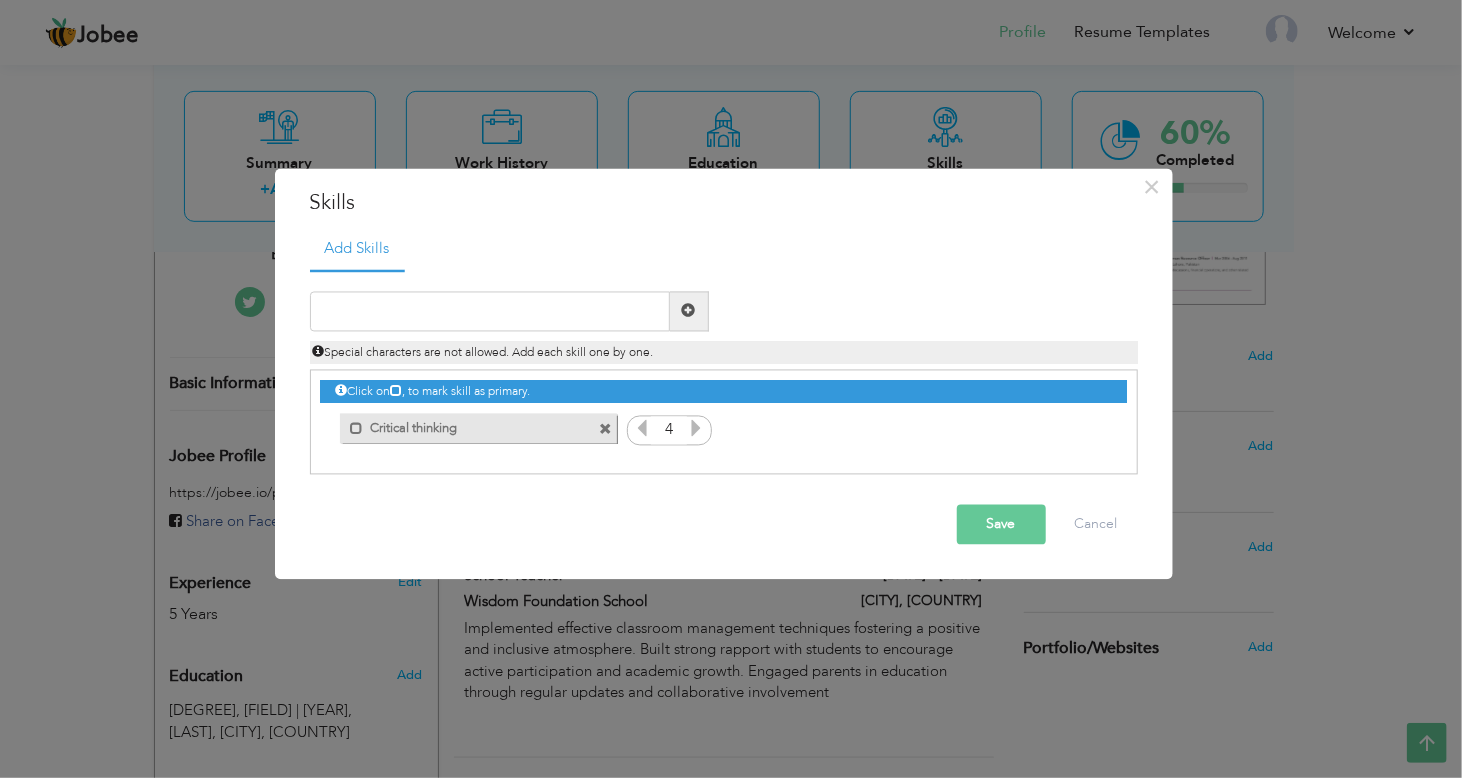 click at bounding box center [696, 428] 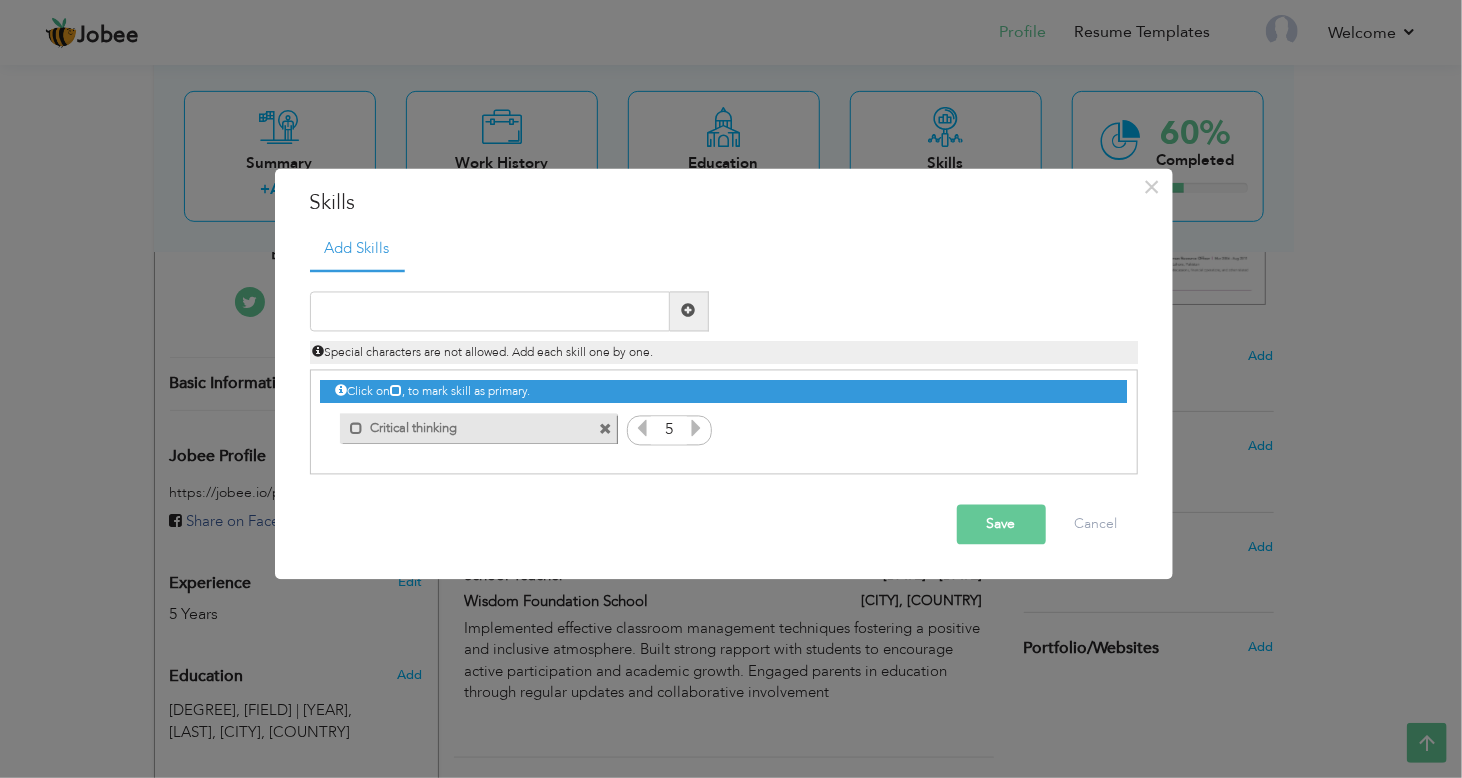 click at bounding box center [696, 428] 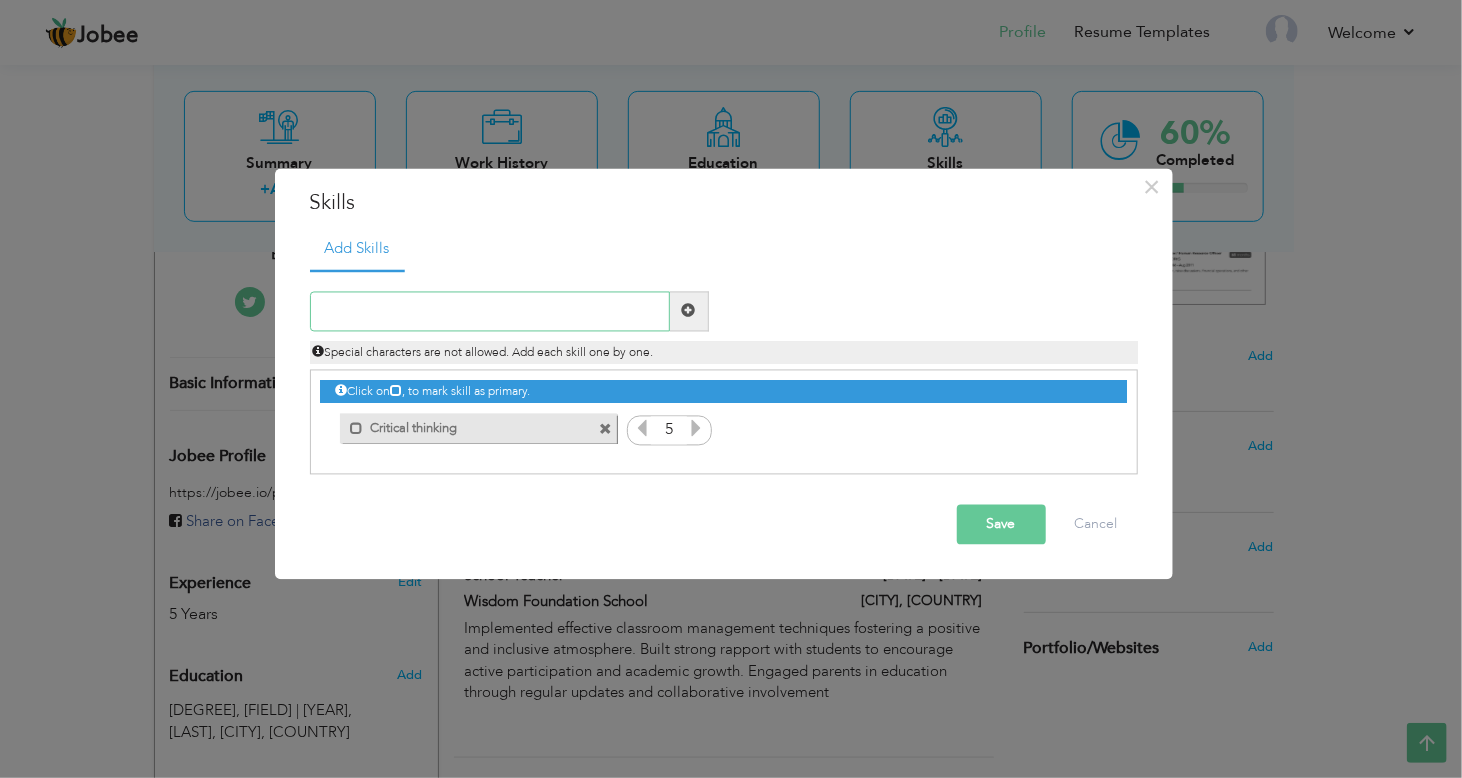 click at bounding box center [490, 311] 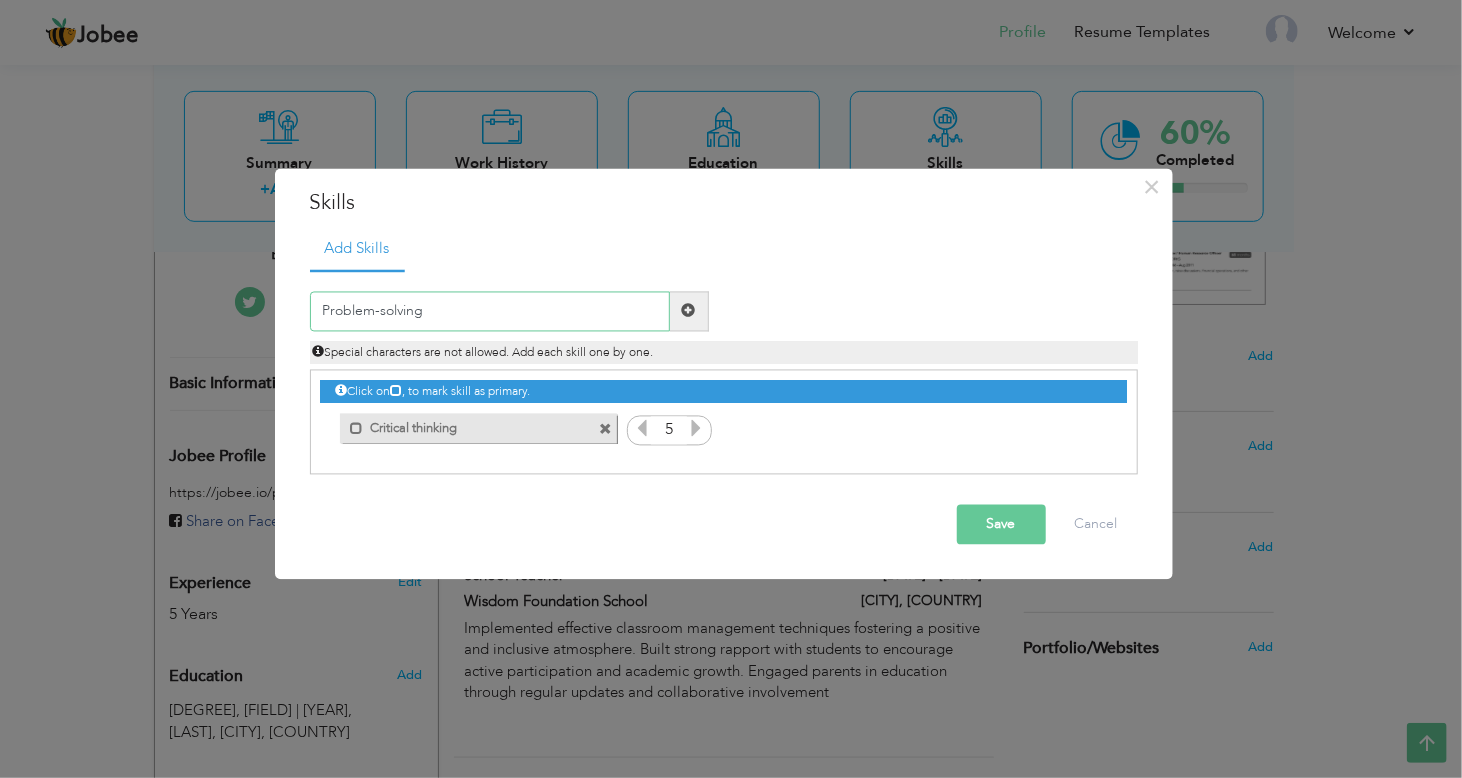 type on "Problem-solving" 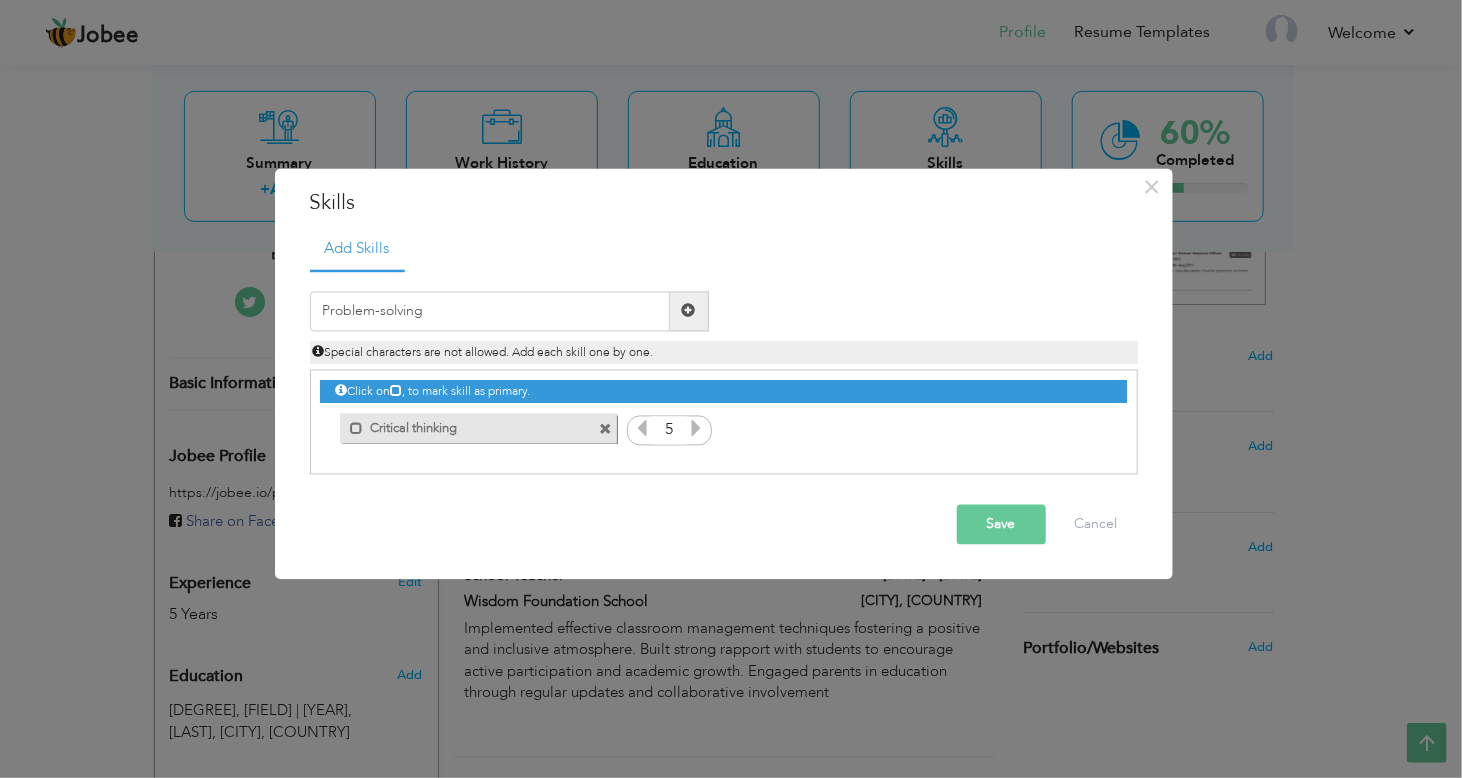 click at bounding box center (689, 311) 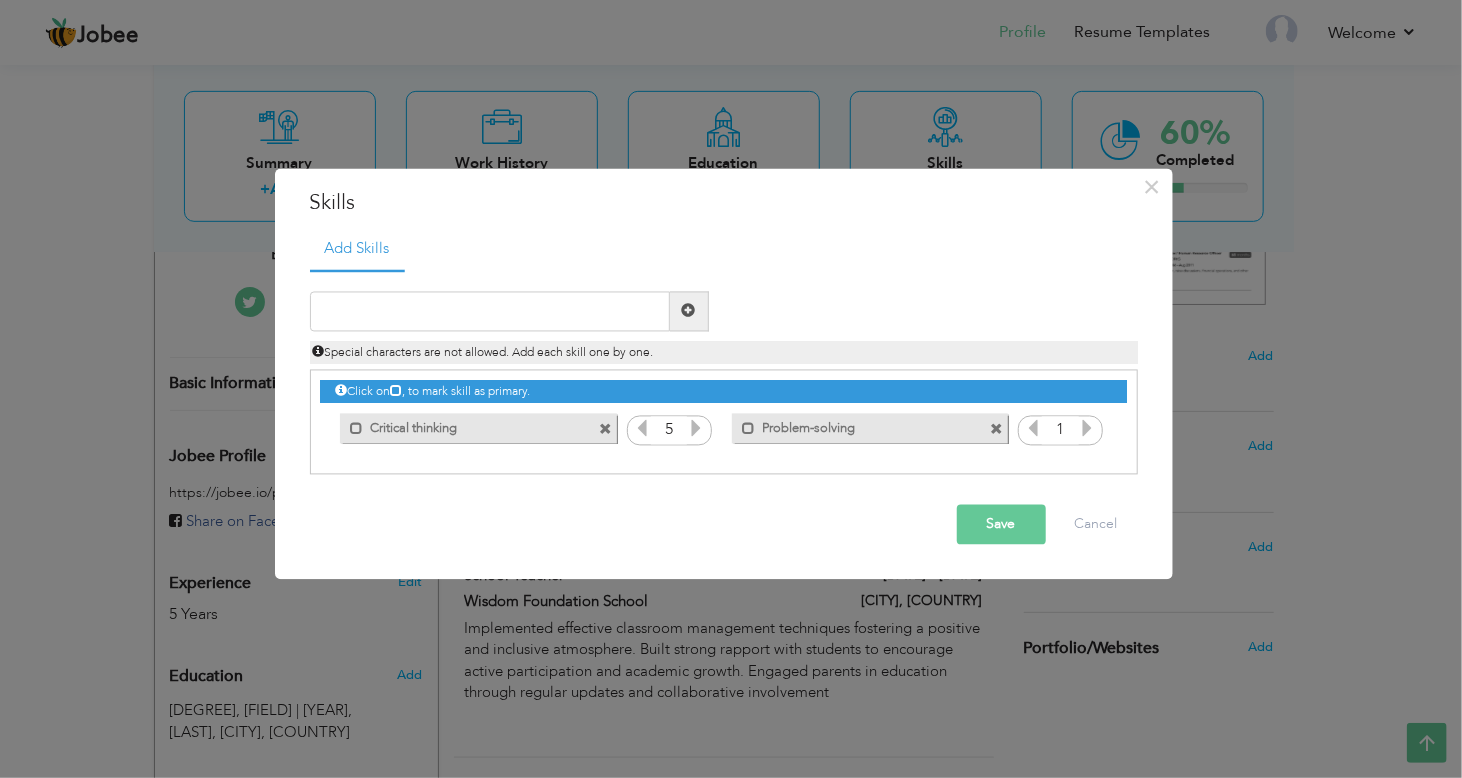 click at bounding box center [1088, 428] 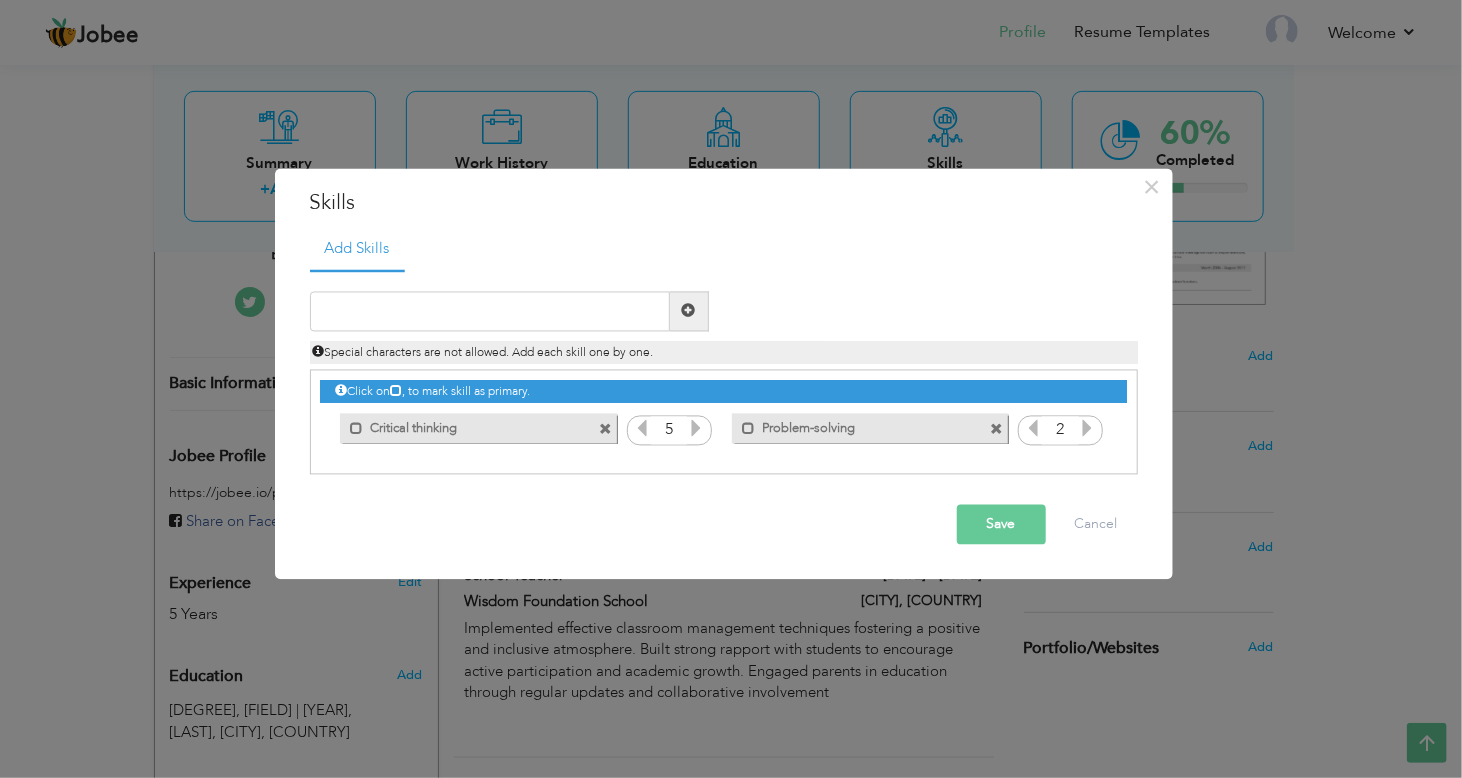 click at bounding box center (1088, 428) 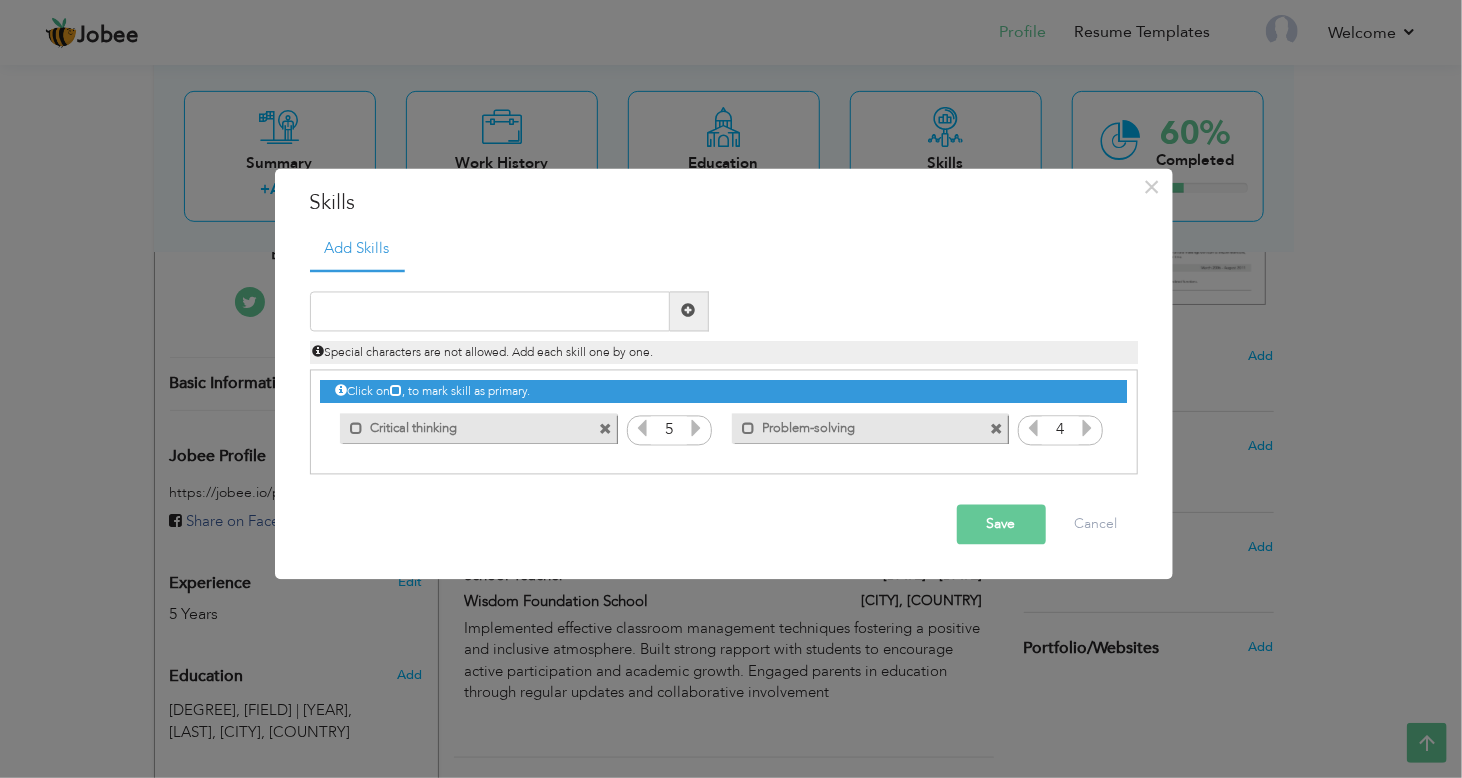 click at bounding box center [1088, 428] 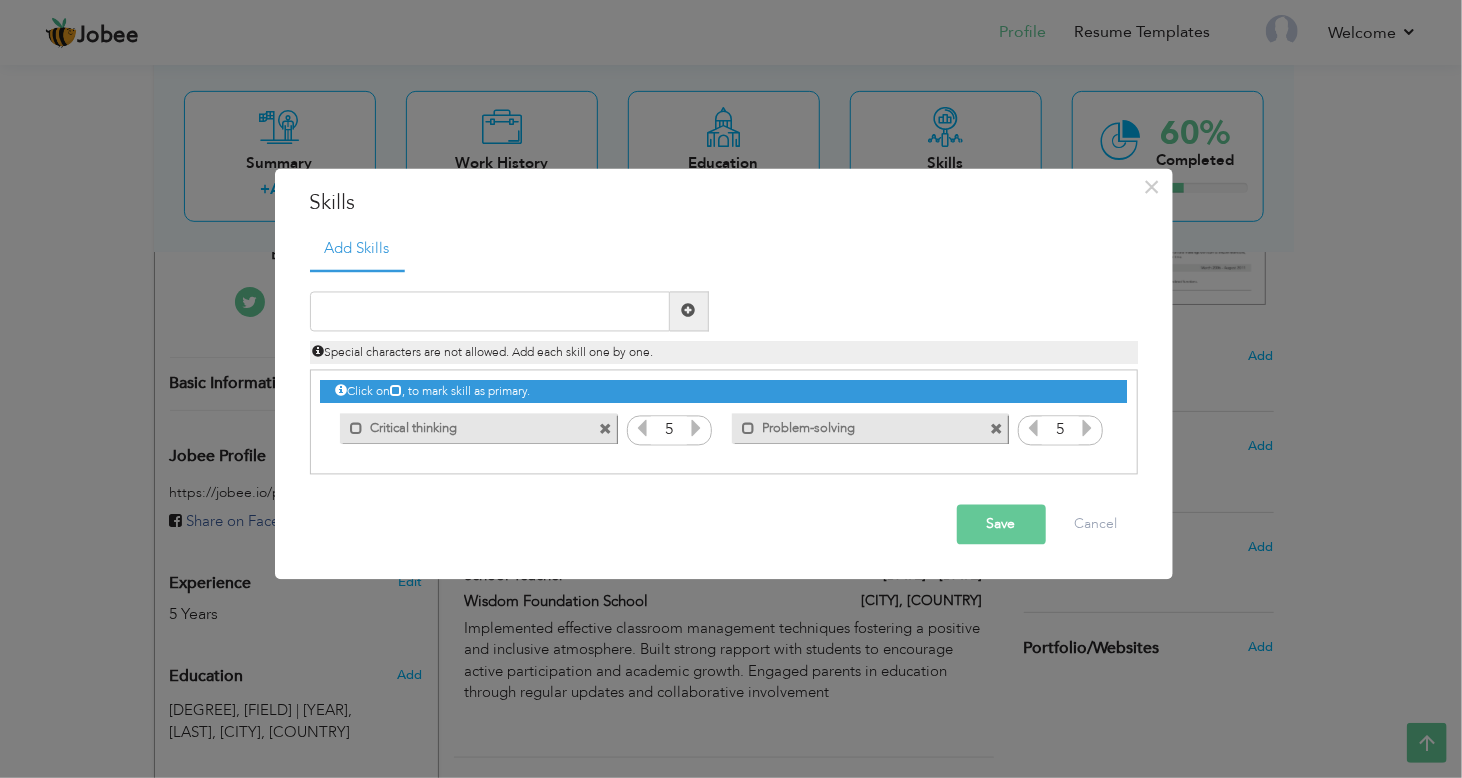 click at bounding box center (1088, 428) 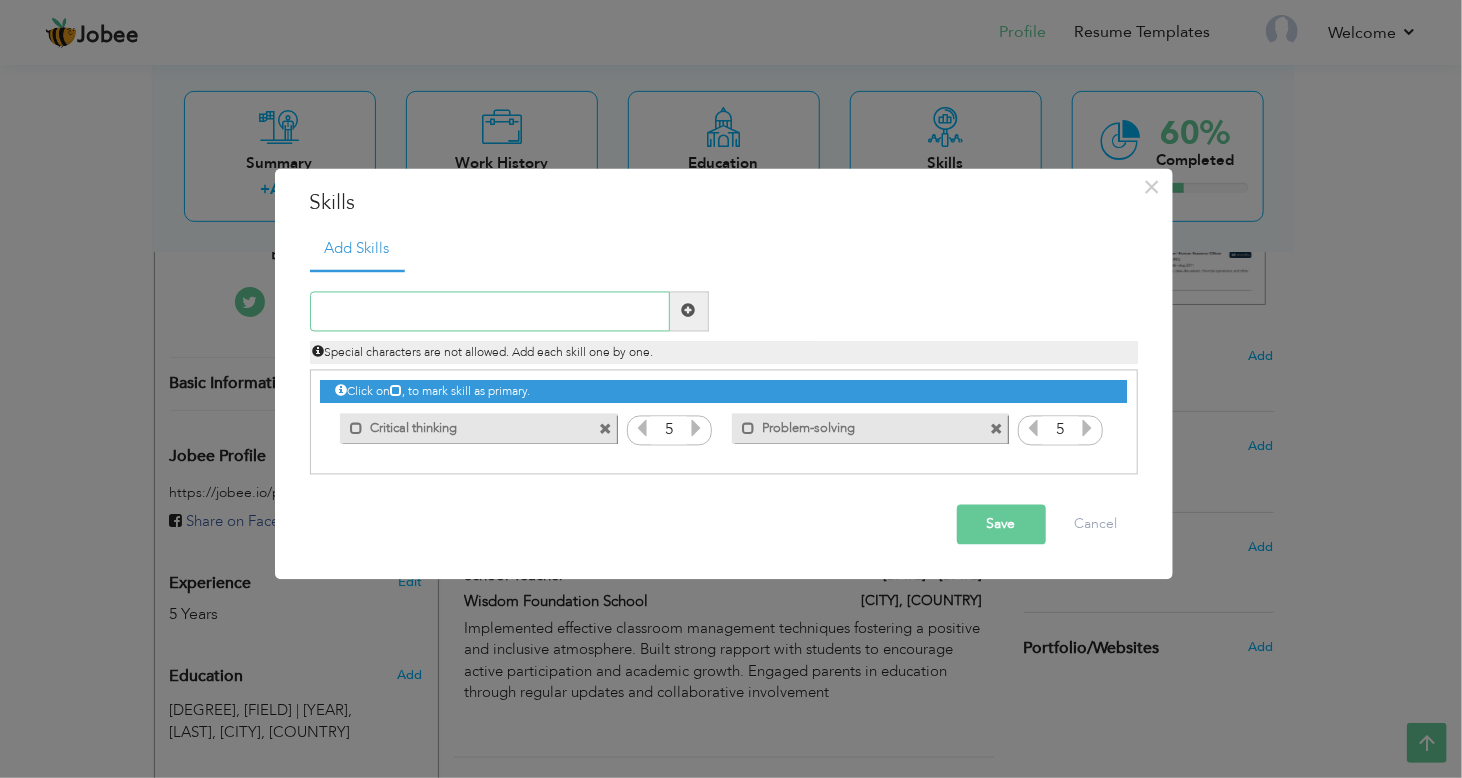 click at bounding box center (490, 311) 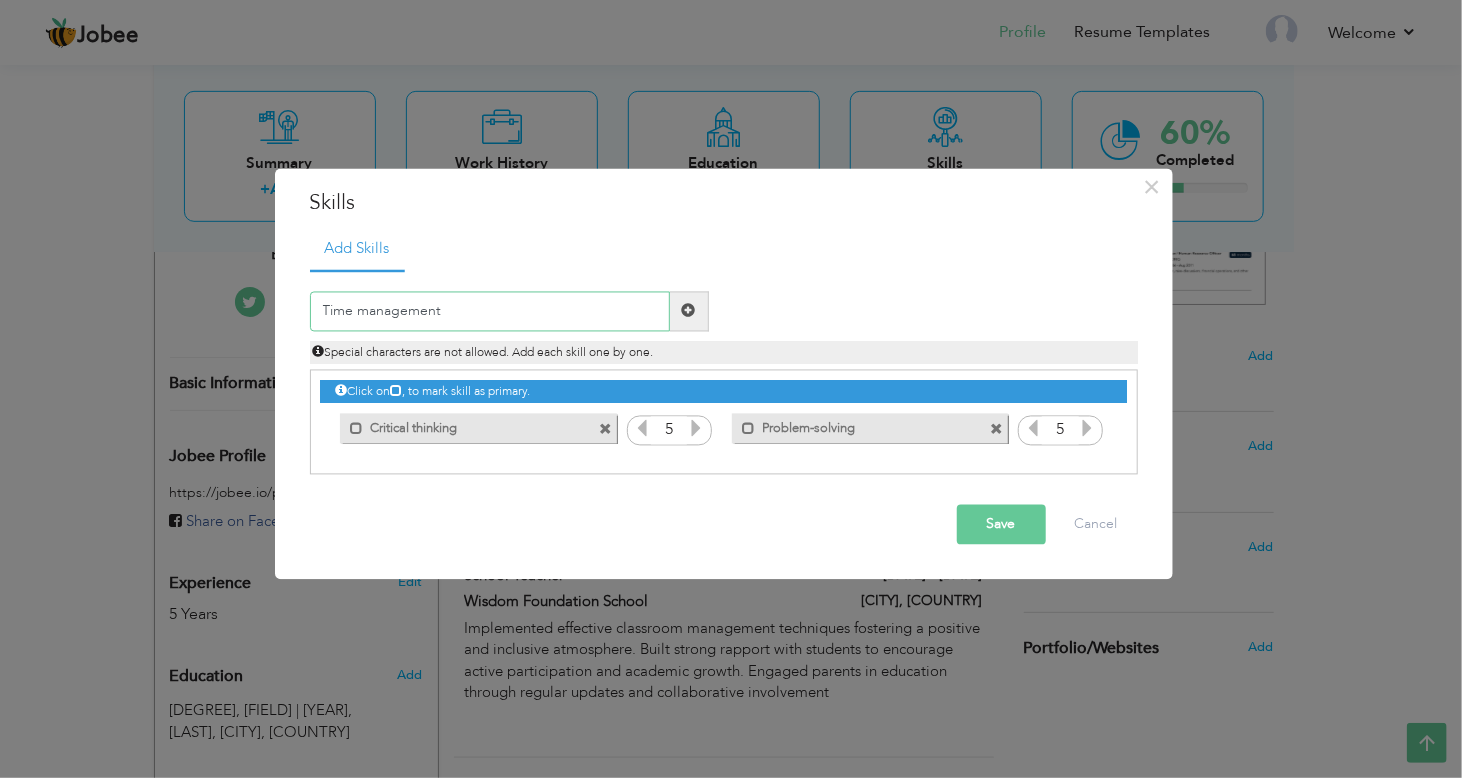 type on "Time management" 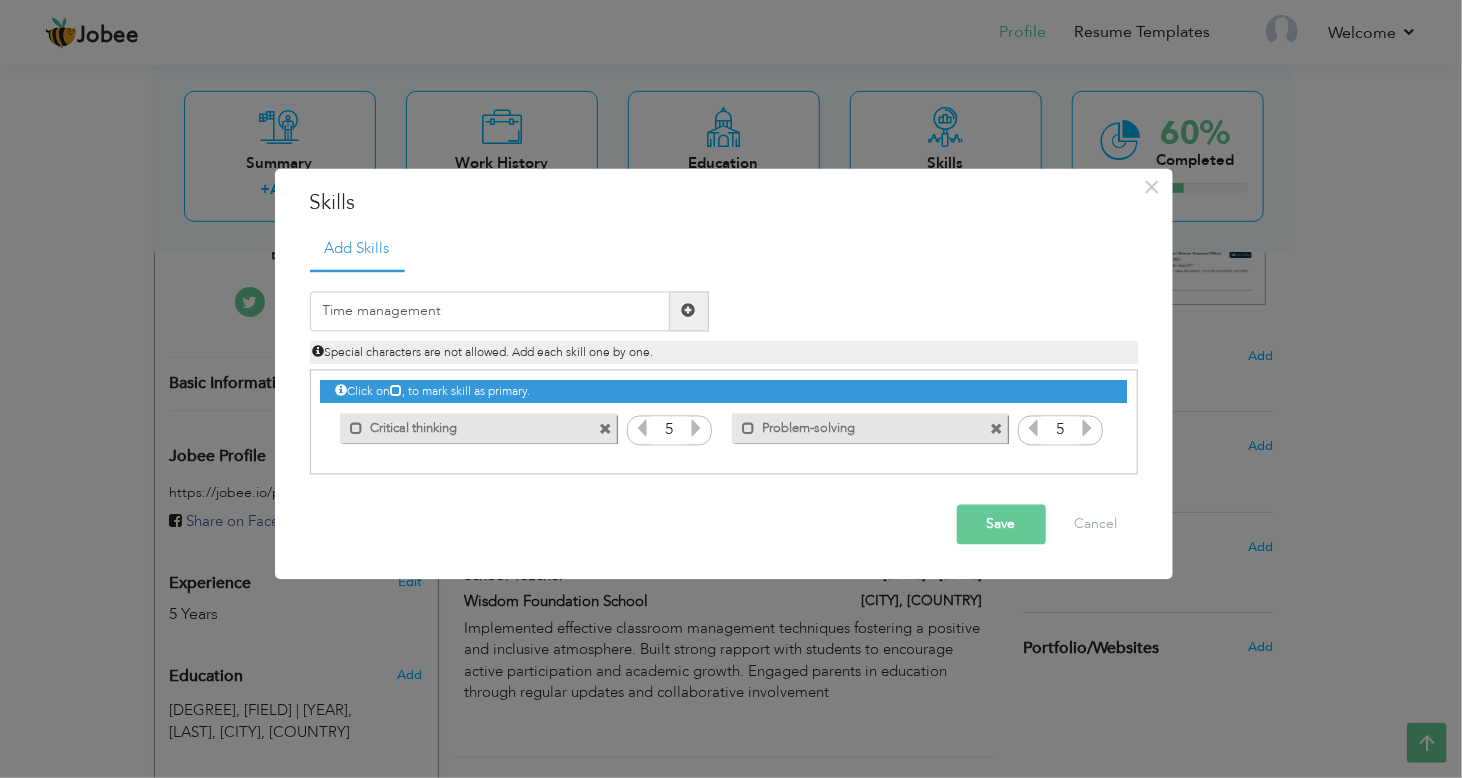 click at bounding box center (689, 311) 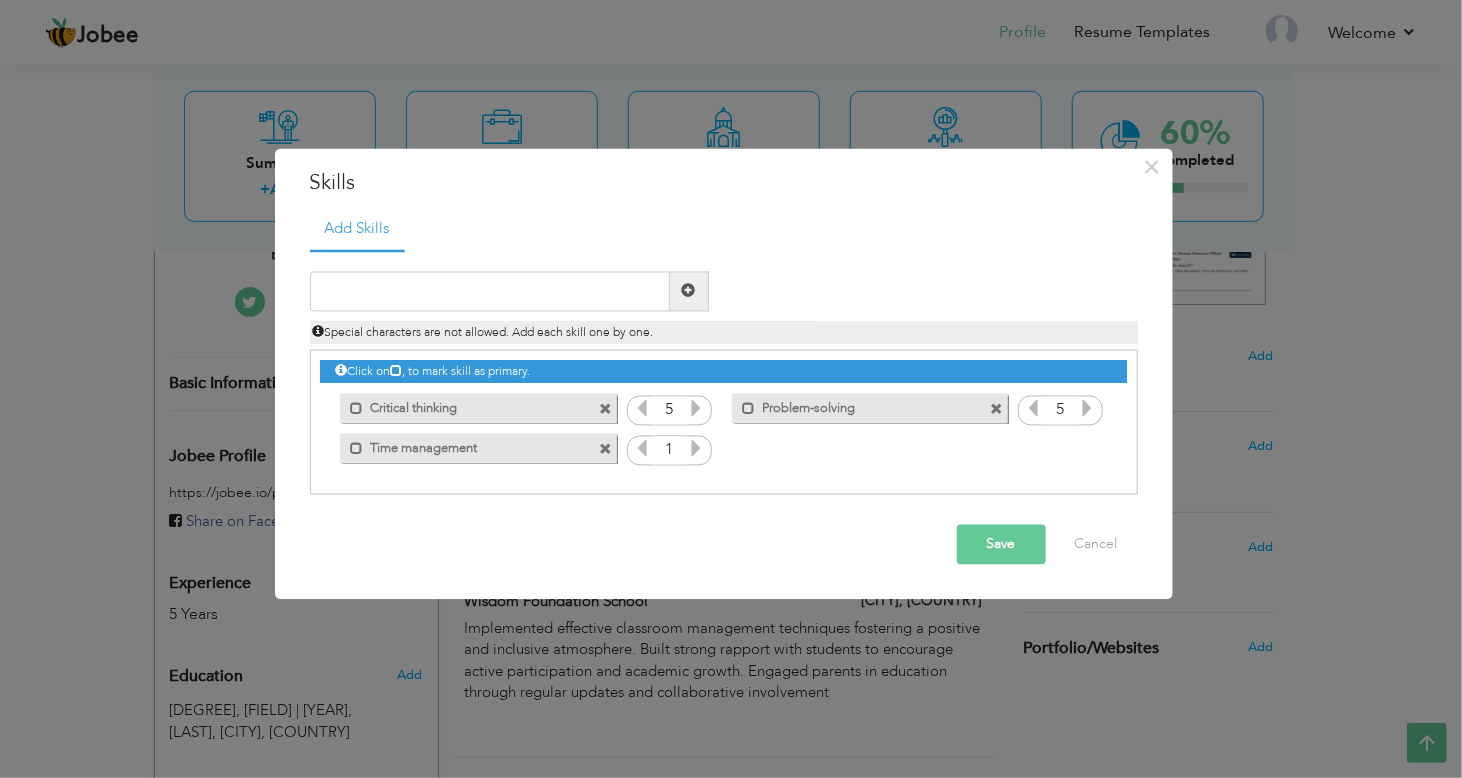 click at bounding box center (696, 448) 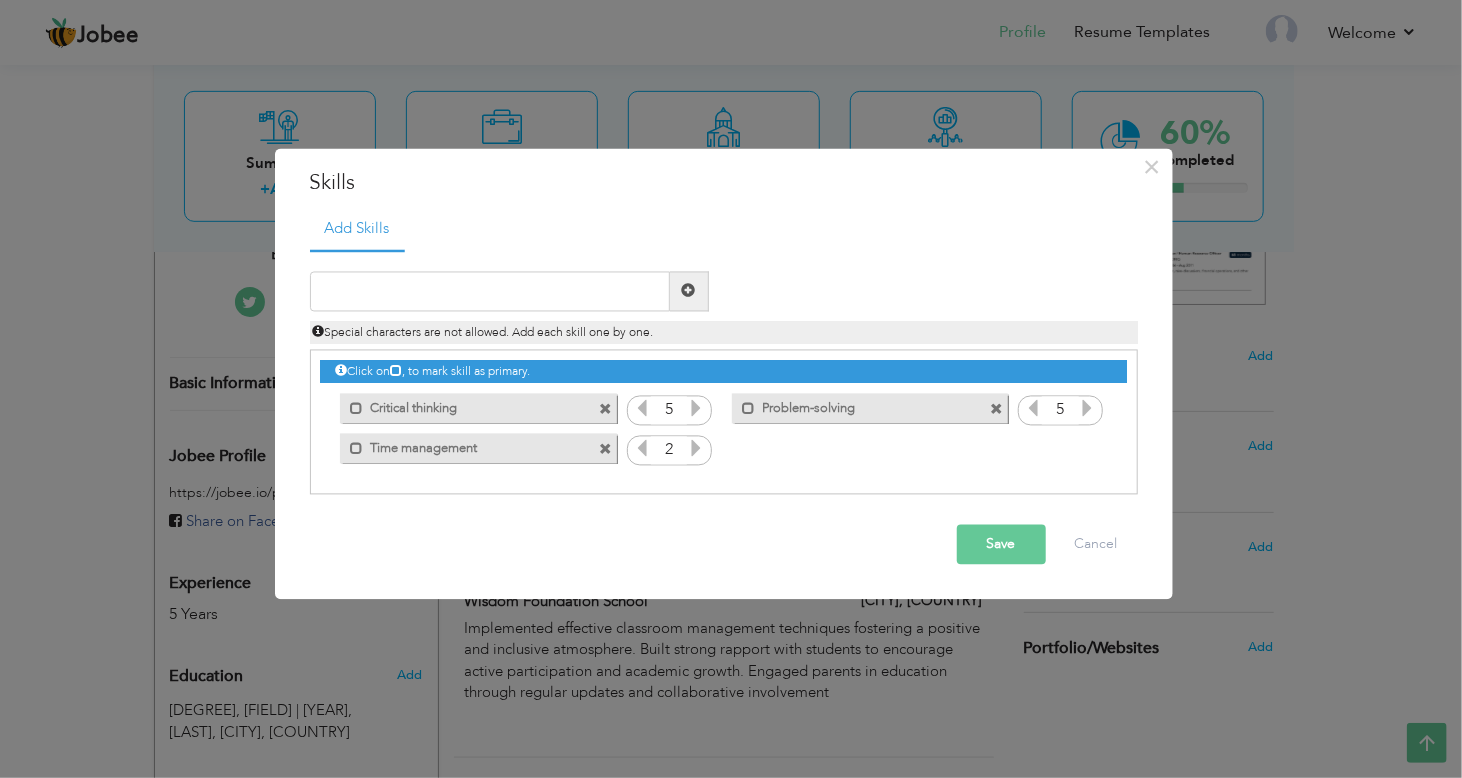 click at bounding box center (696, 448) 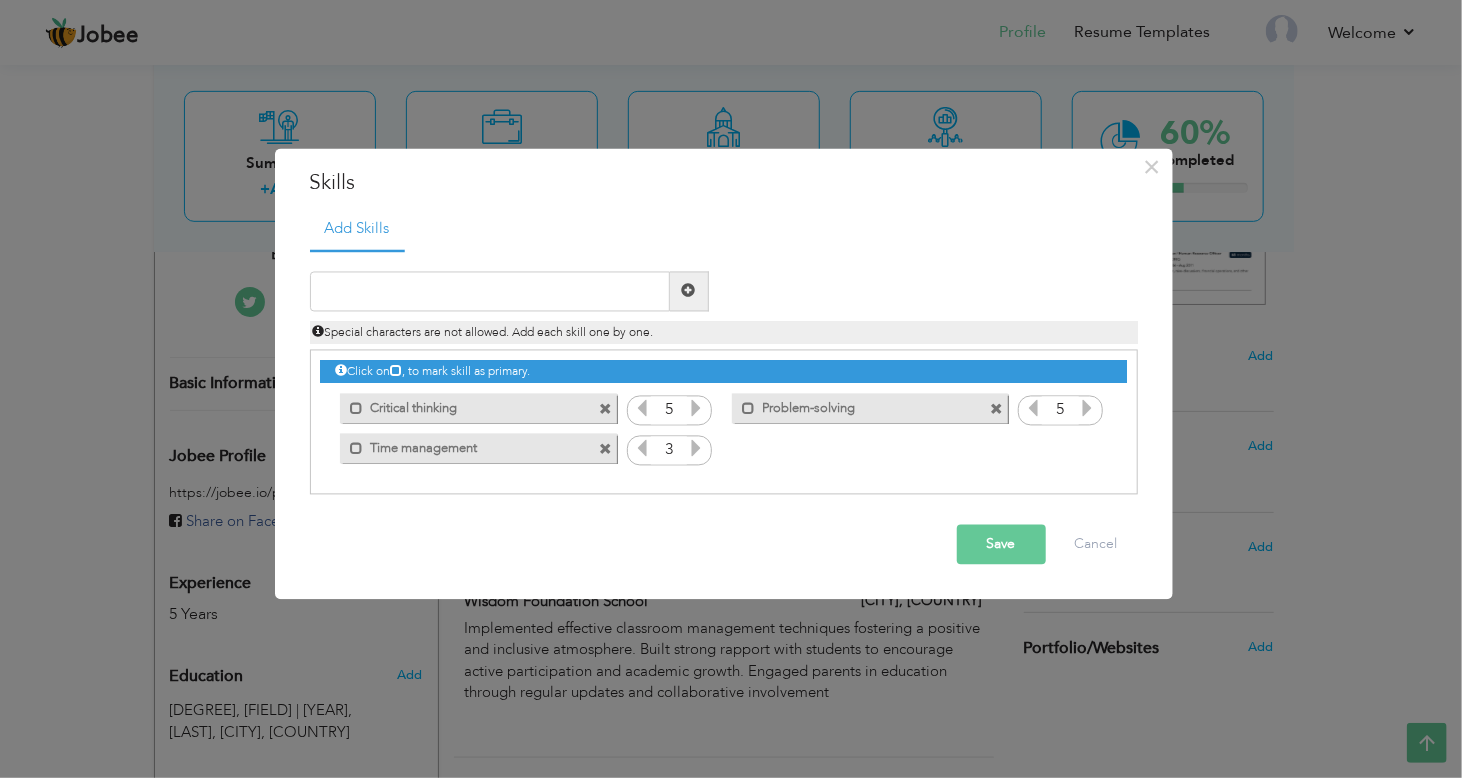 click at bounding box center (696, 448) 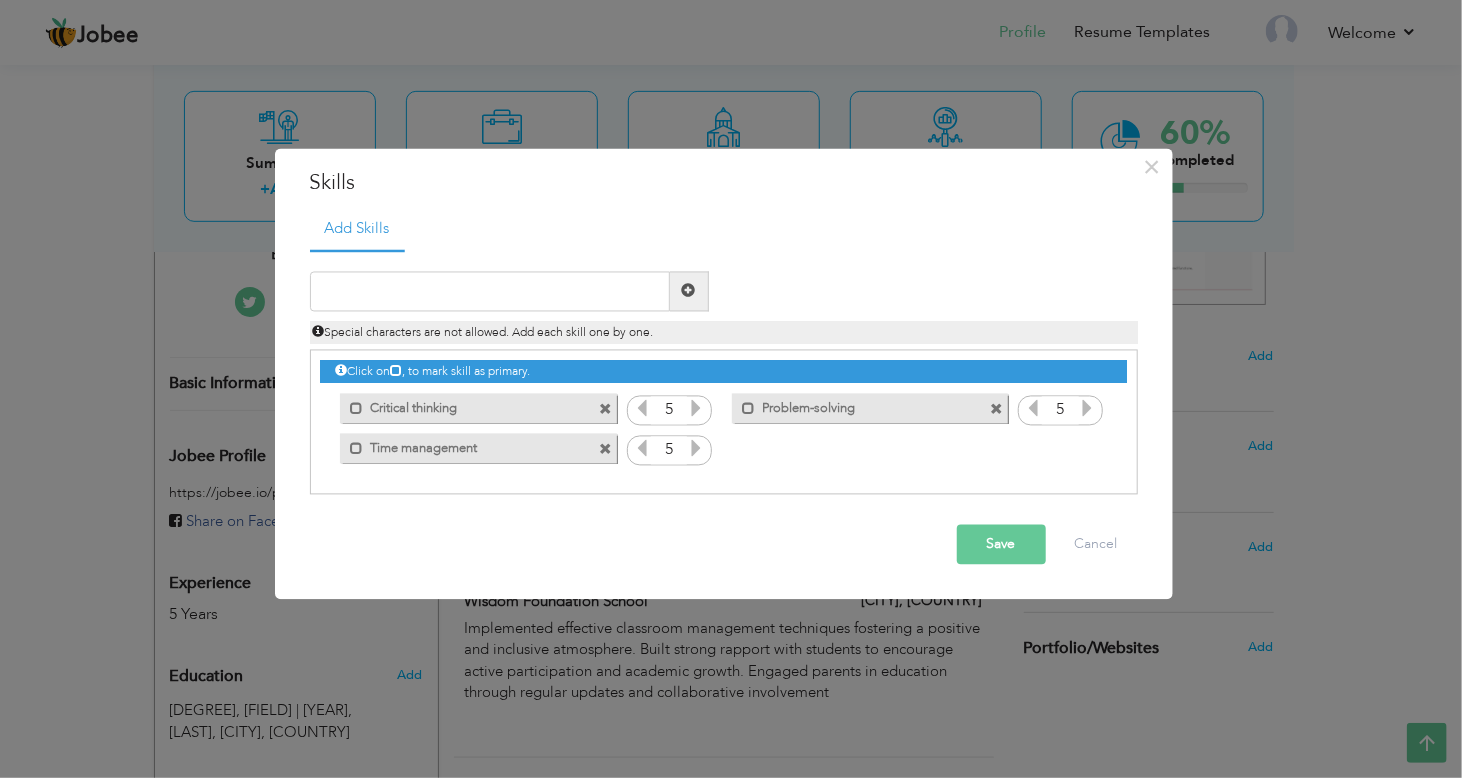 click at bounding box center (696, 448) 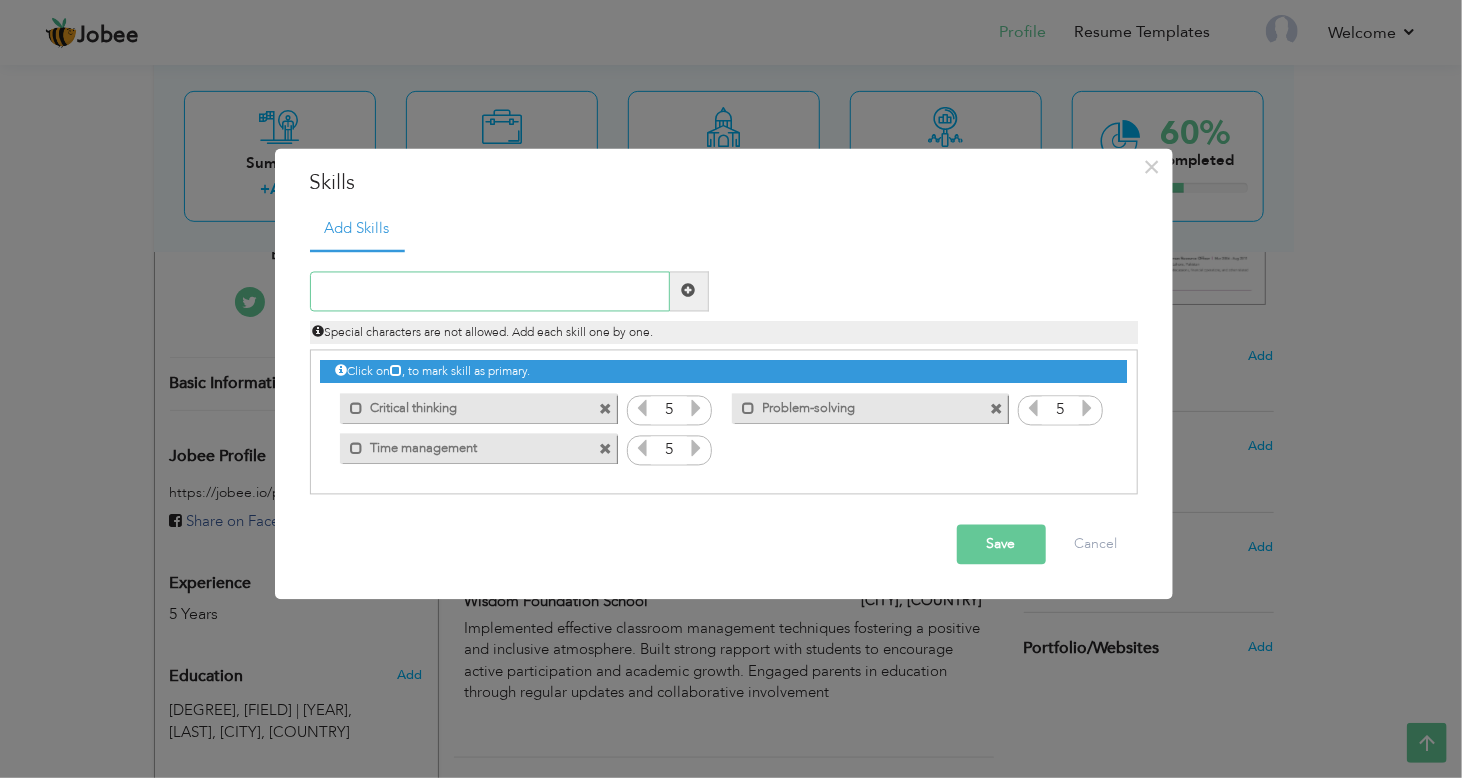 click at bounding box center (490, 291) 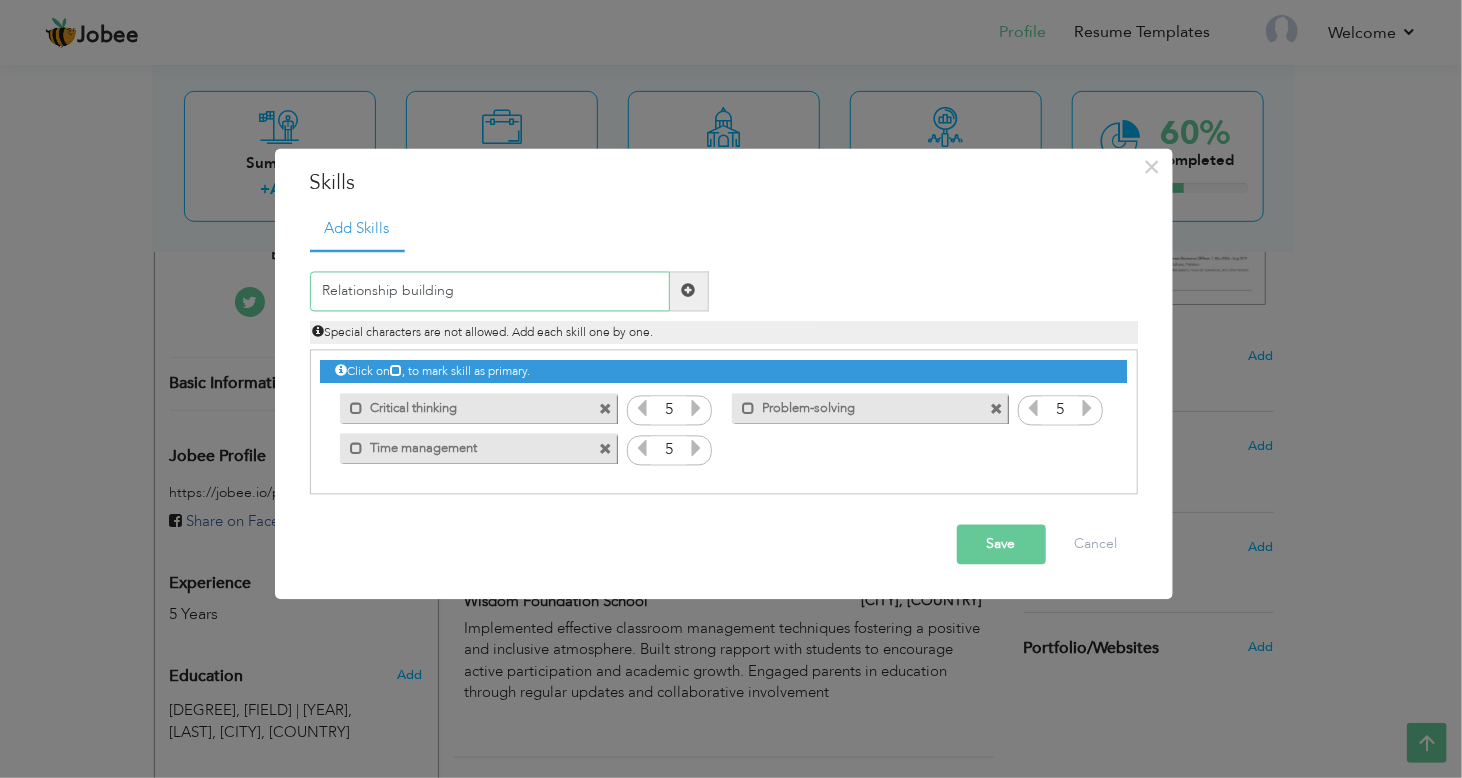 type on "Relationship building" 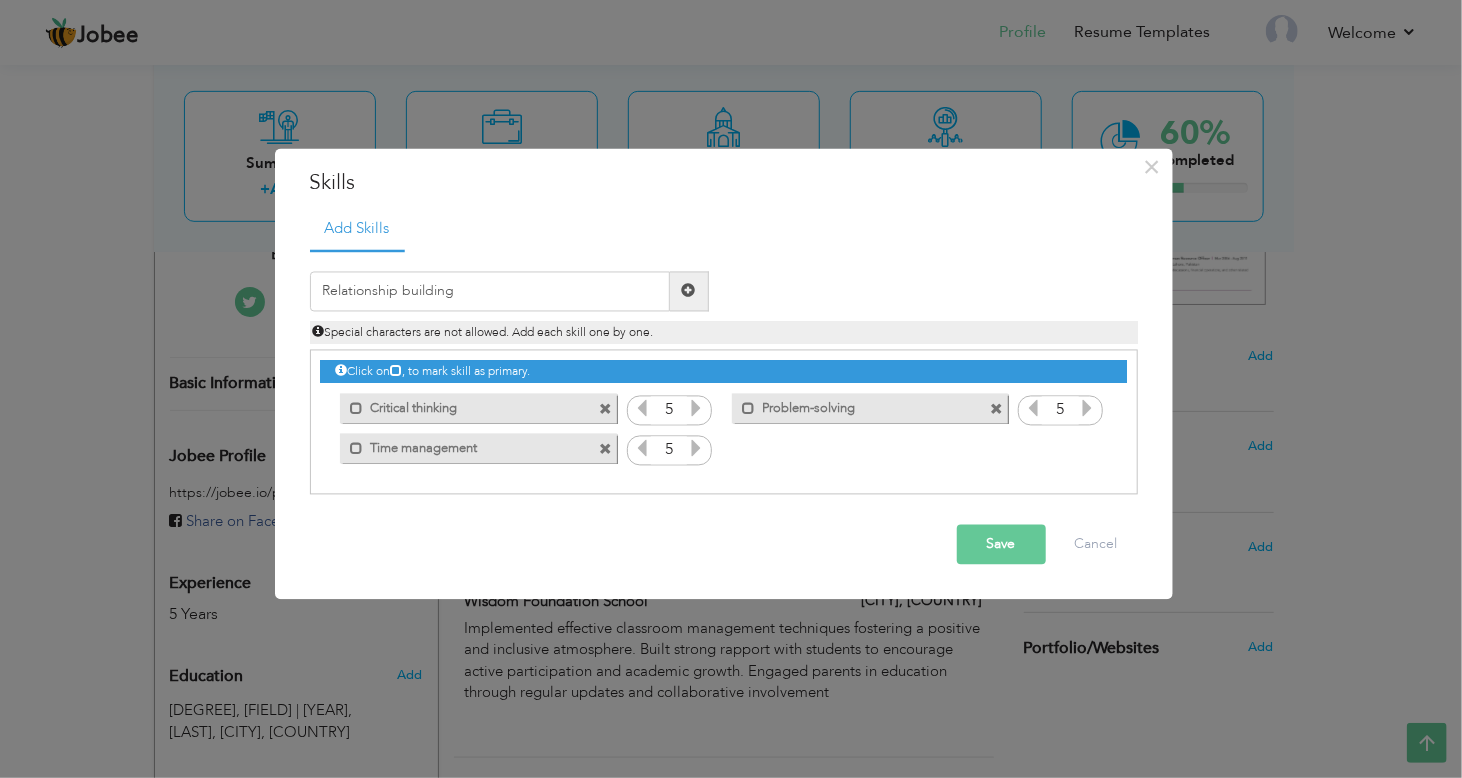click at bounding box center [689, 291] 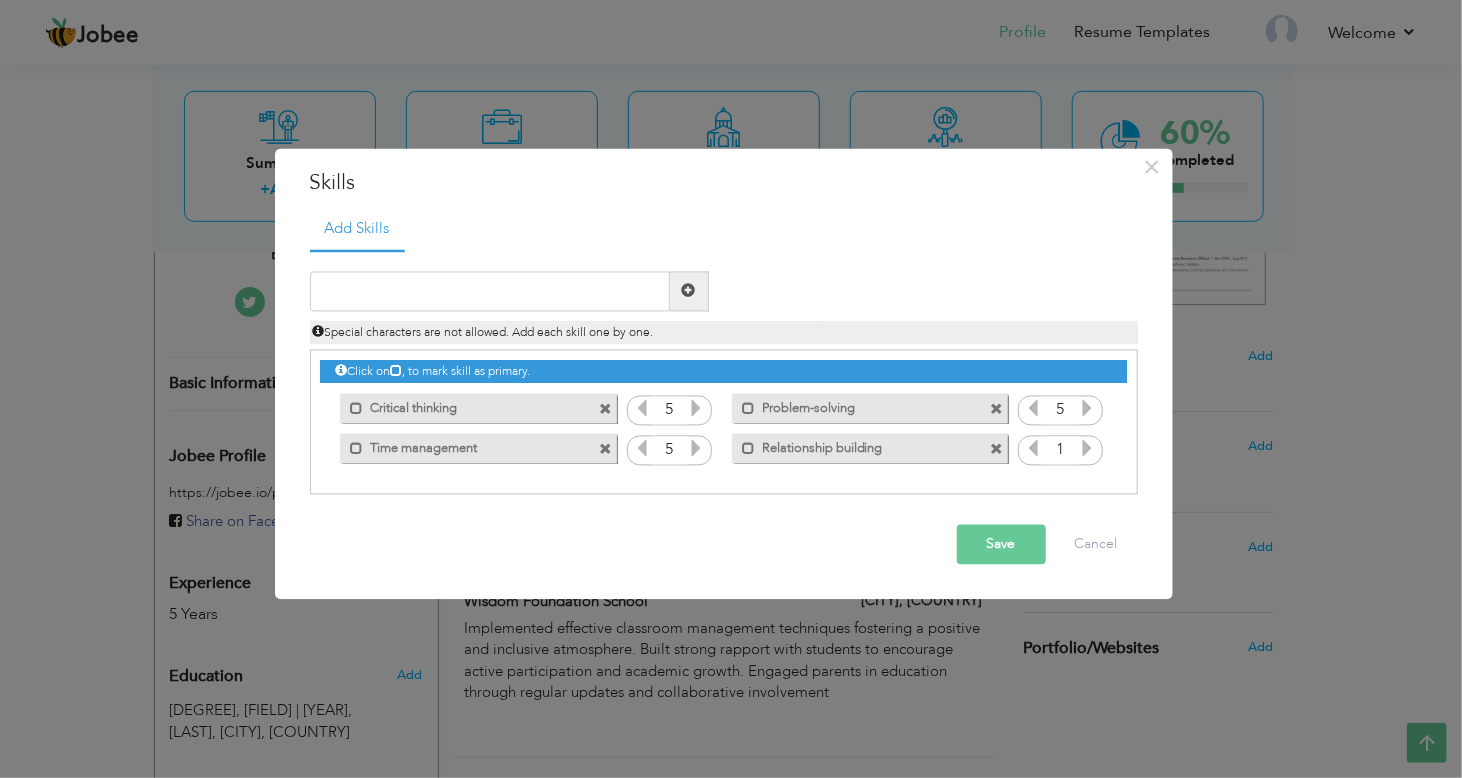 click at bounding box center (1088, 448) 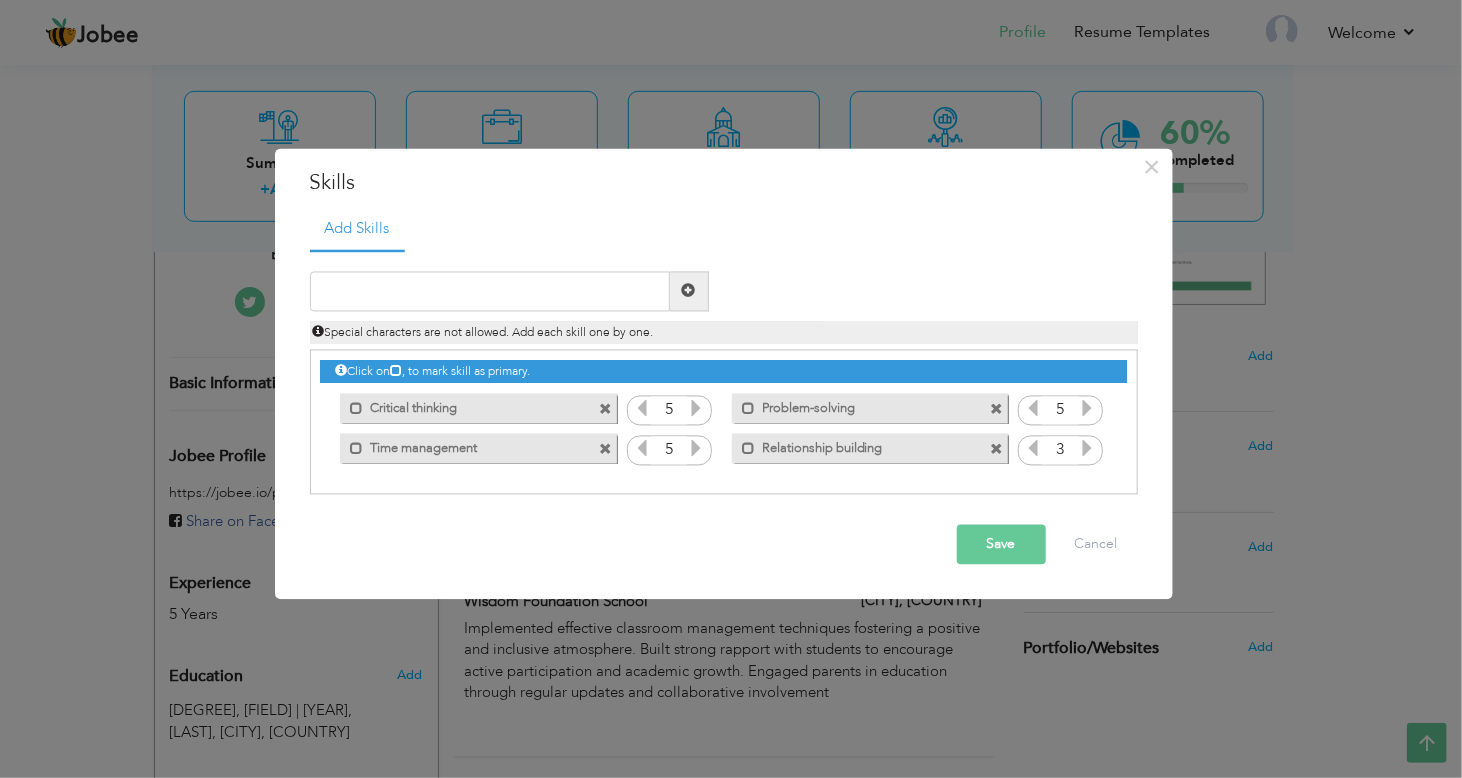 click at bounding box center (1088, 448) 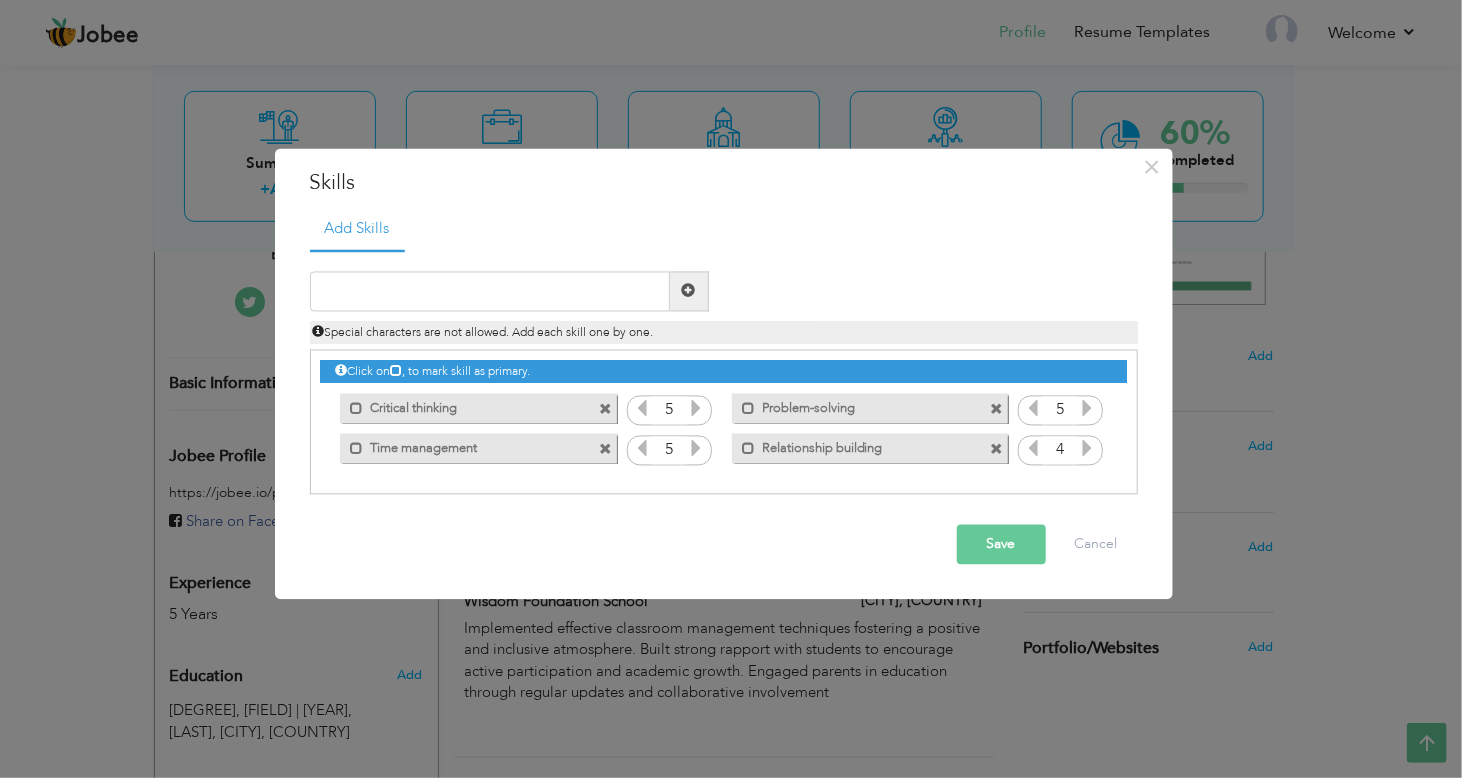 click at bounding box center (1088, 448) 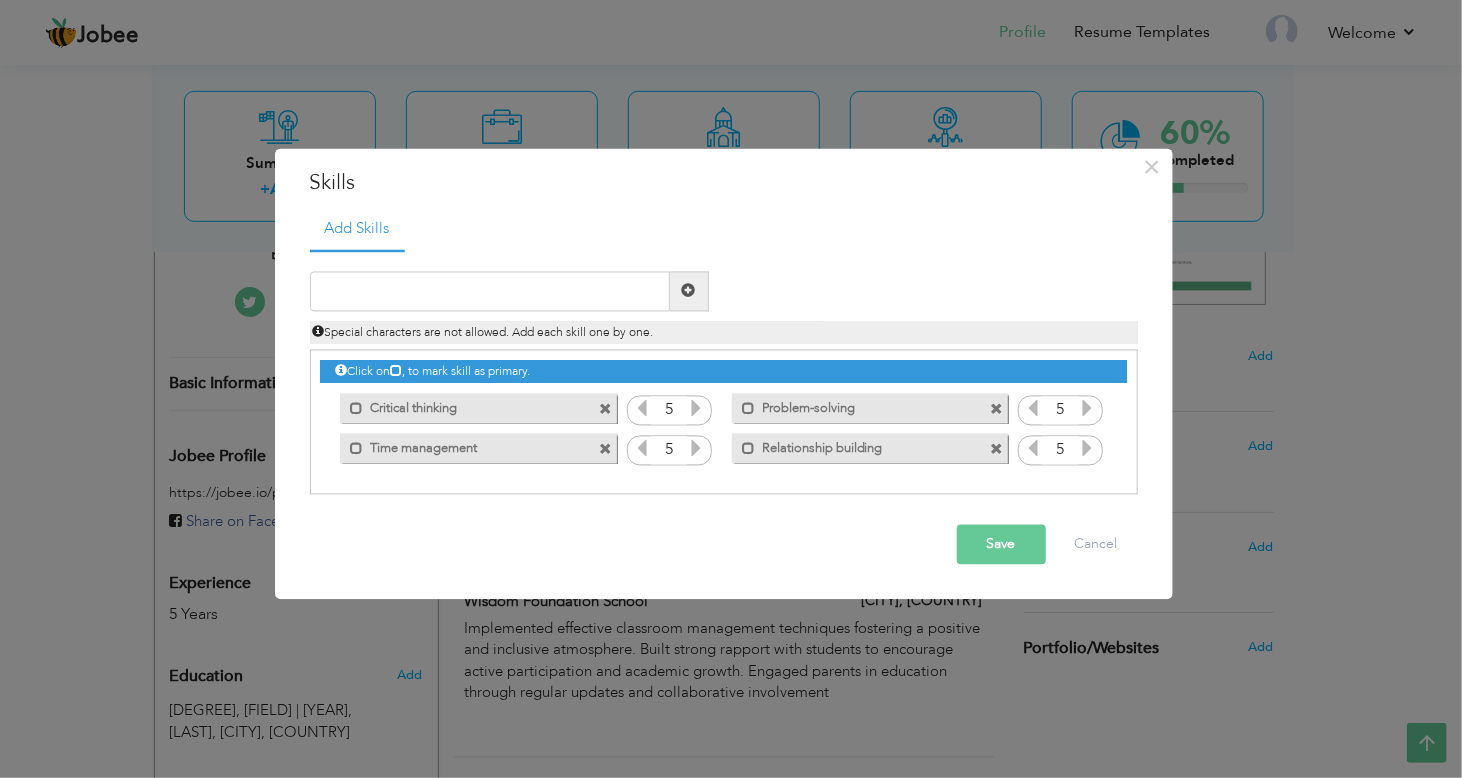 click at bounding box center [1088, 448] 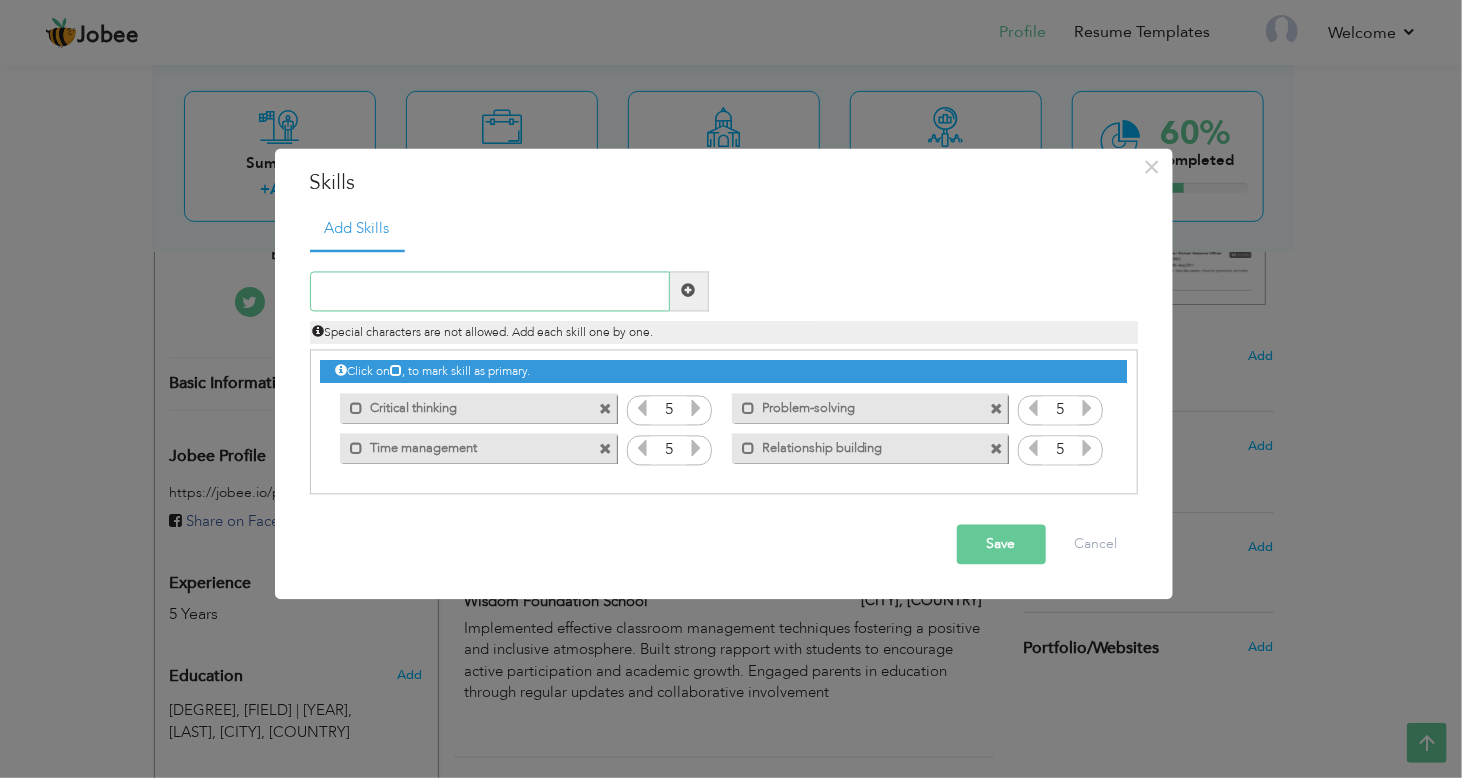 click at bounding box center (490, 291) 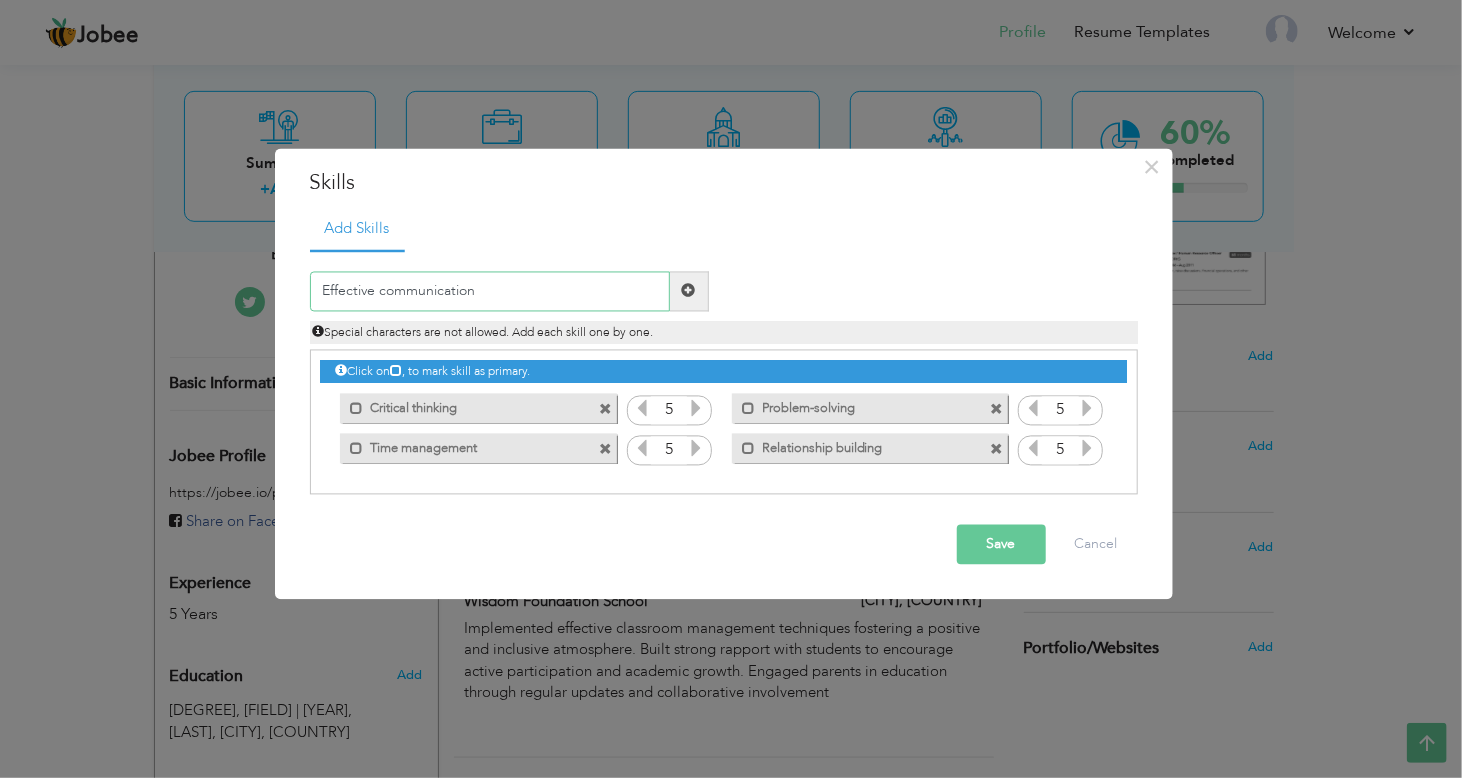 type on "Effective communication" 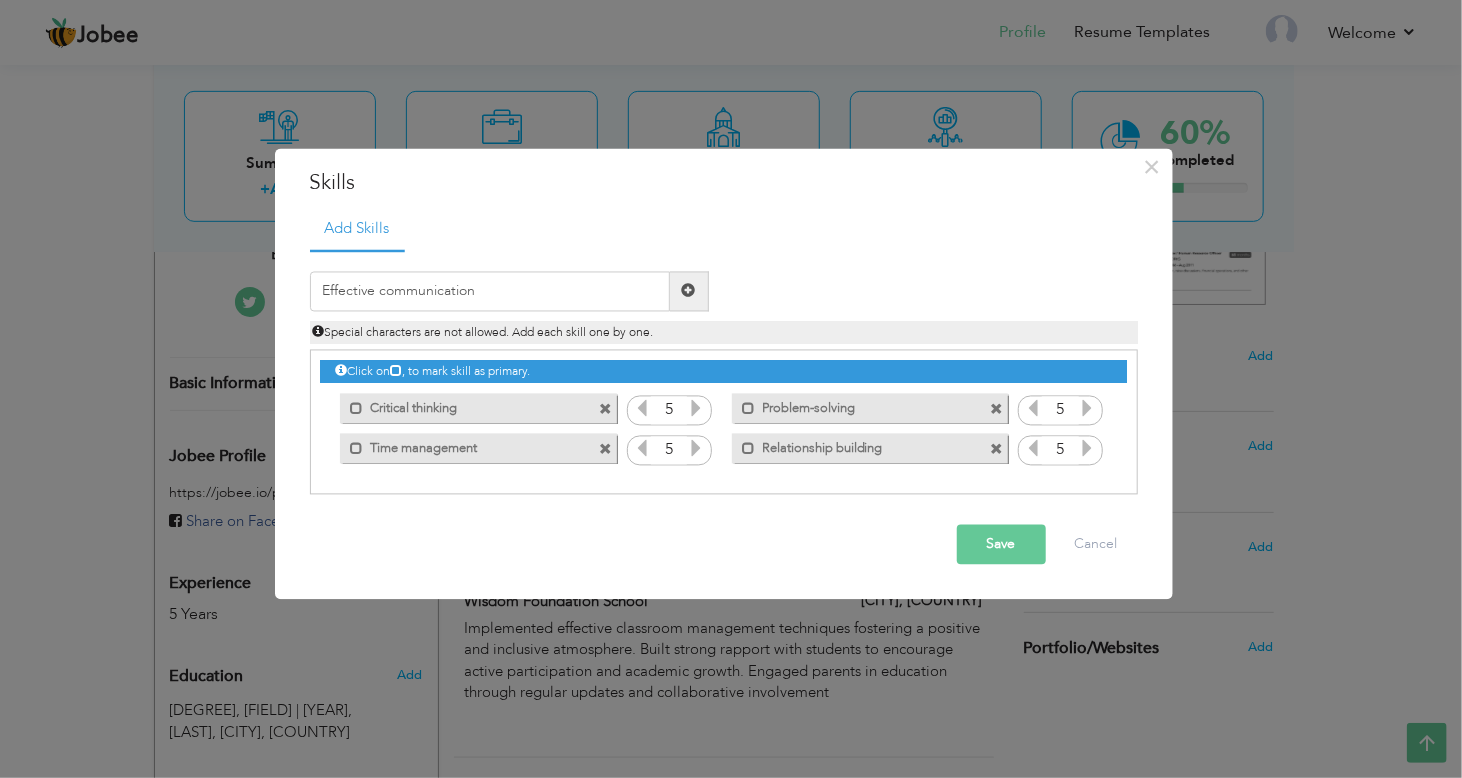 click at bounding box center [689, 291] 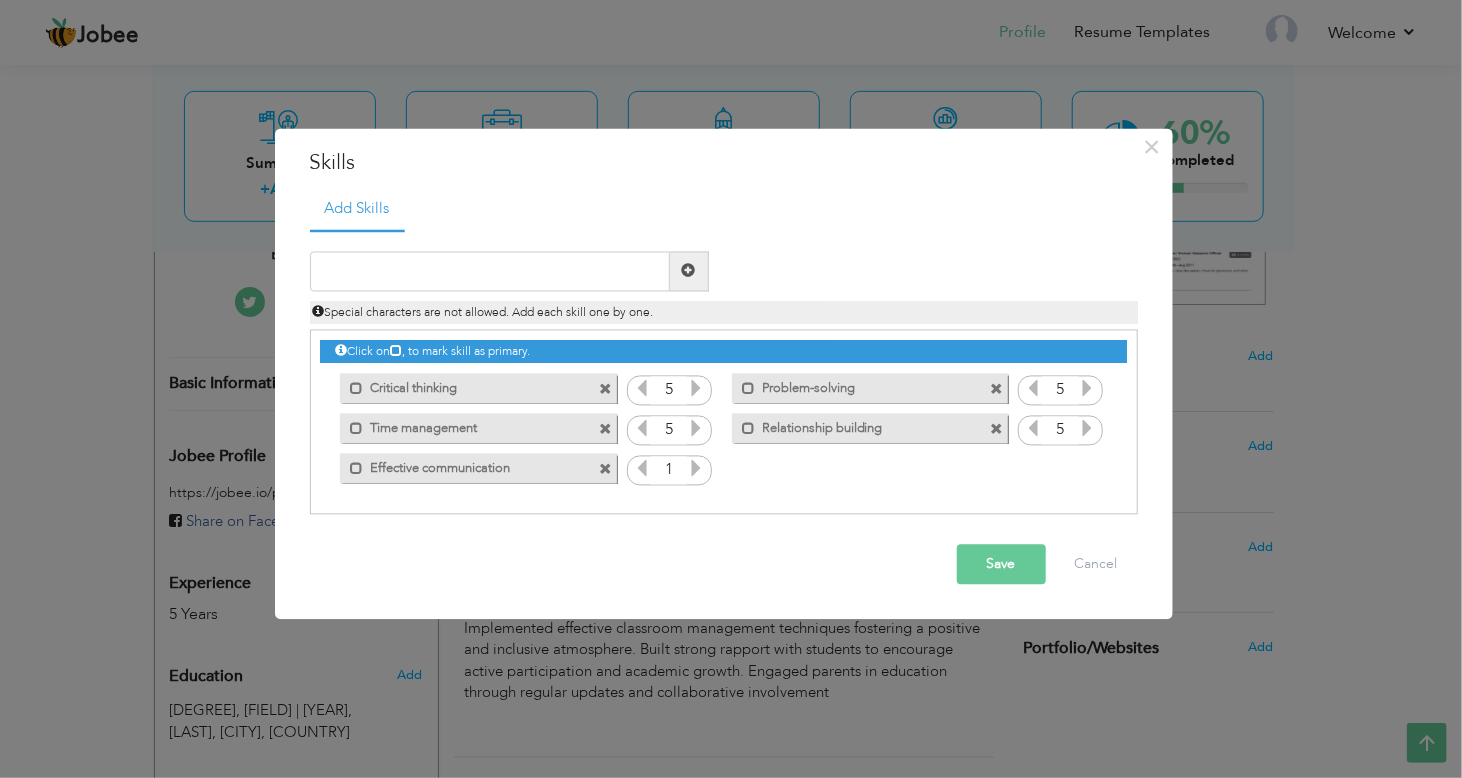 click at bounding box center [696, 468] 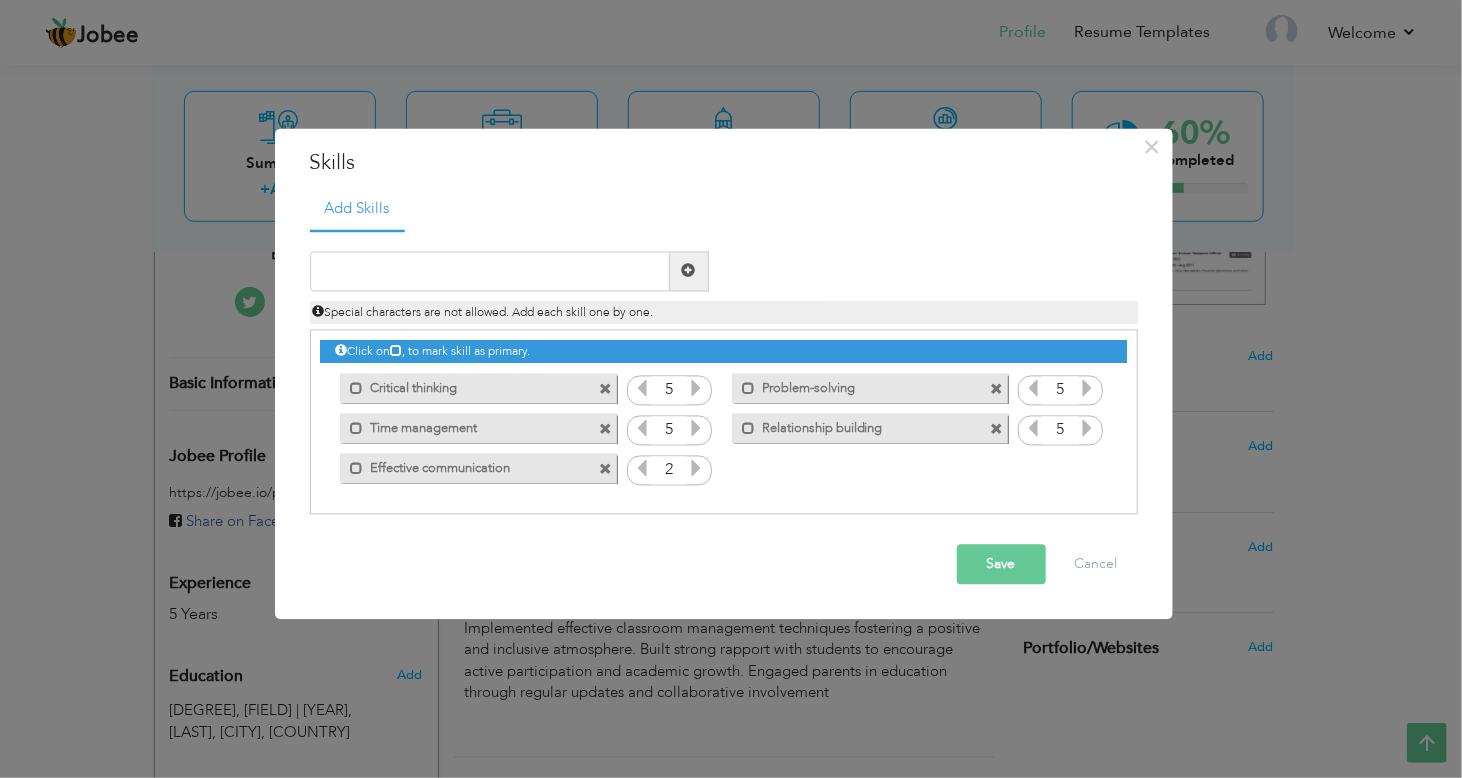 click at bounding box center [696, 468] 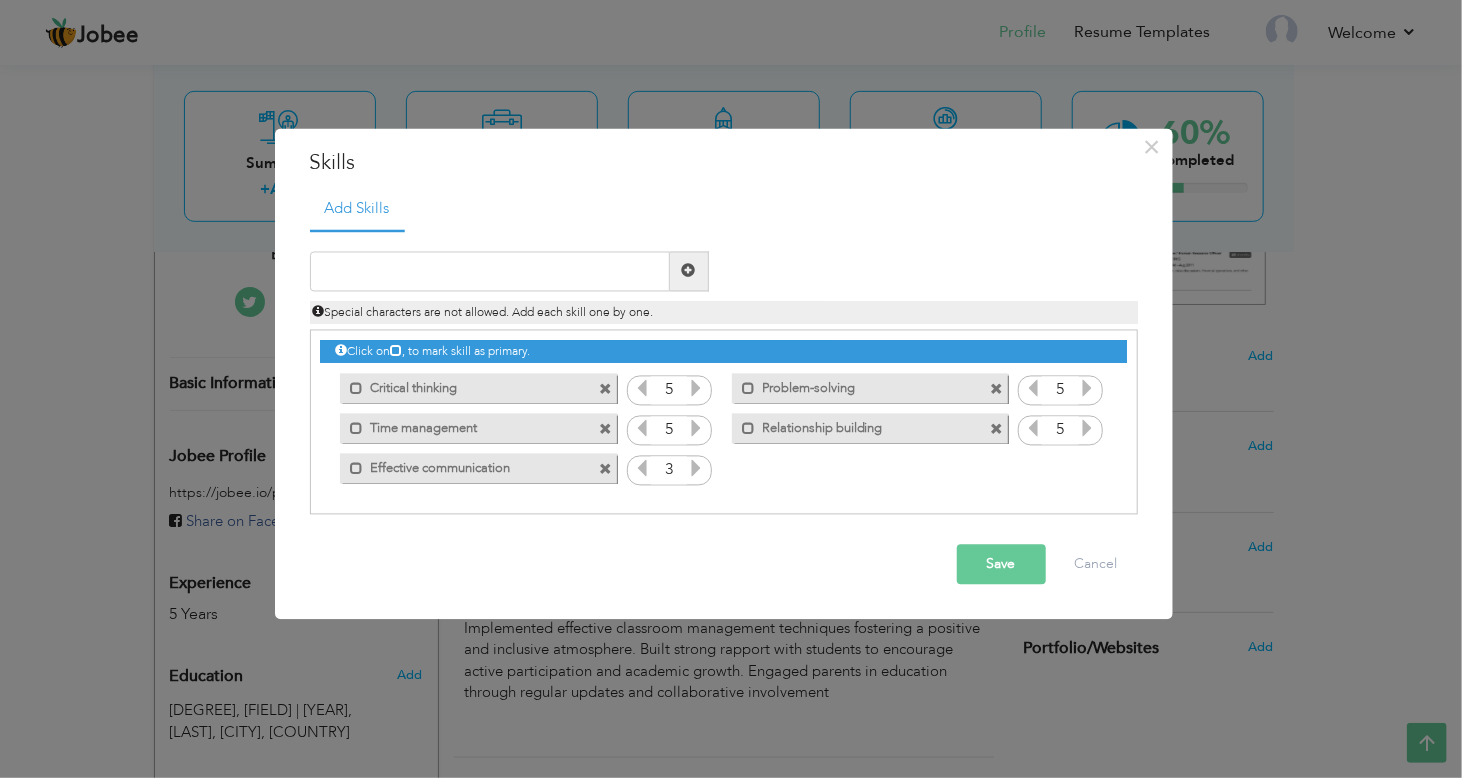 click at bounding box center (696, 468) 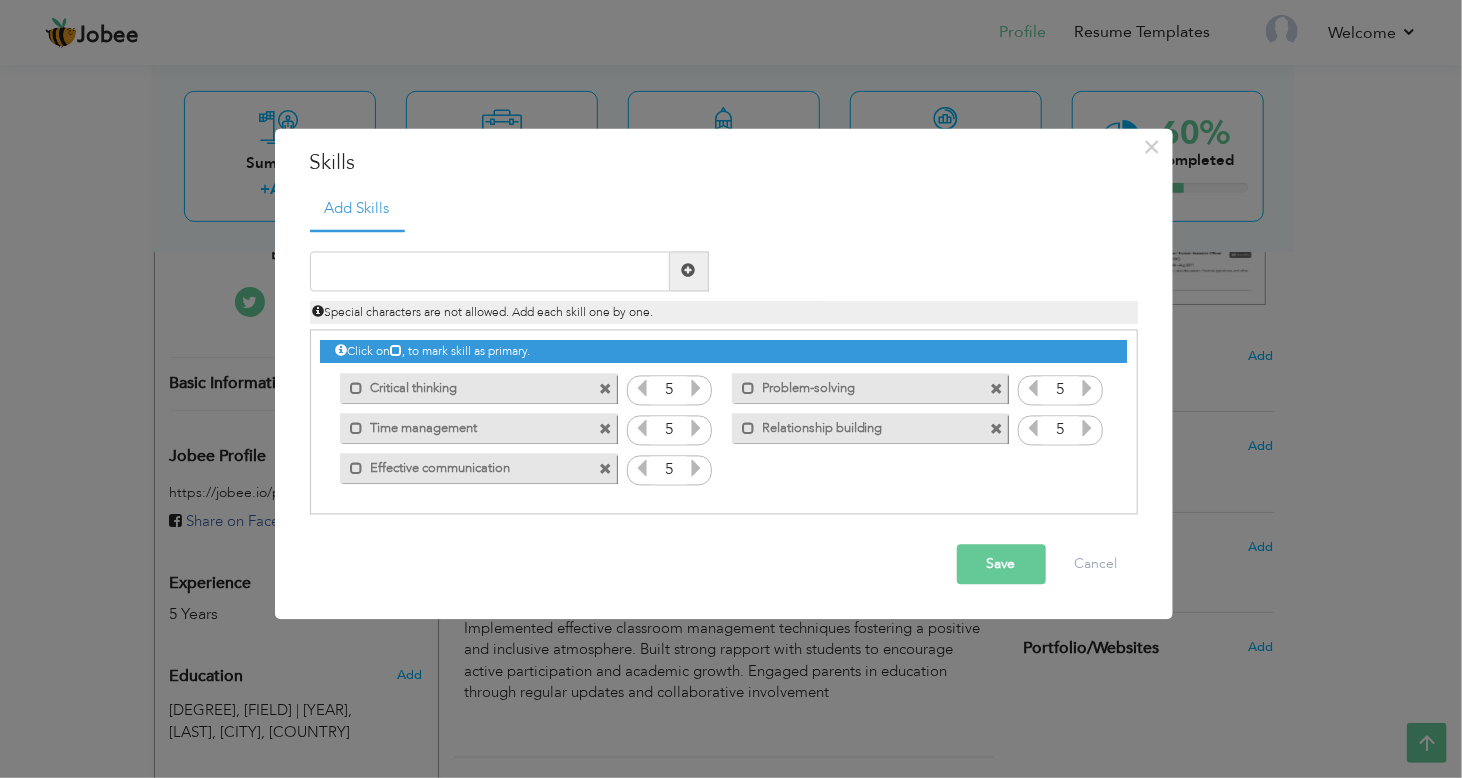 click at bounding box center (696, 468) 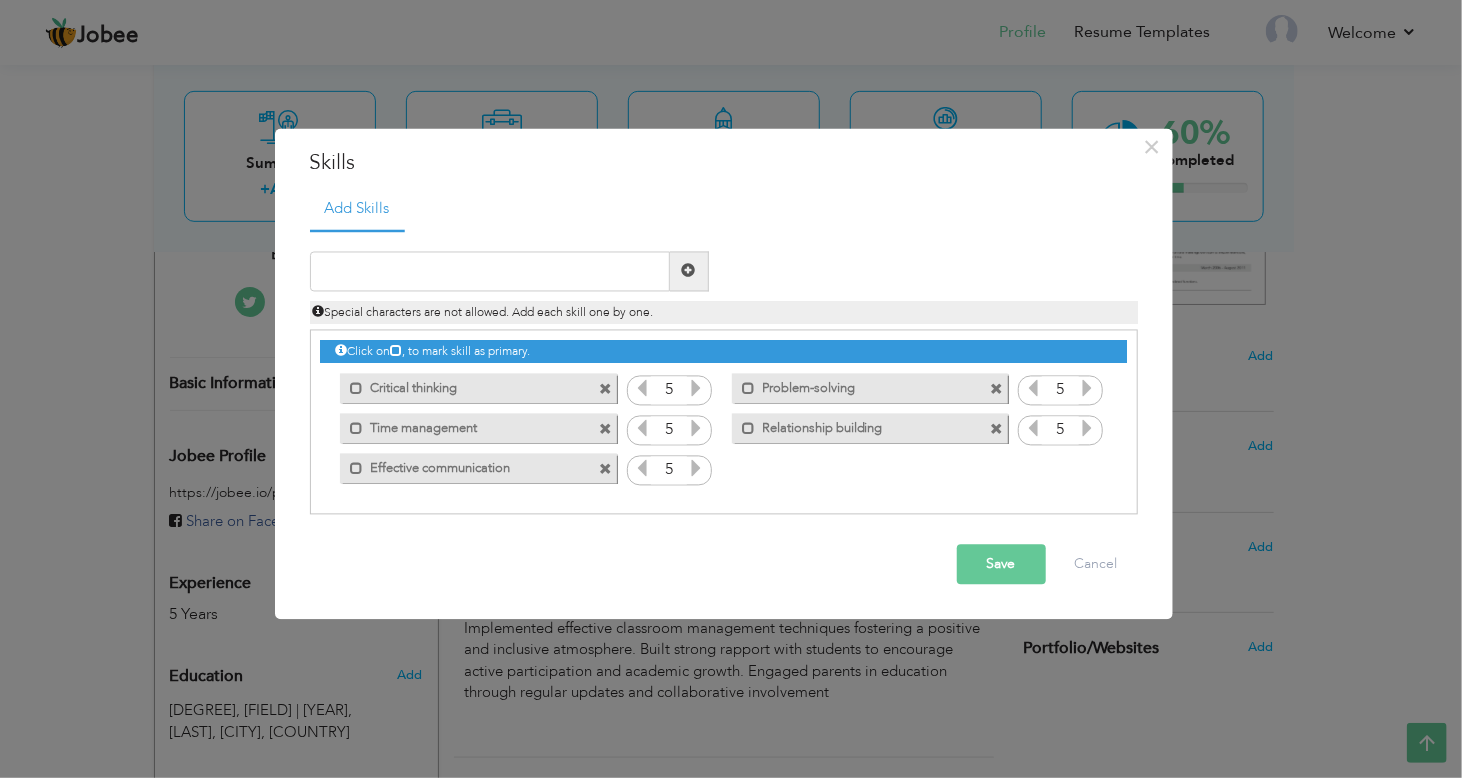 click at bounding box center [696, 468] 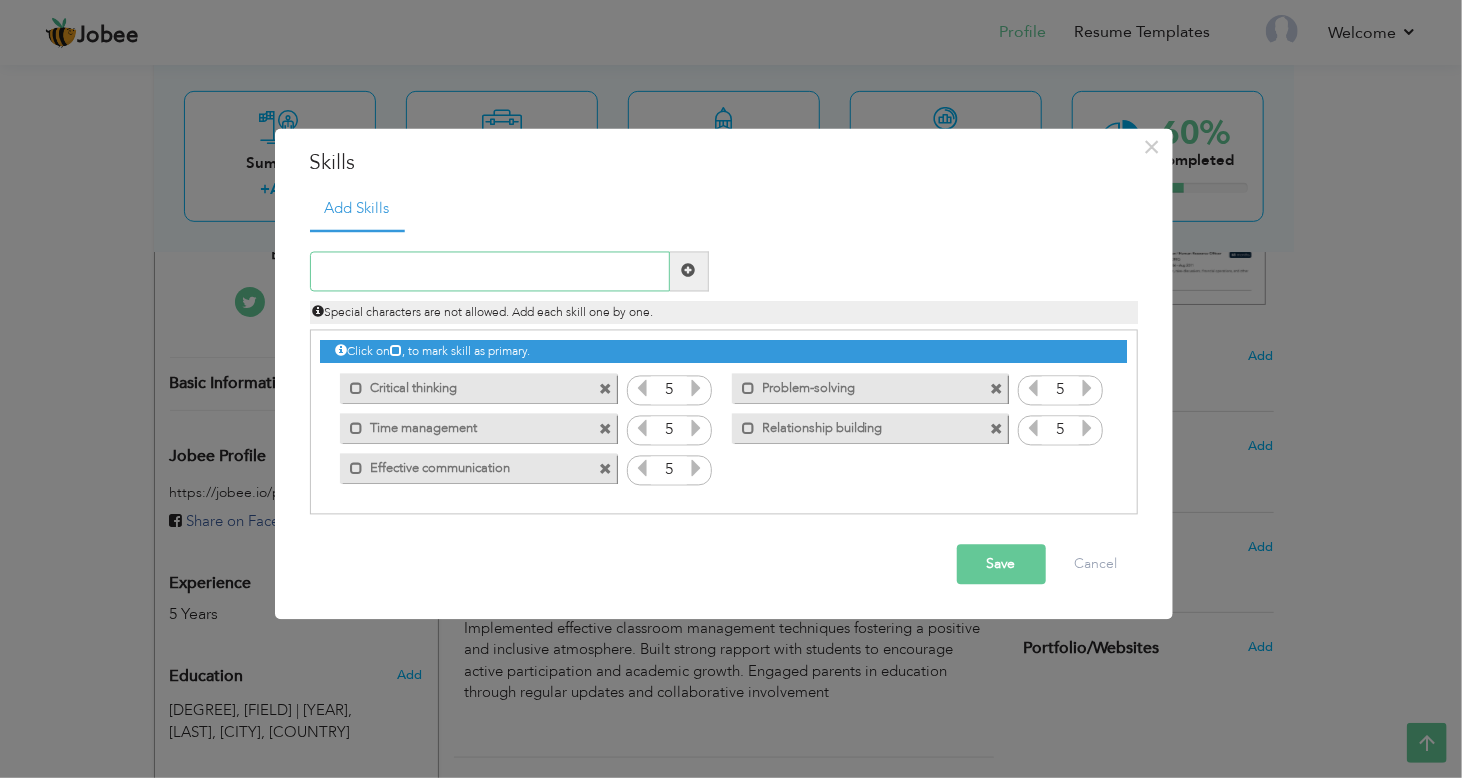 click at bounding box center (490, 271) 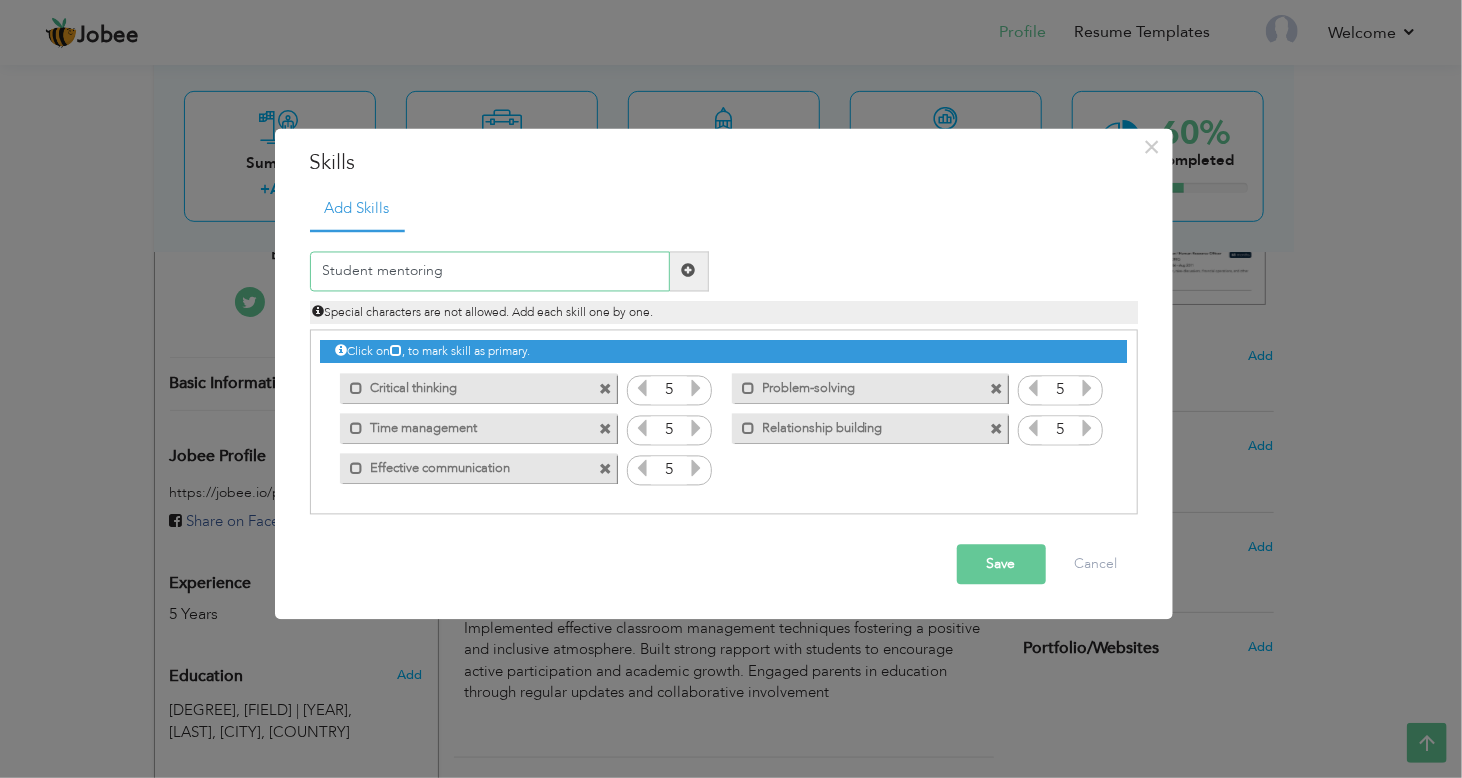 type on "Student mentoring" 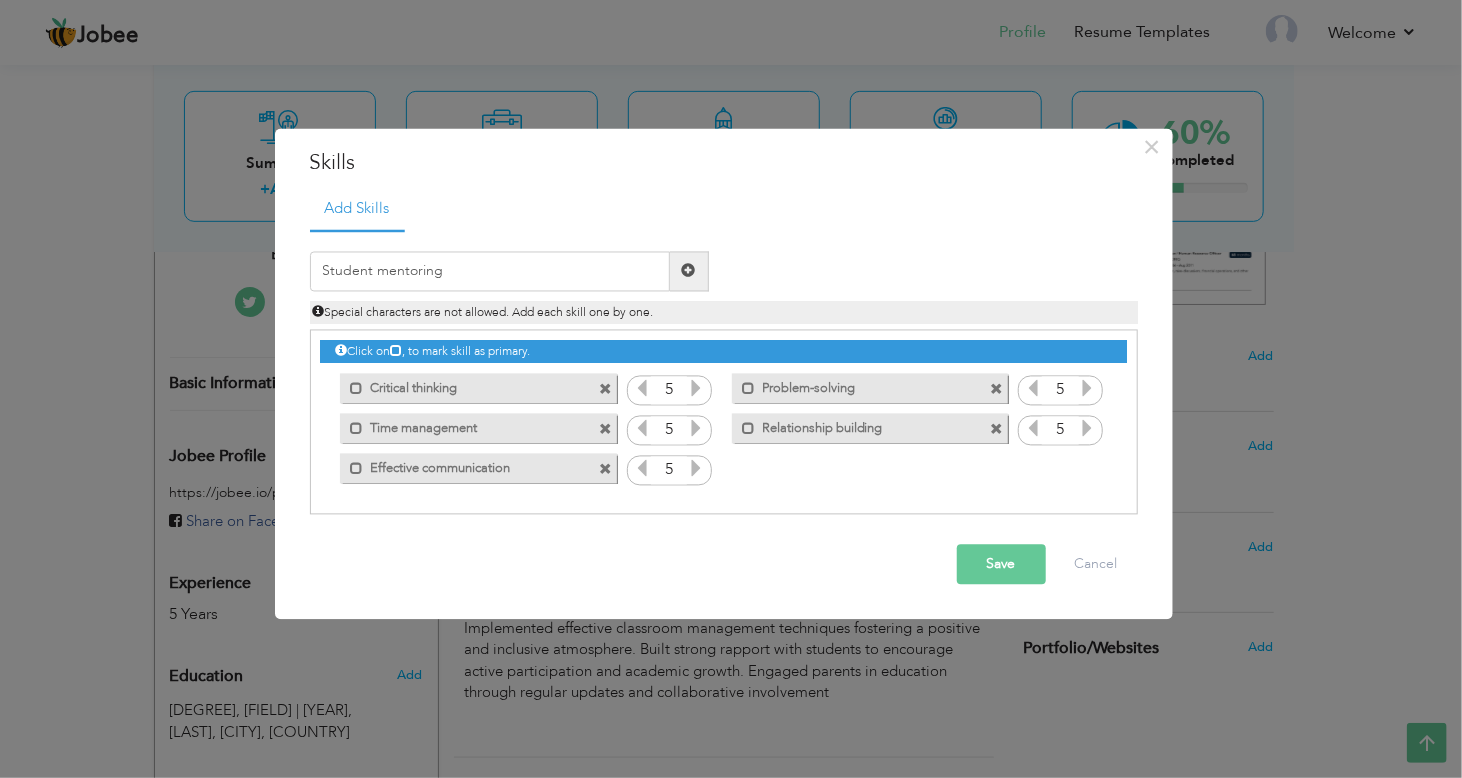 click at bounding box center (689, 271) 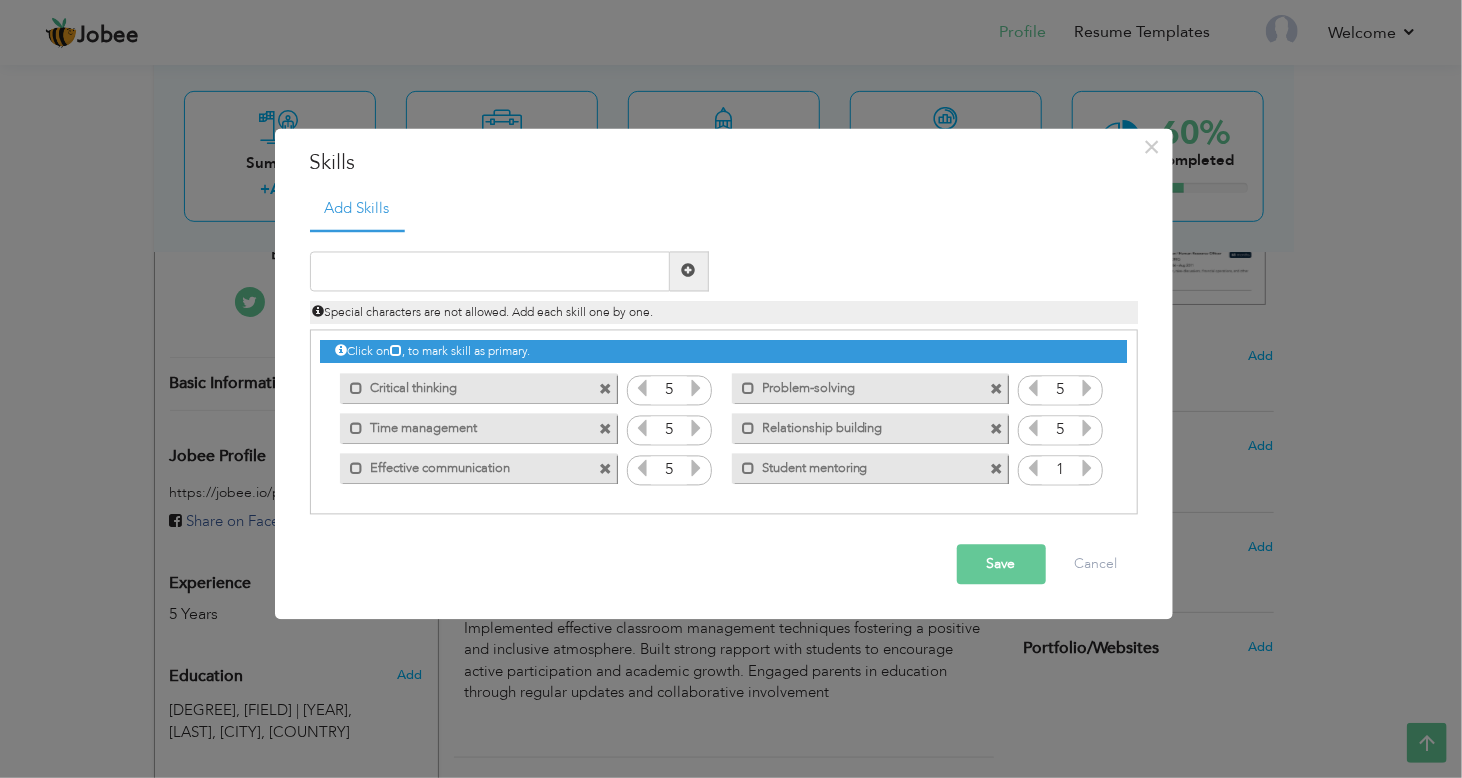 click at bounding box center [1088, 468] 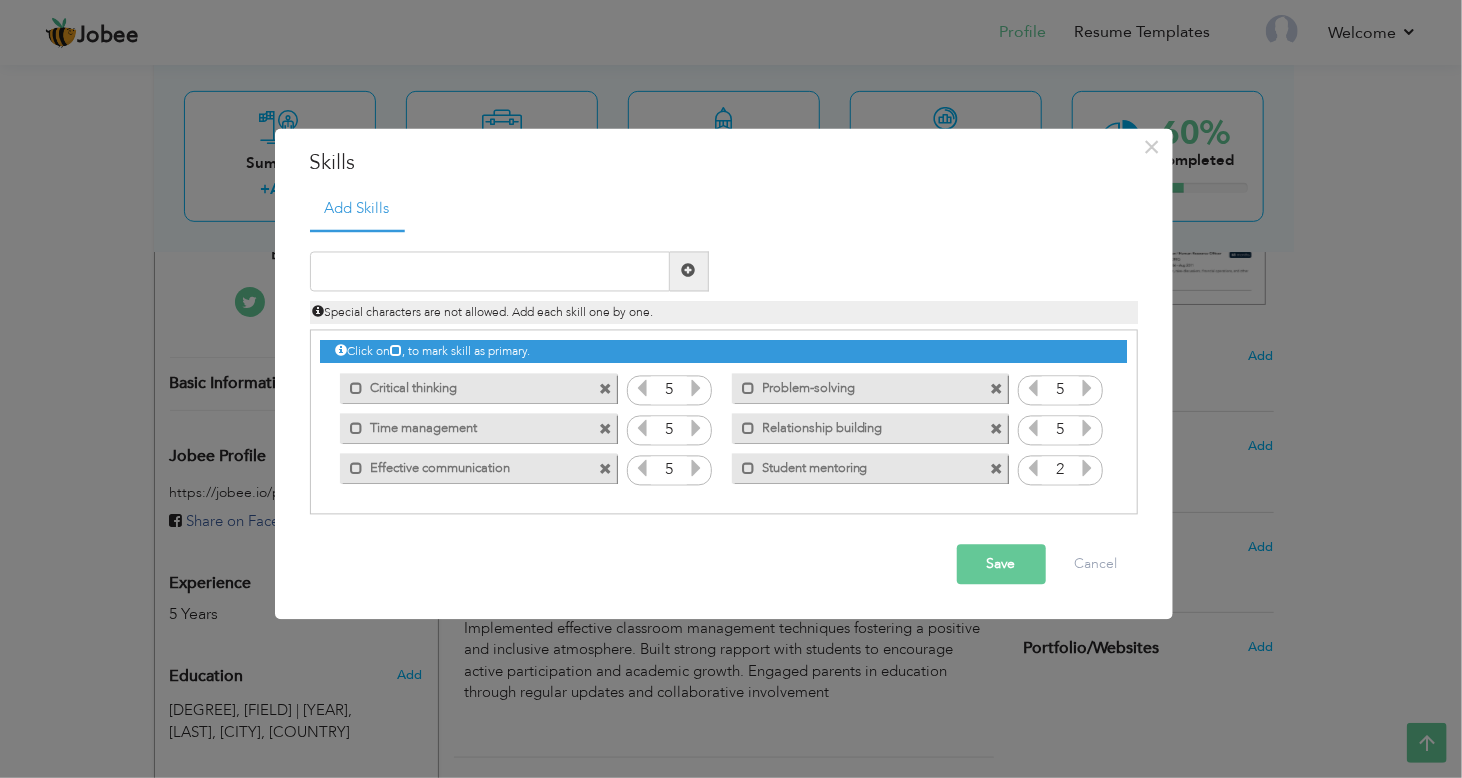 click at bounding box center (1088, 468) 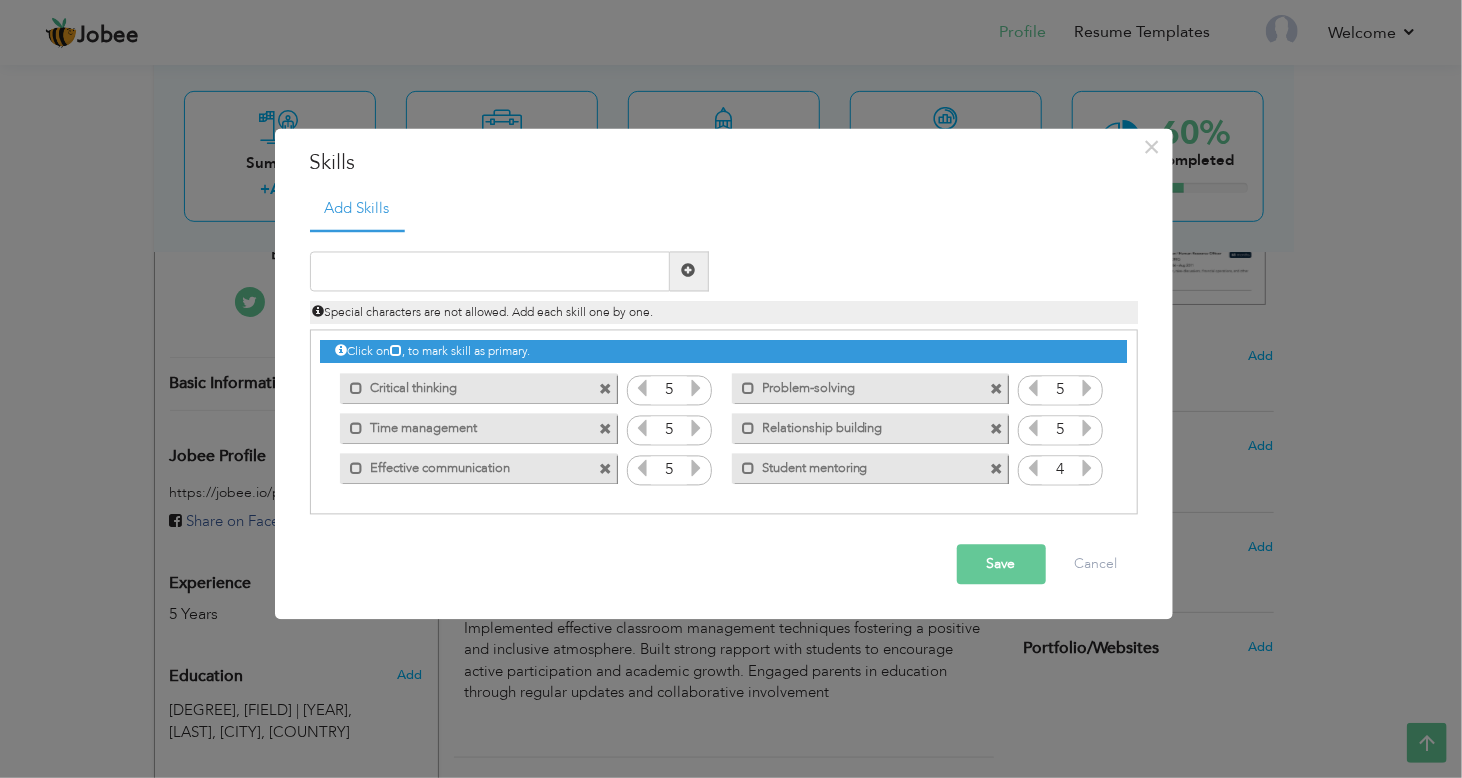 click at bounding box center (1088, 468) 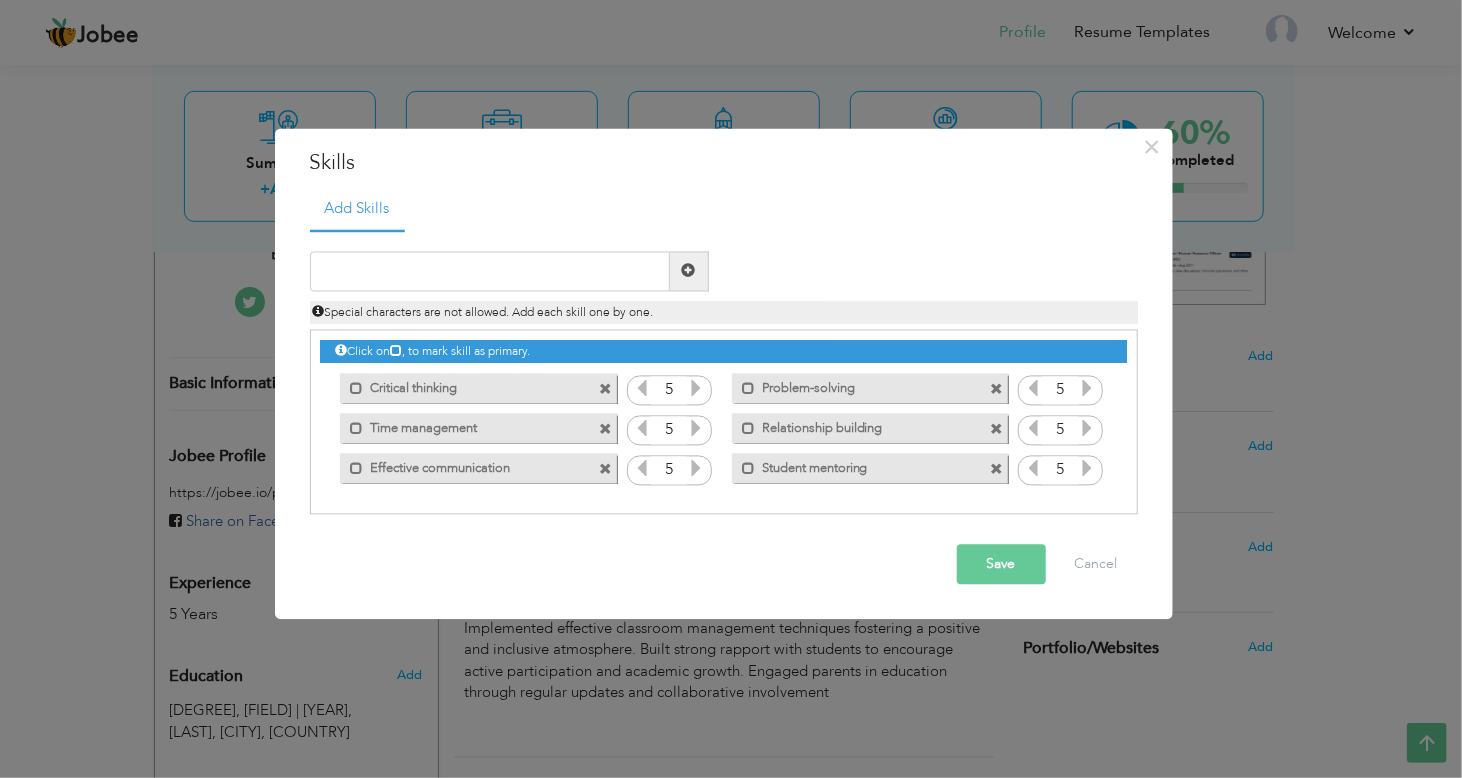 click at bounding box center (1088, 468) 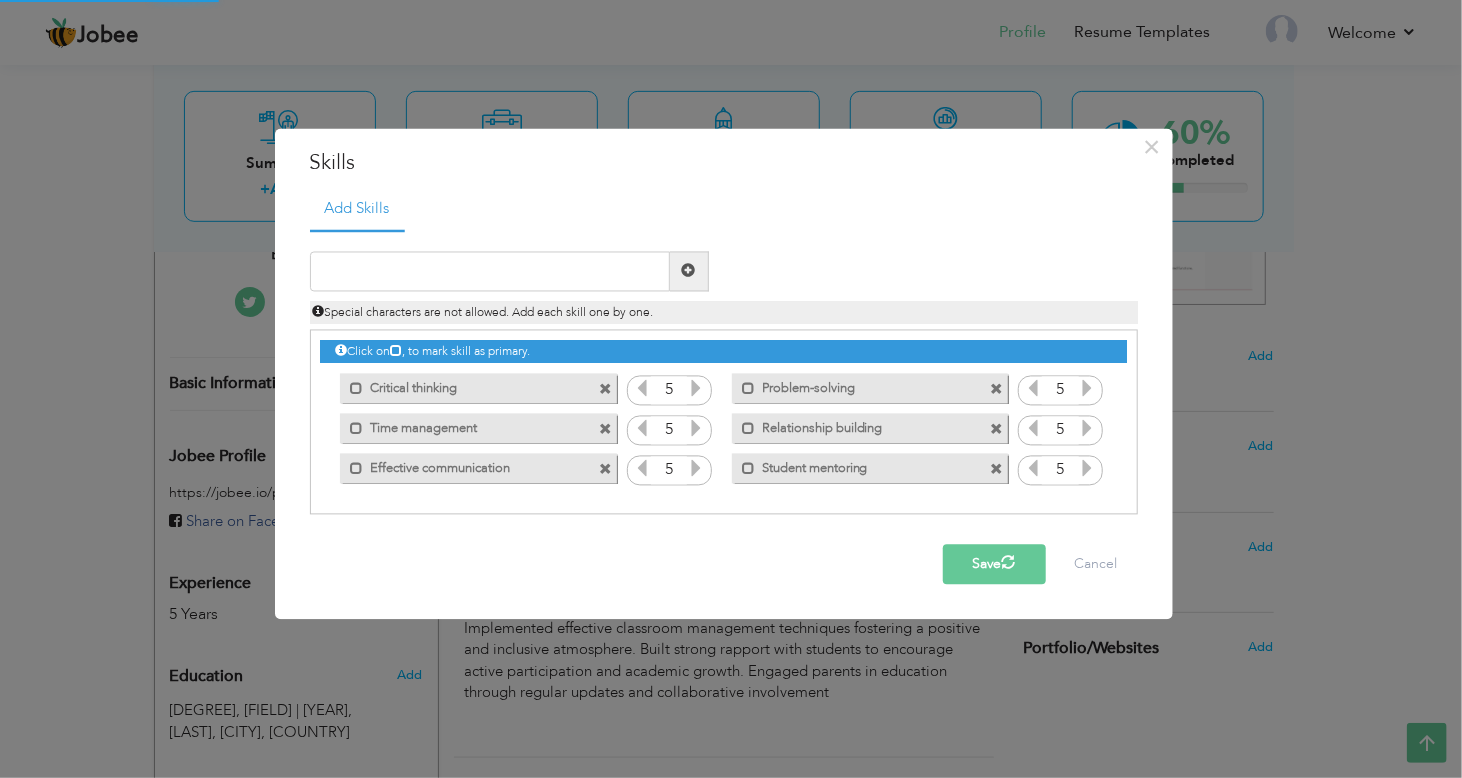 type 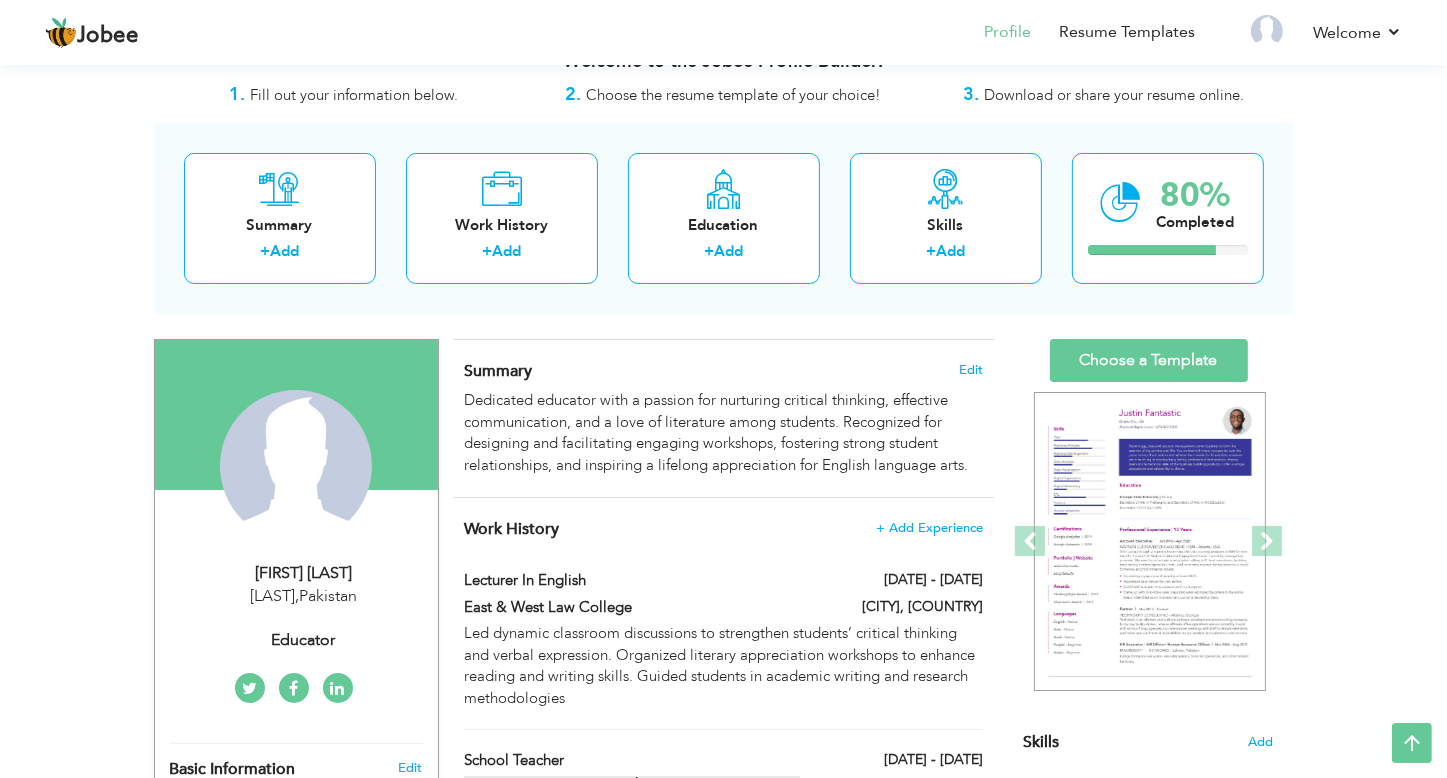 scroll, scrollTop: 0, scrollLeft: 0, axis: both 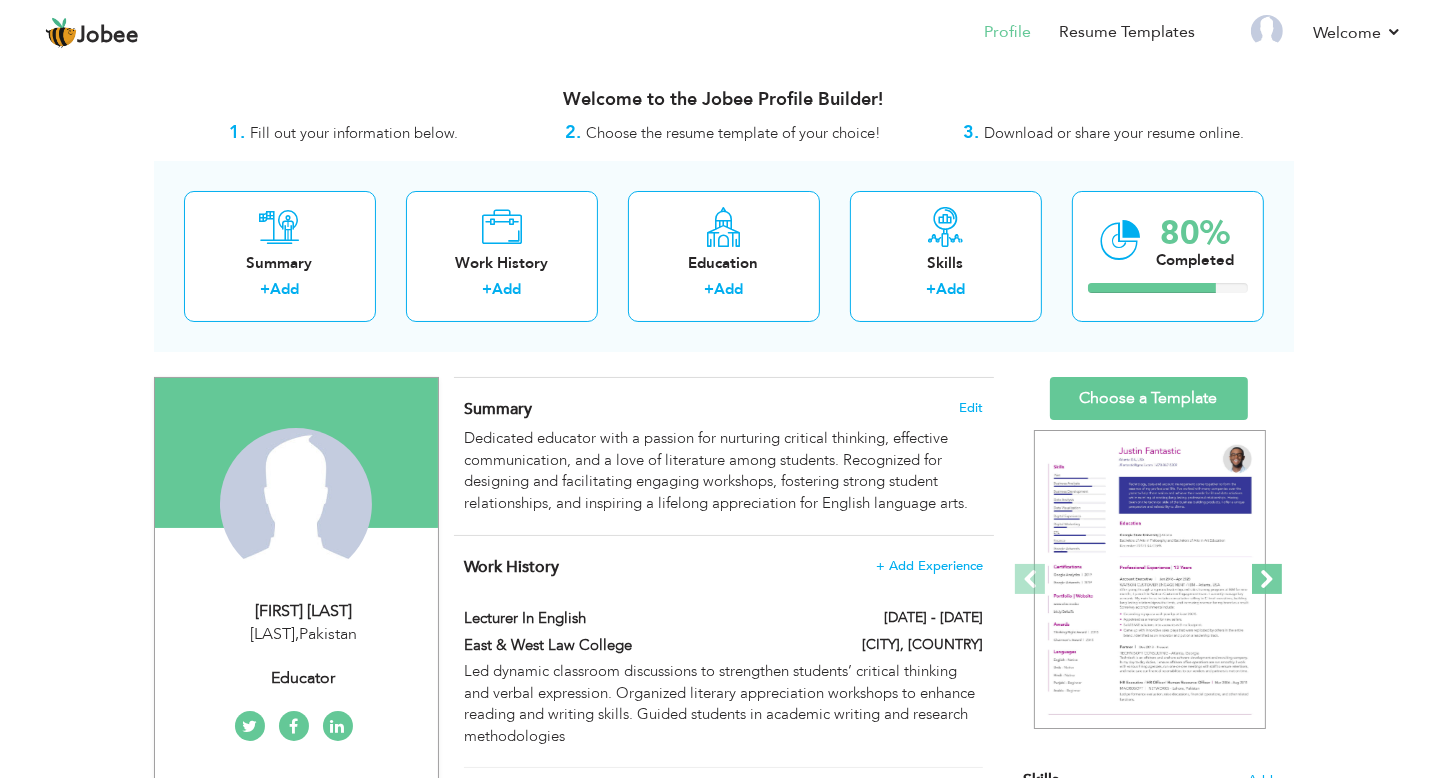 click at bounding box center [1267, 579] 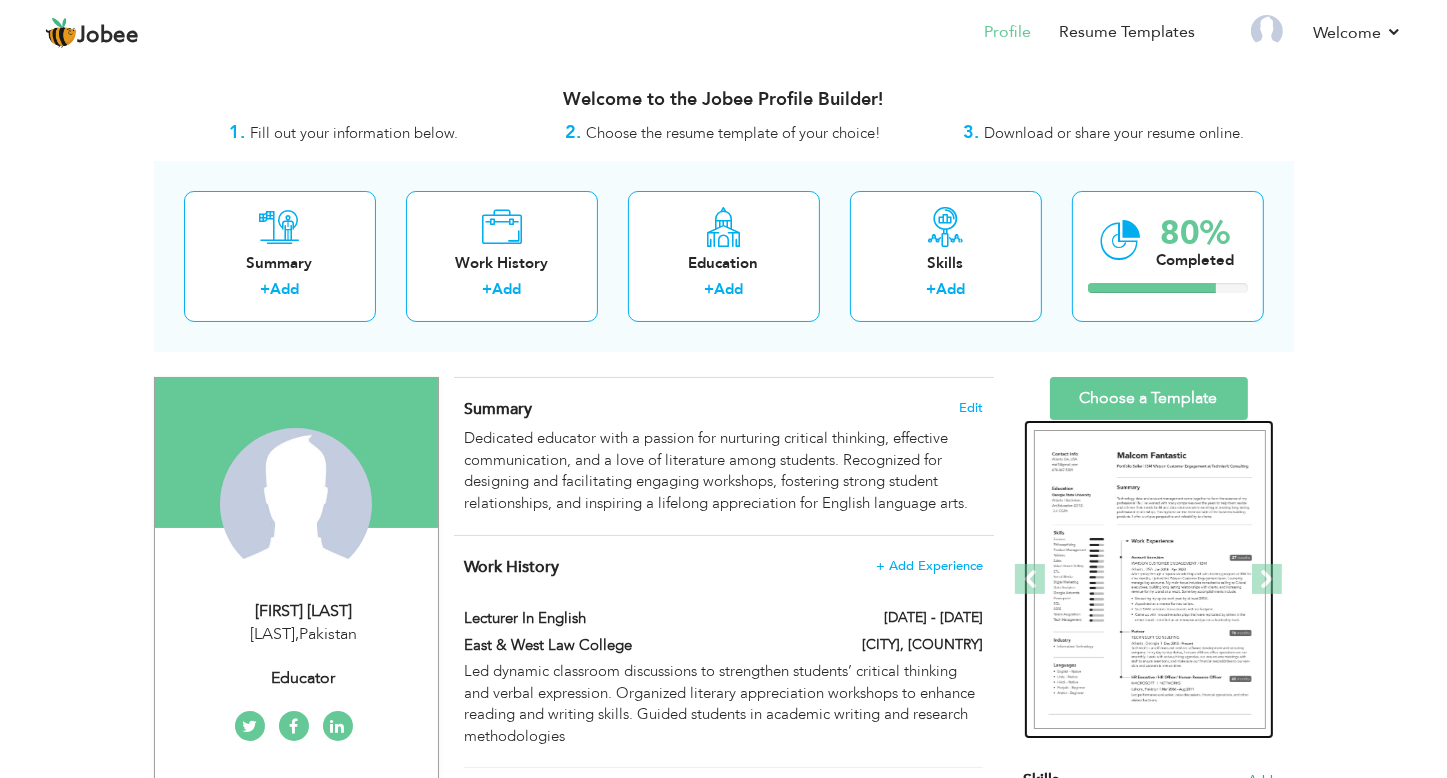click at bounding box center (1150, 580) 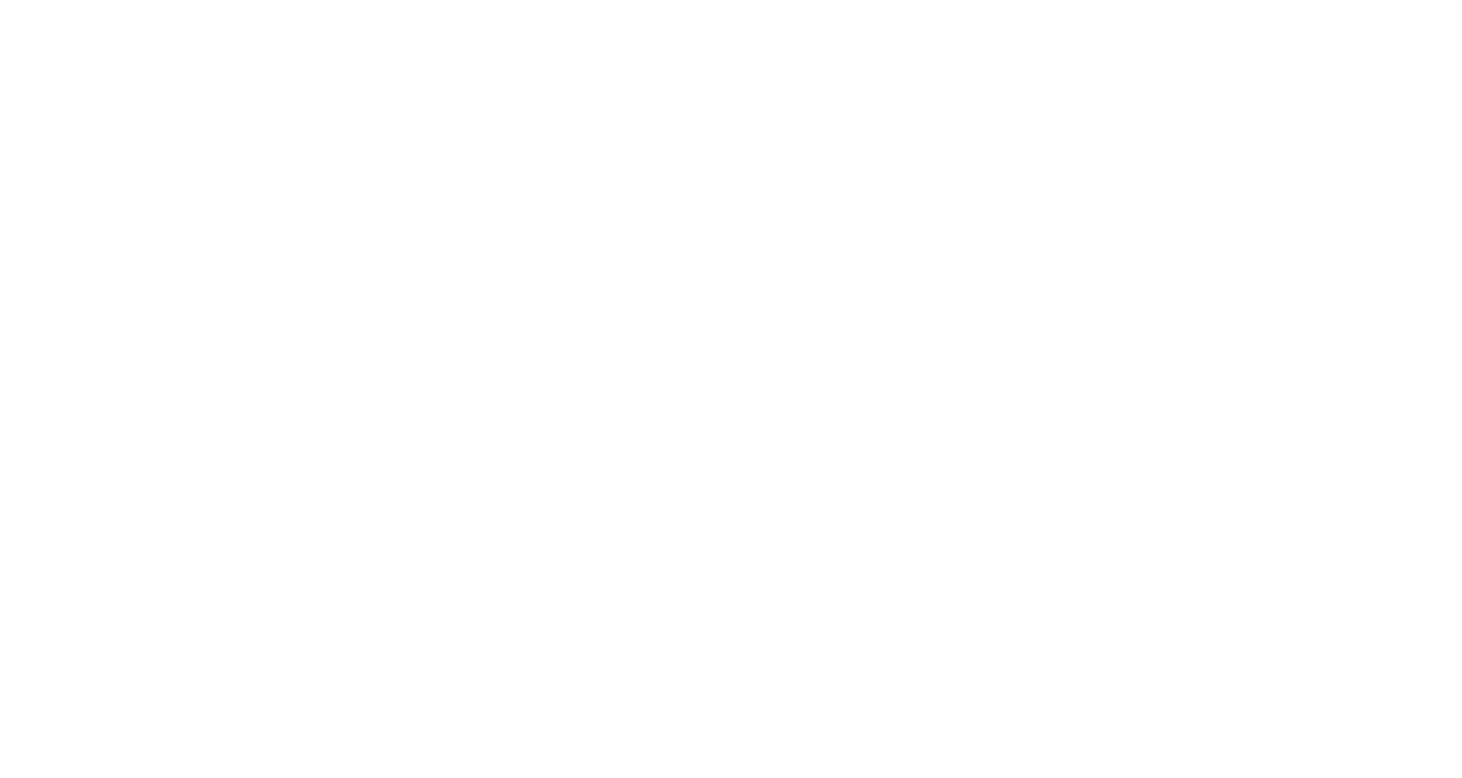 scroll, scrollTop: 0, scrollLeft: 0, axis: both 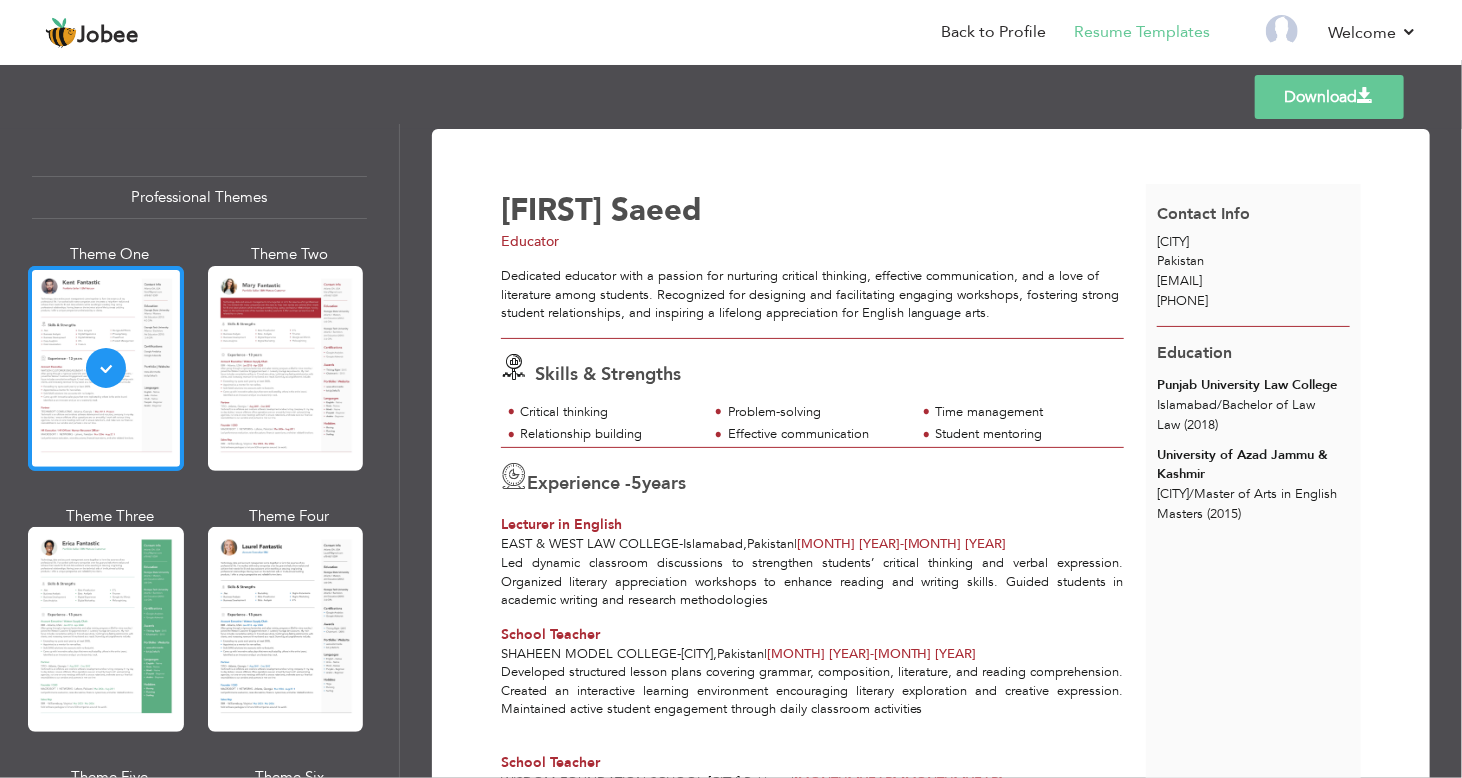 click at bounding box center [106, 368] 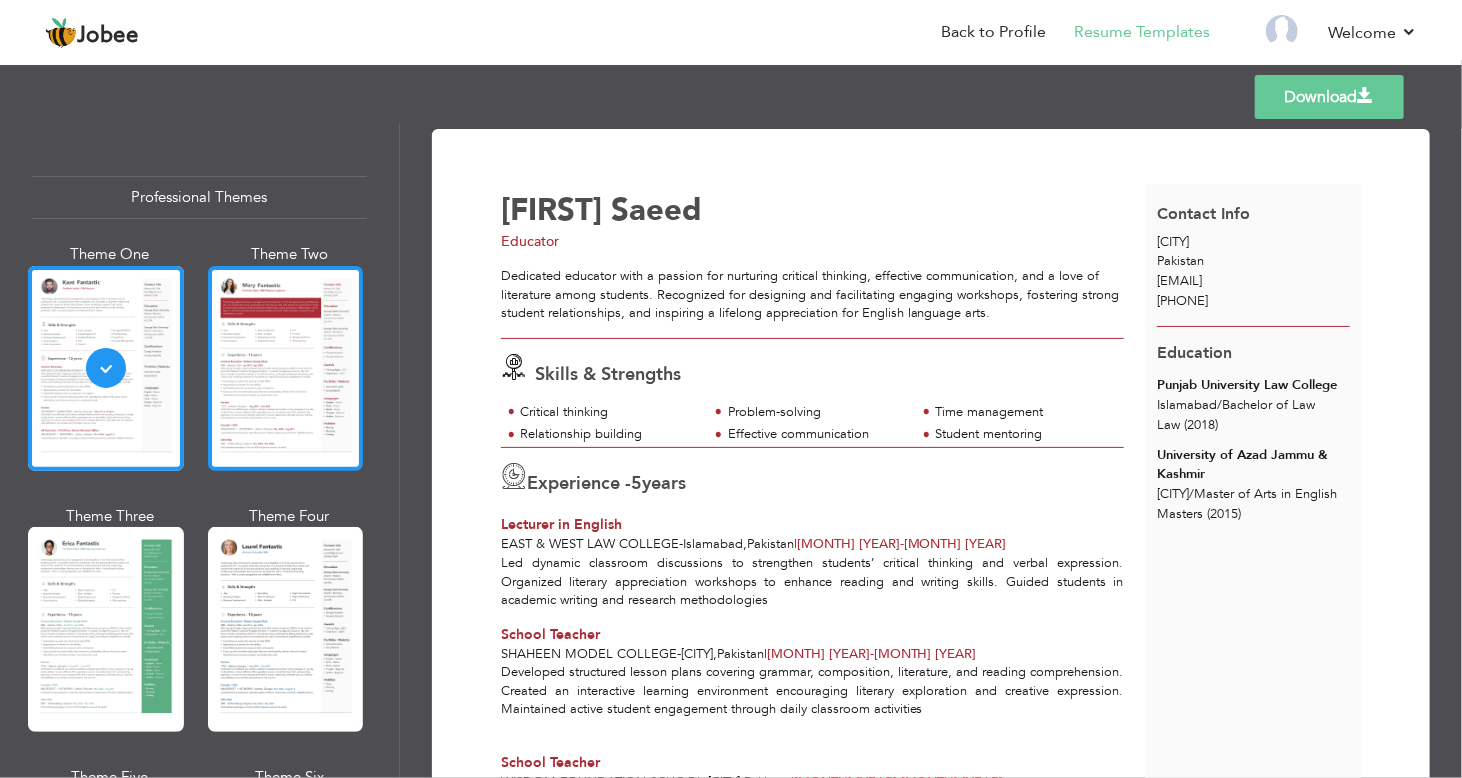 click at bounding box center [286, 368] 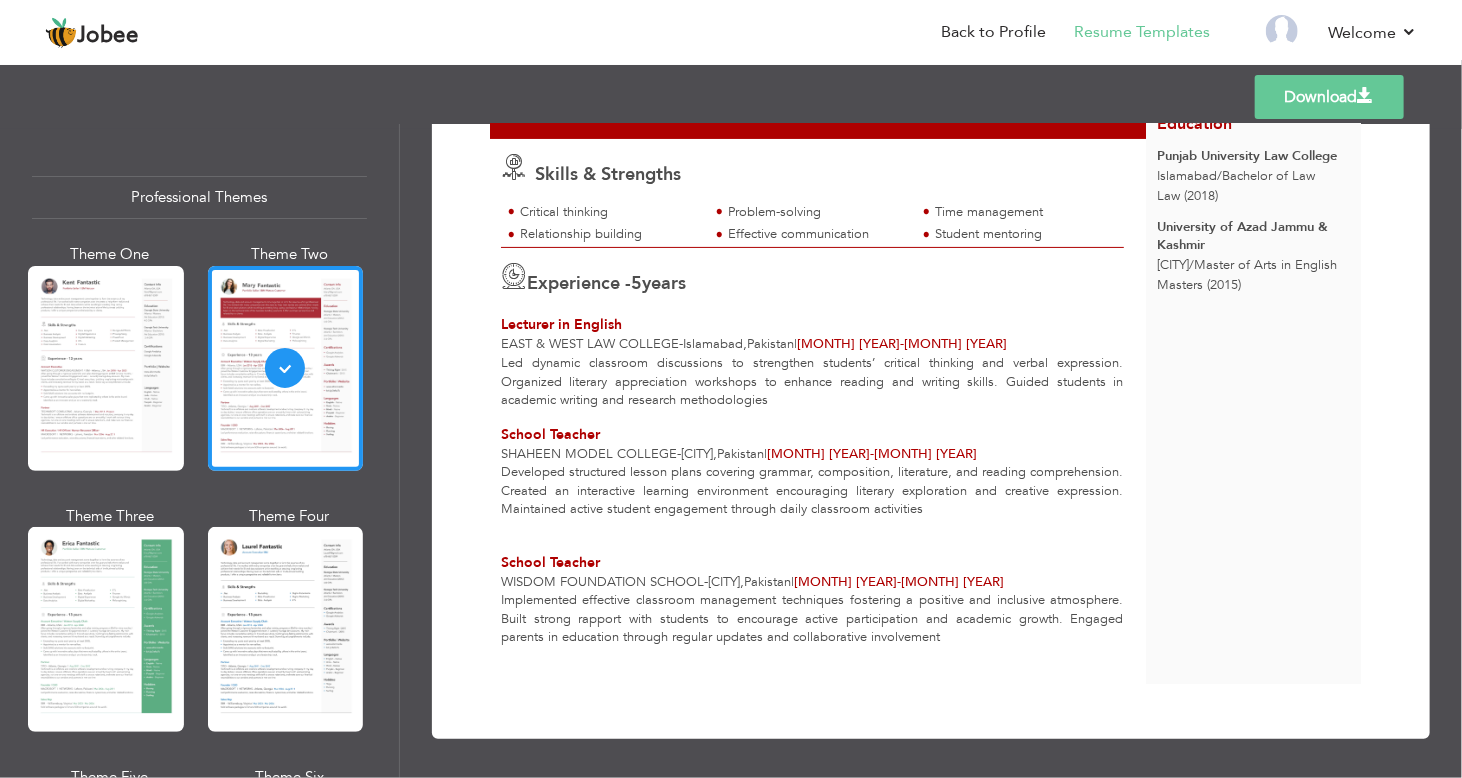 scroll, scrollTop: 0, scrollLeft: 0, axis: both 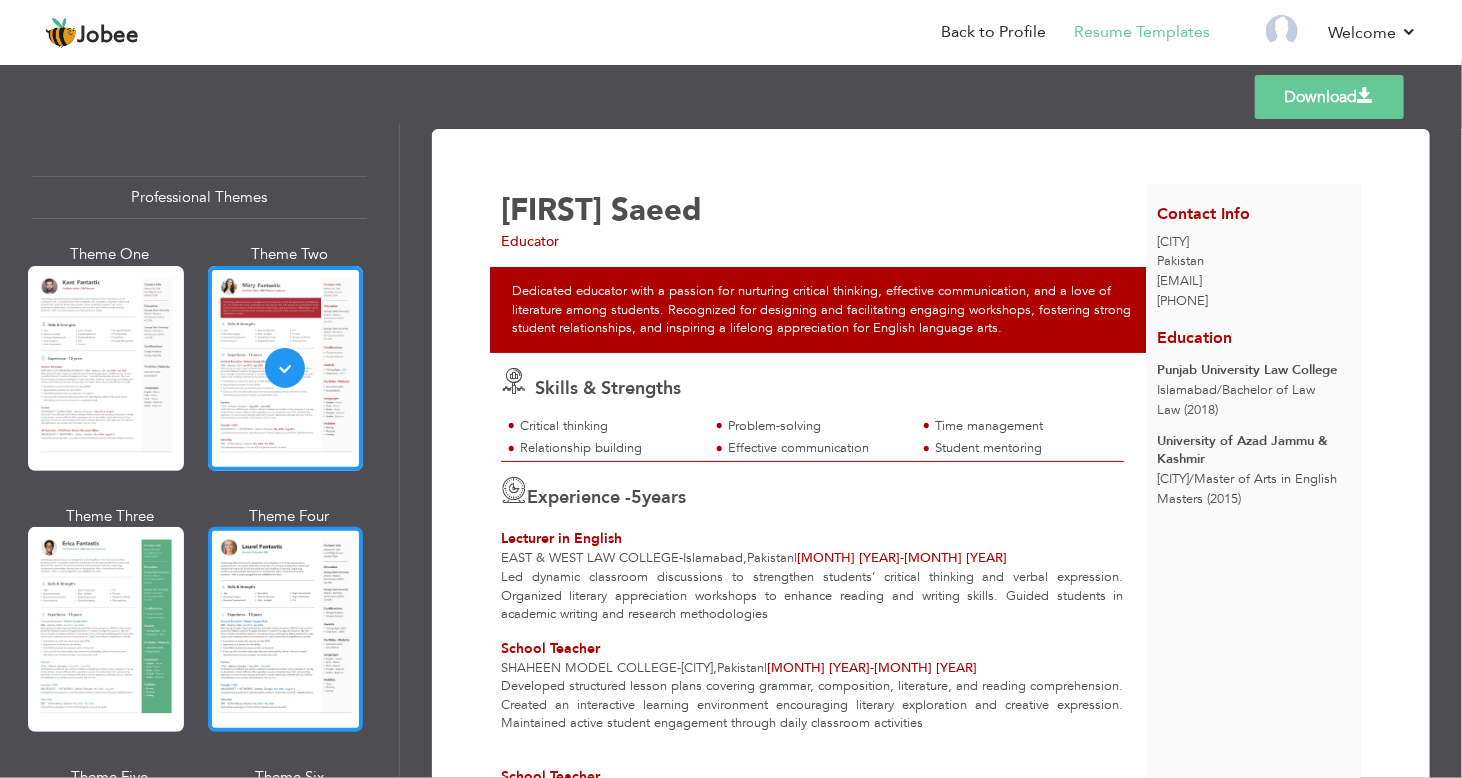 click at bounding box center [286, 629] 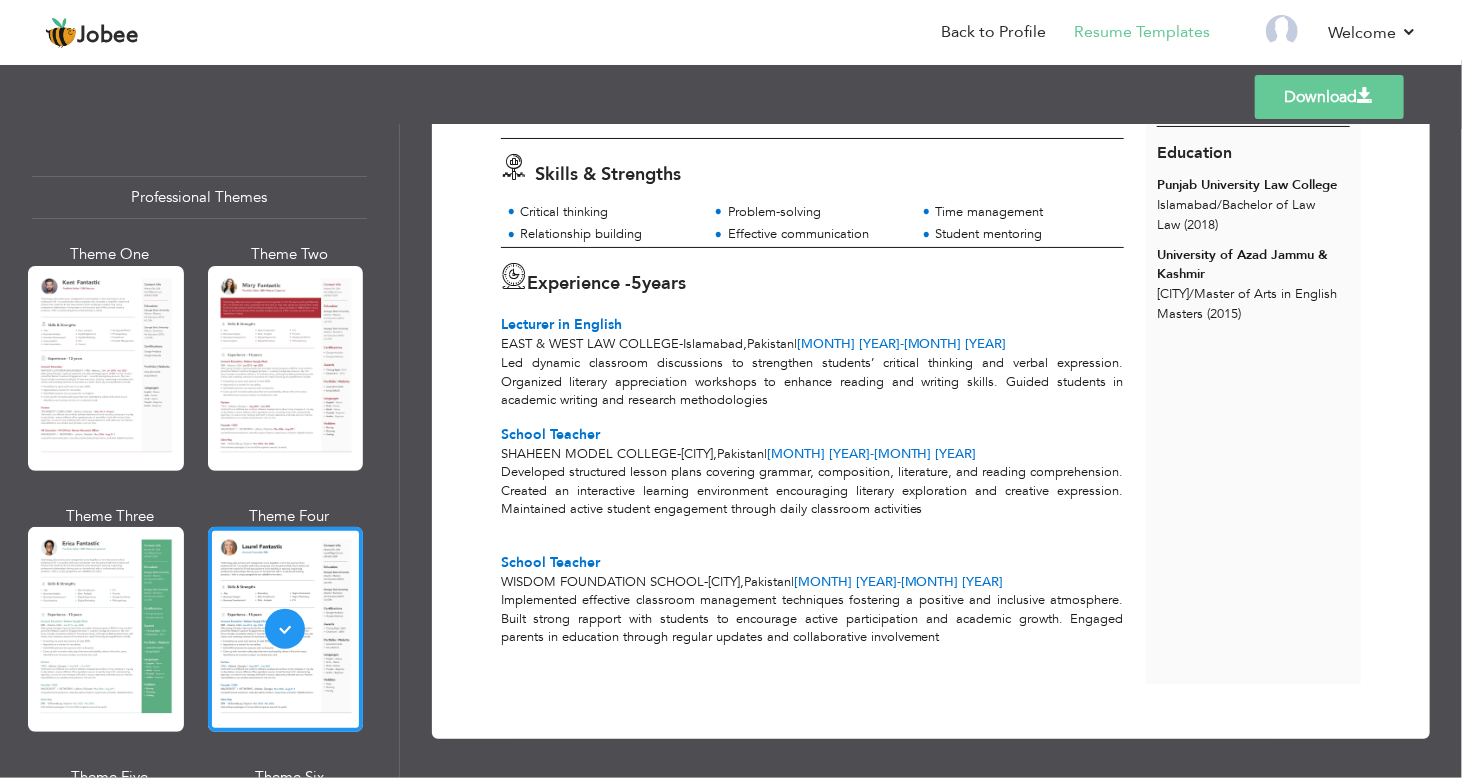 scroll, scrollTop: 0, scrollLeft: 0, axis: both 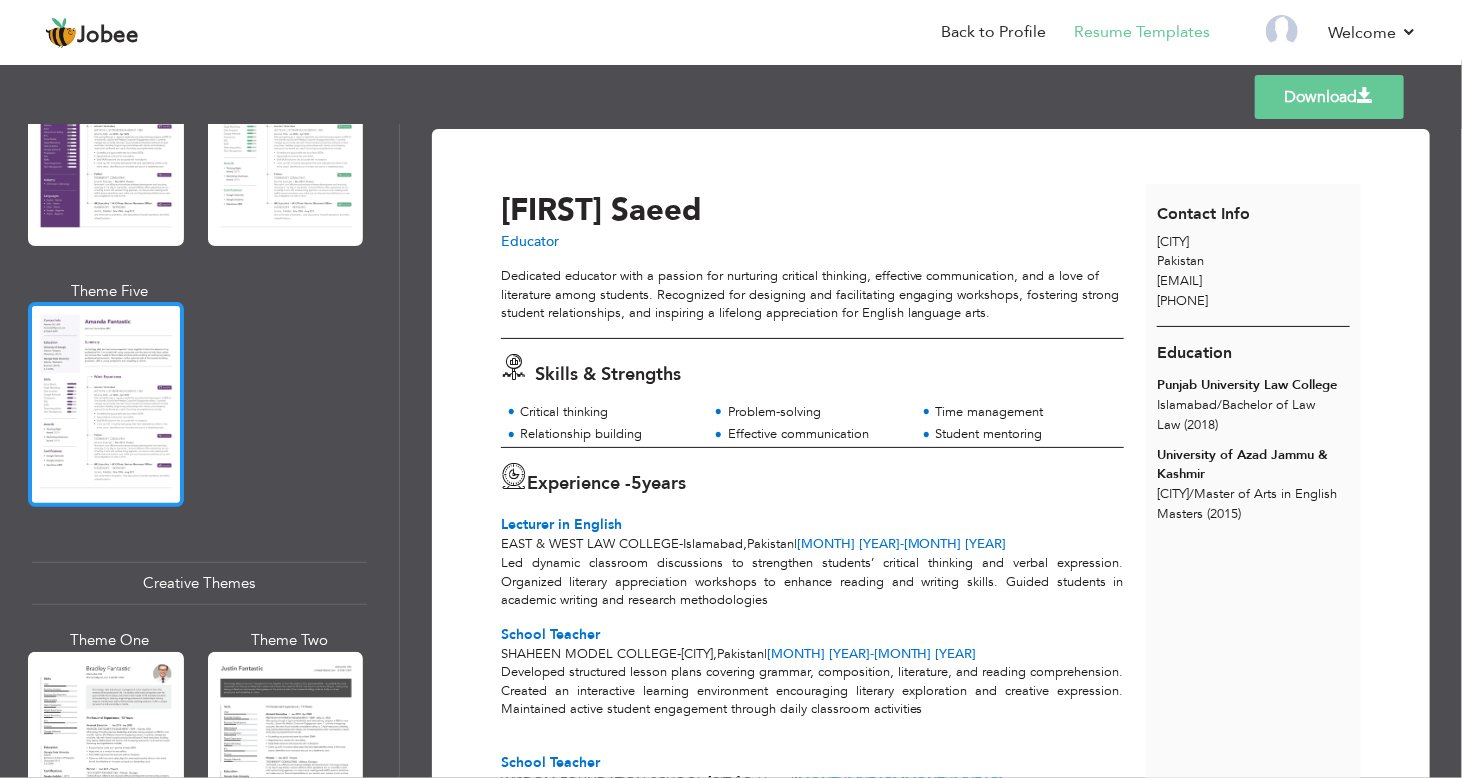 click at bounding box center [106, 404] 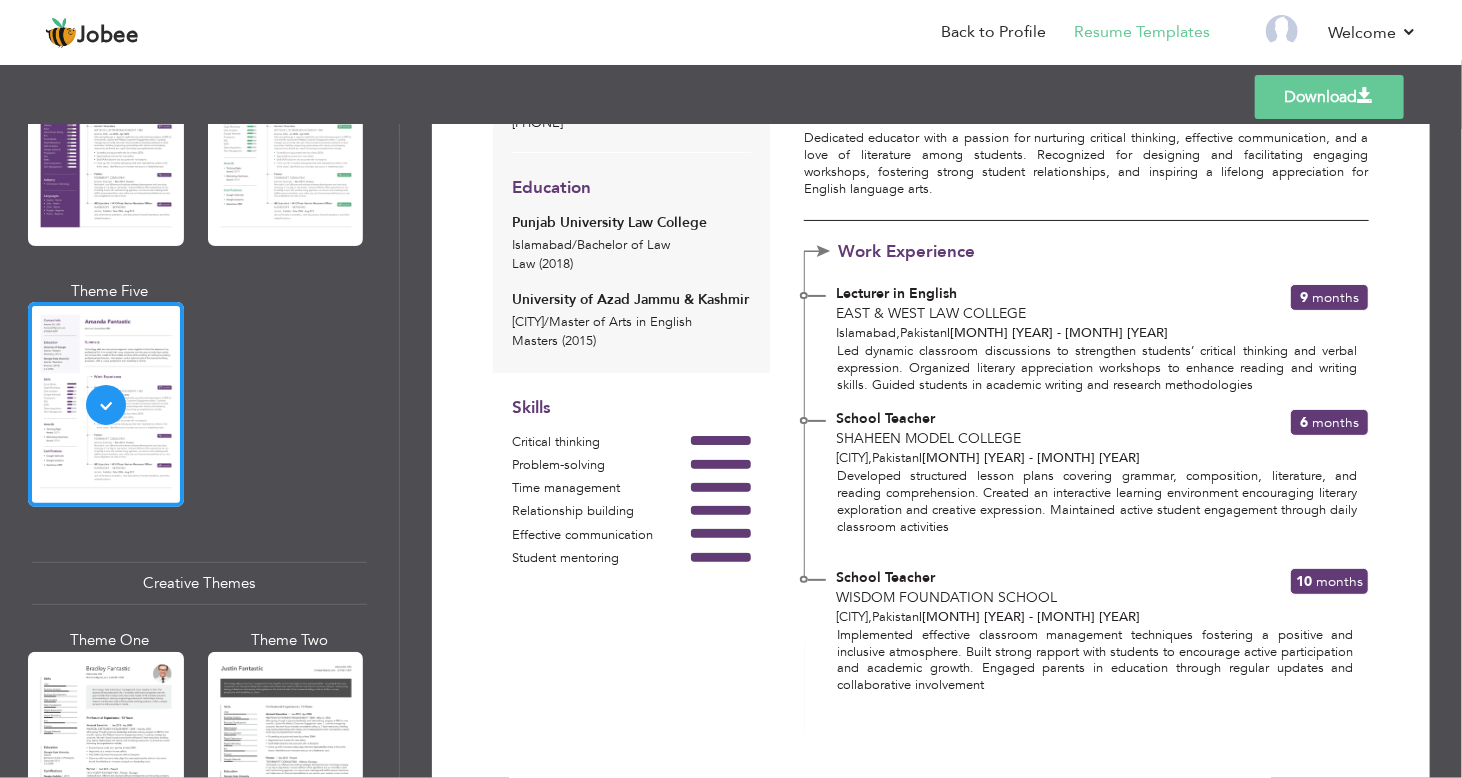 scroll, scrollTop: 16, scrollLeft: 0, axis: vertical 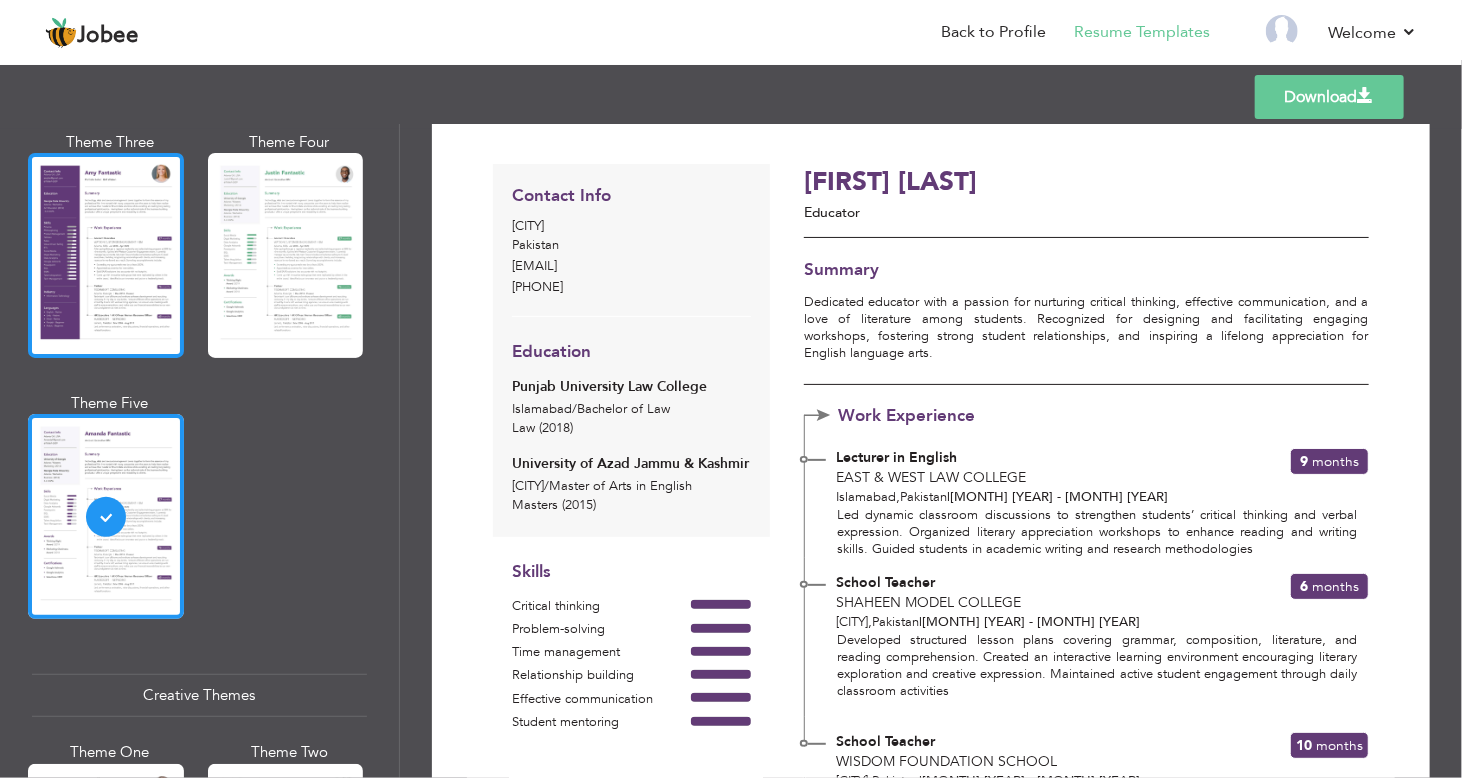 click at bounding box center (106, 255) 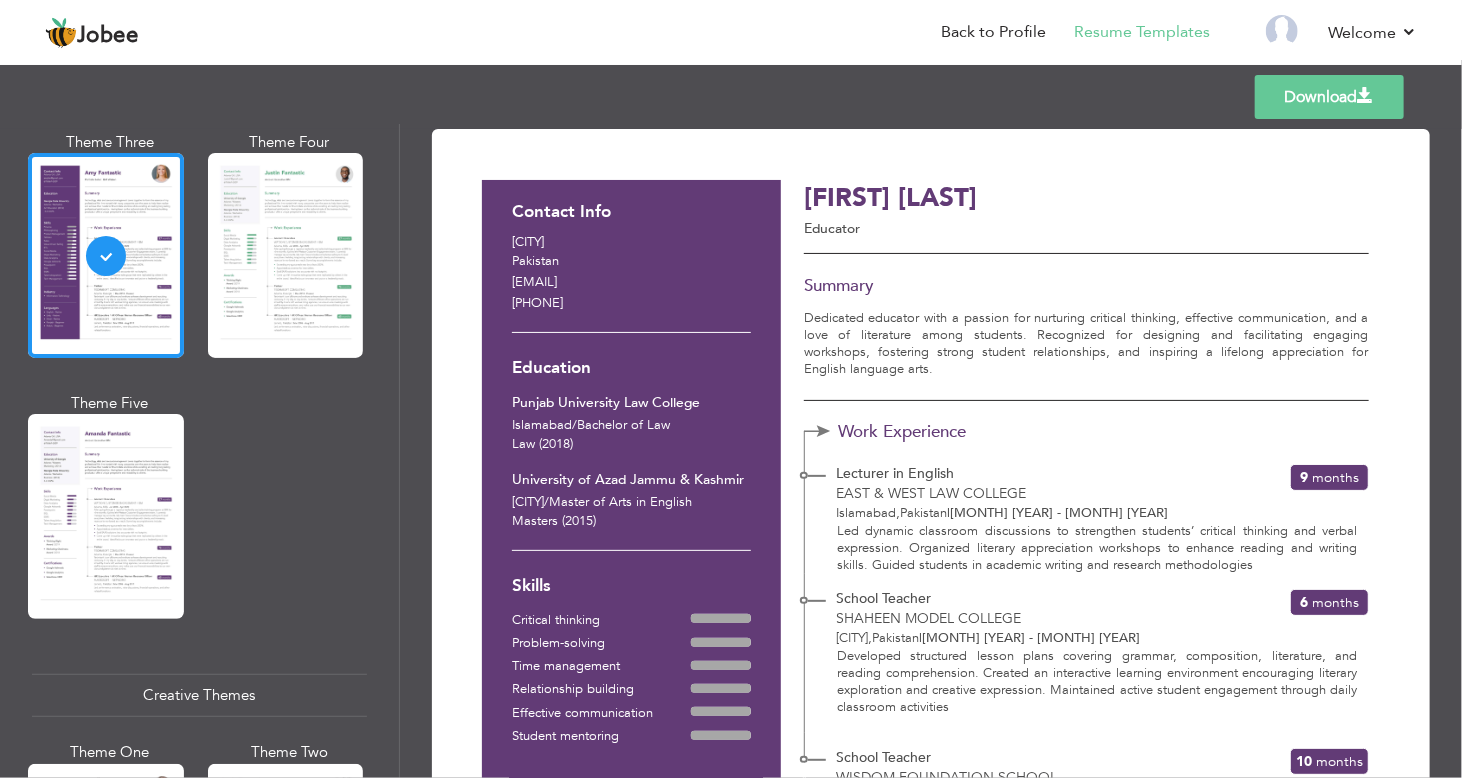 scroll, scrollTop: 10, scrollLeft: 0, axis: vertical 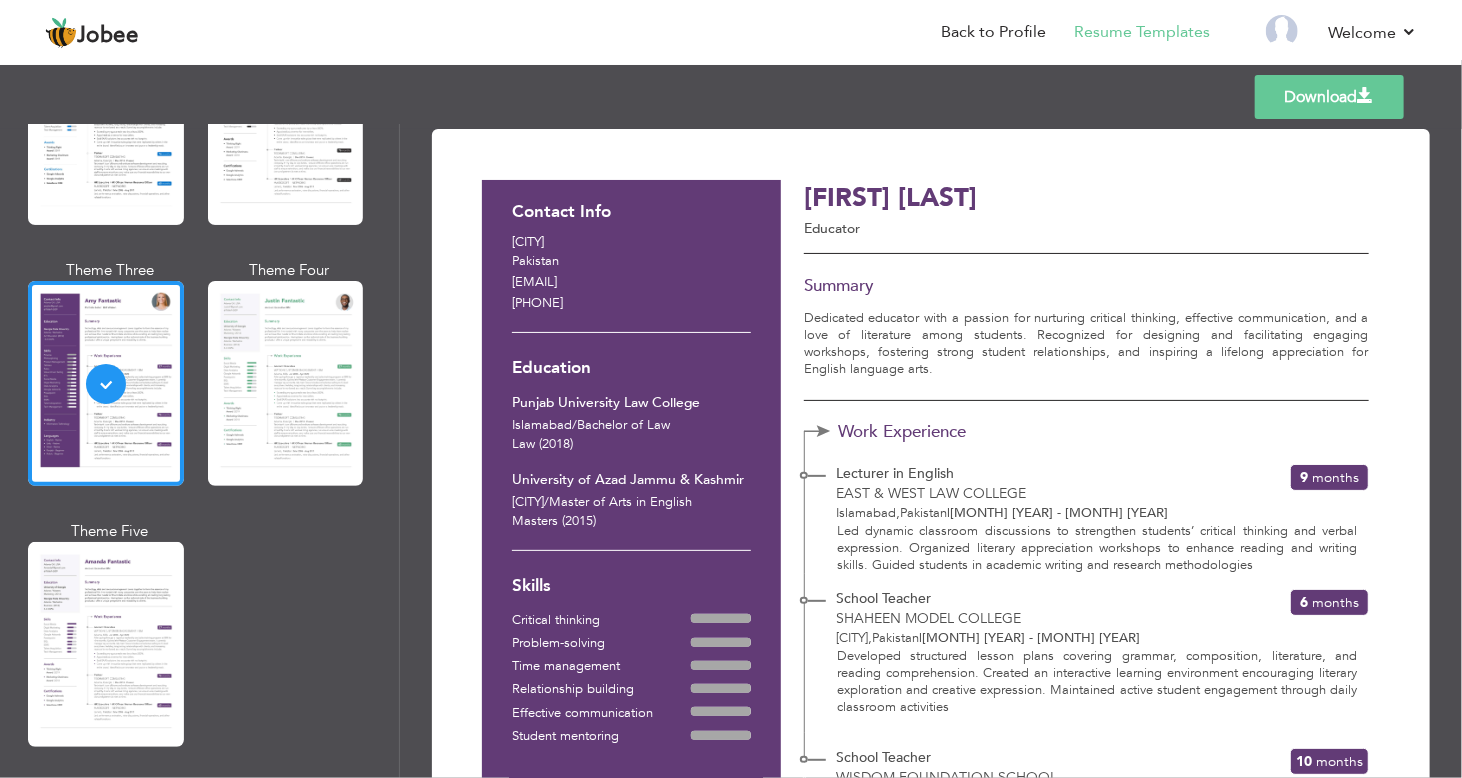 click on "Educator" at bounding box center [1016, 229] 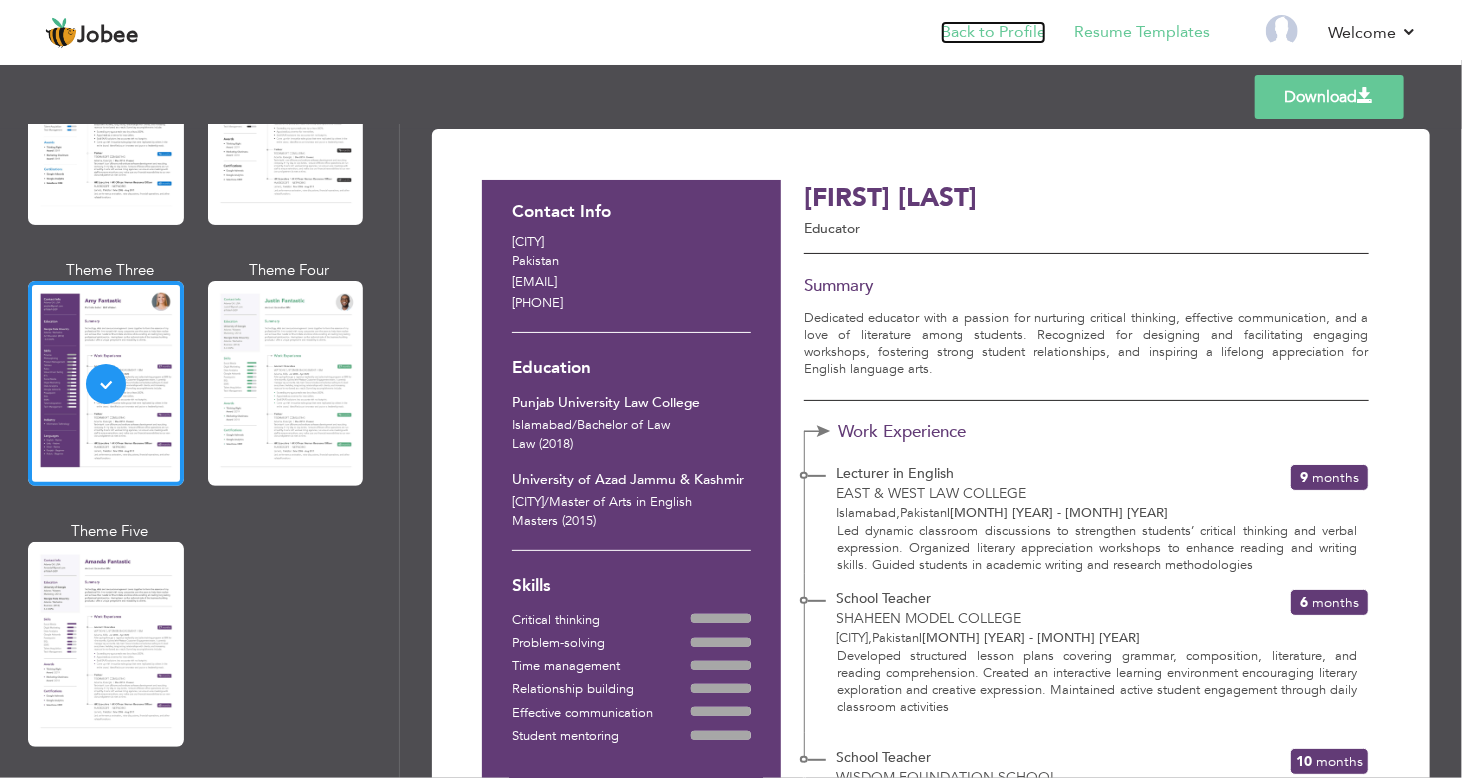click on "Back to Profile" at bounding box center [993, 32] 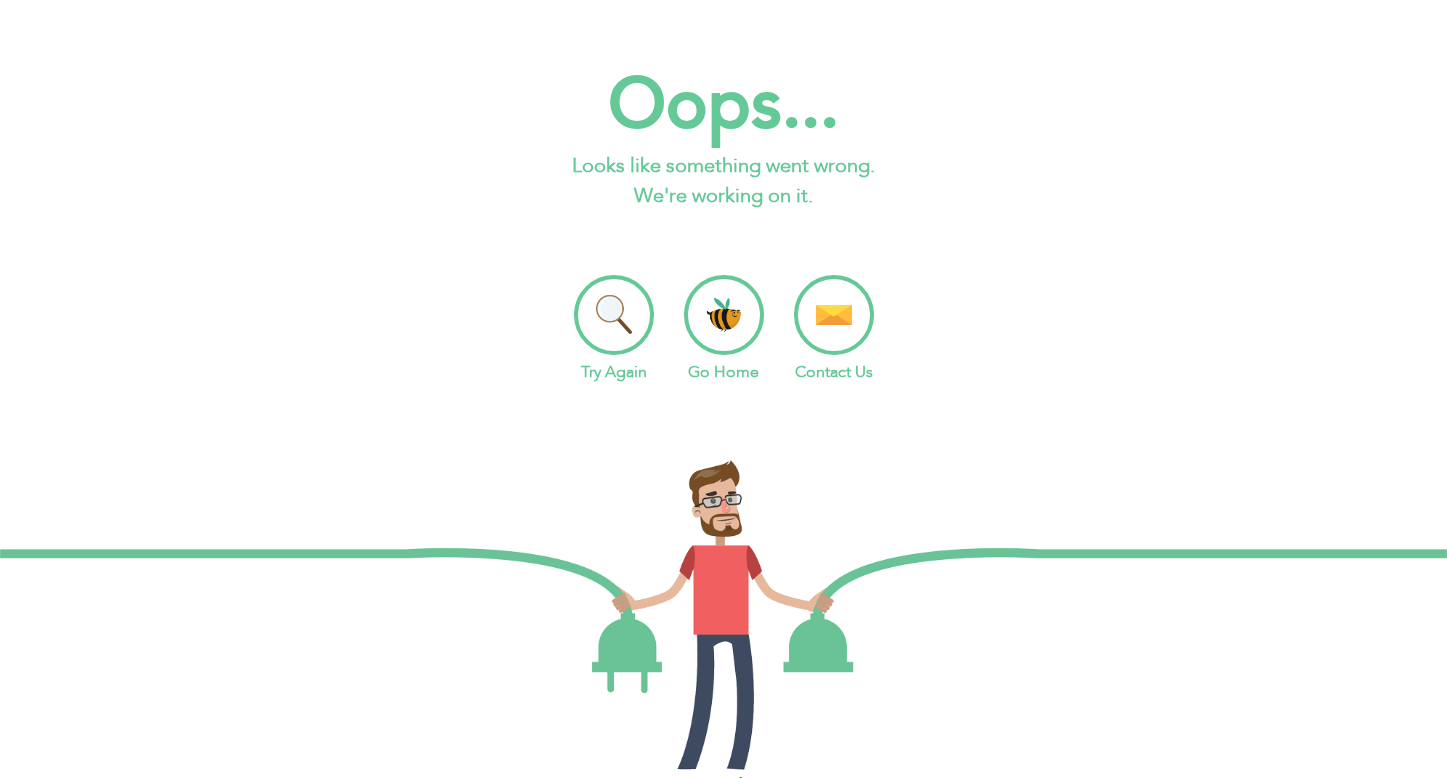 scroll, scrollTop: 0, scrollLeft: 0, axis: both 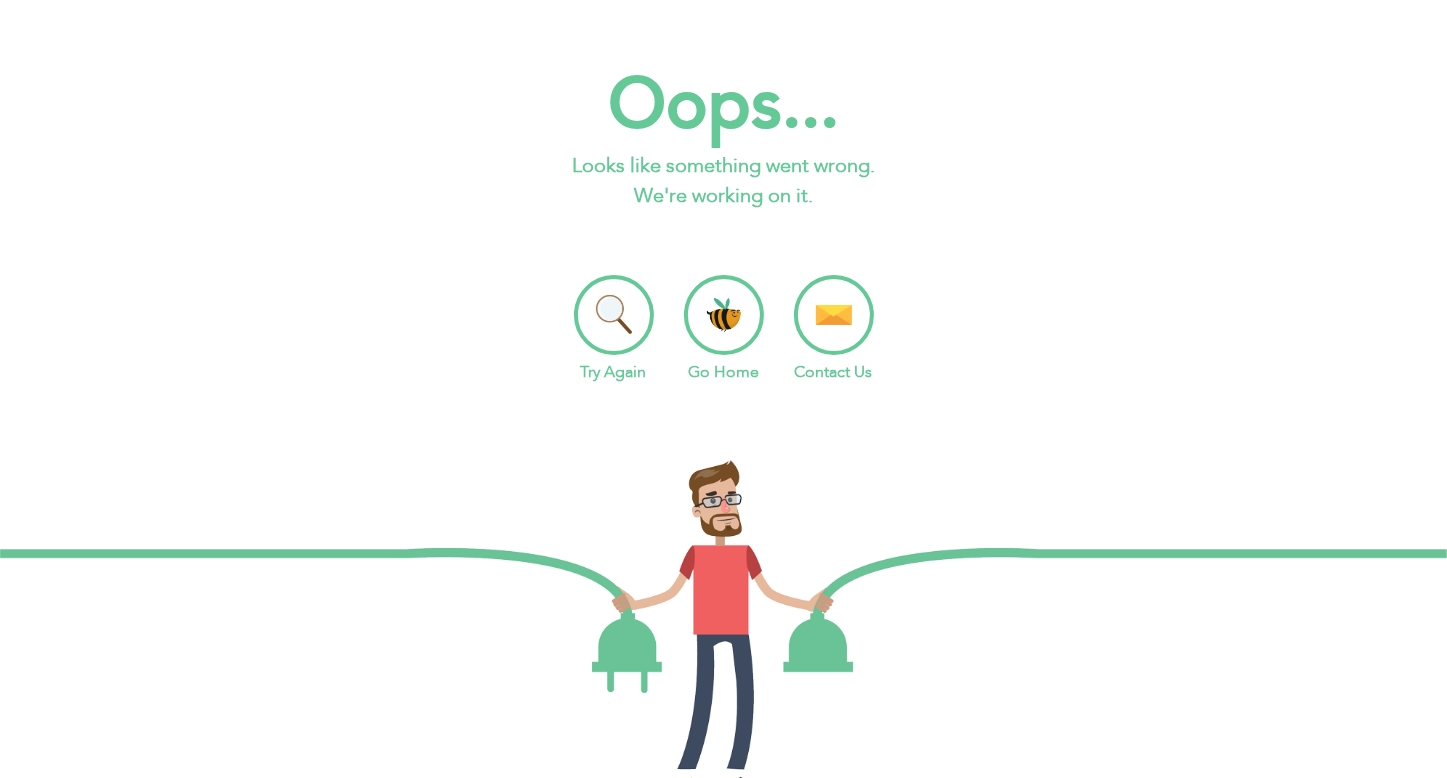 click on "Try Again" at bounding box center (614, 329) 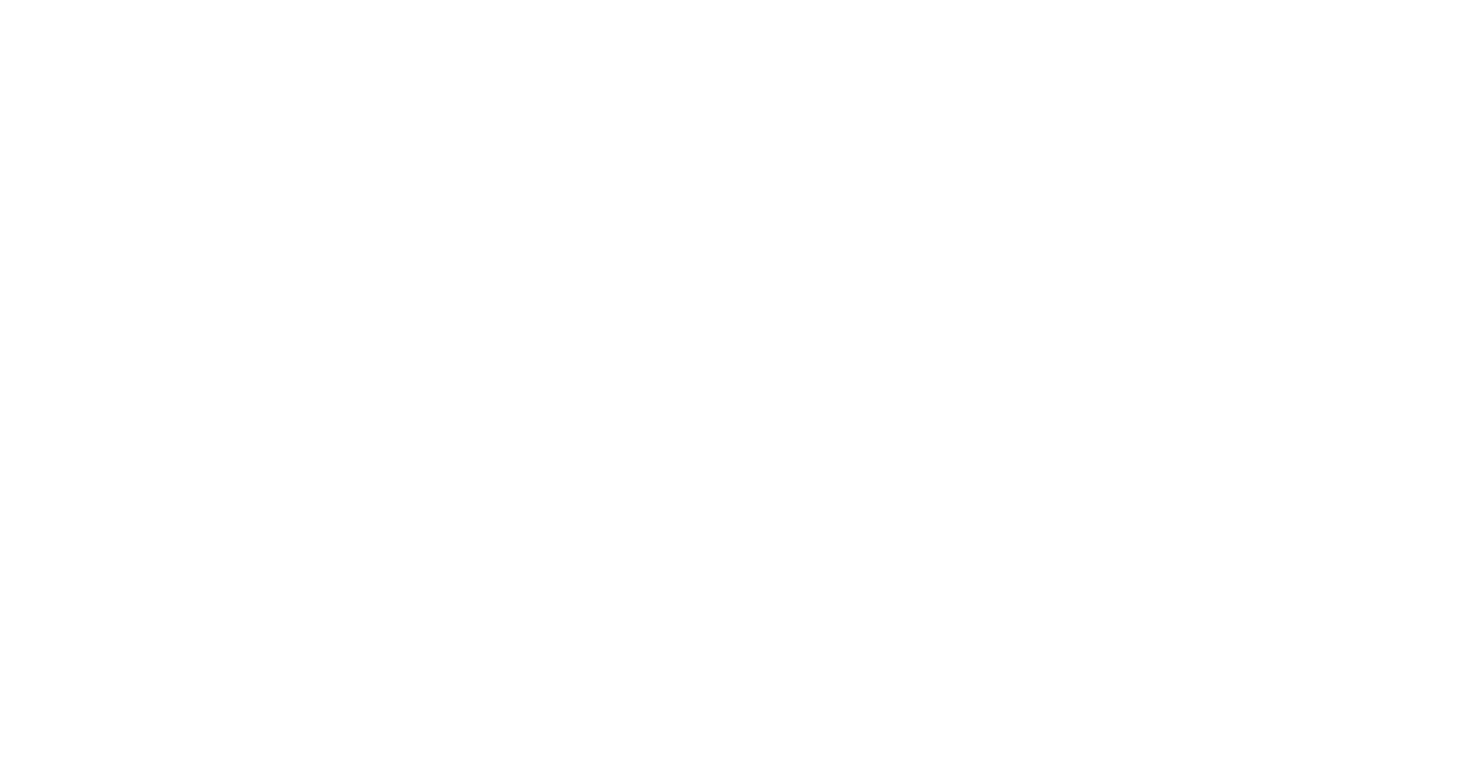 scroll, scrollTop: 0, scrollLeft: 0, axis: both 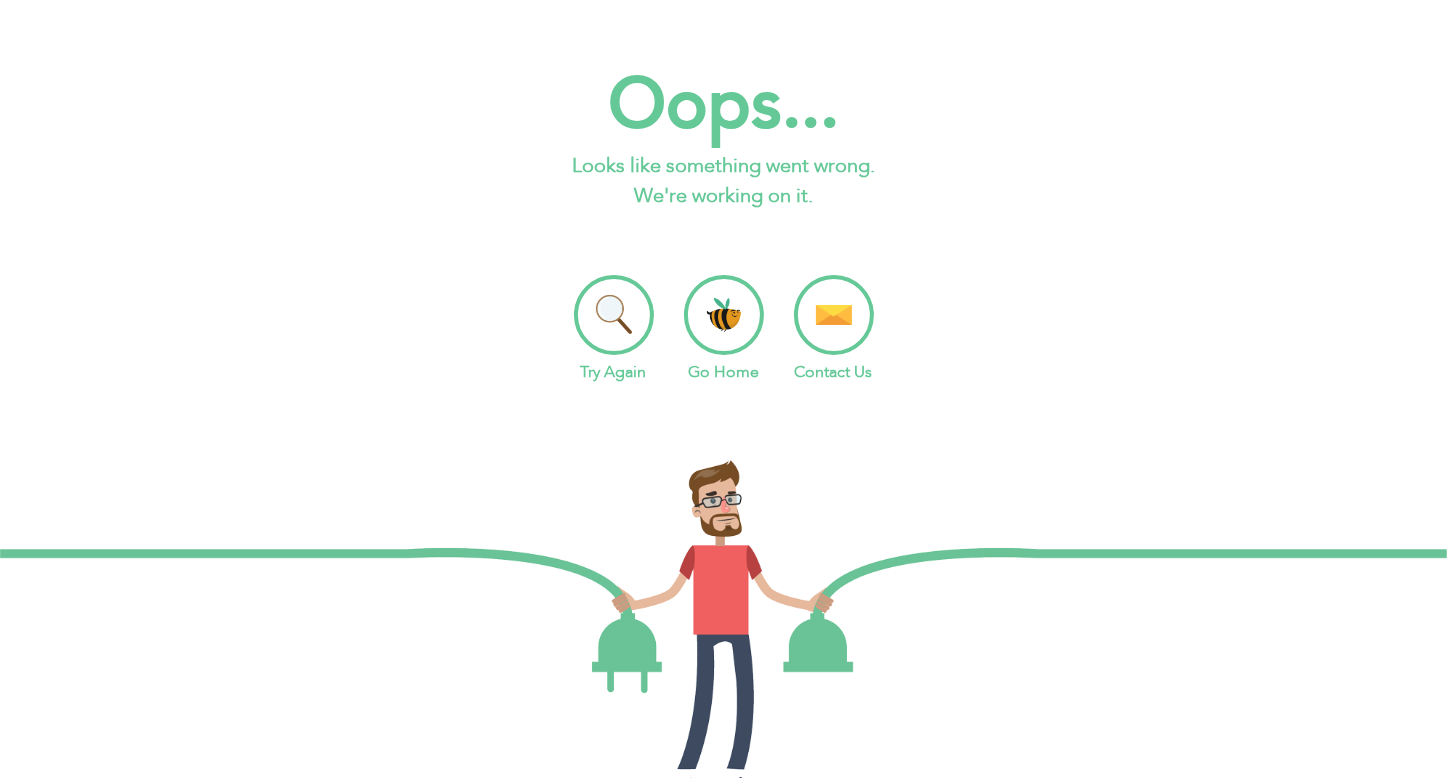 click on "Try Again" at bounding box center (614, 329) 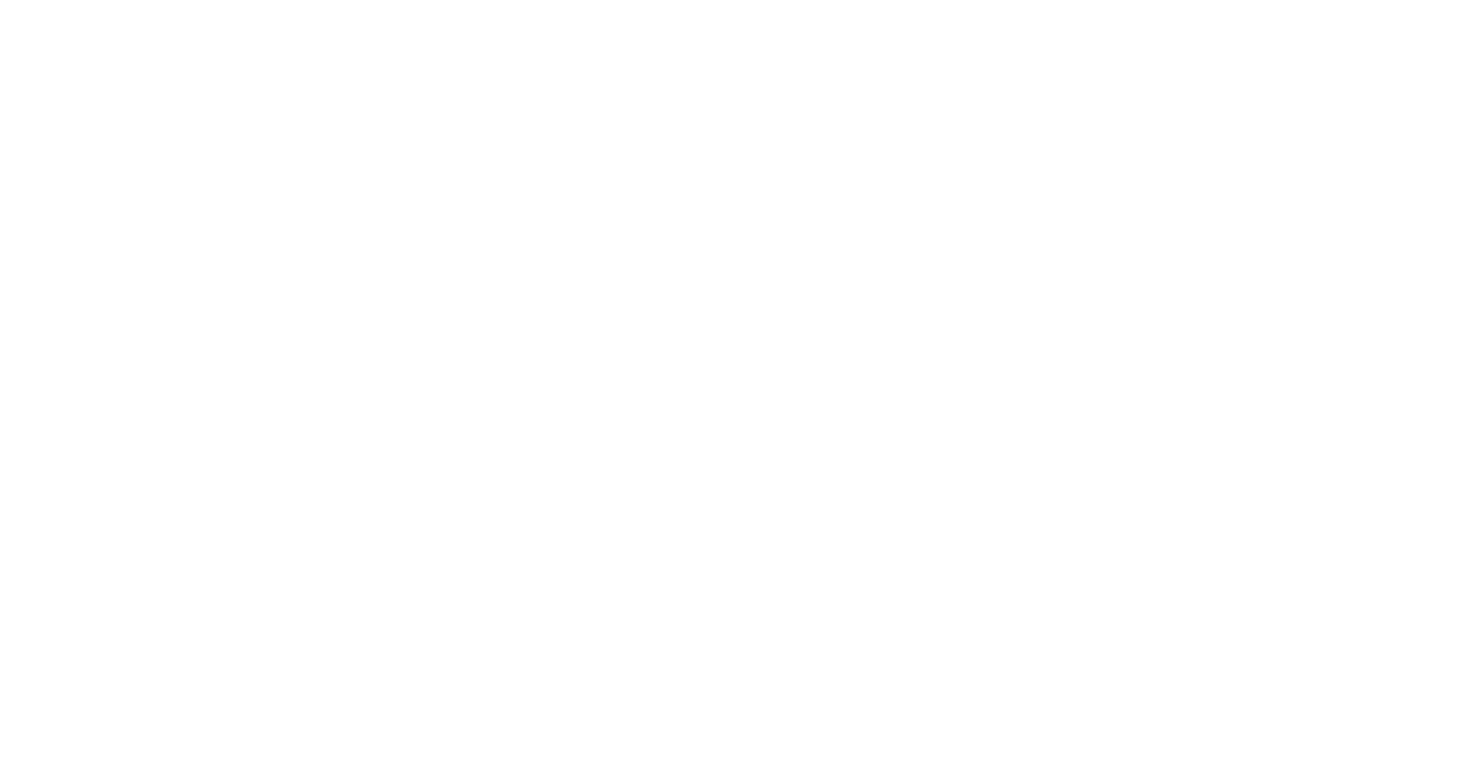 scroll, scrollTop: 0, scrollLeft: 0, axis: both 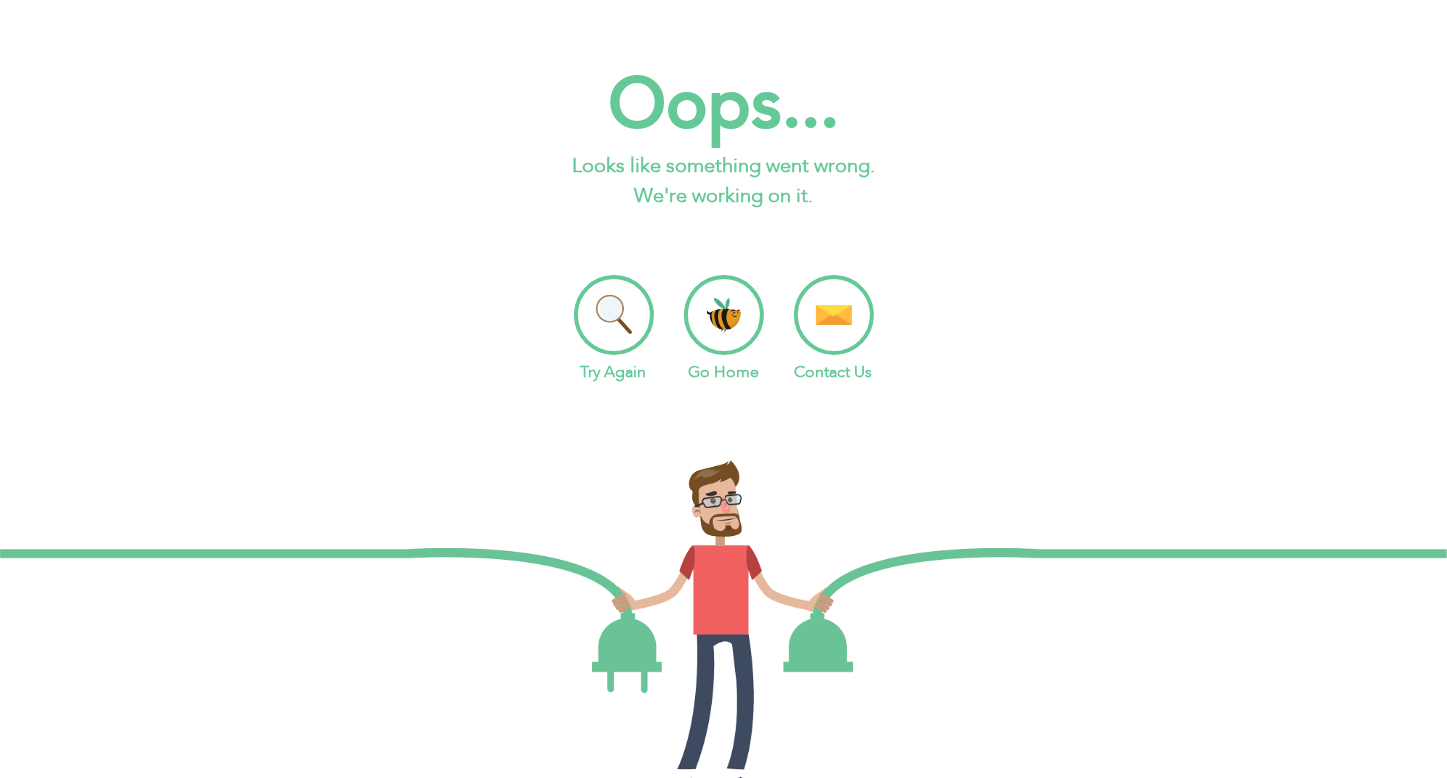 click on "Go Home" at bounding box center [724, 329] 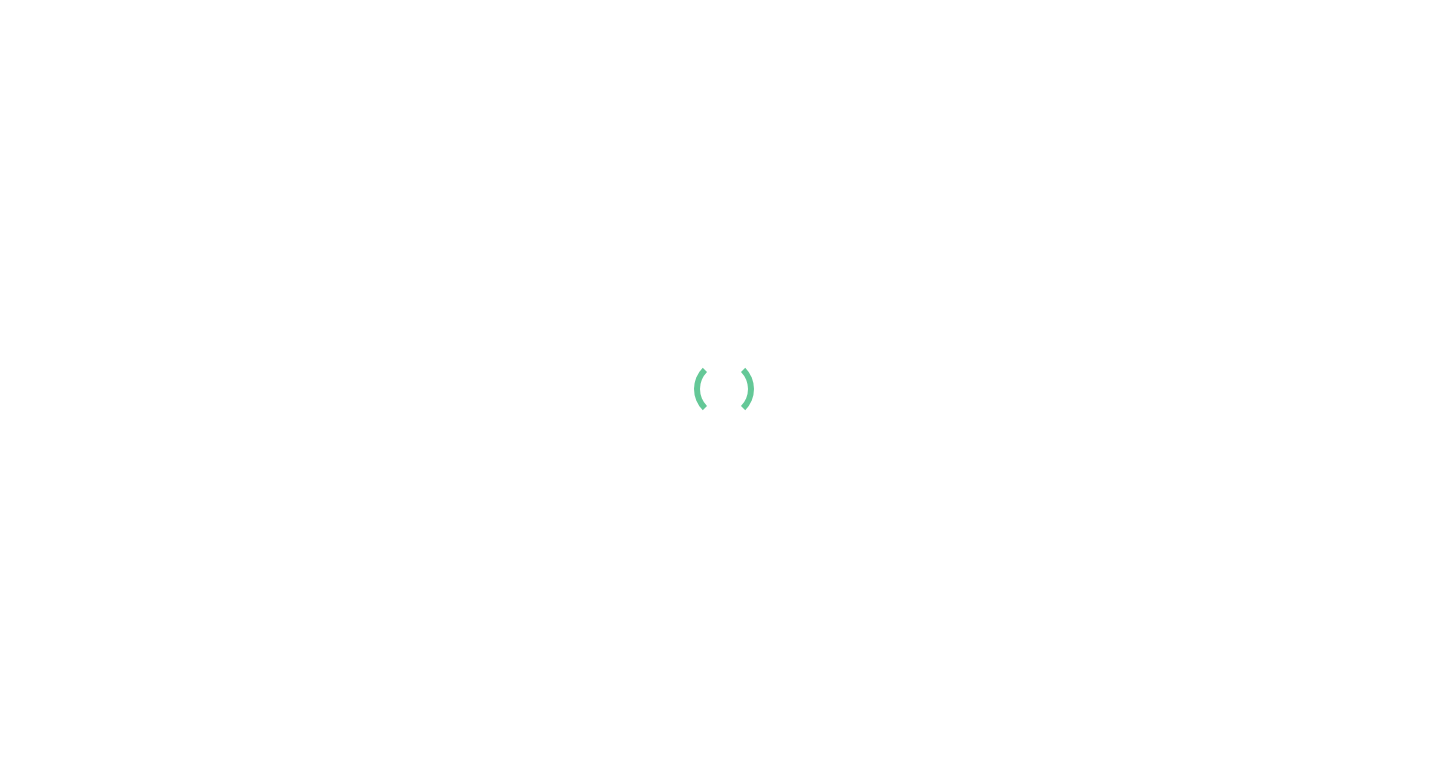 scroll, scrollTop: 0, scrollLeft: 0, axis: both 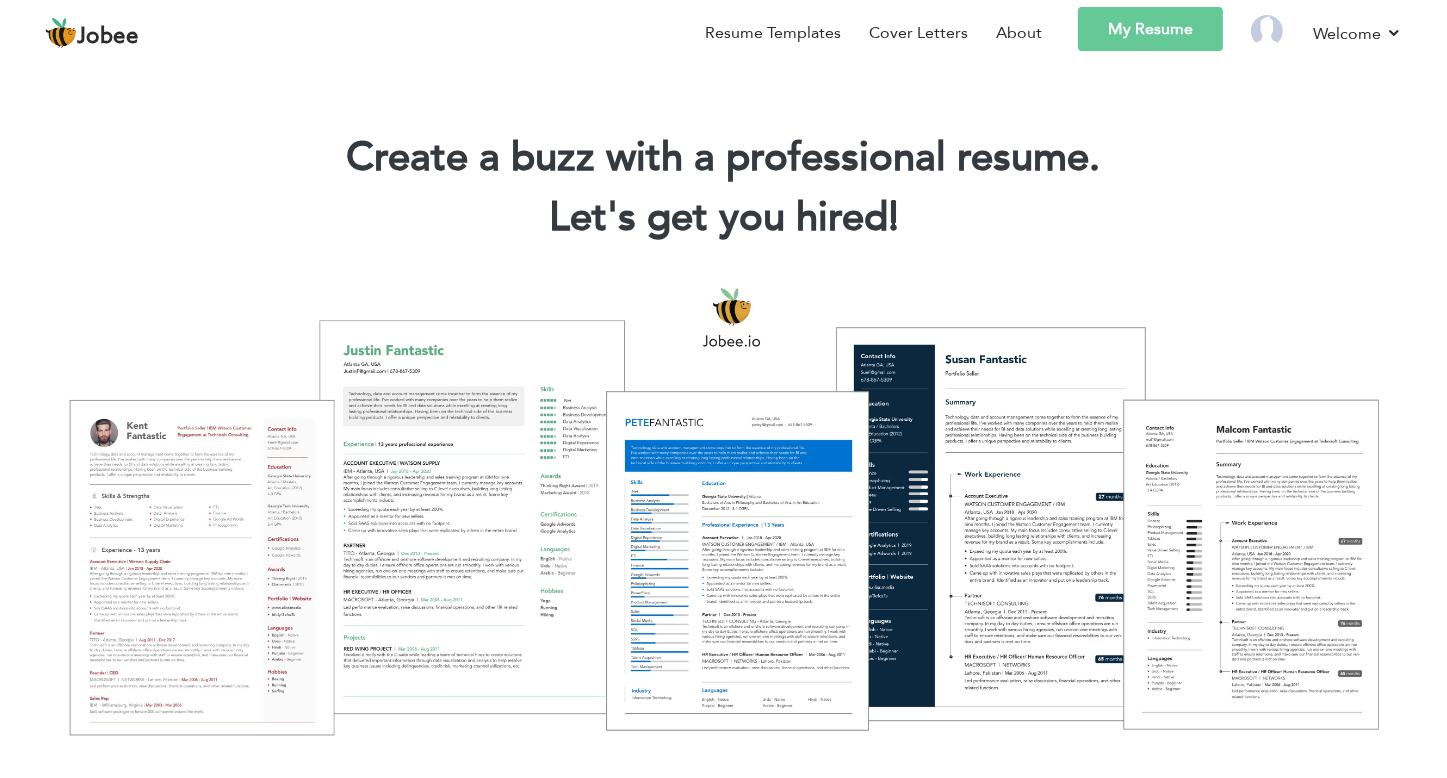 click on "My Resume" at bounding box center (1150, 29) 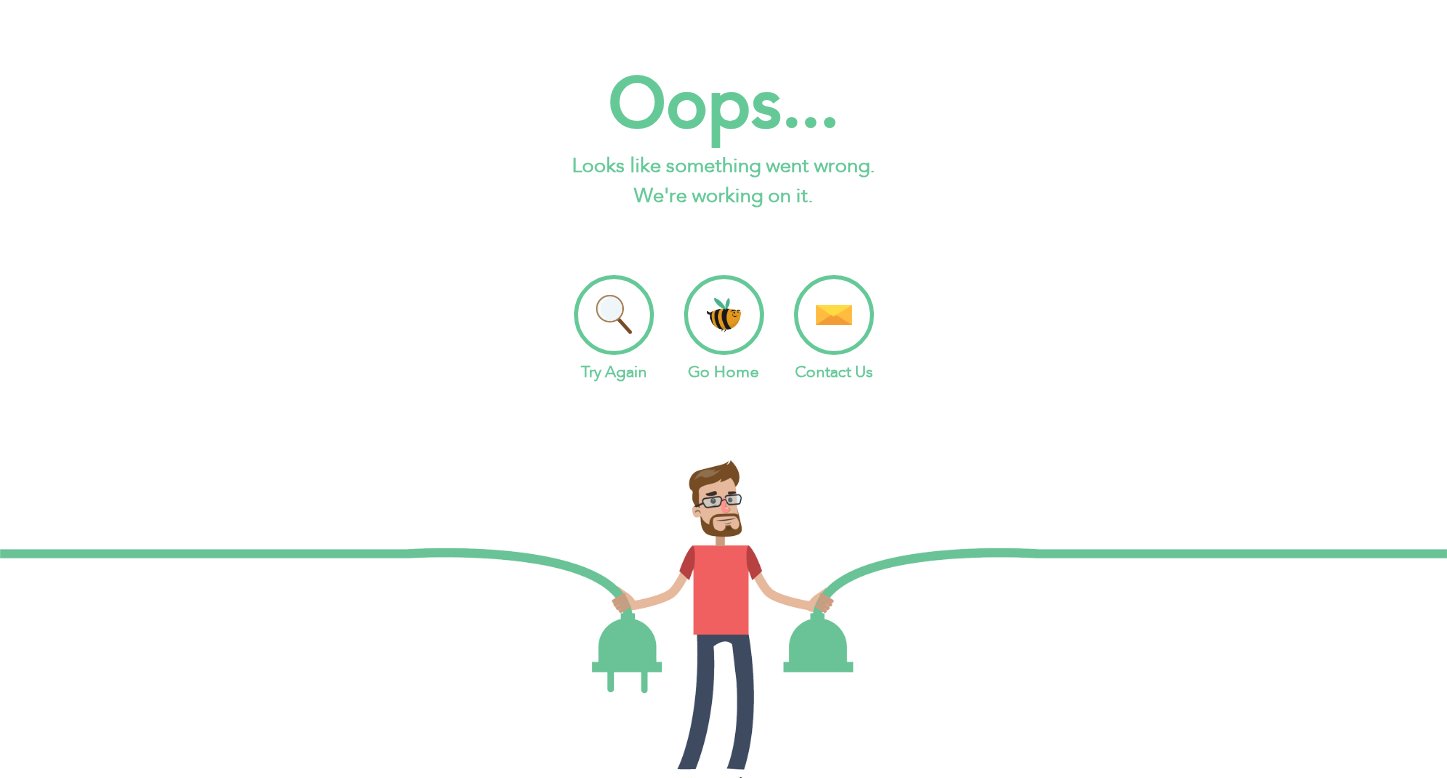 scroll, scrollTop: 0, scrollLeft: 0, axis: both 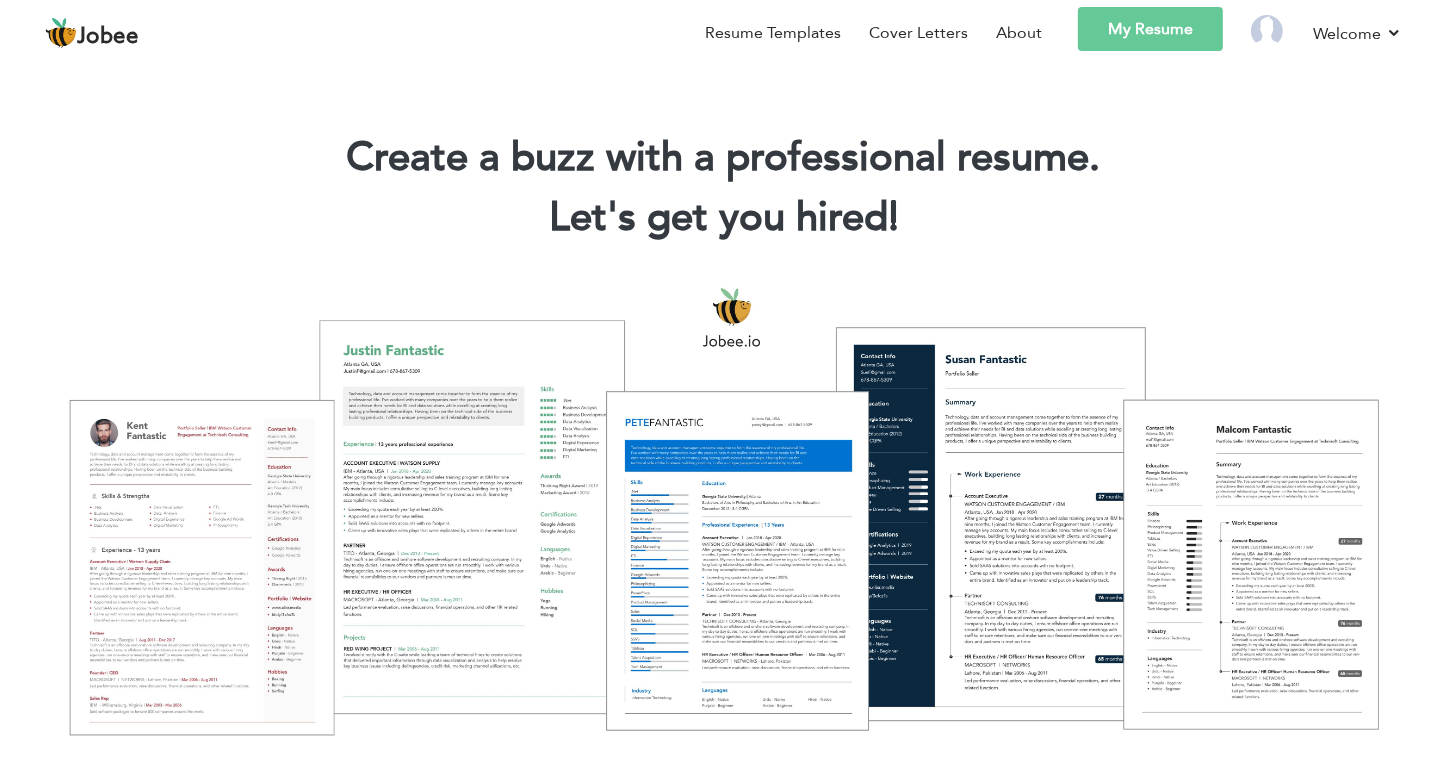 click at bounding box center [723, 510] 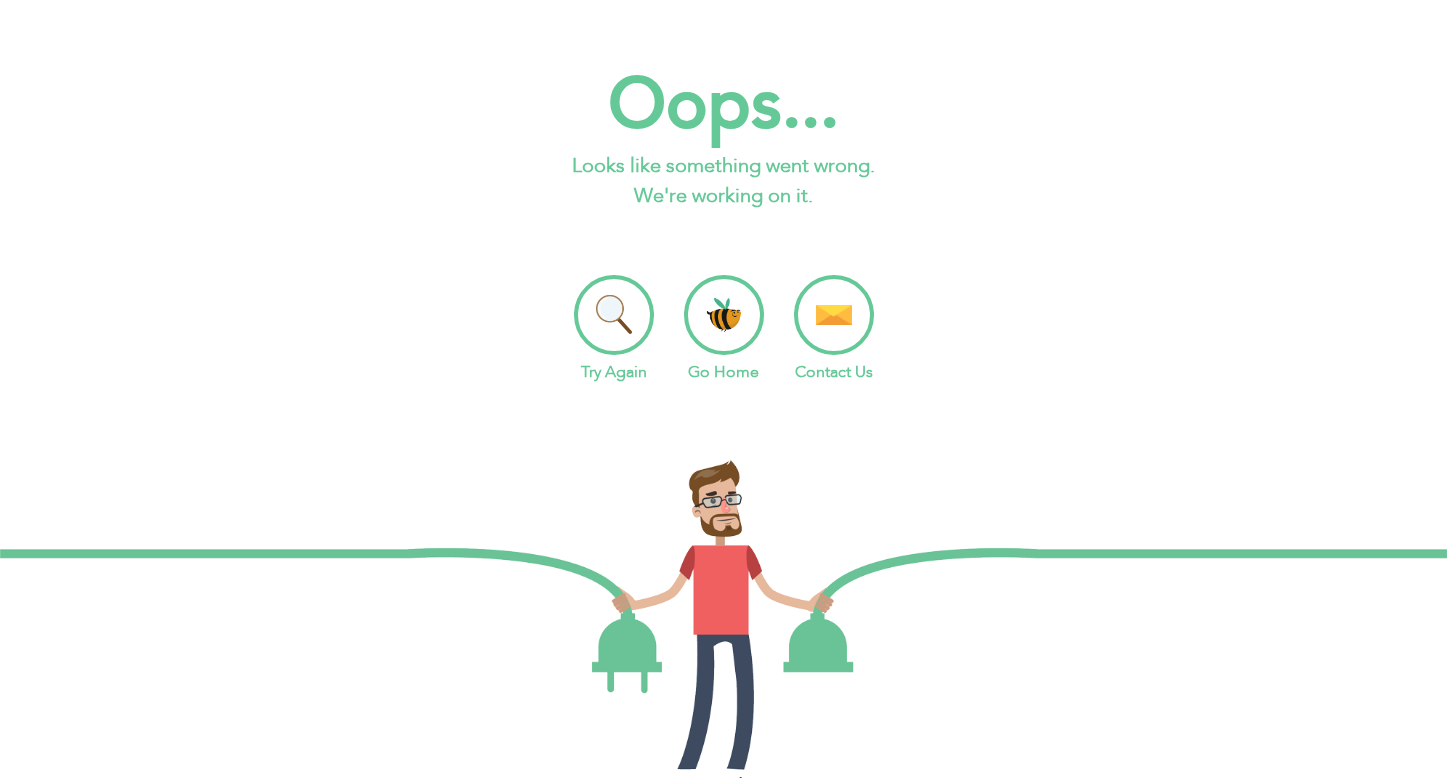scroll, scrollTop: 0, scrollLeft: 0, axis: both 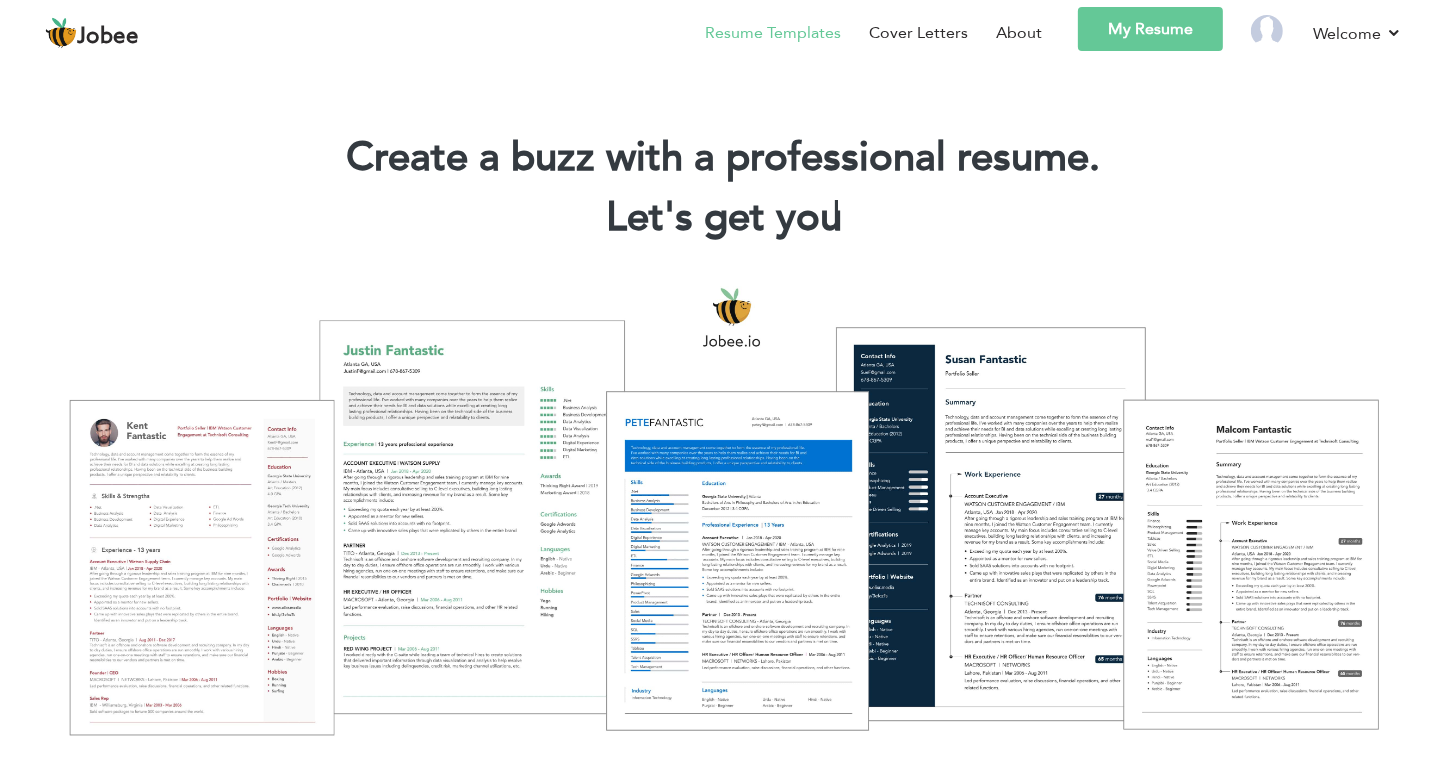 click on "Resume Templates" at bounding box center (773, 33) 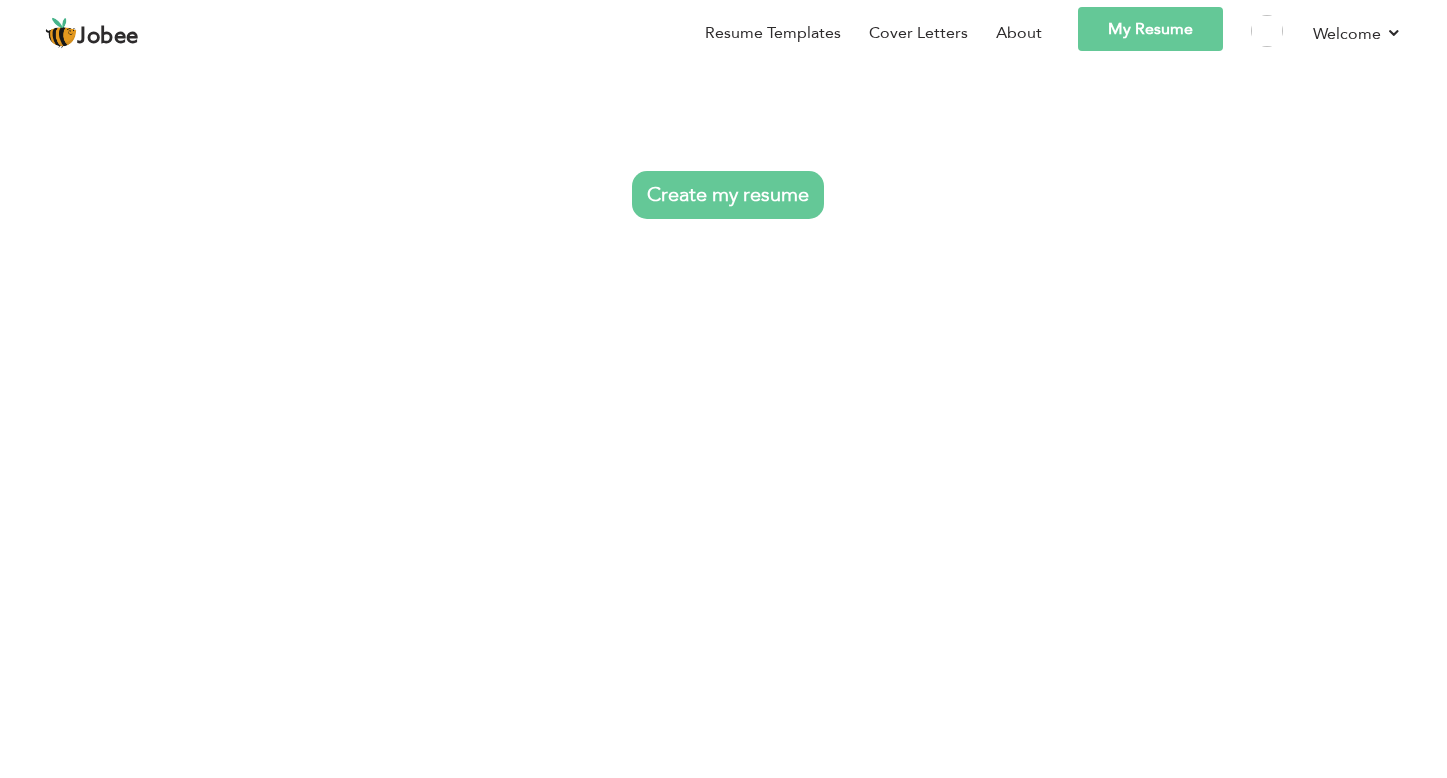 scroll, scrollTop: 0, scrollLeft: 0, axis: both 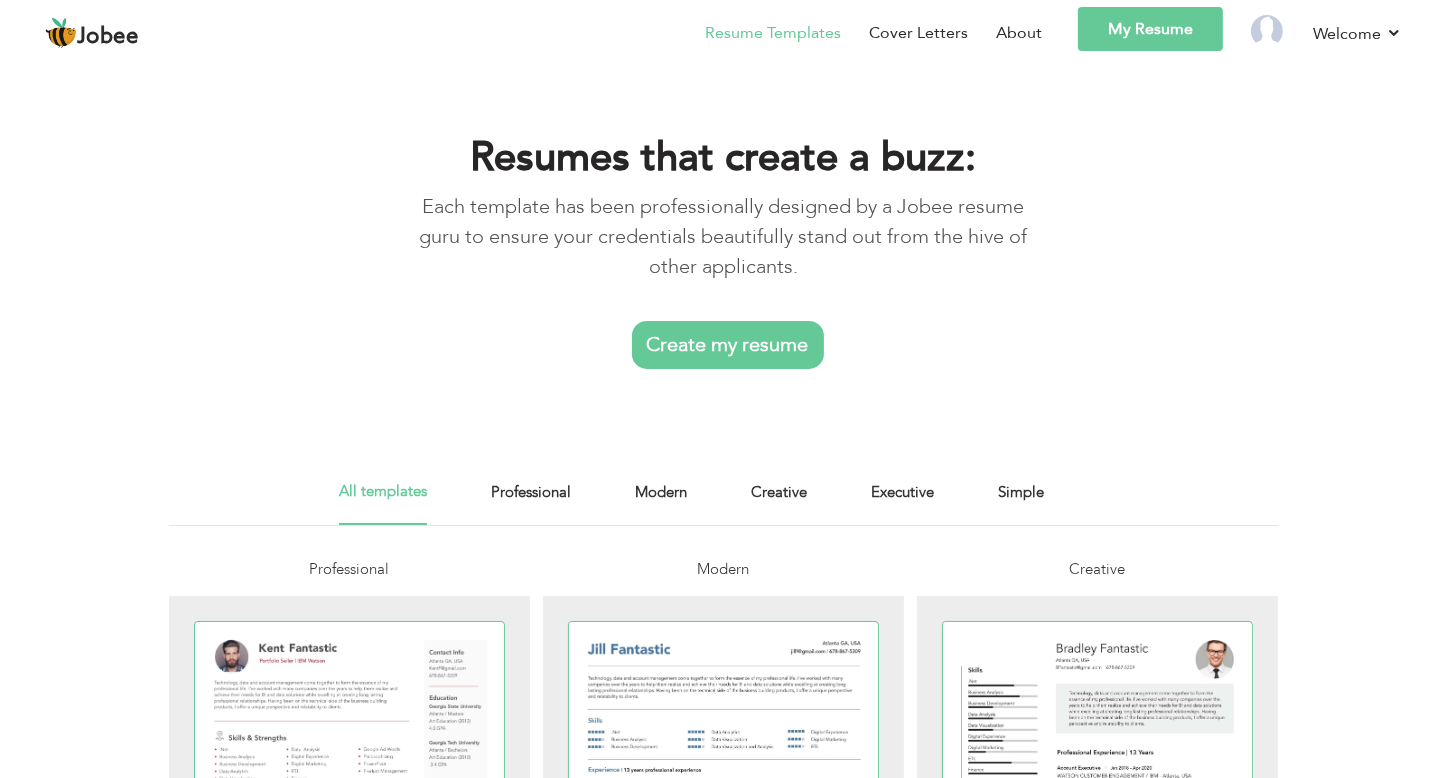 click on "Create my resume" at bounding box center [728, 345] 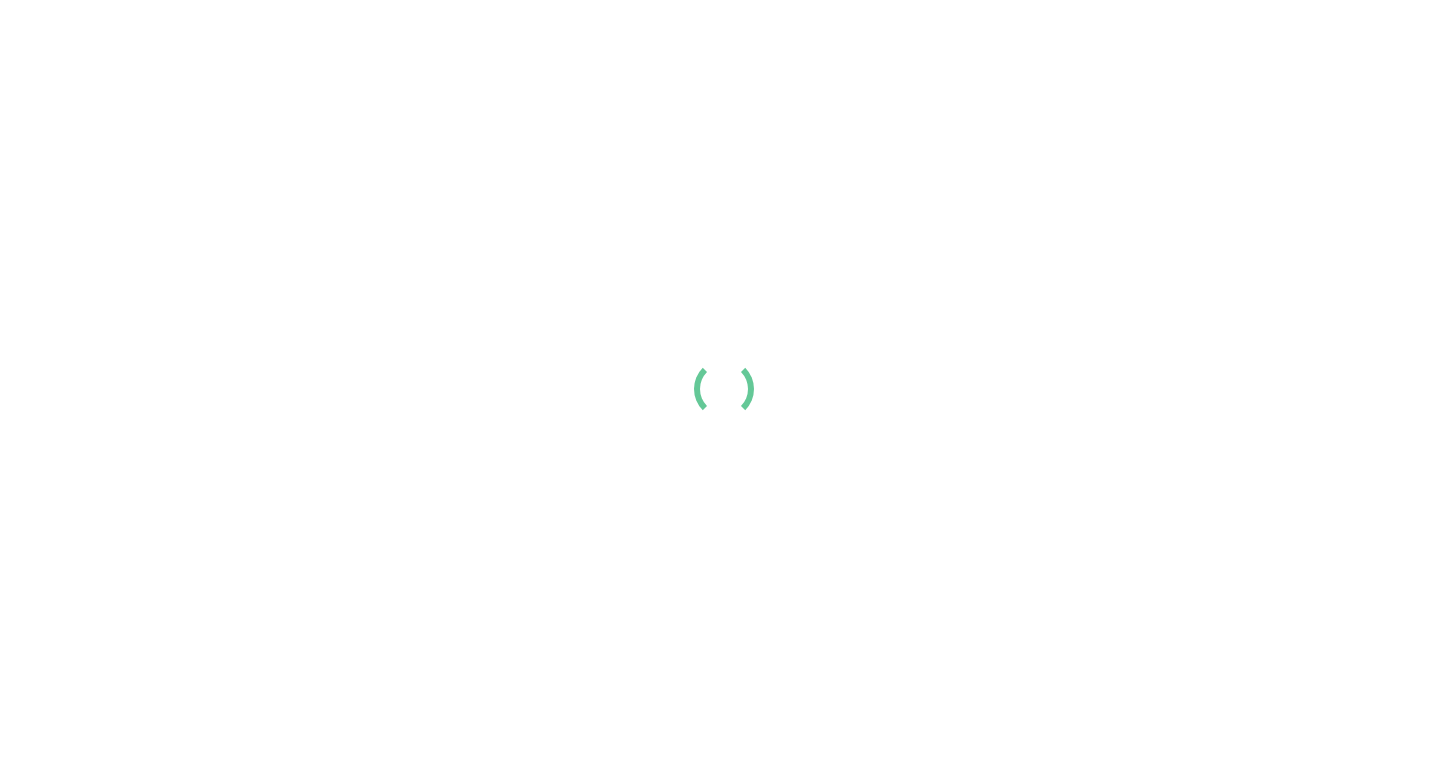 scroll, scrollTop: 0, scrollLeft: 0, axis: both 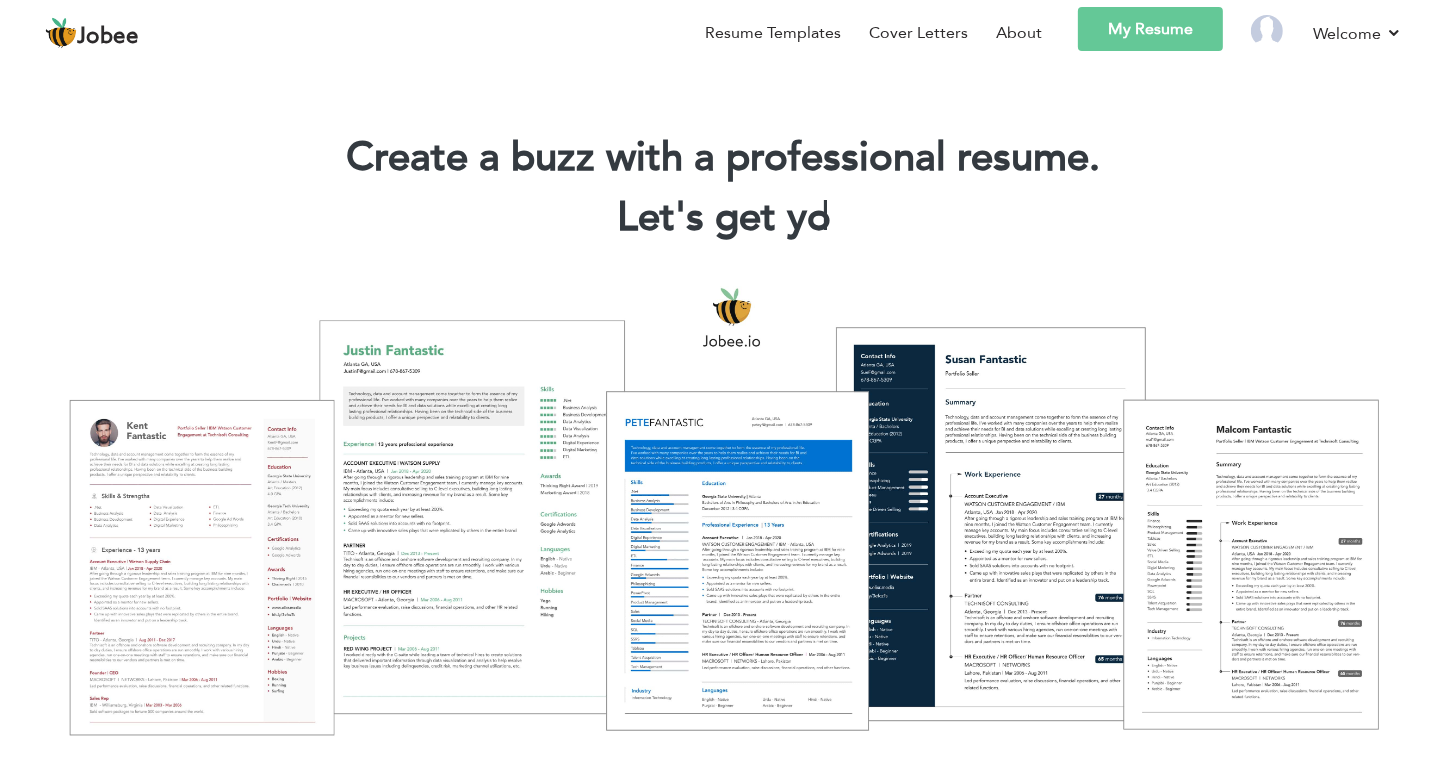 click on "My Resume" at bounding box center (1150, 29) 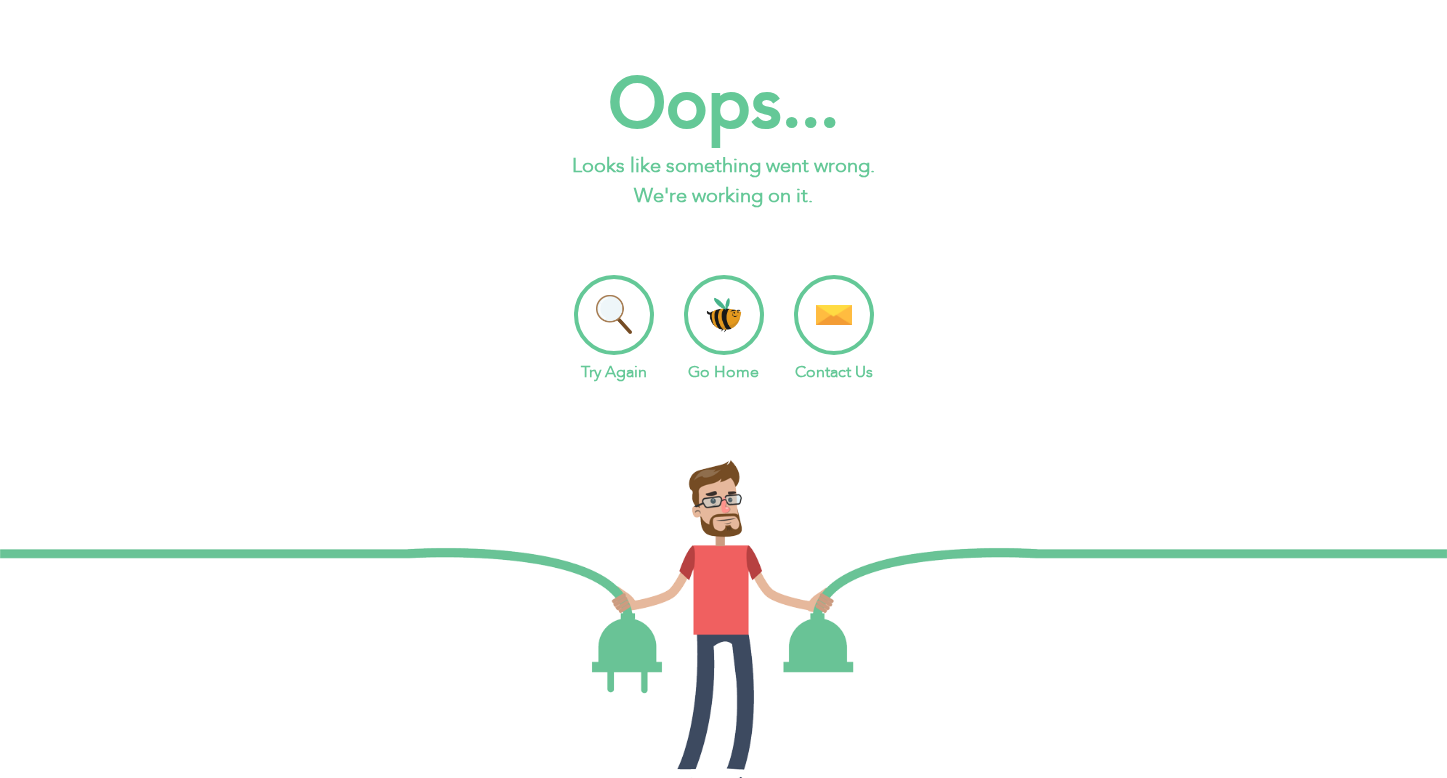 scroll, scrollTop: 0, scrollLeft: 0, axis: both 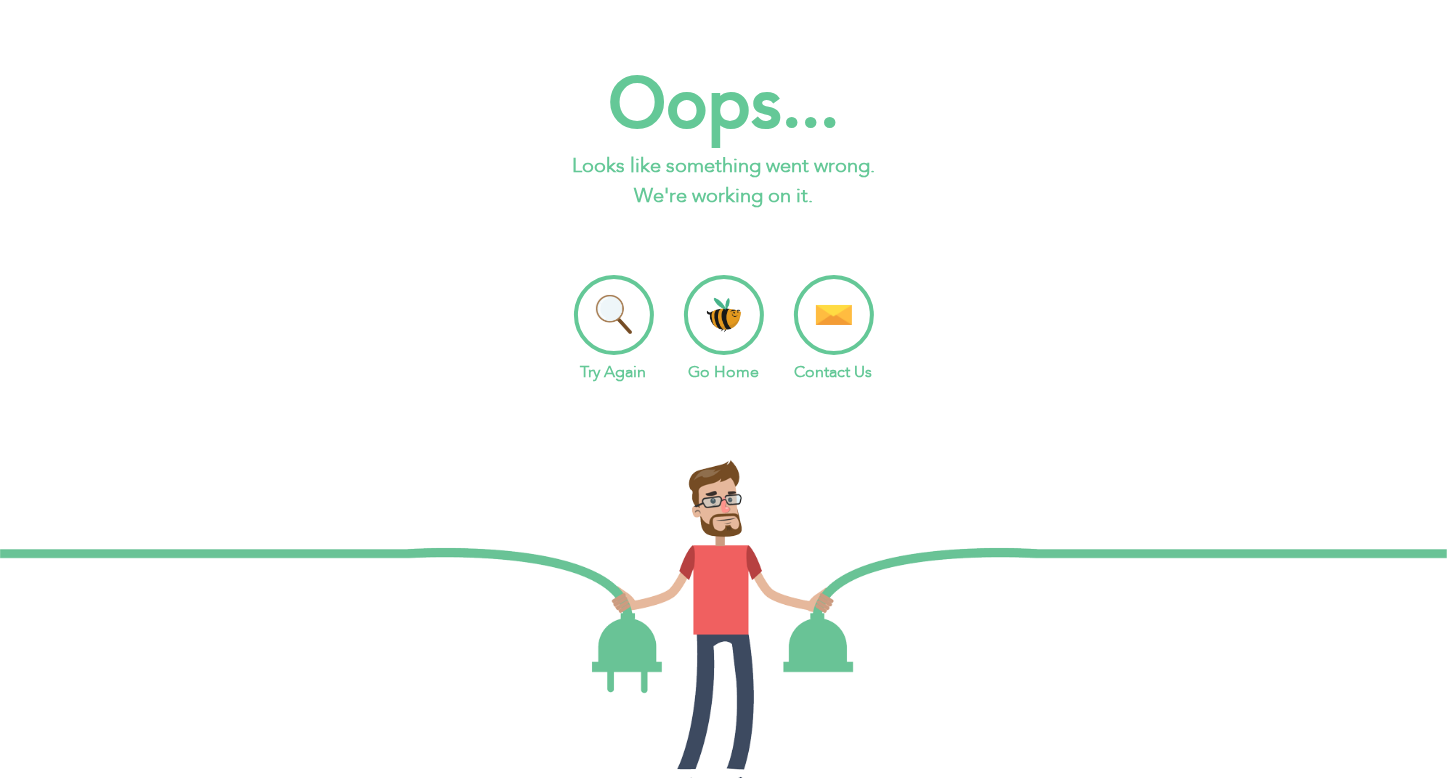 click on "Try Again" at bounding box center [614, 329] 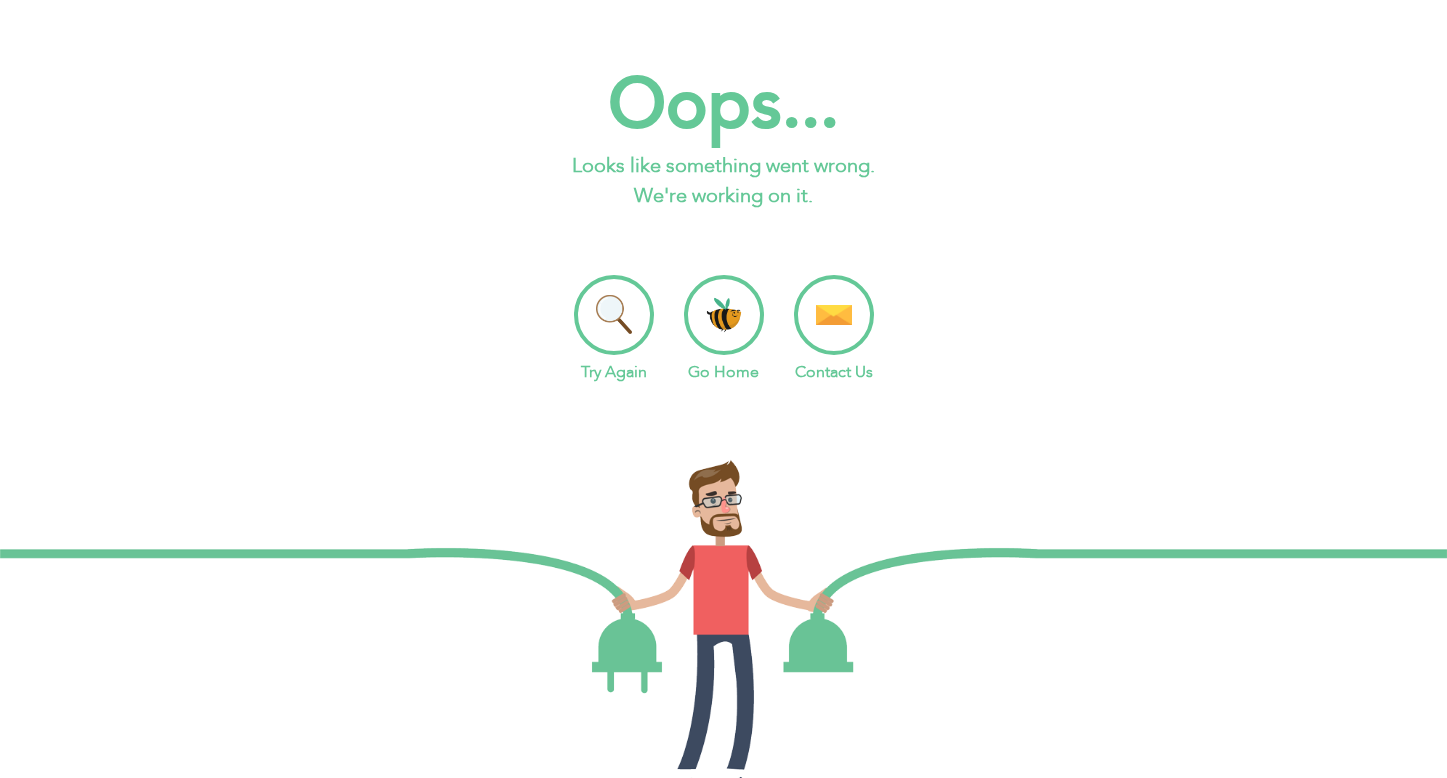 scroll, scrollTop: 0, scrollLeft: 0, axis: both 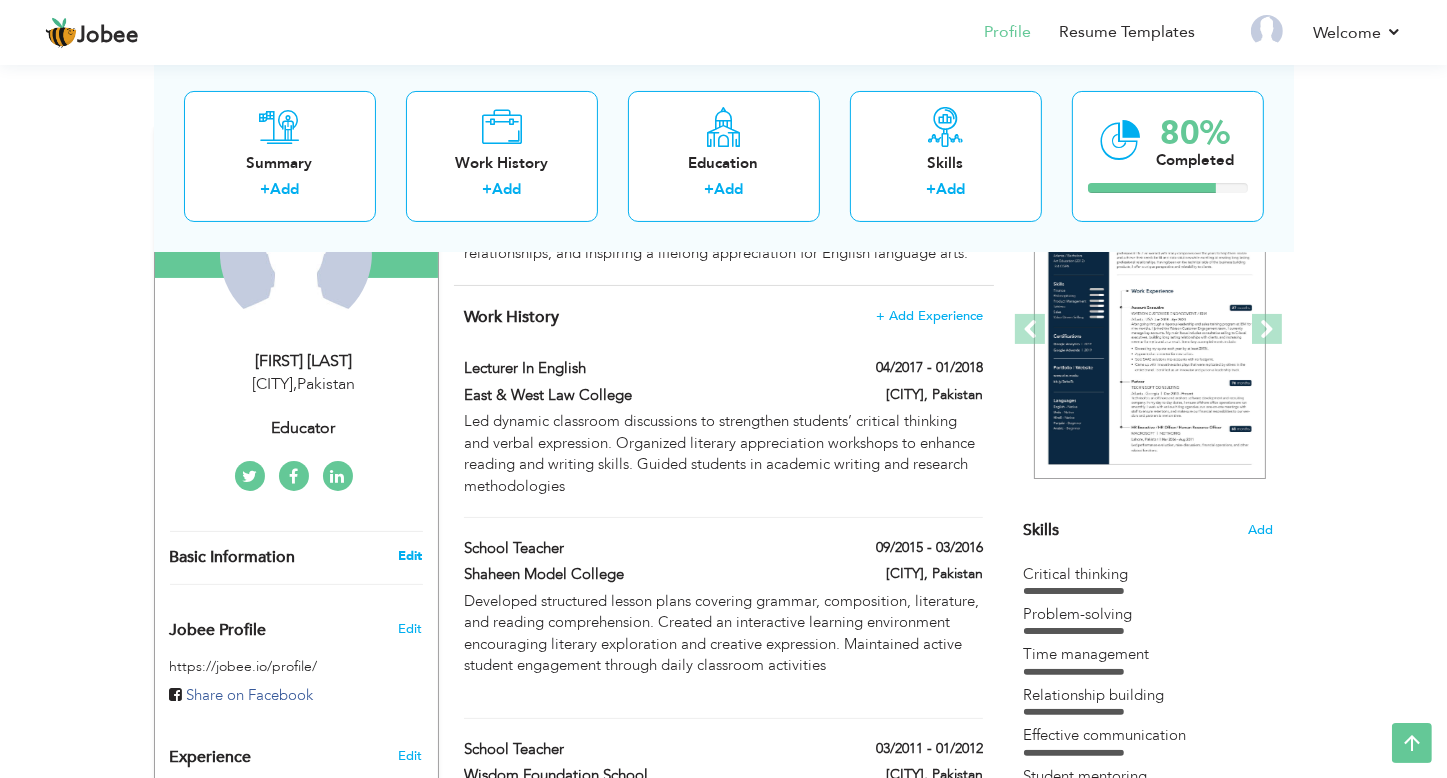 click on "Edit" at bounding box center (410, 556) 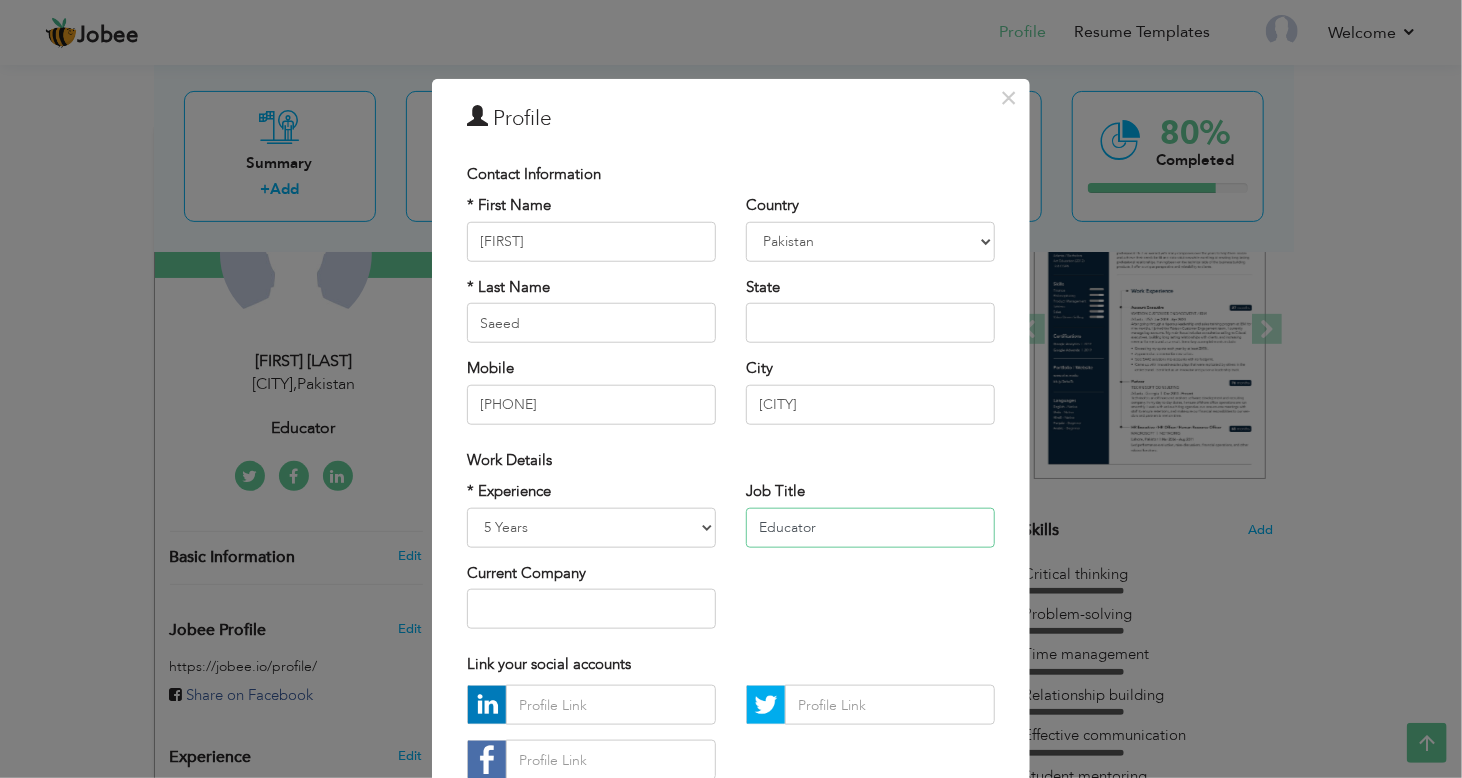click on "Educator" at bounding box center (870, 527) 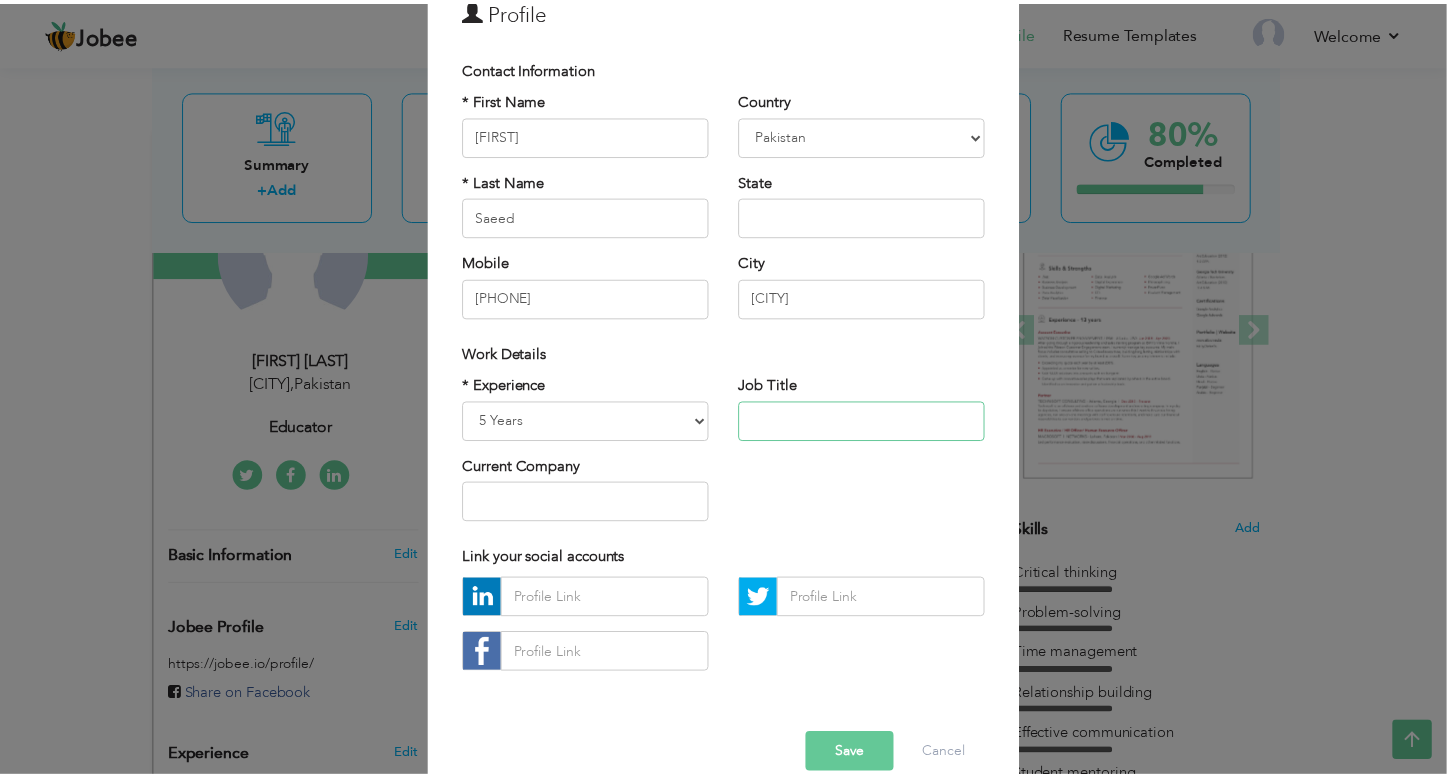 scroll, scrollTop: 138, scrollLeft: 0, axis: vertical 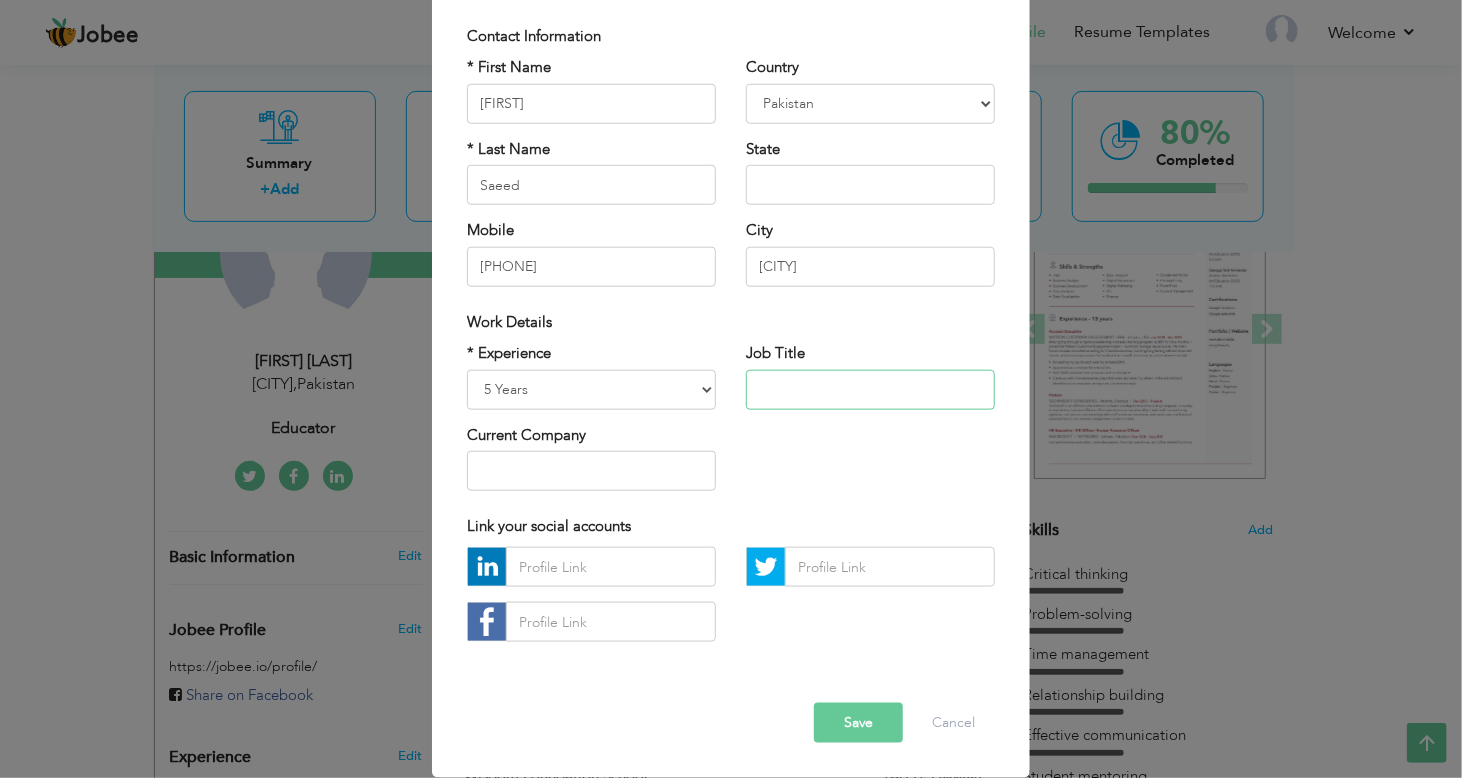 type 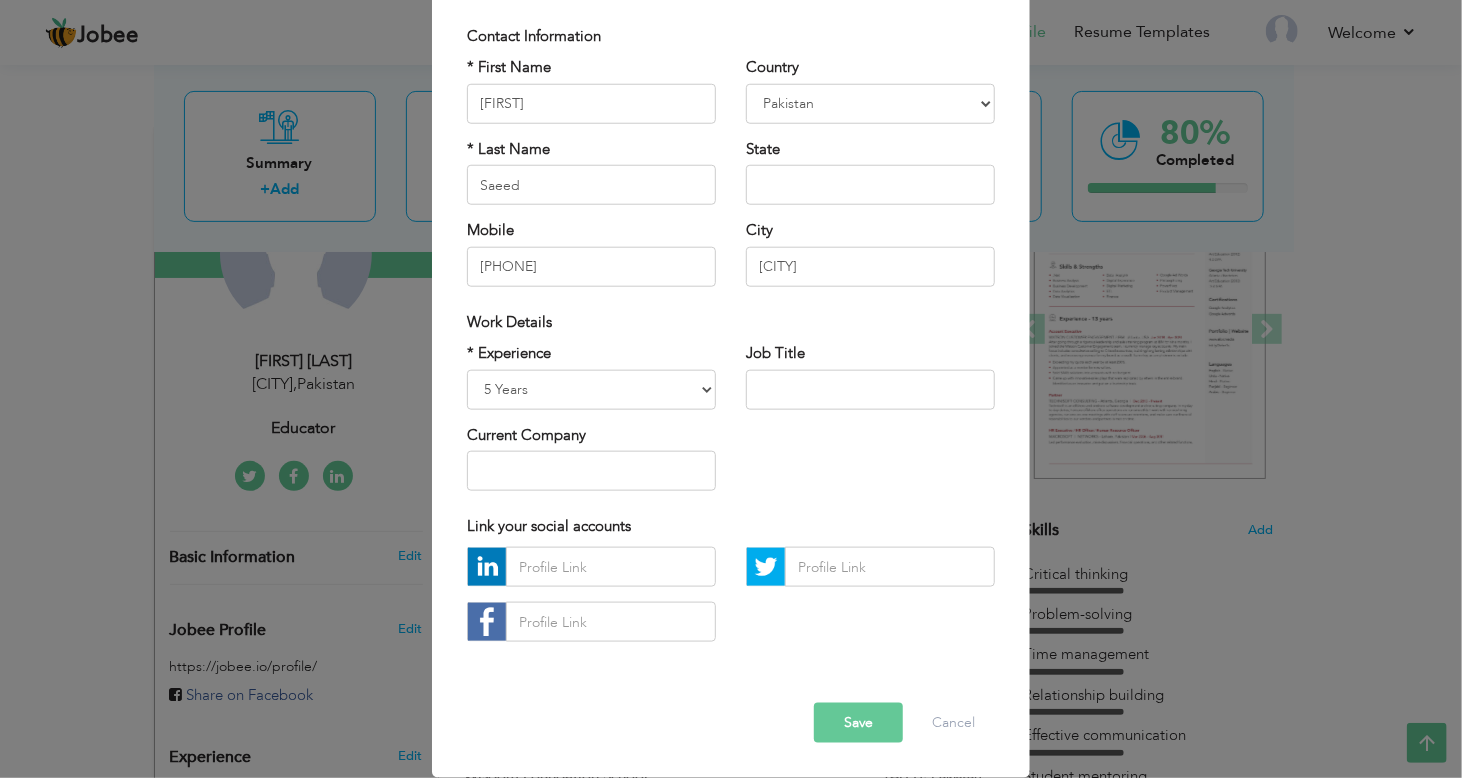 click on "Save" at bounding box center (858, 723) 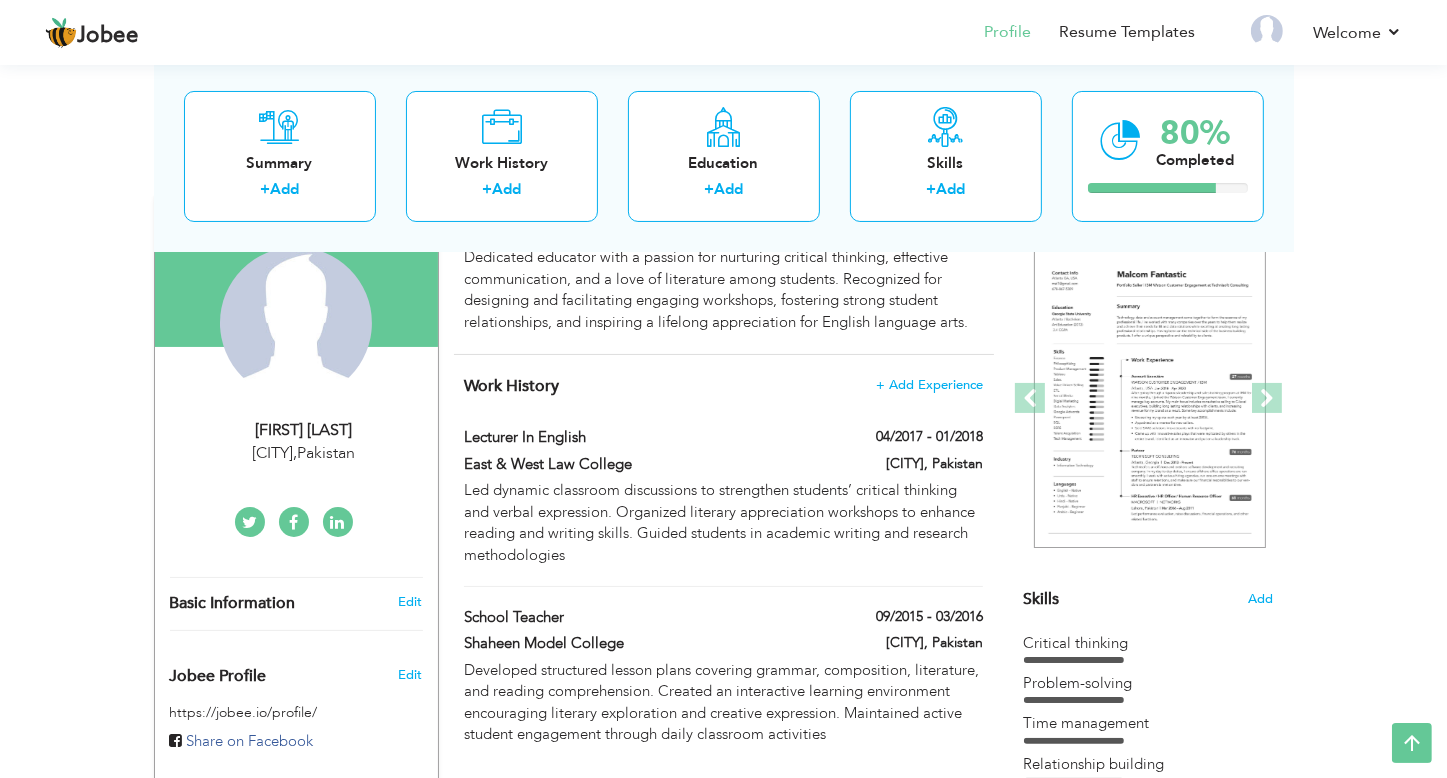 scroll, scrollTop: 177, scrollLeft: 0, axis: vertical 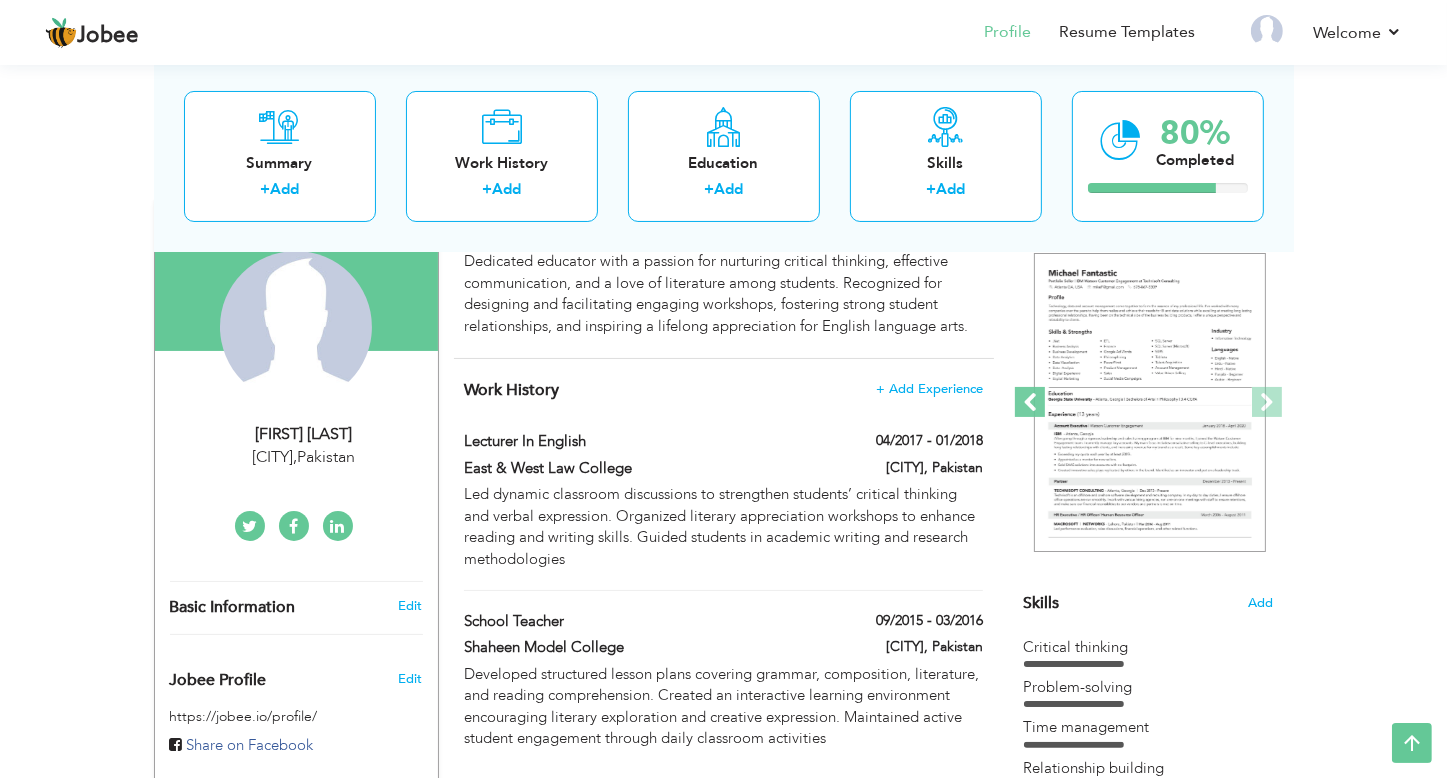 click at bounding box center [1030, 402] 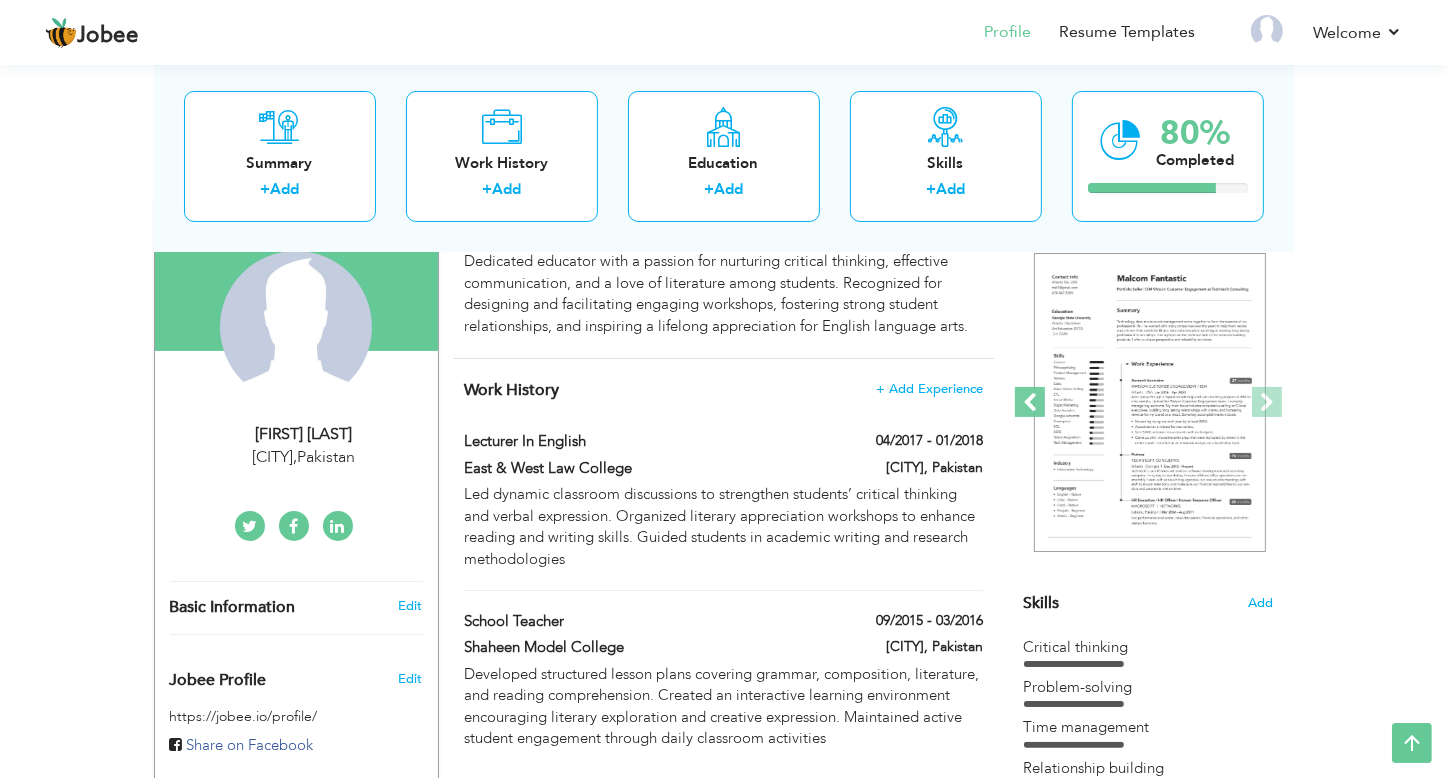 click at bounding box center (1030, 402) 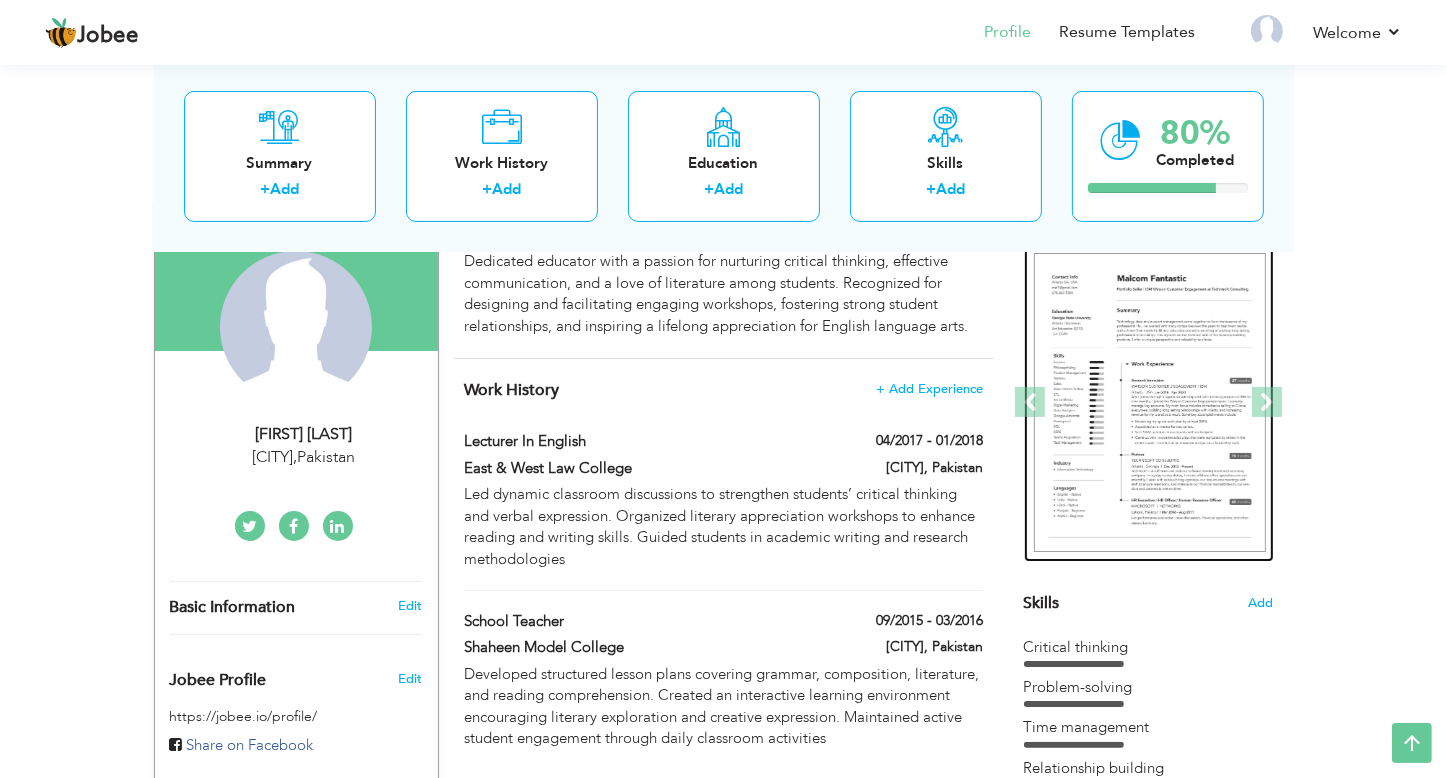 click at bounding box center (1150, 403) 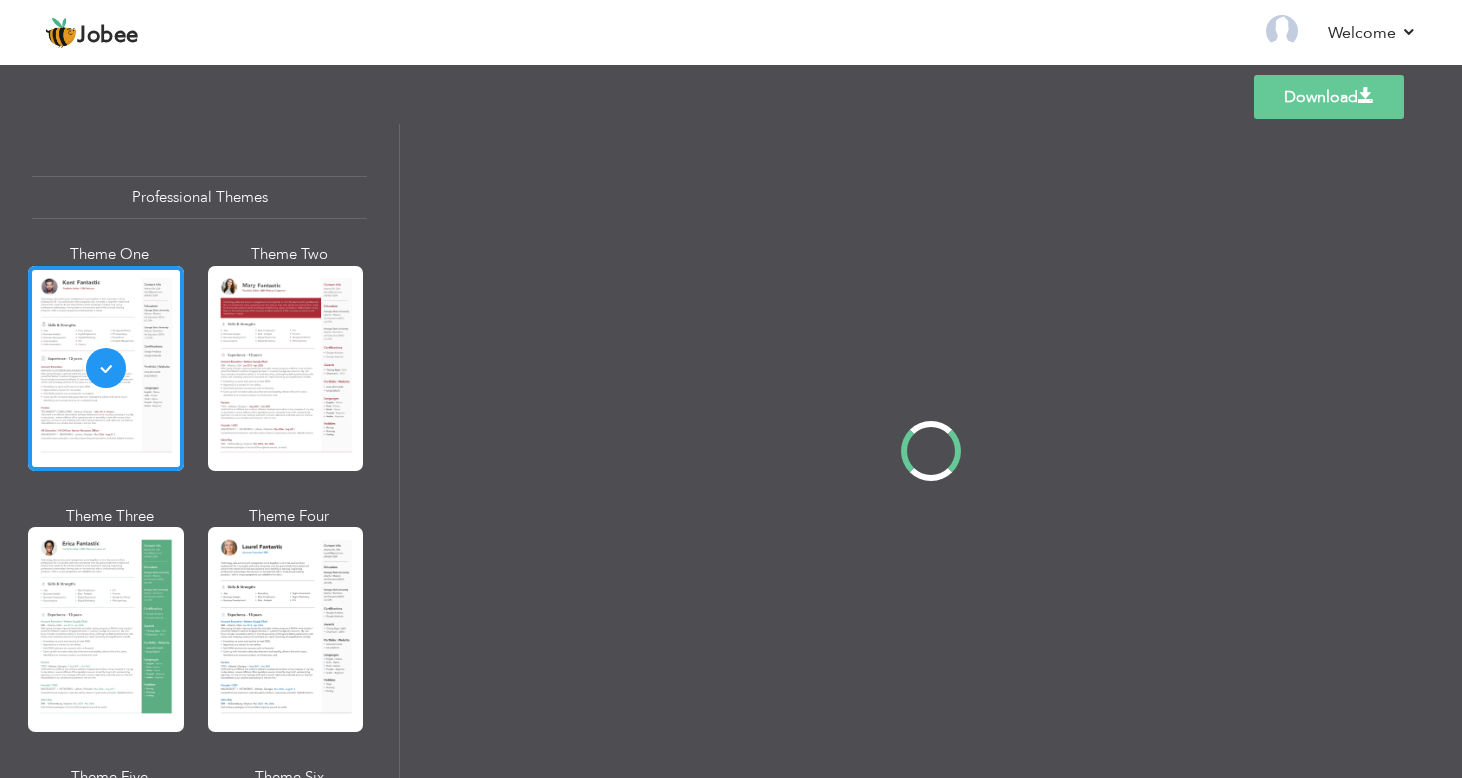 scroll, scrollTop: 0, scrollLeft: 0, axis: both 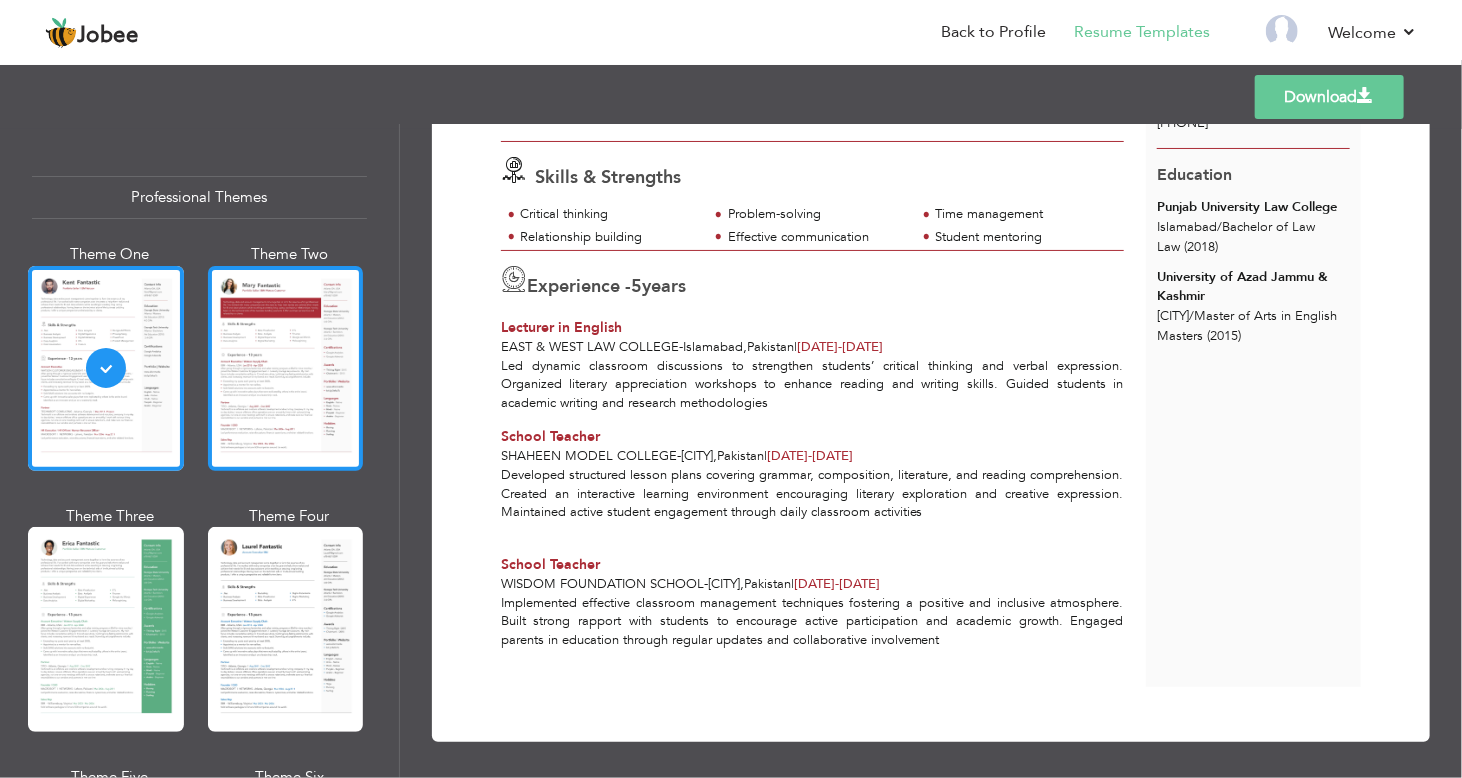 click at bounding box center (286, 368) 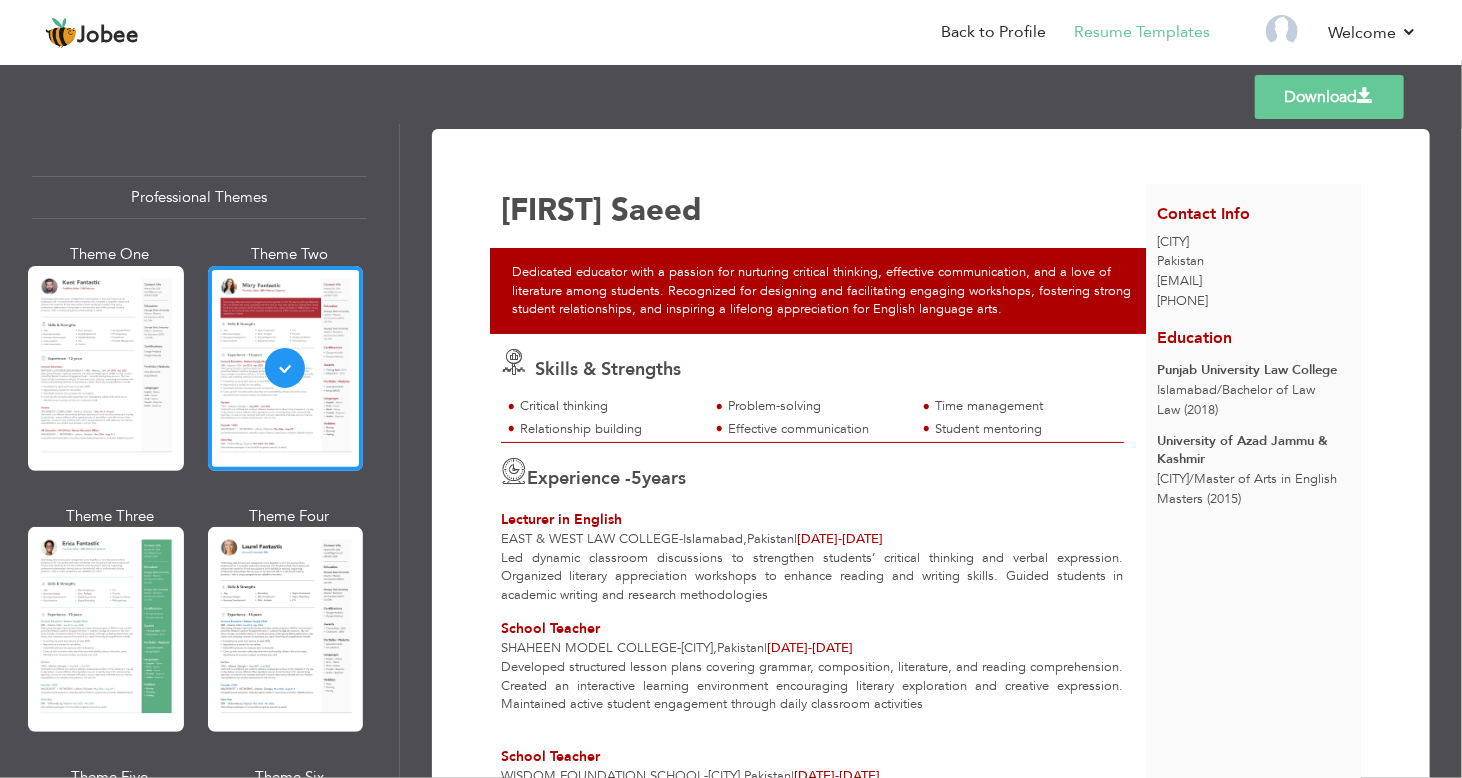 scroll, scrollTop: 195, scrollLeft: 0, axis: vertical 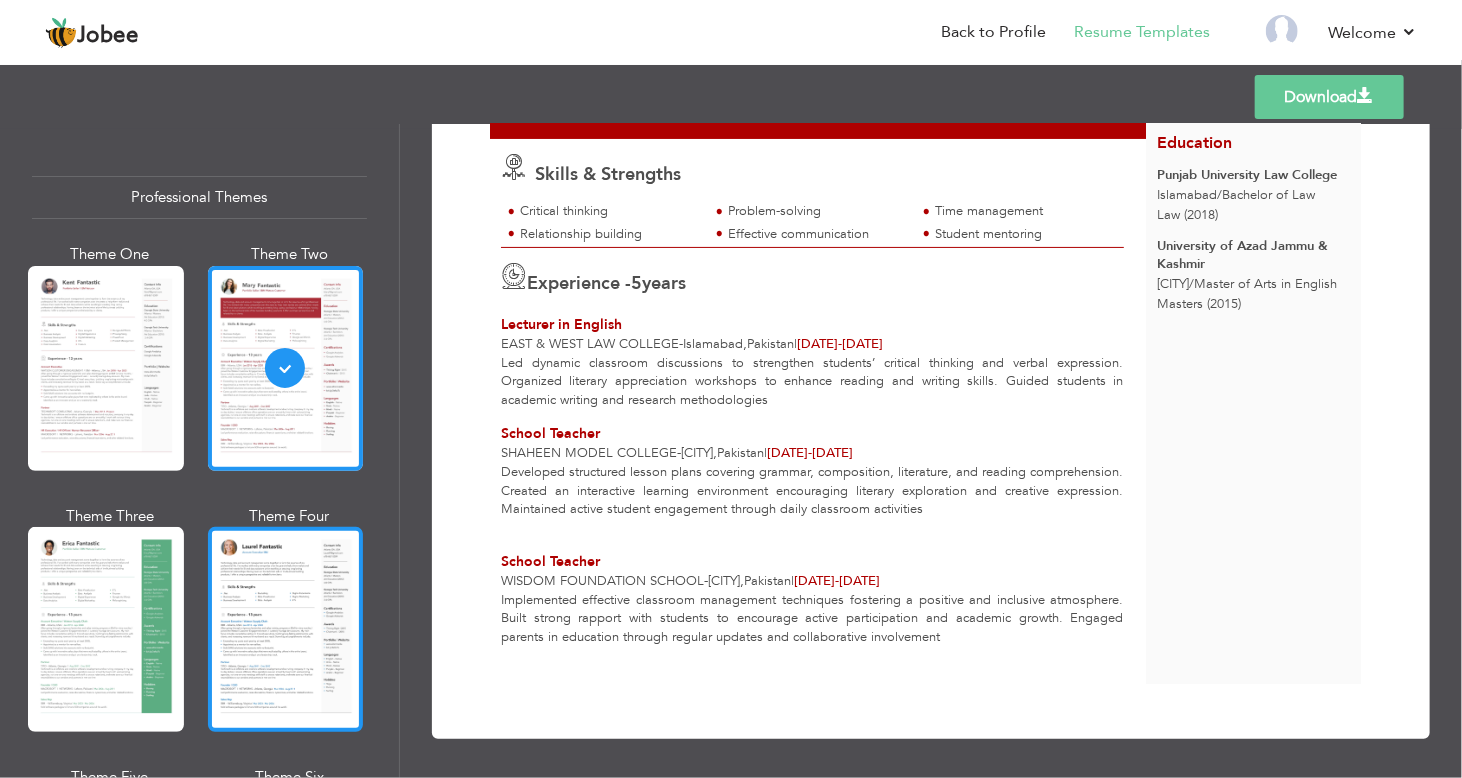 click at bounding box center (286, 629) 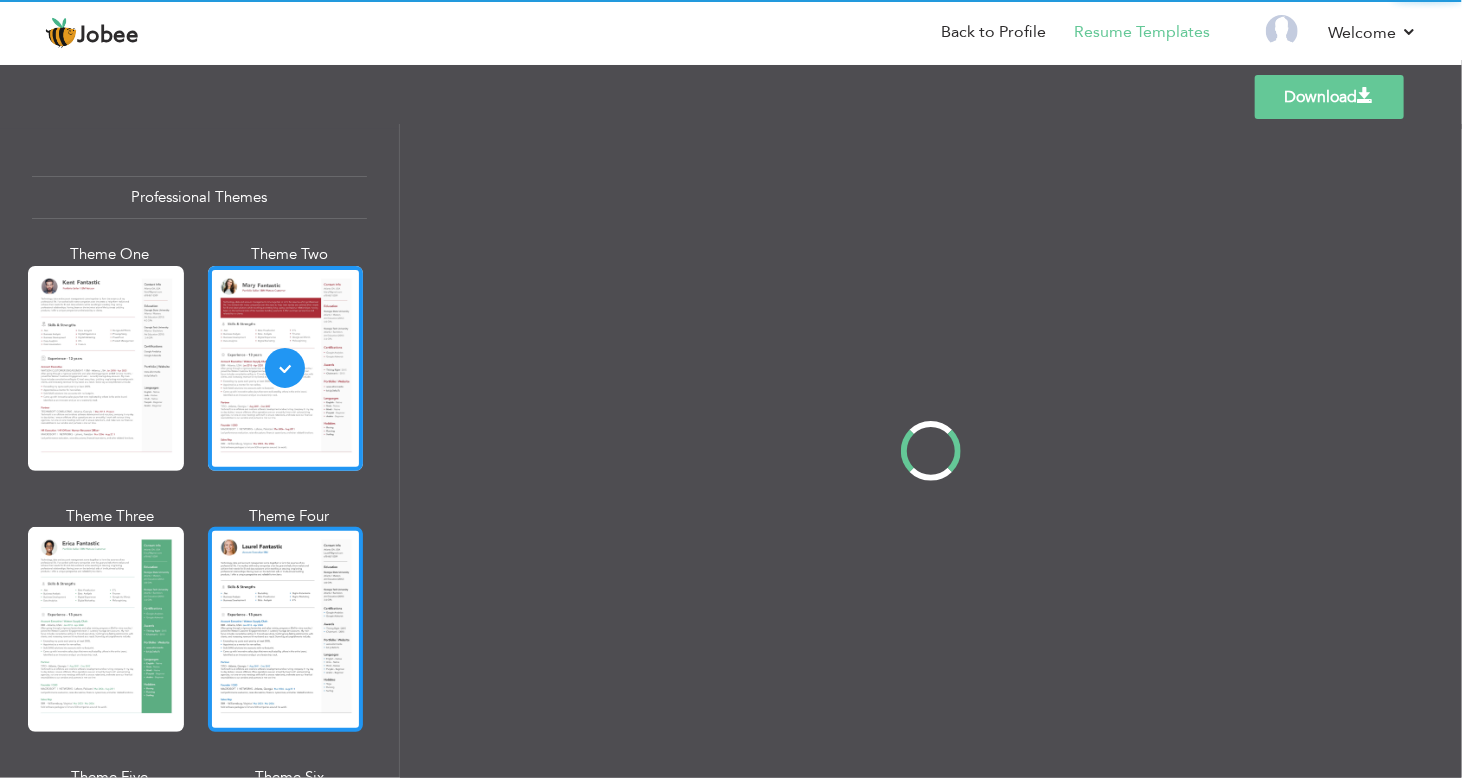 scroll, scrollTop: 0, scrollLeft: 0, axis: both 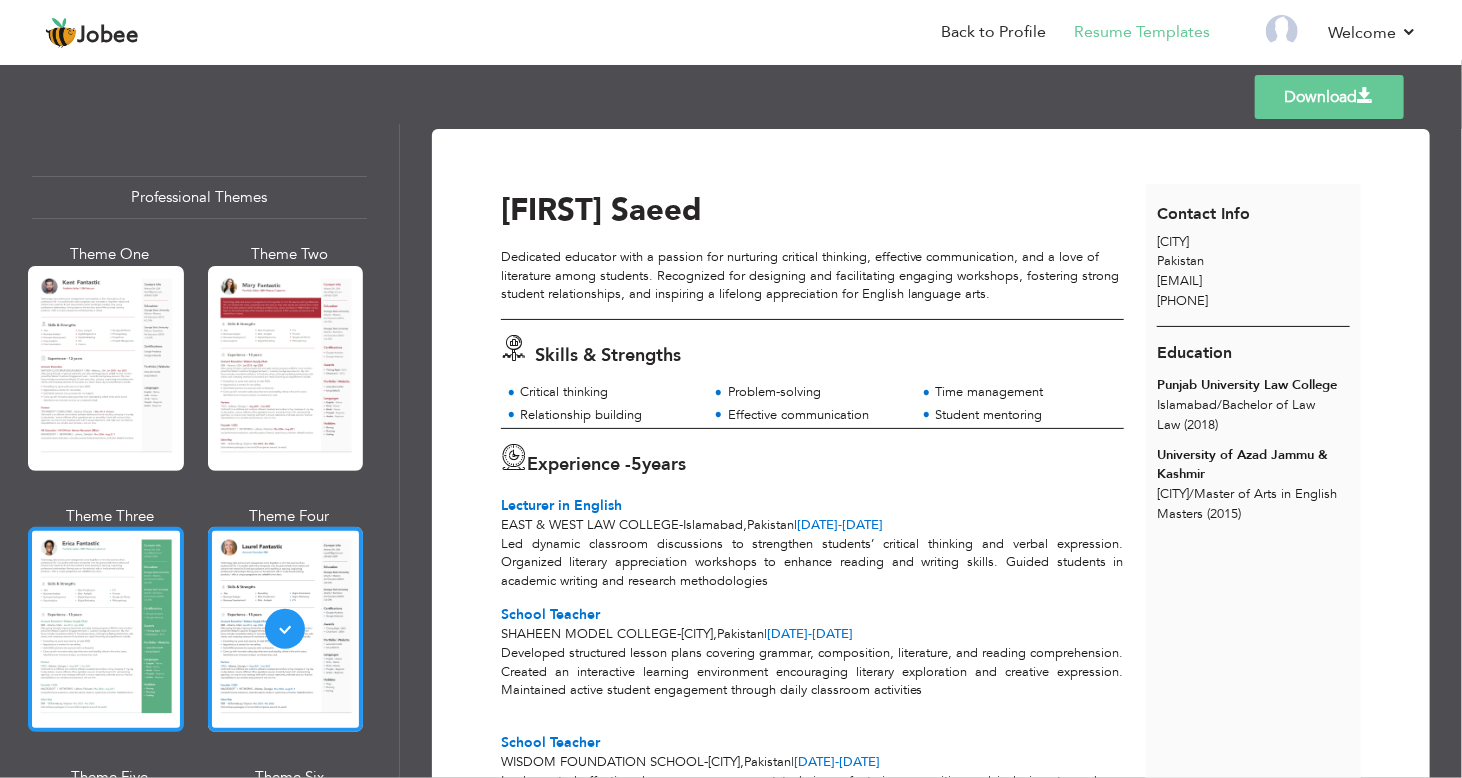 click at bounding box center (106, 629) 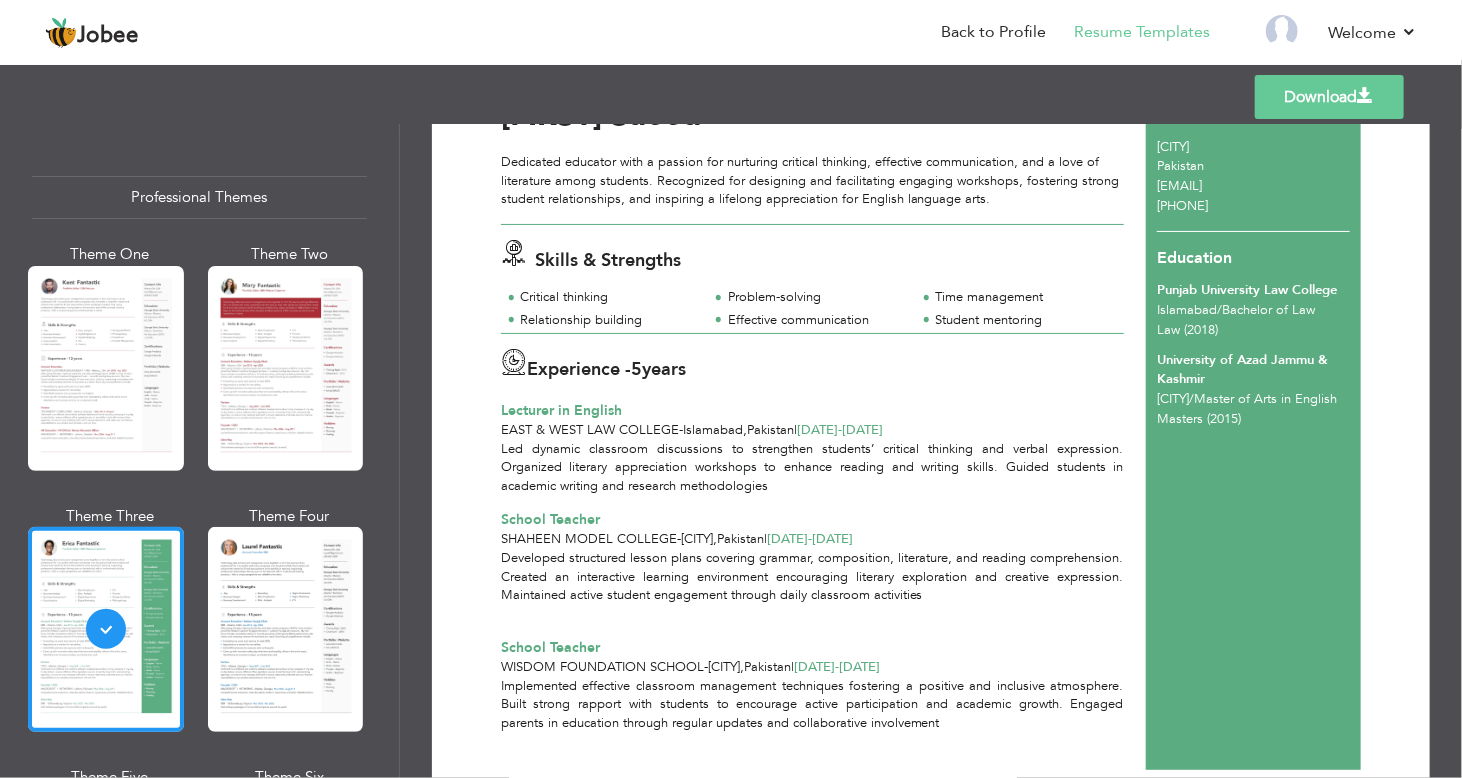 scroll, scrollTop: 180, scrollLeft: 0, axis: vertical 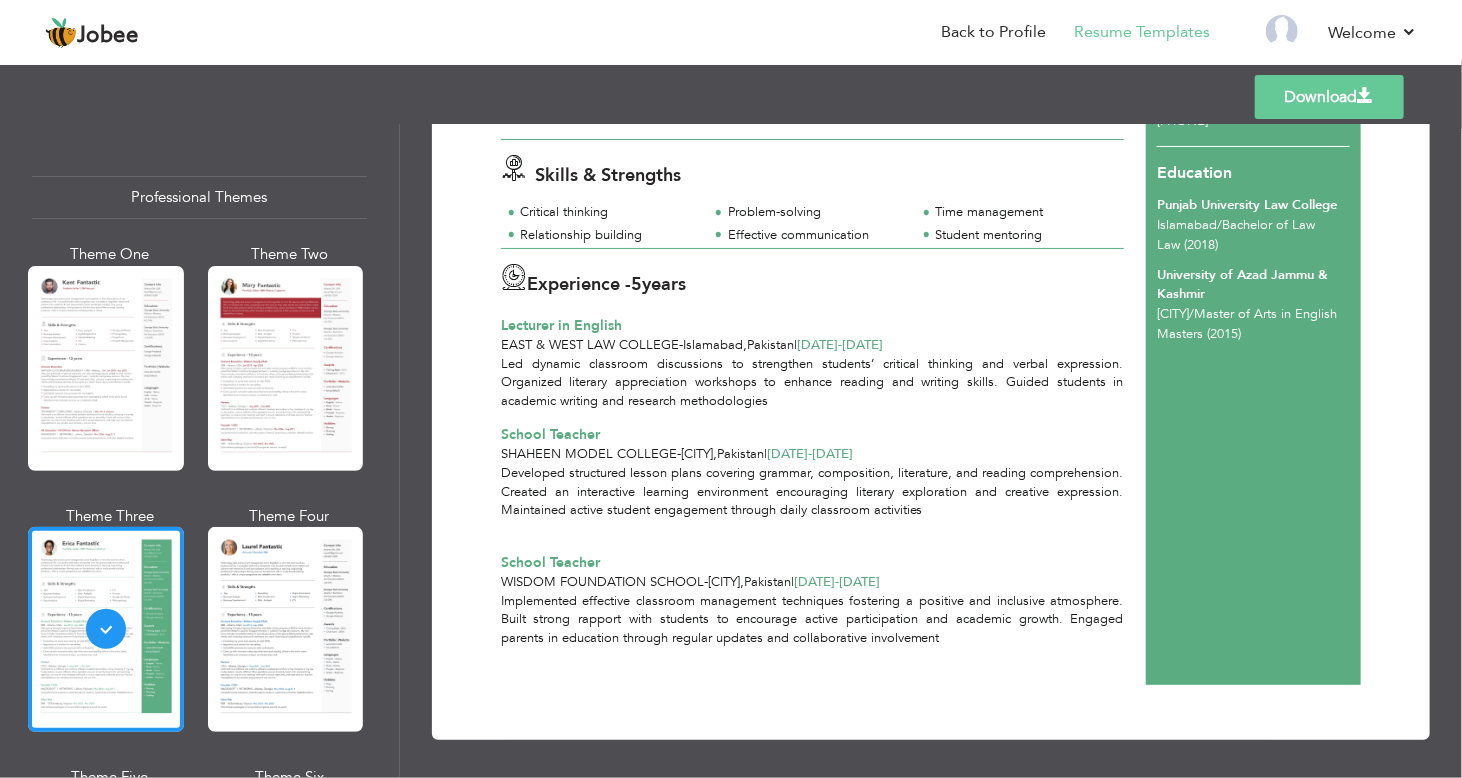 drag, startPoint x: 127, startPoint y: 392, endPoint x: 136, endPoint y: 397, distance: 10.29563 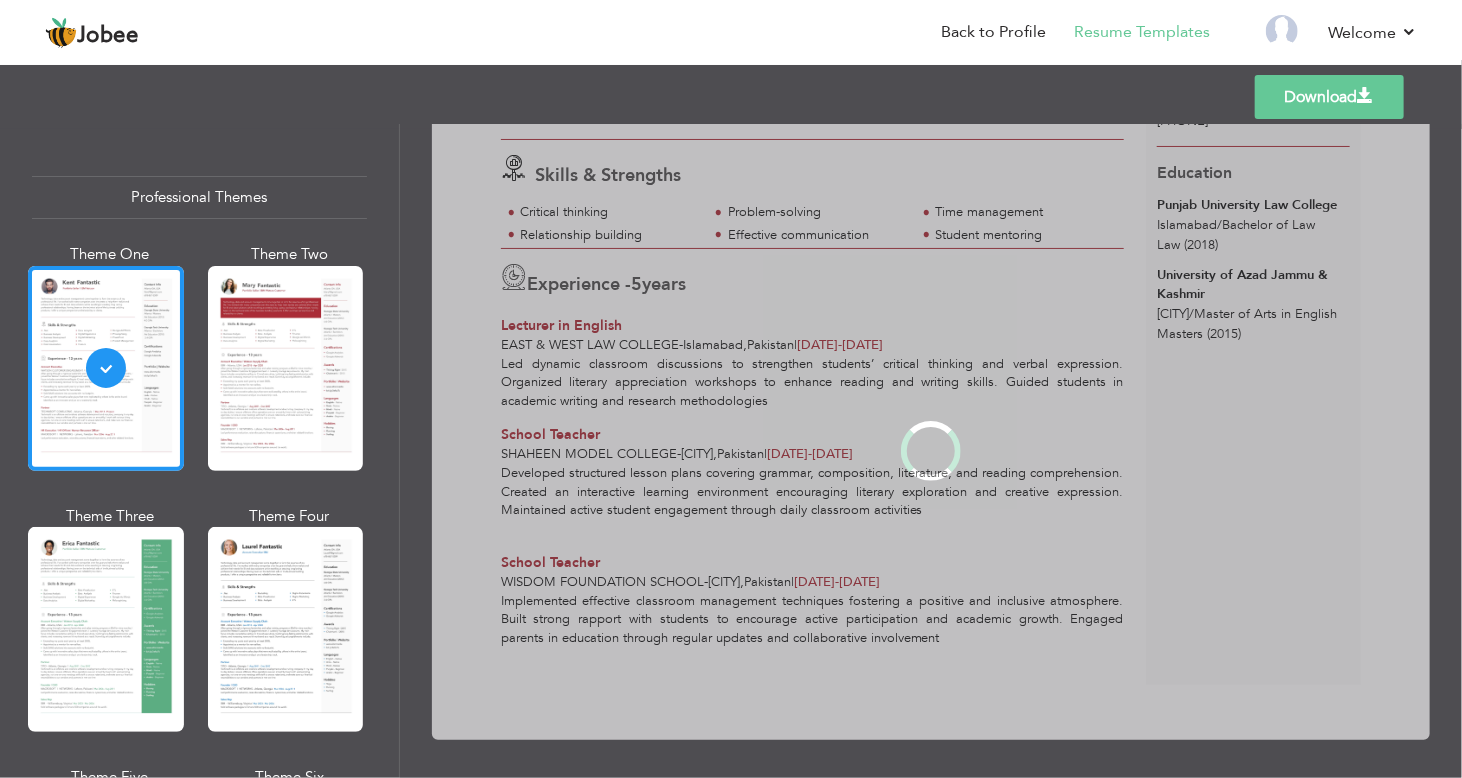 scroll, scrollTop: 0, scrollLeft: 0, axis: both 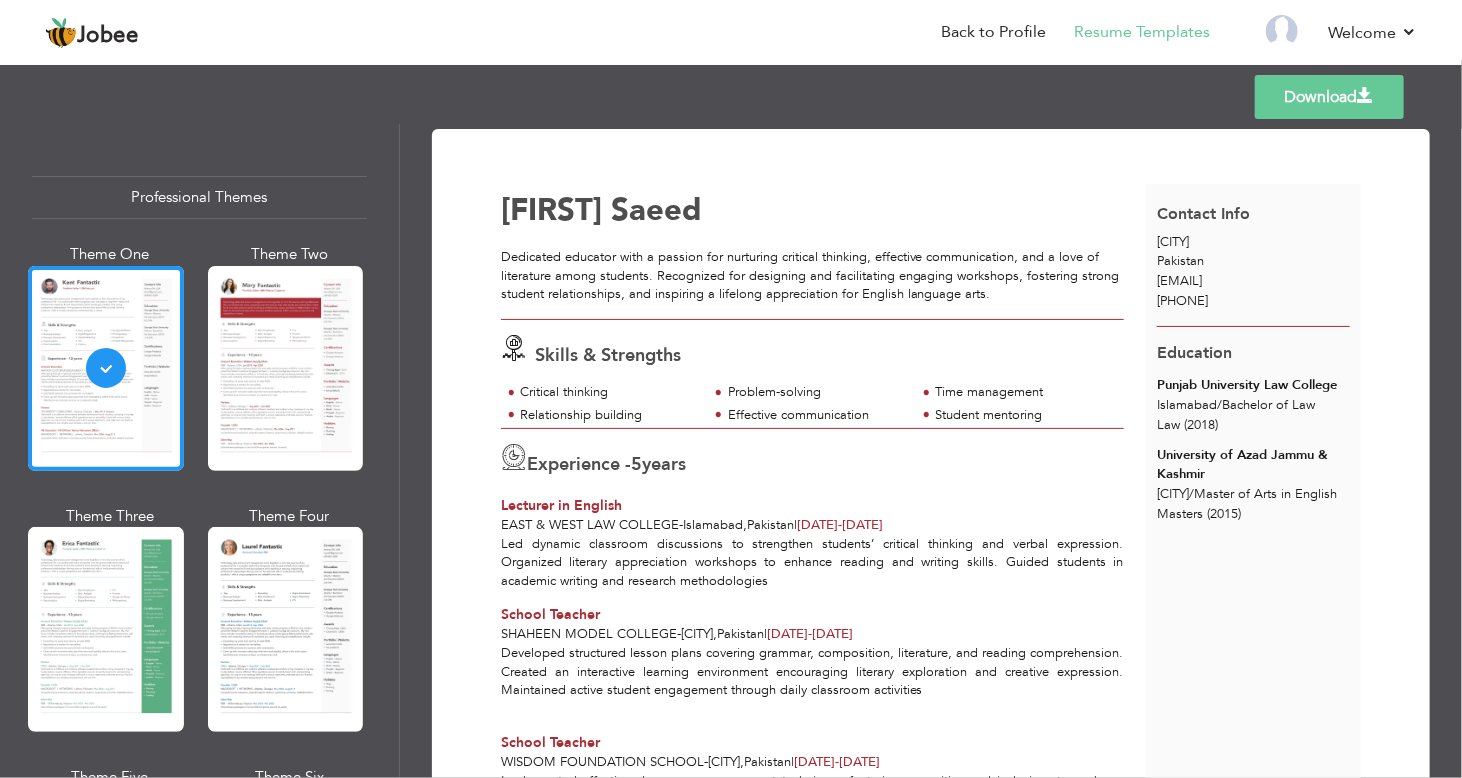 click on "Experience - 5 years
Lecturer in English
East & West Law College - [CITY], [COUNTRY] | [DATE] - [DATE]" at bounding box center [812, 482] 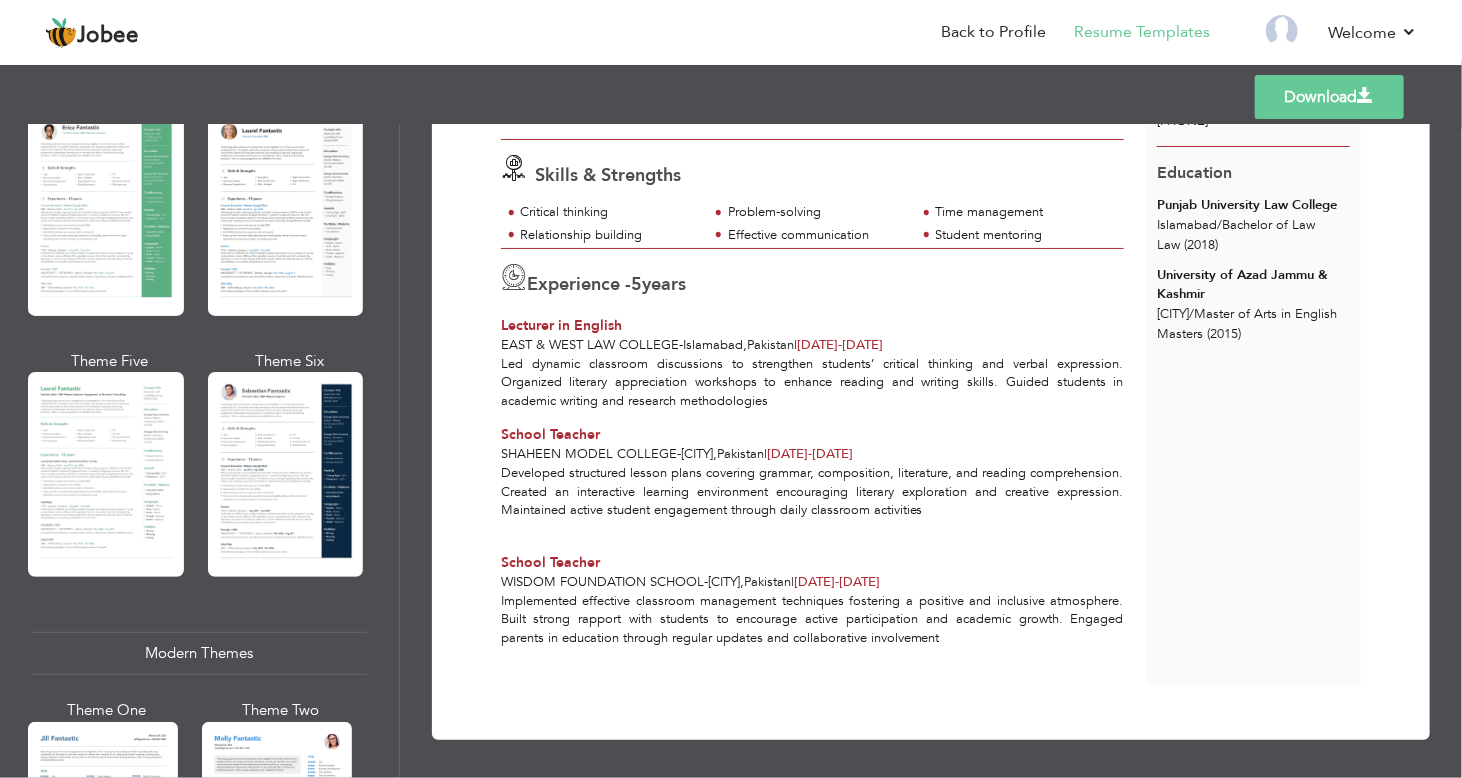 scroll, scrollTop: 418, scrollLeft: 0, axis: vertical 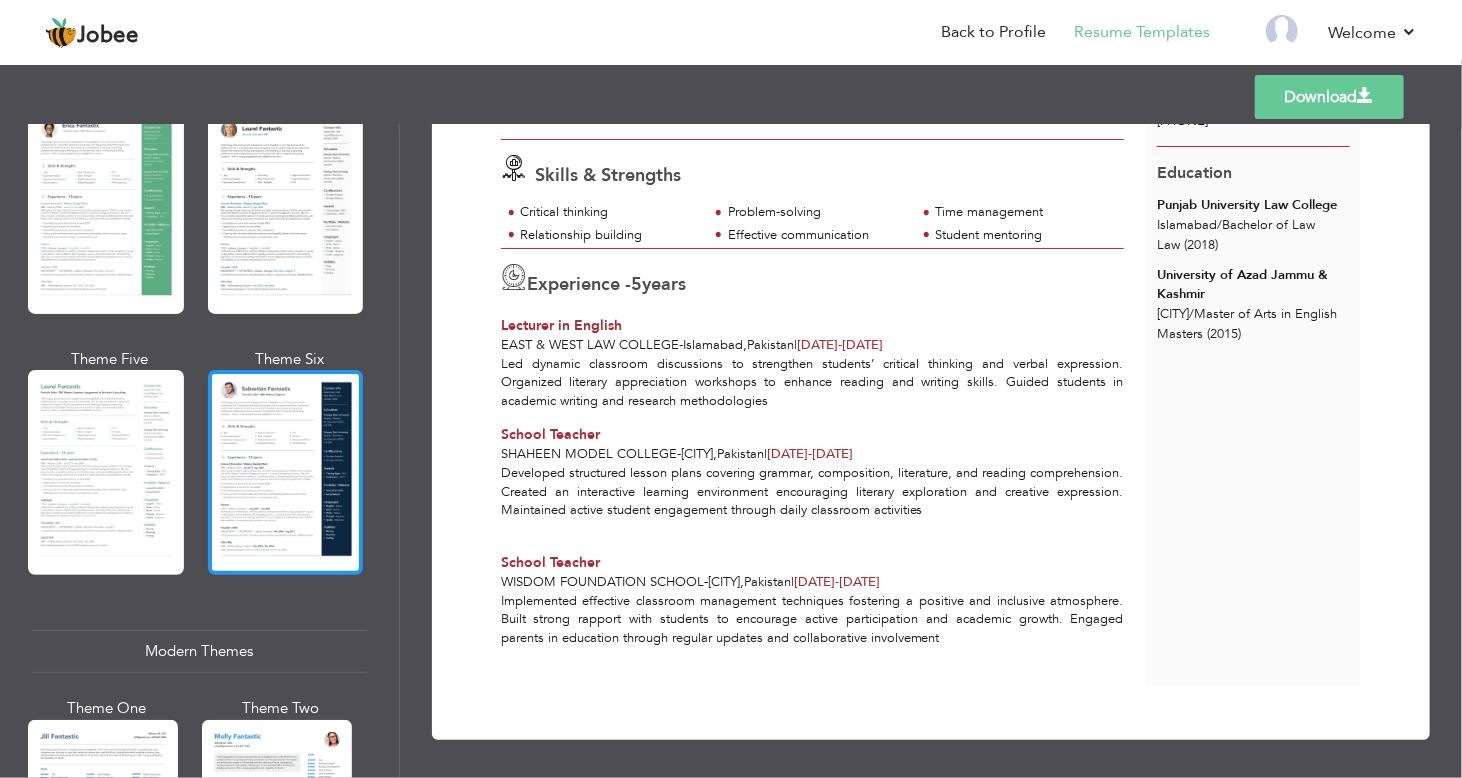 click at bounding box center [286, 472] 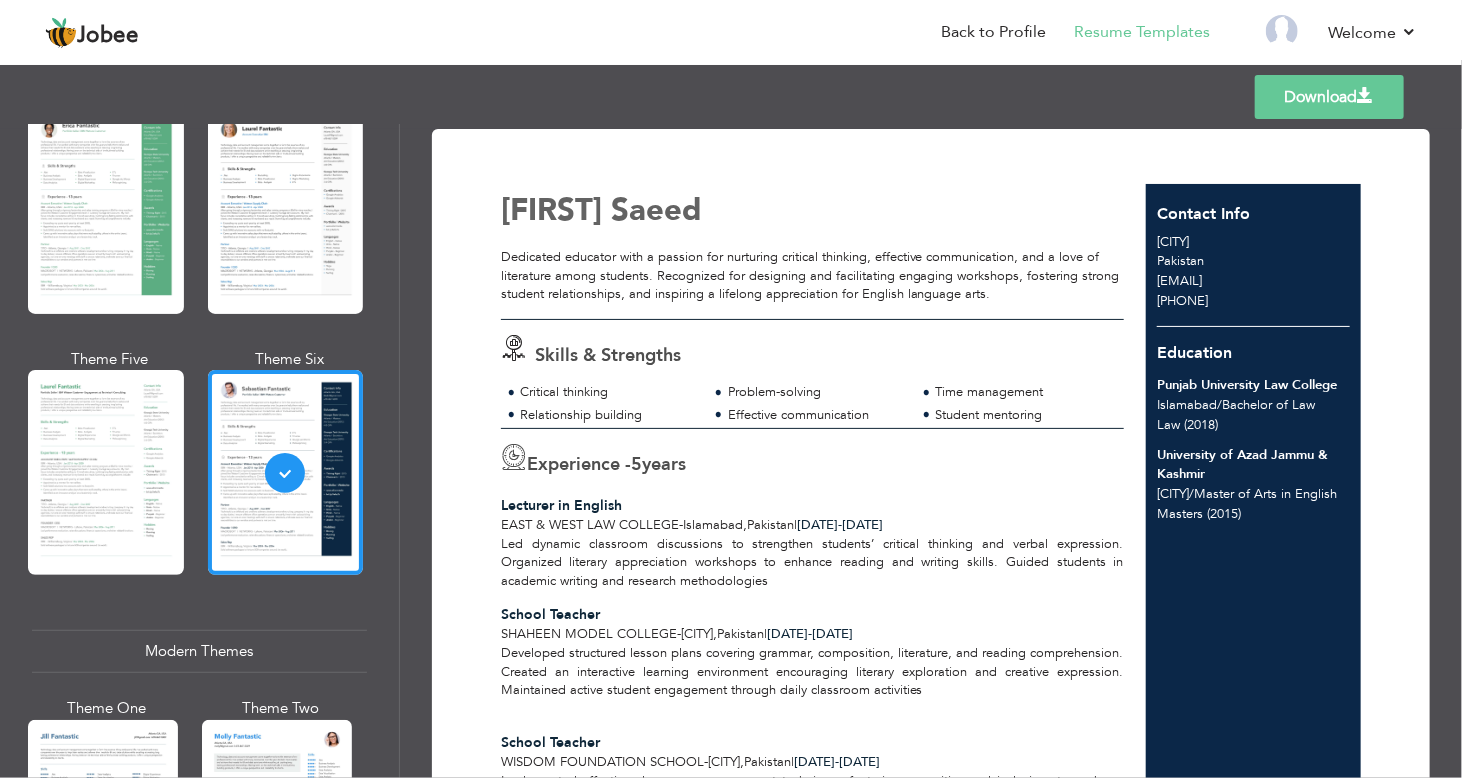 scroll, scrollTop: 46, scrollLeft: 0, axis: vertical 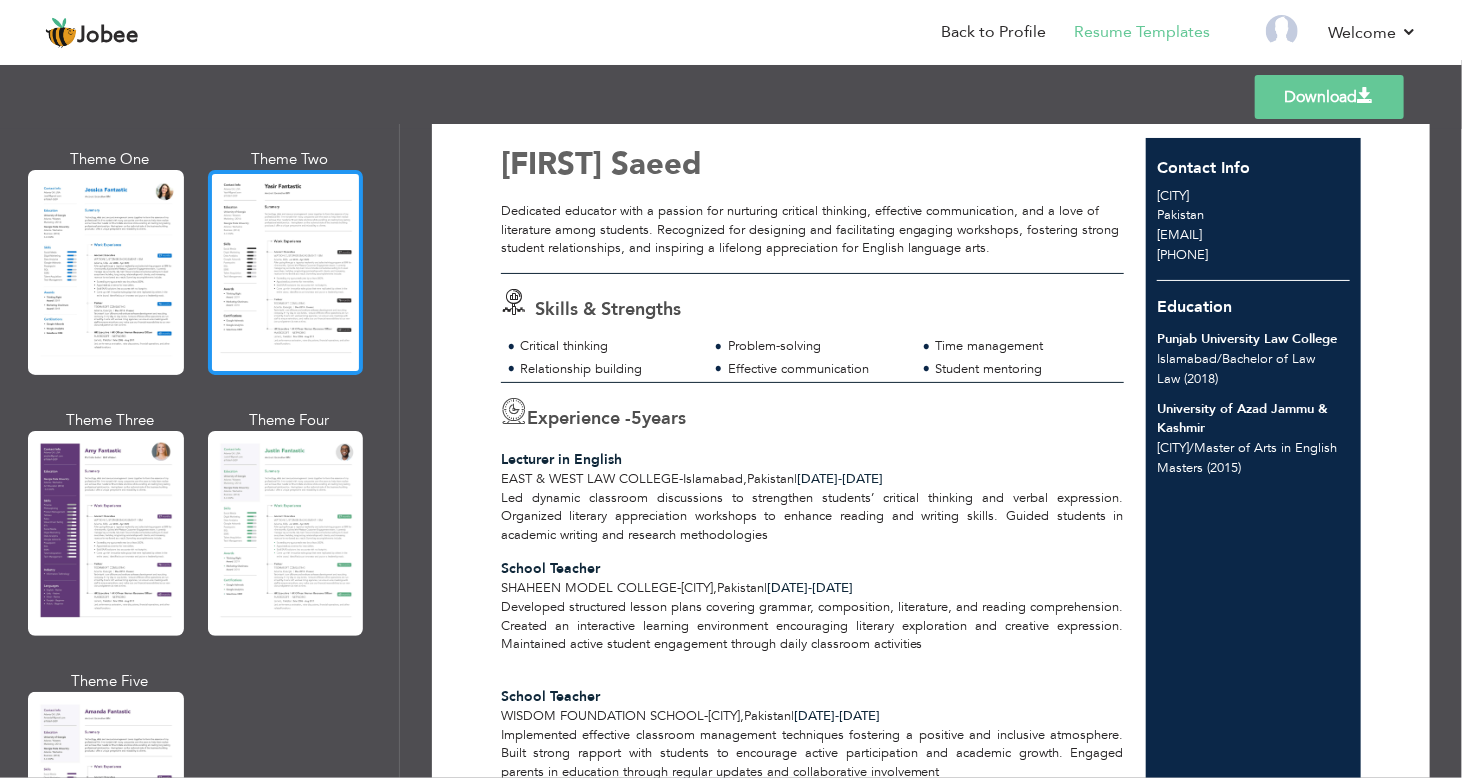 click at bounding box center (286, 272) 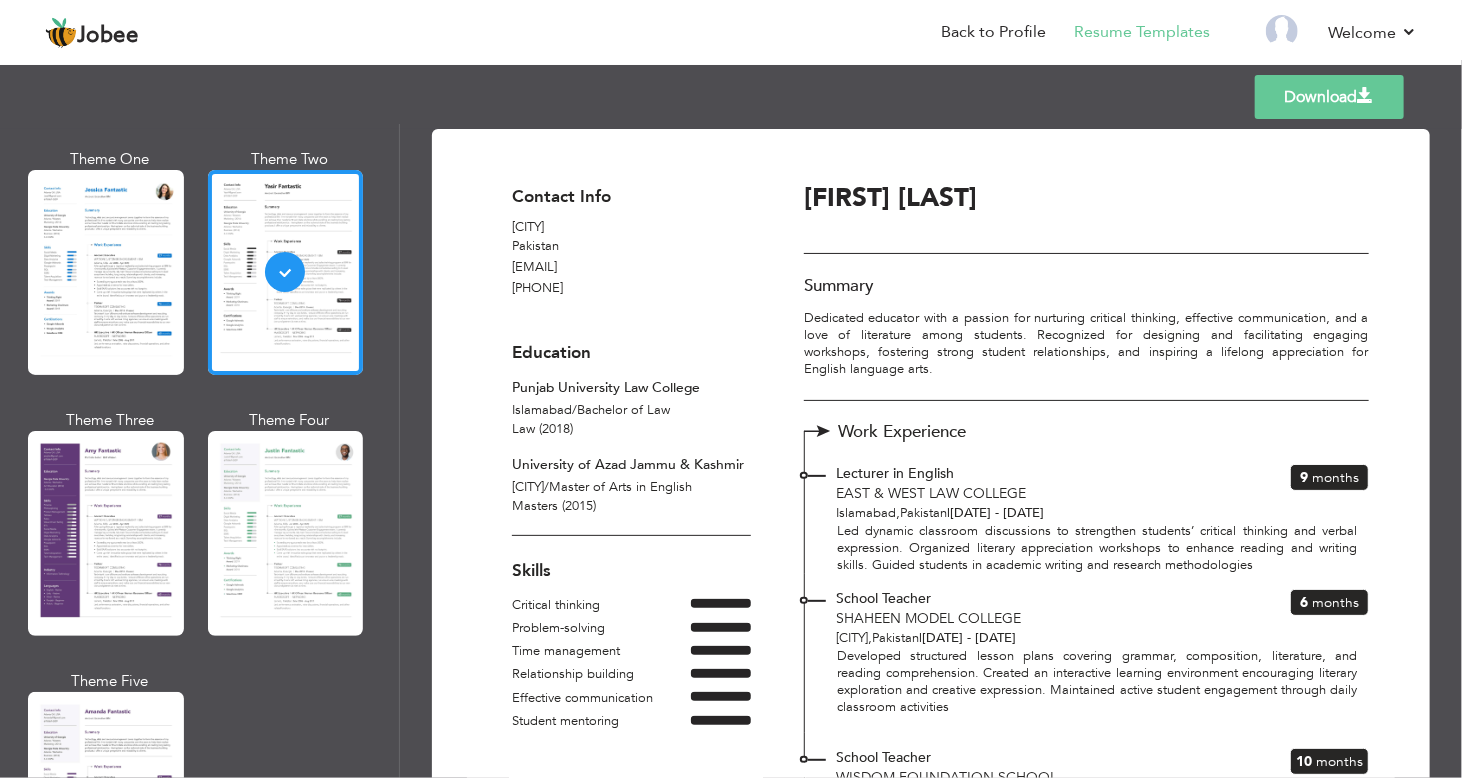 scroll, scrollTop: 228, scrollLeft: 0, axis: vertical 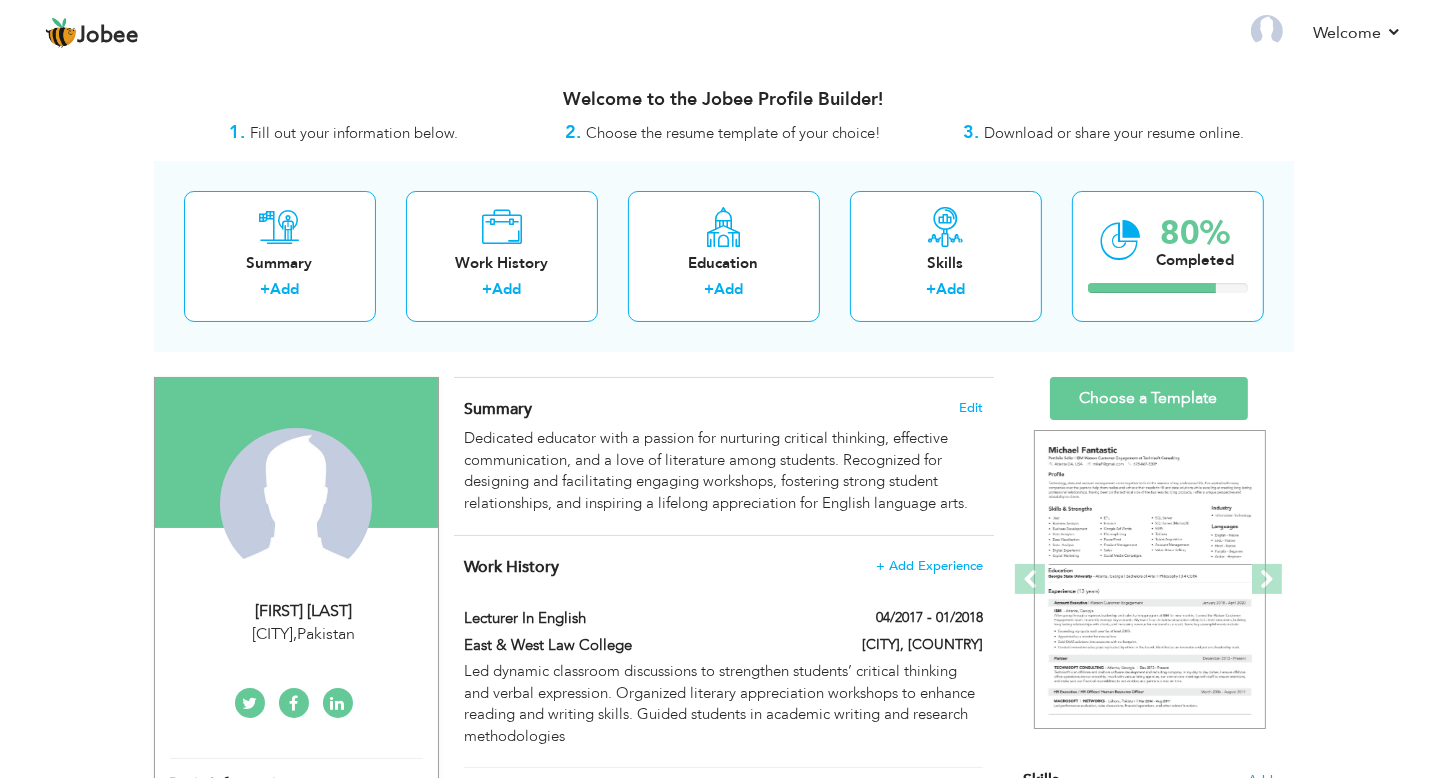 click on "[CITY], [COUNTRY]" at bounding box center (304, 634) 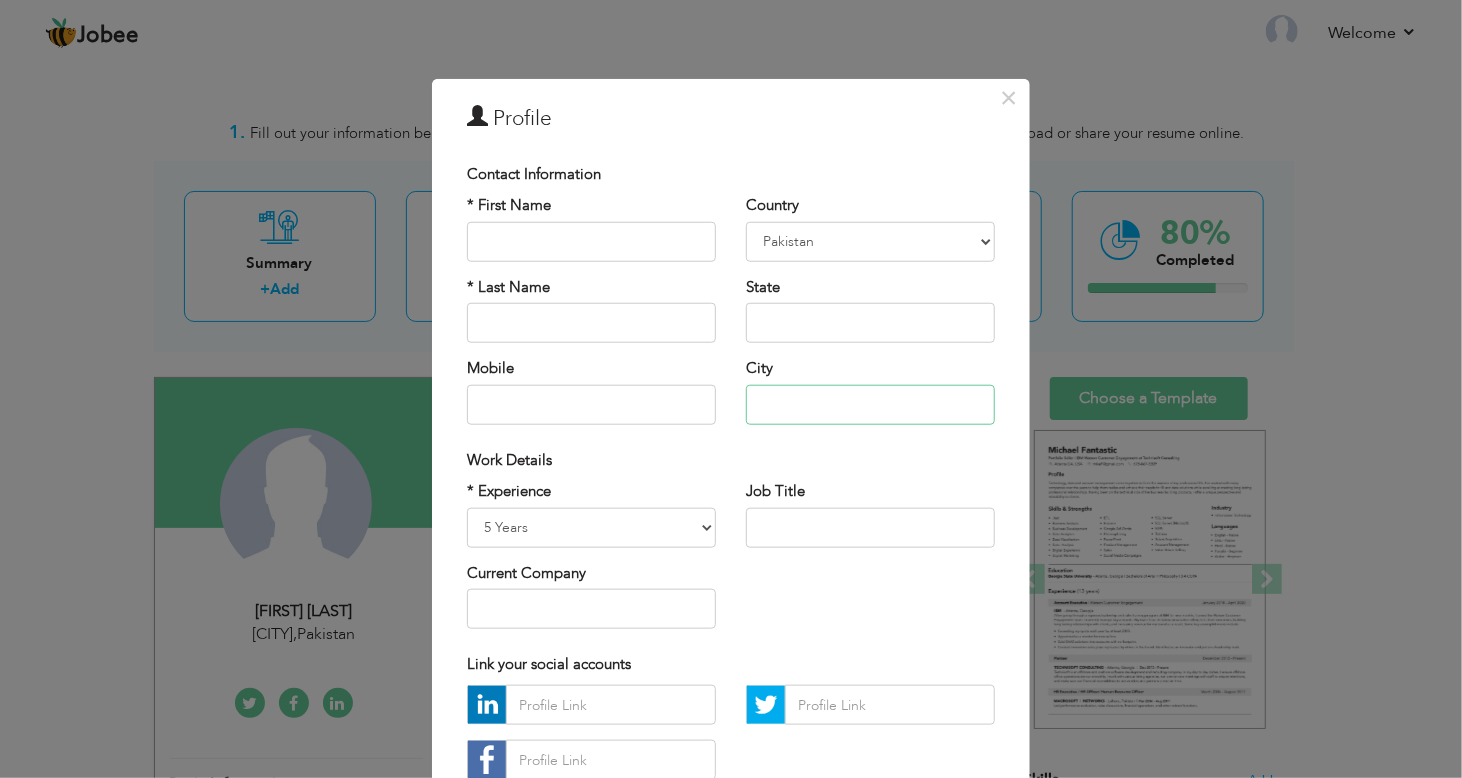 click at bounding box center (870, 404) 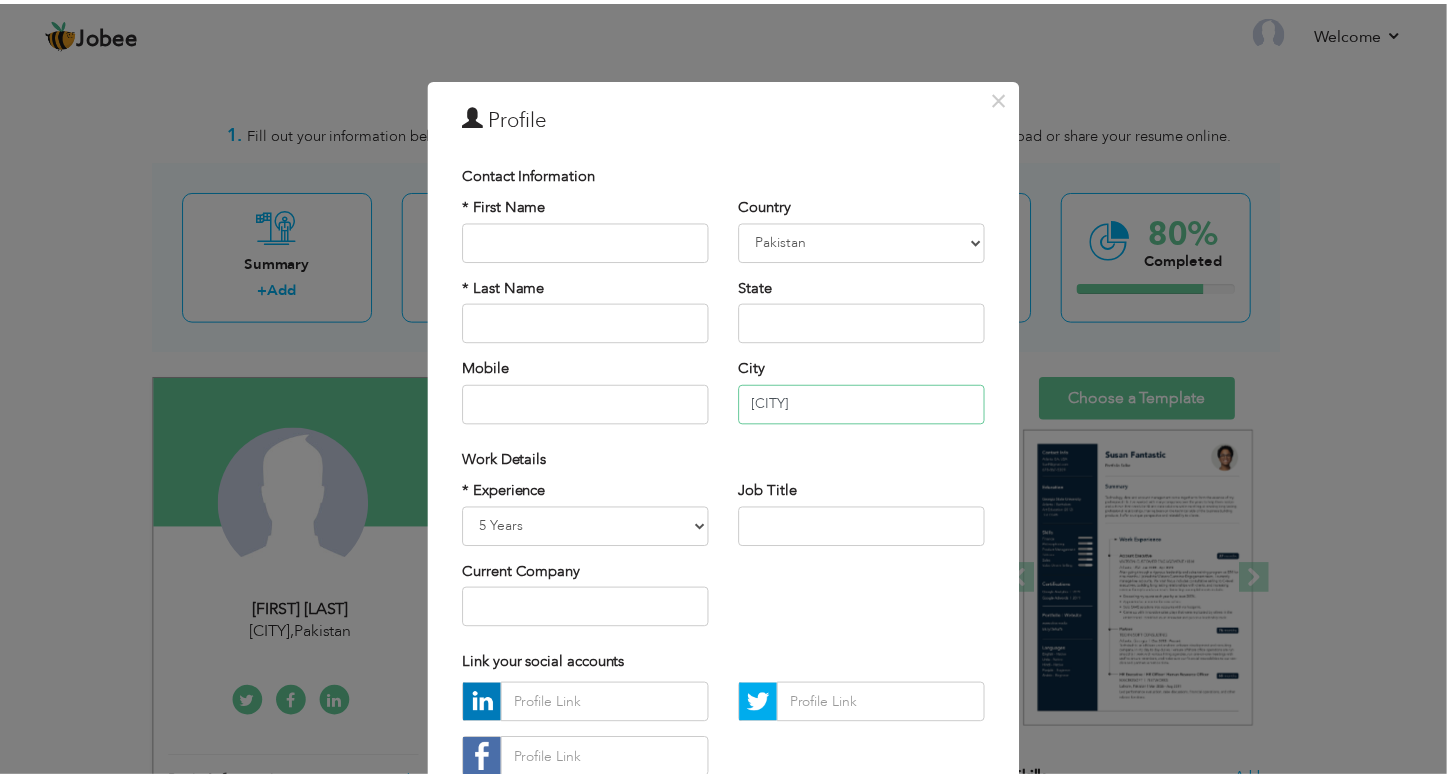 scroll, scrollTop: 138, scrollLeft: 0, axis: vertical 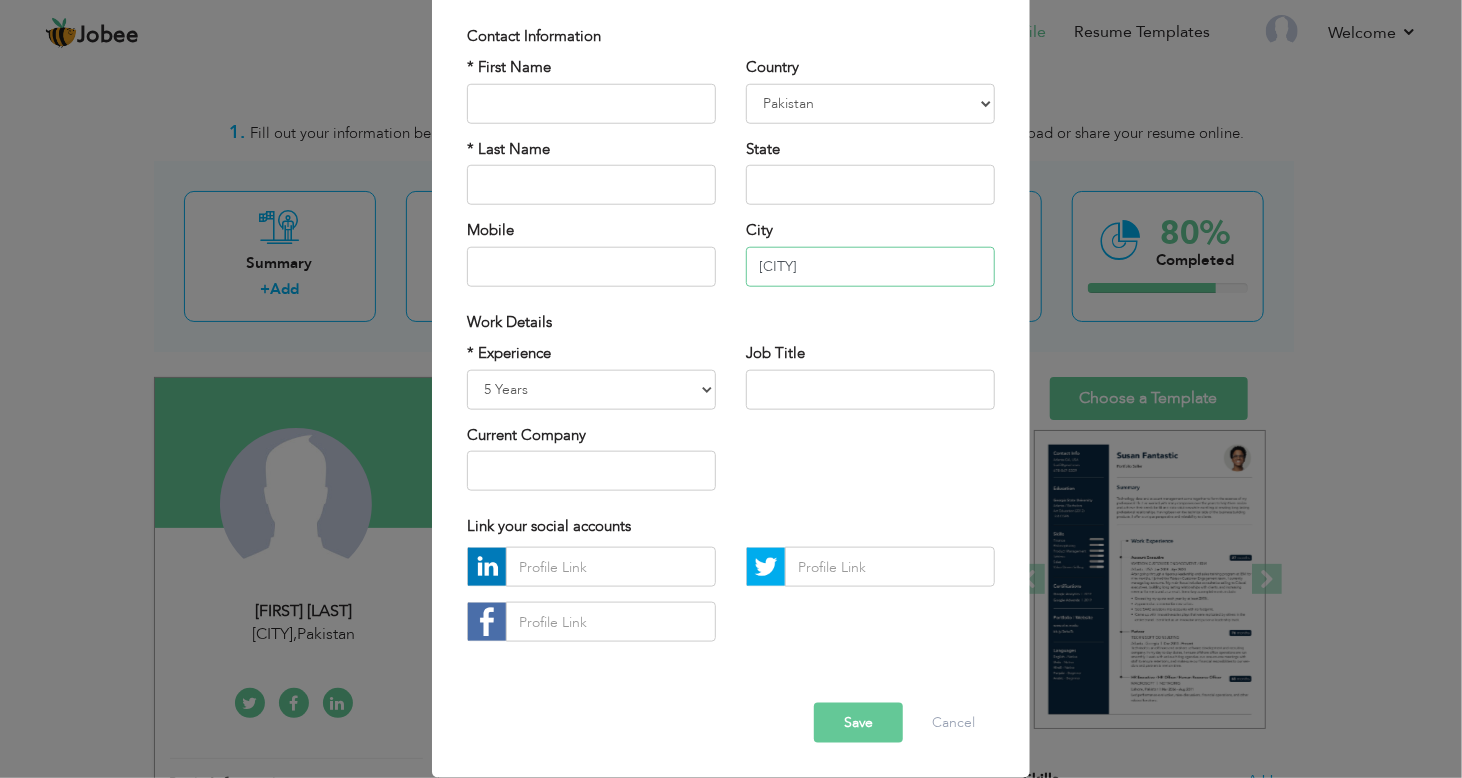 type on "[CITY]" 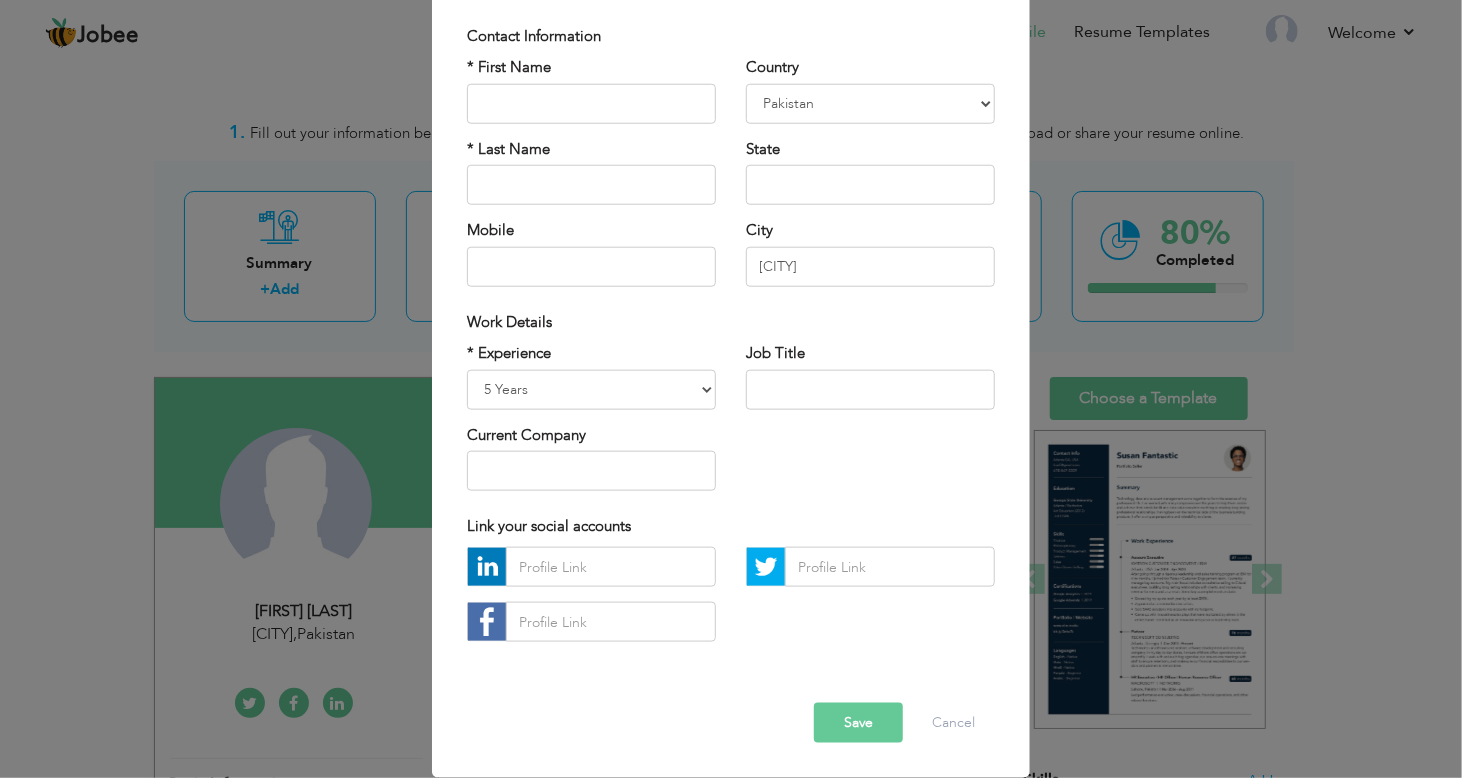 click on "Save" at bounding box center (858, 723) 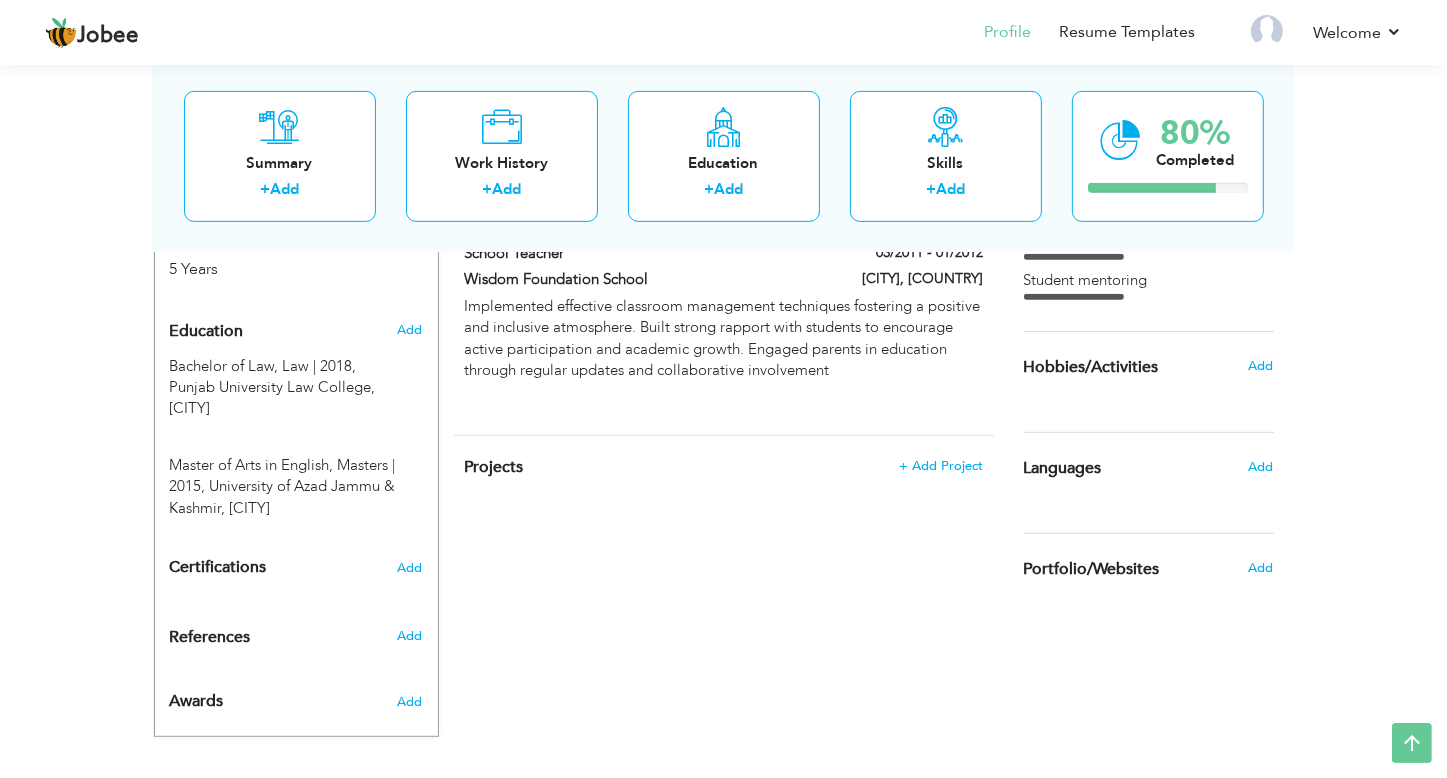 scroll, scrollTop: 756, scrollLeft: 0, axis: vertical 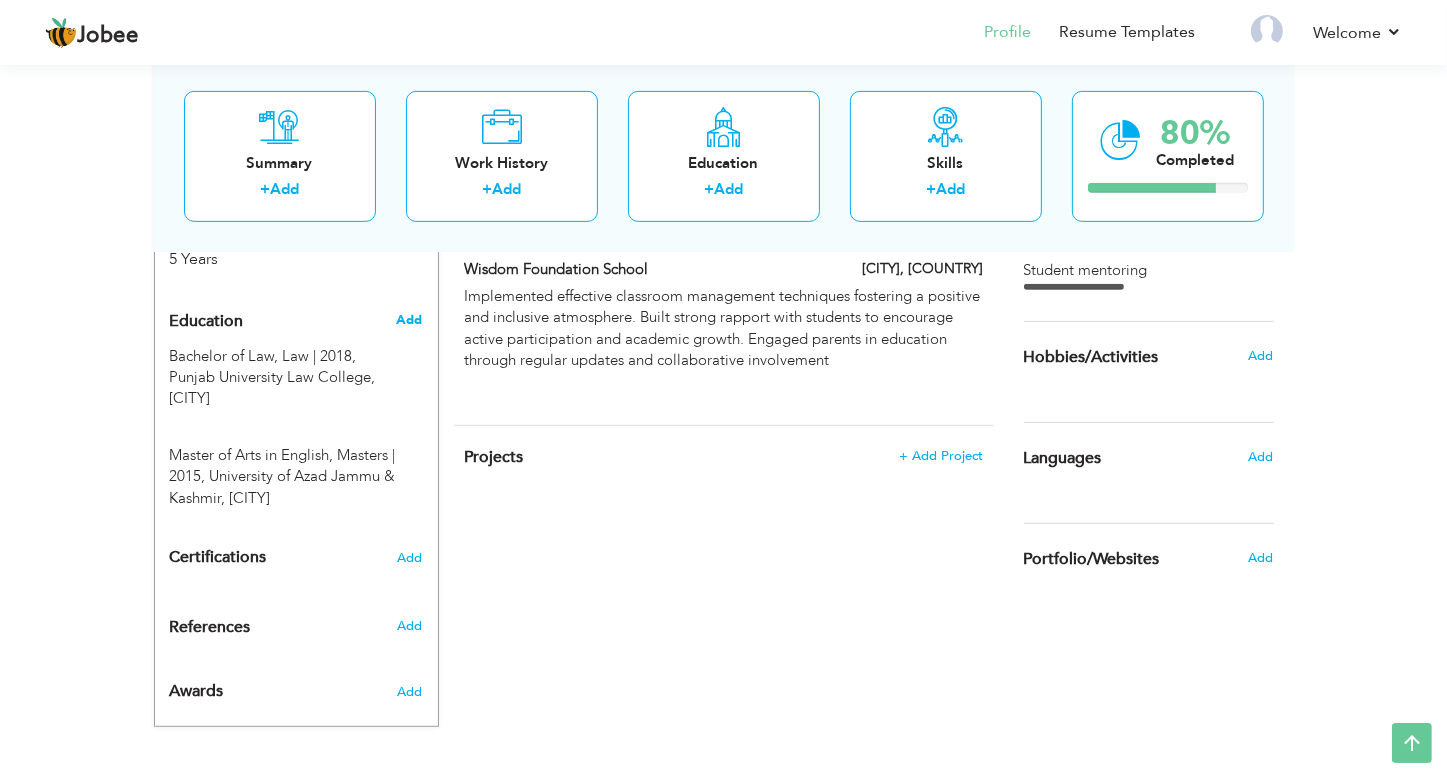 click on "Add" at bounding box center (409, 320) 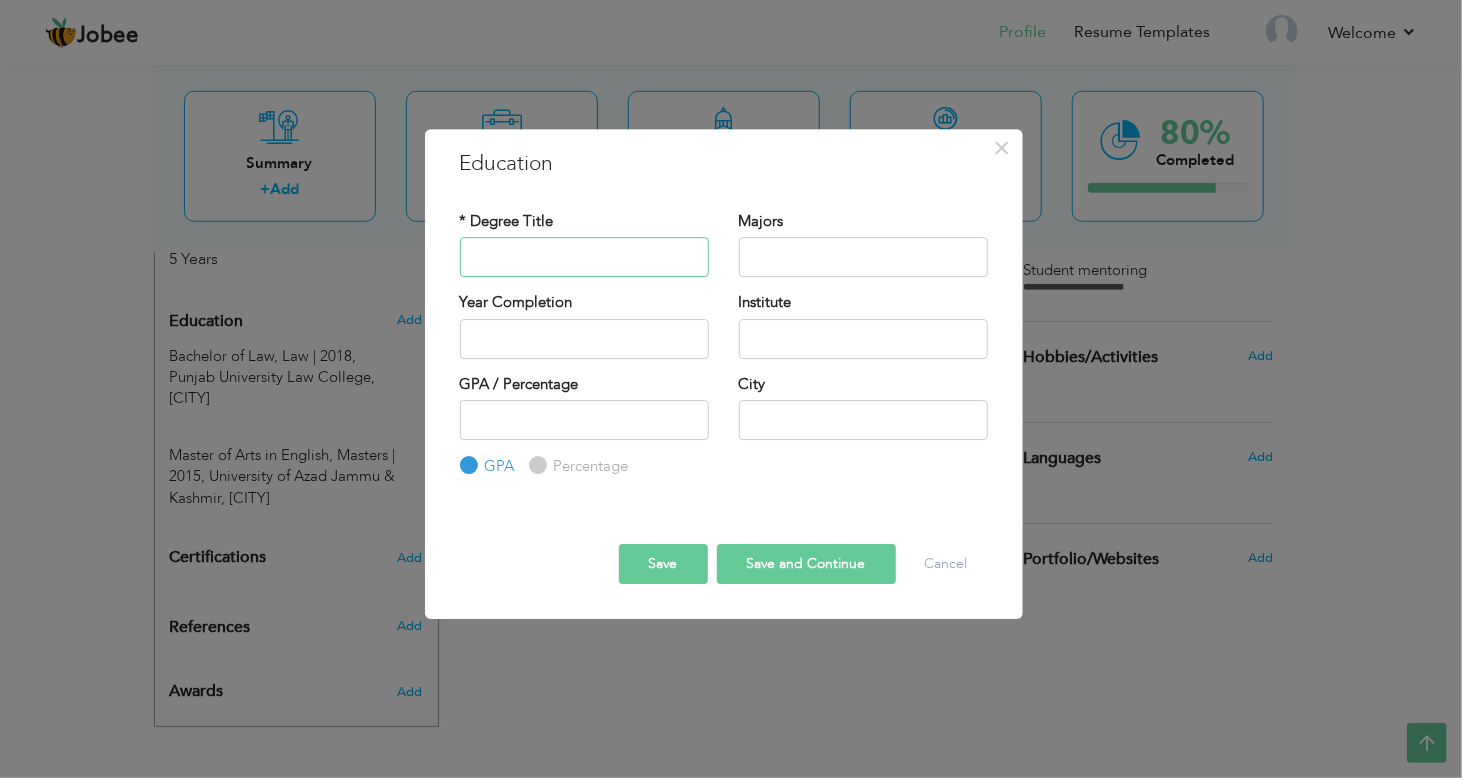 click at bounding box center [584, 257] 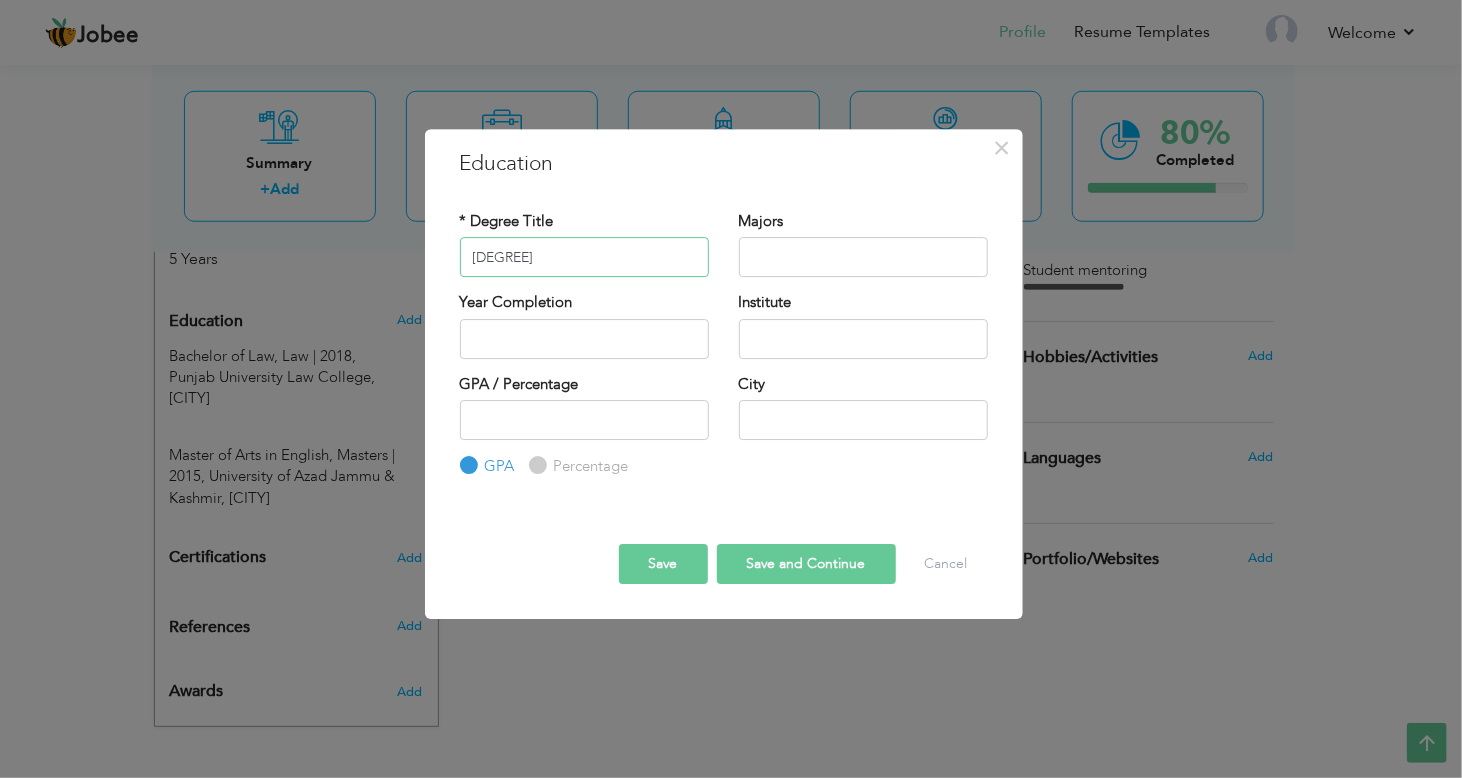 type on "bachelor" 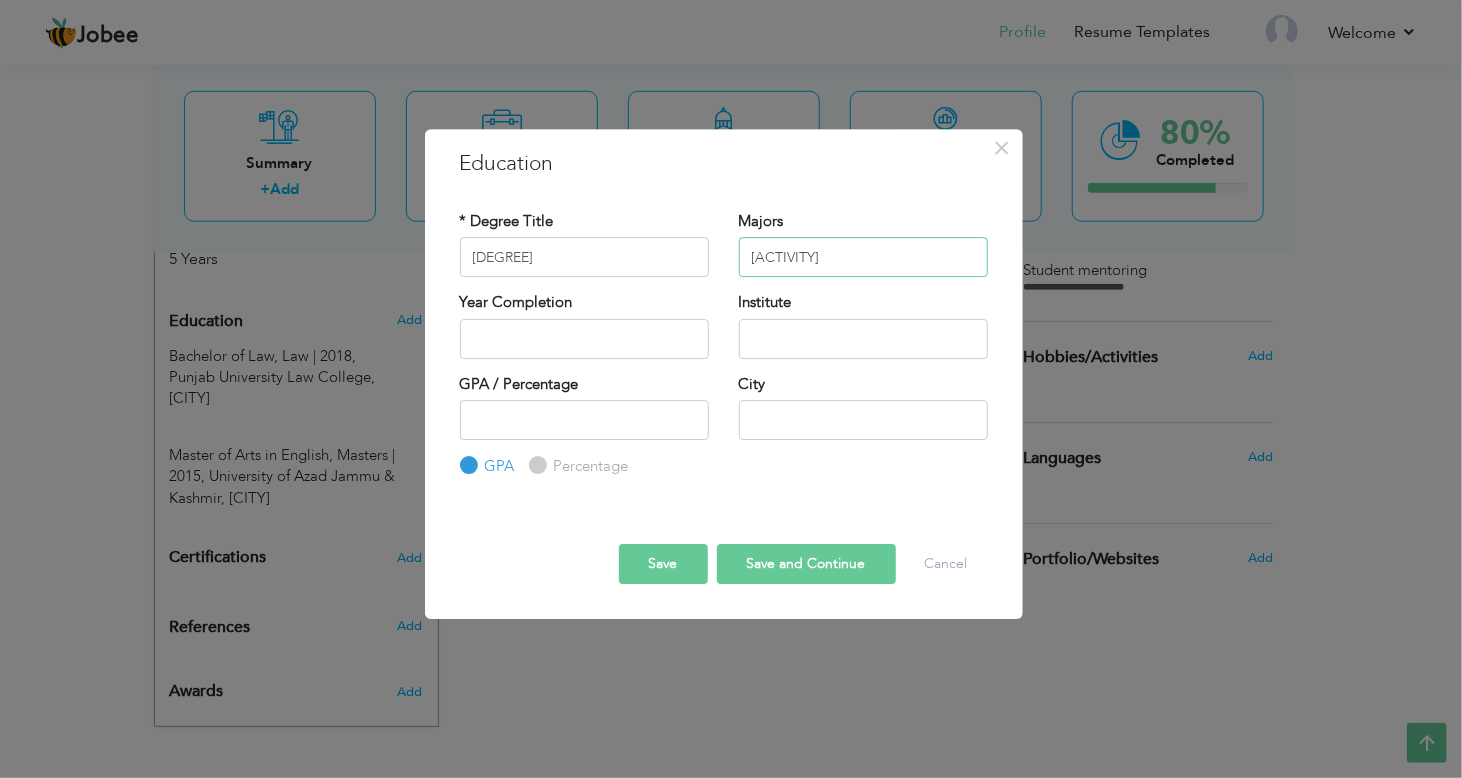 click on "Psycolo" at bounding box center (863, 257) 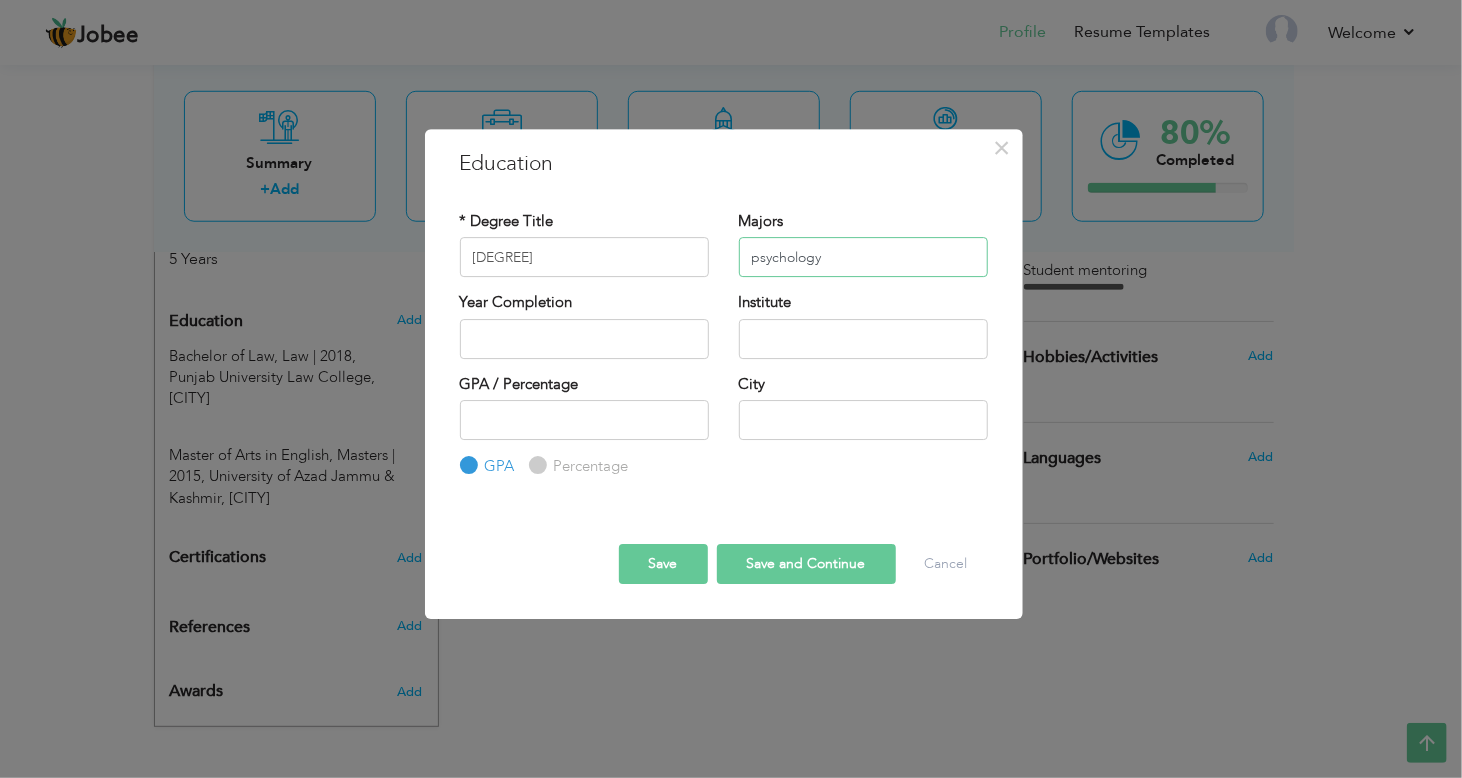 type on "psychology" 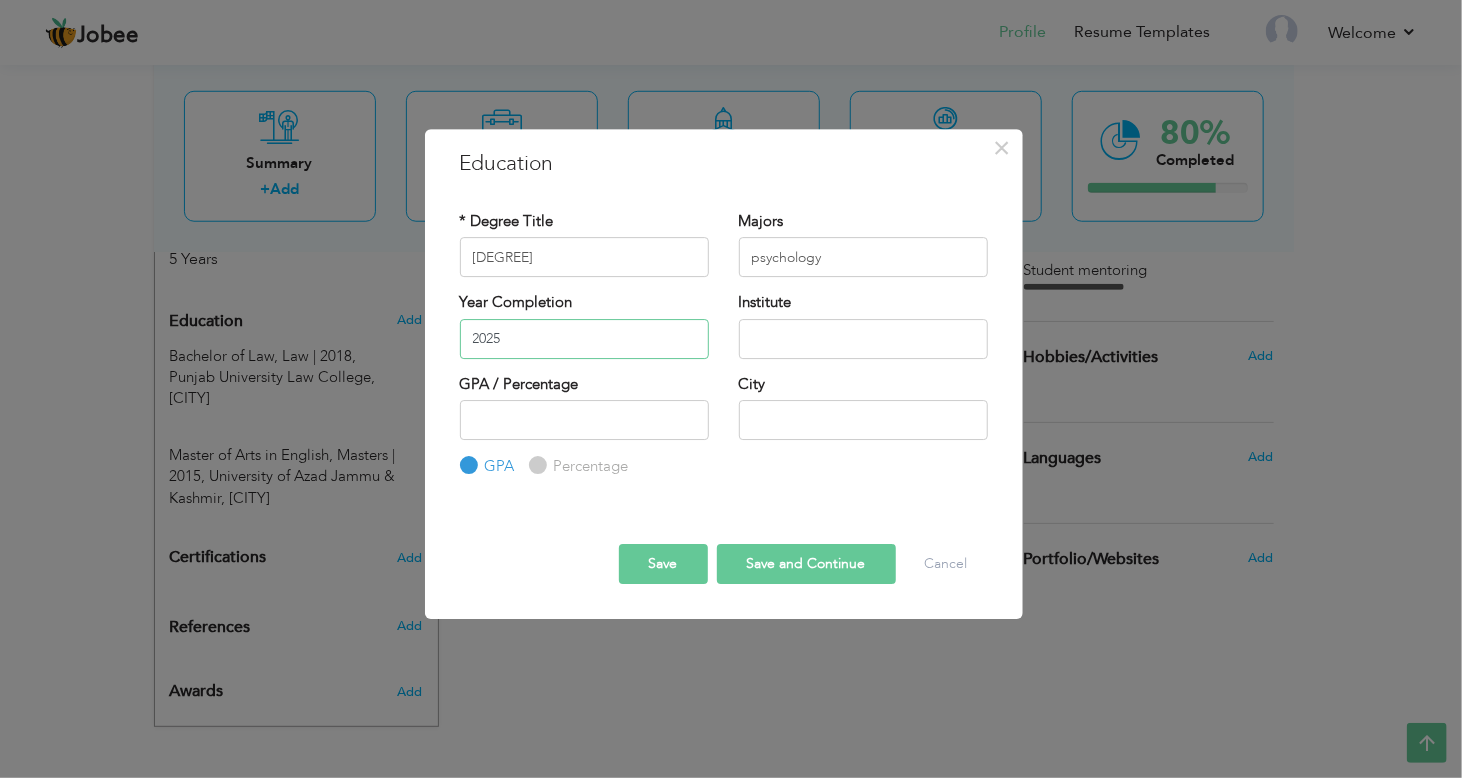 click on "2025" at bounding box center [584, 339] 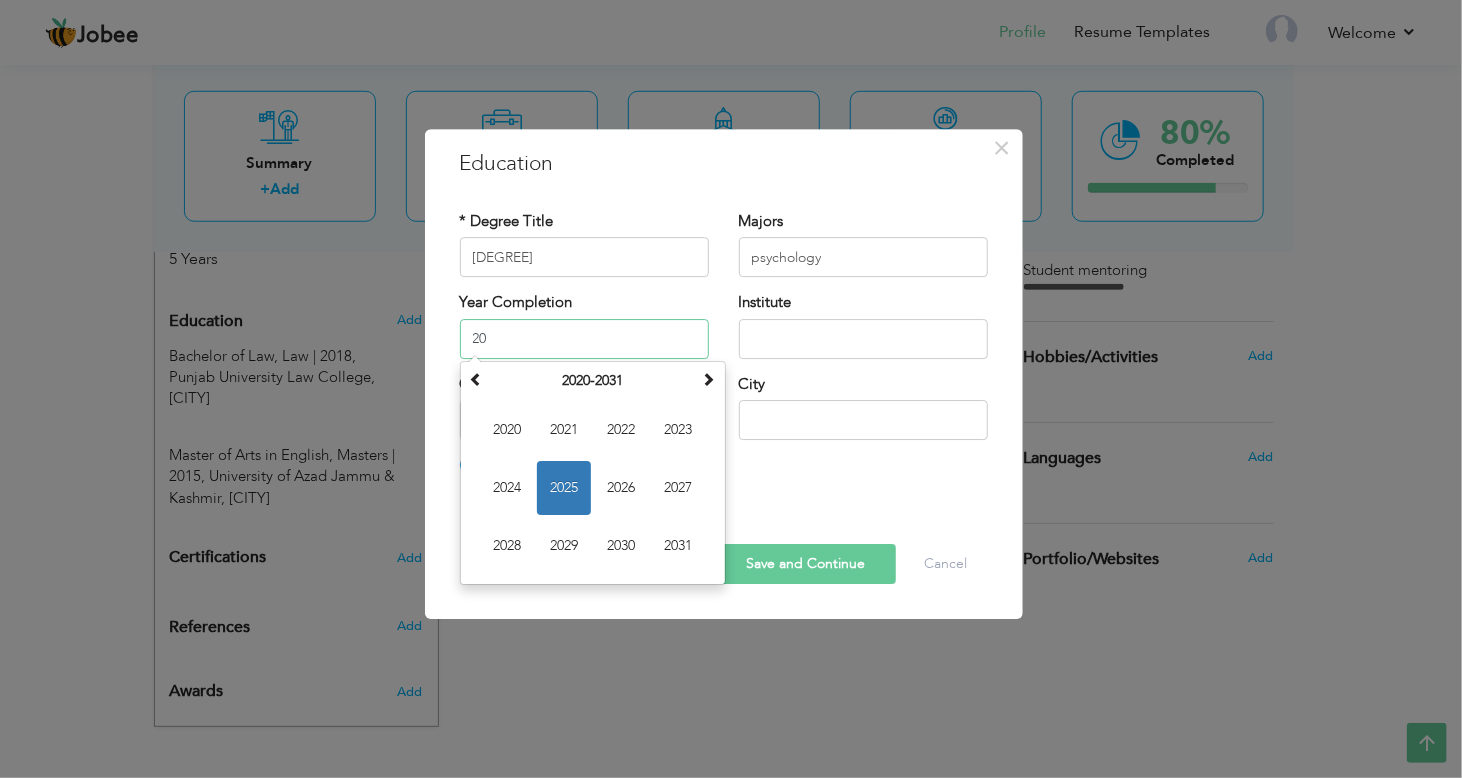 type on "2" 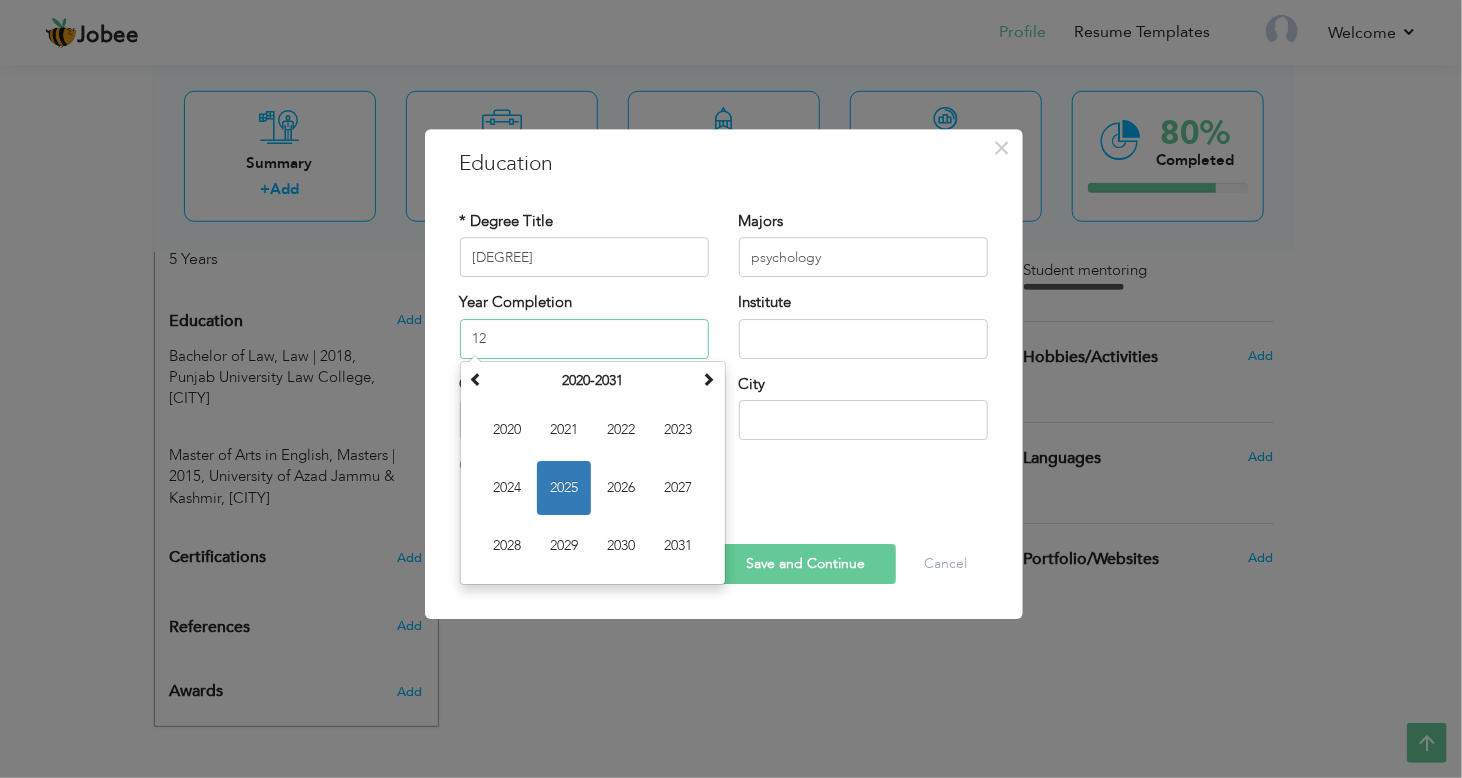 type on "1" 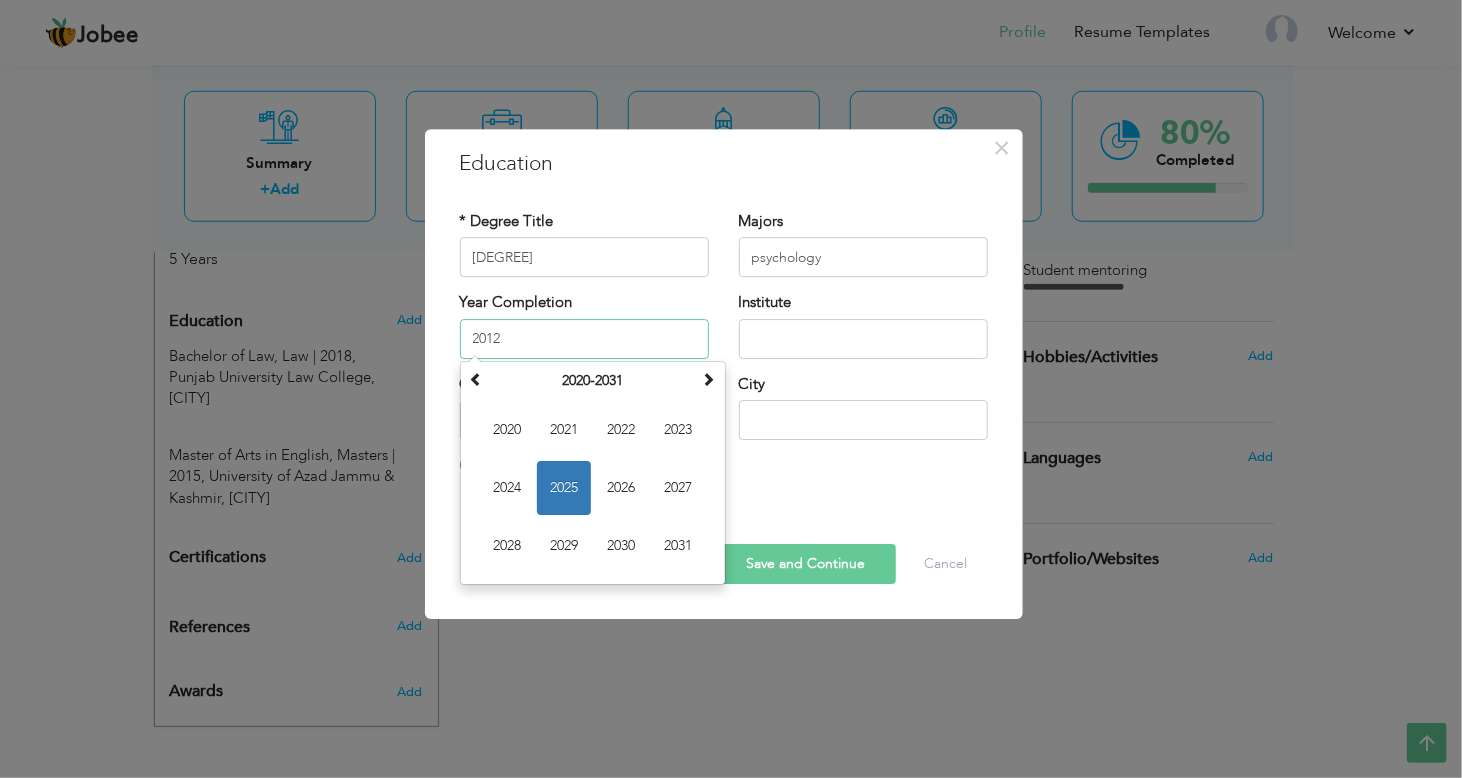 type on "2012" 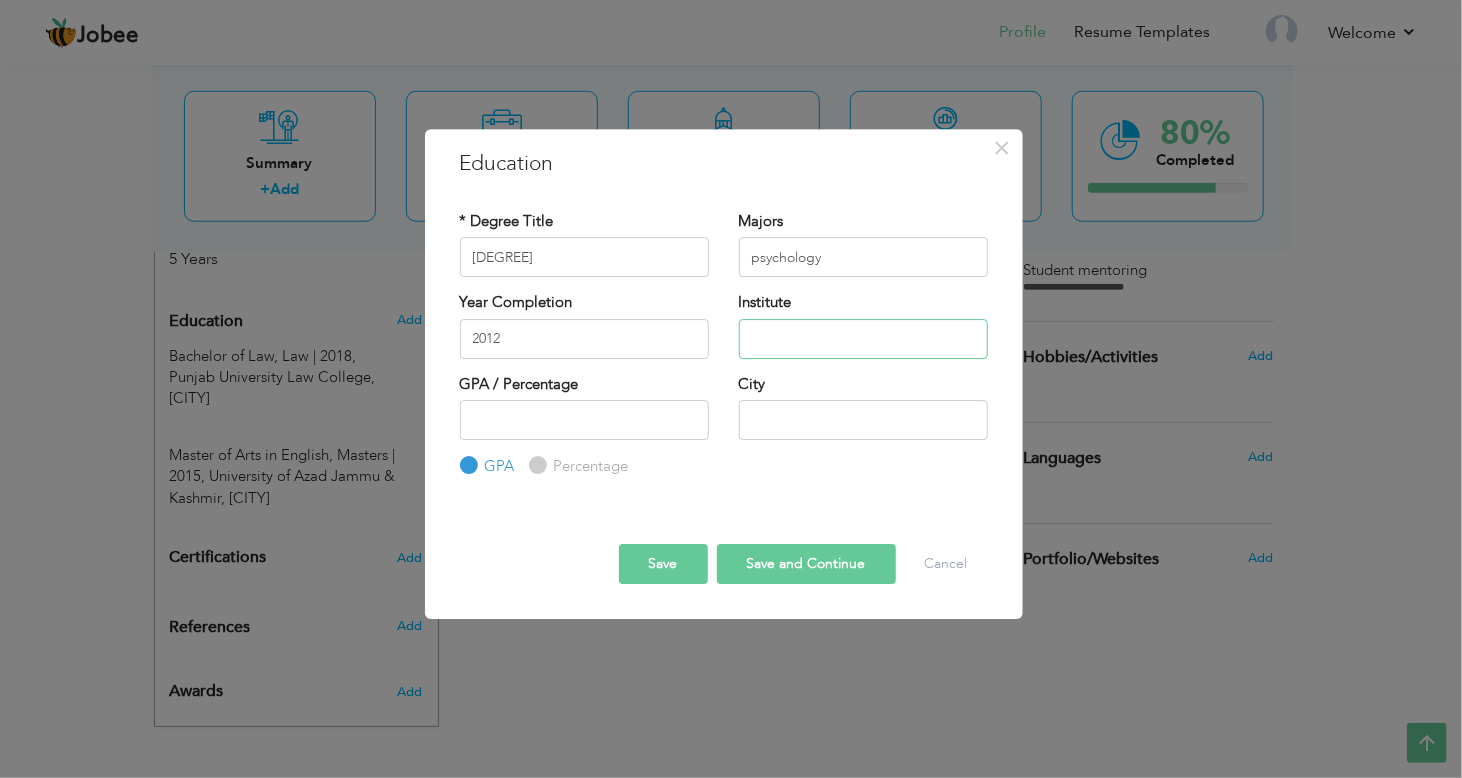 click at bounding box center (863, 339) 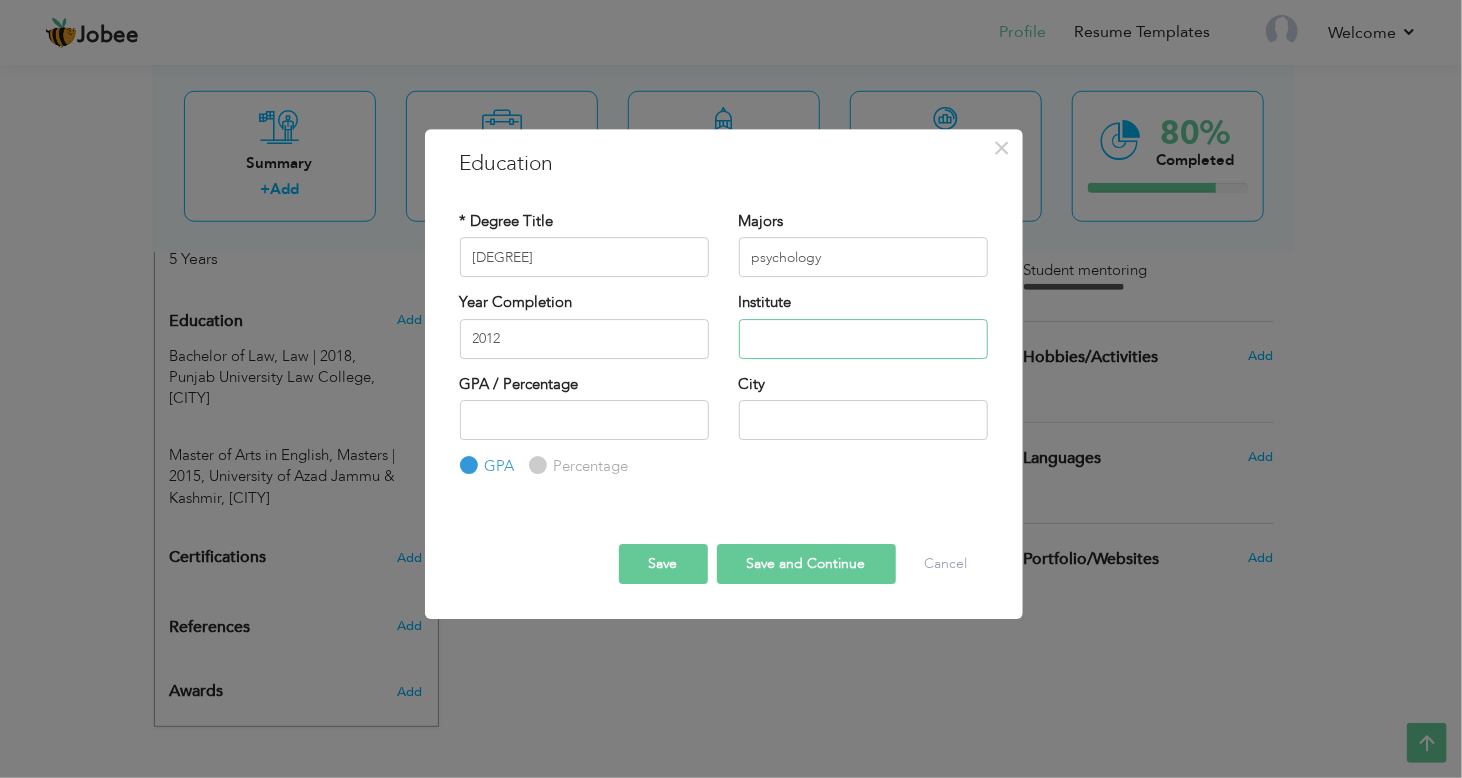 type on "University of Azad Jammu & Kashmir" 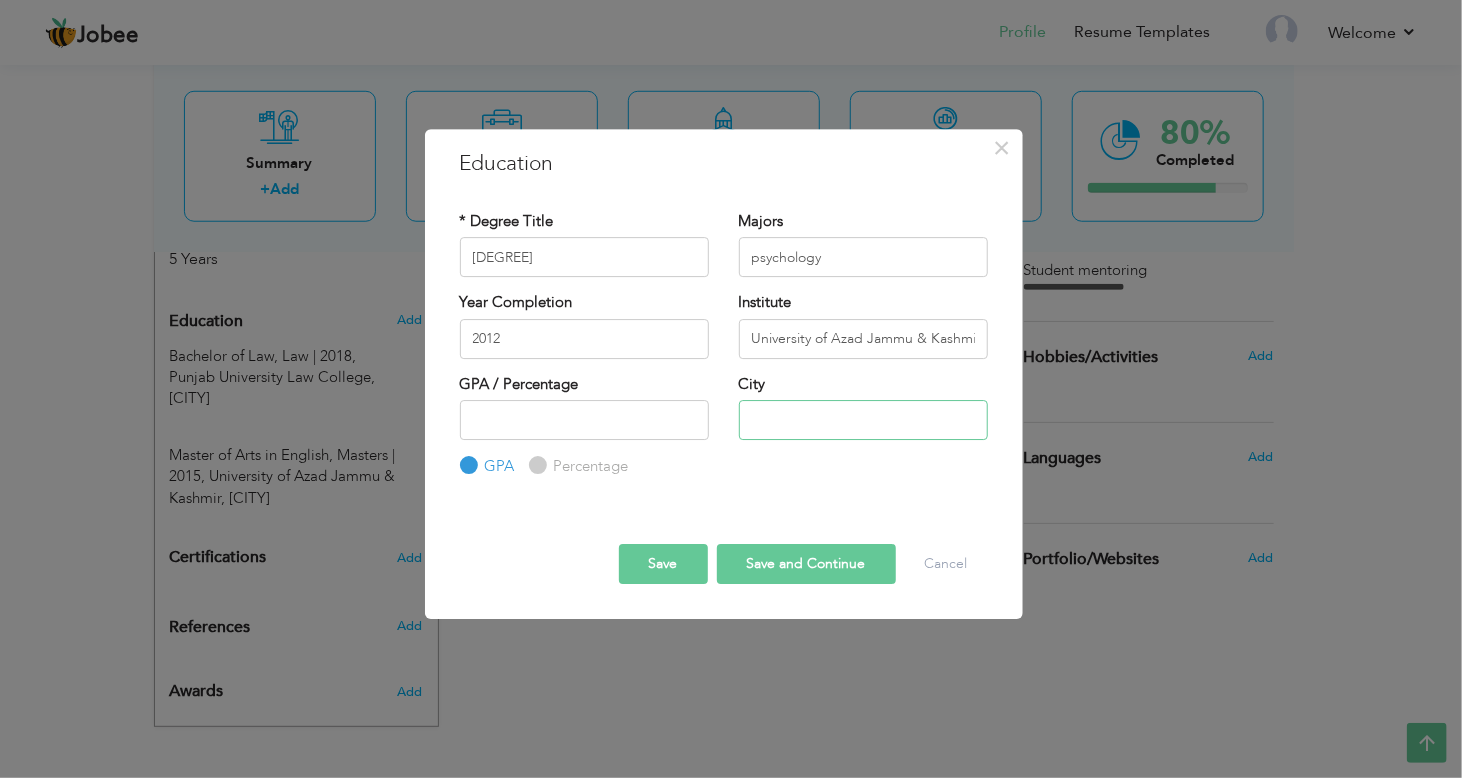click at bounding box center [863, 420] 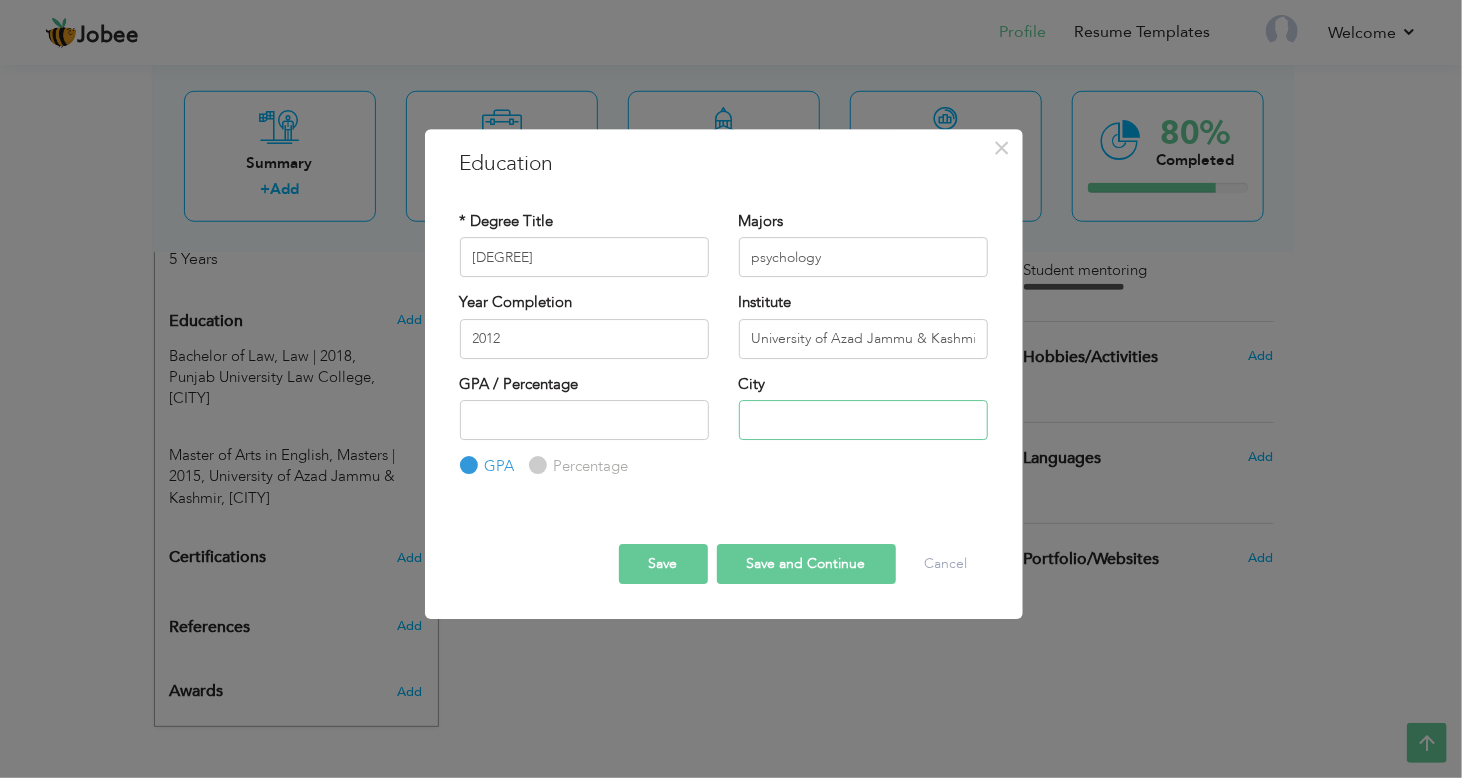 type on "Muzaffarabad" 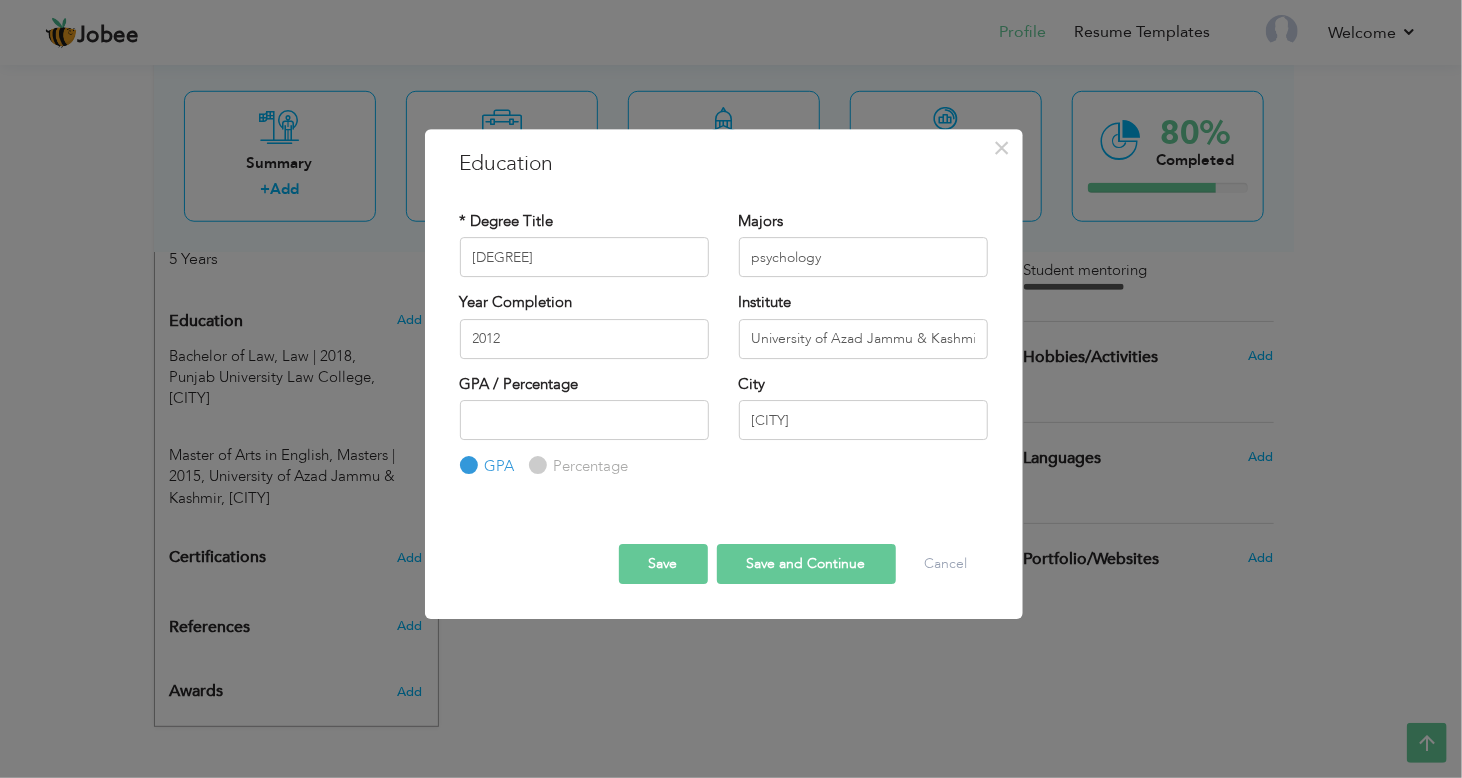 click on "Save and Continue" at bounding box center (806, 564) 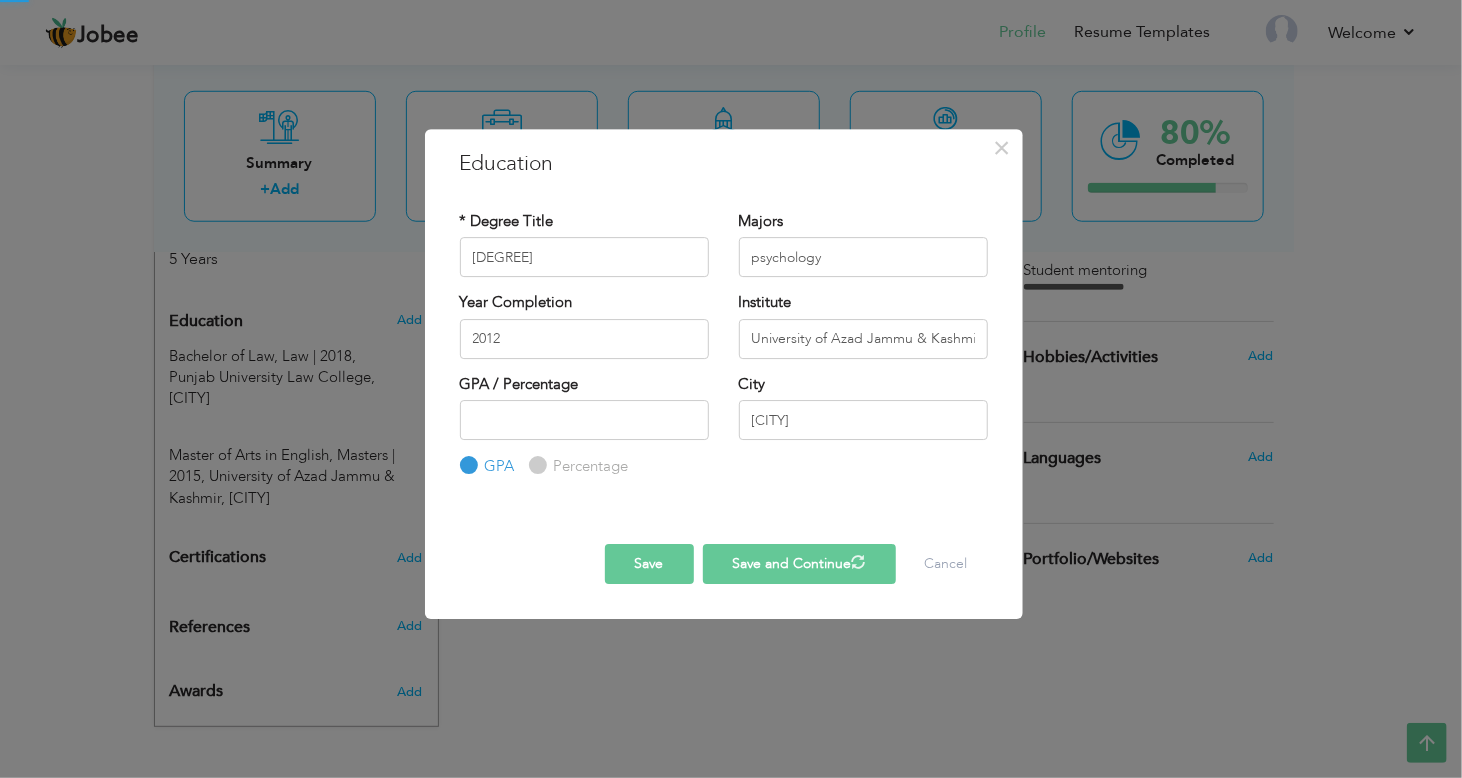 type 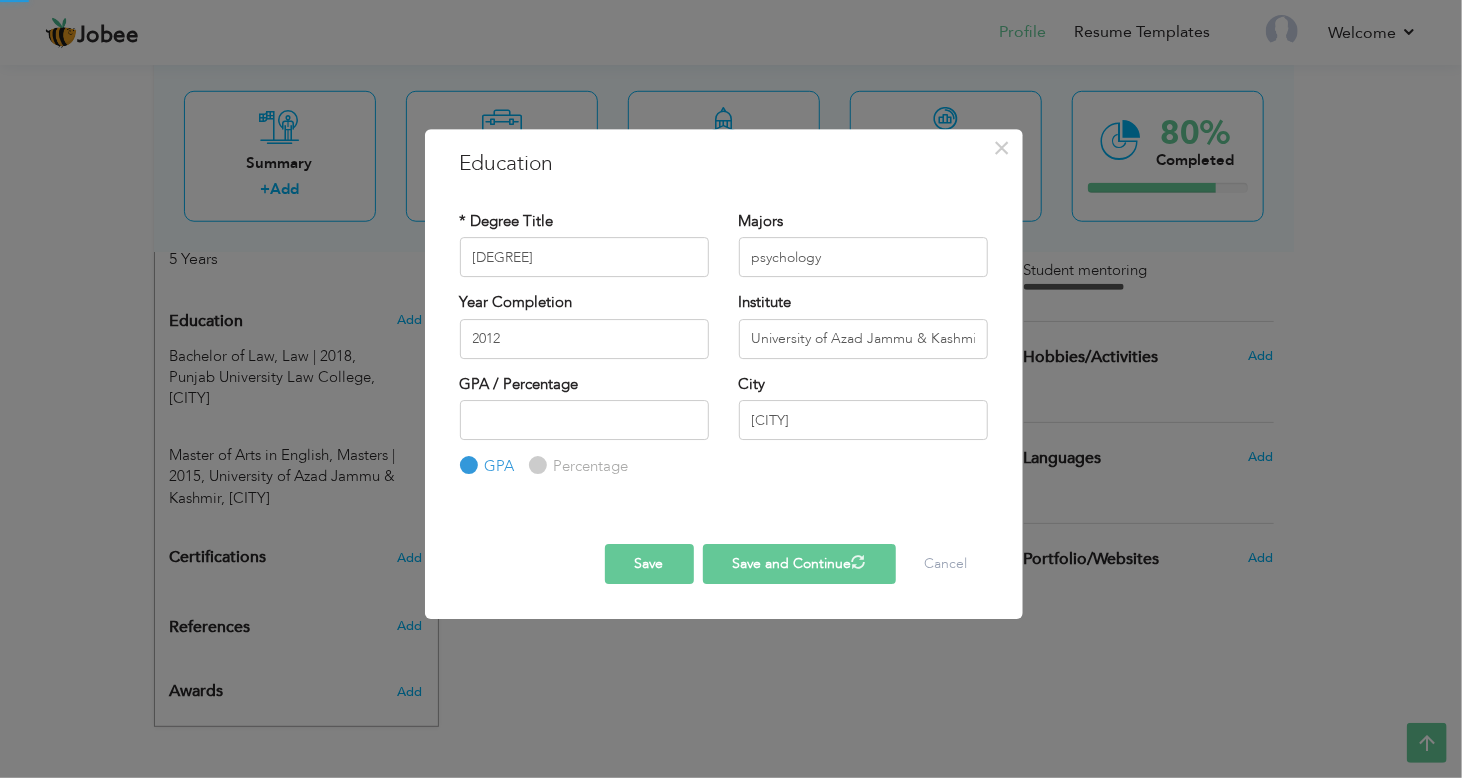 type 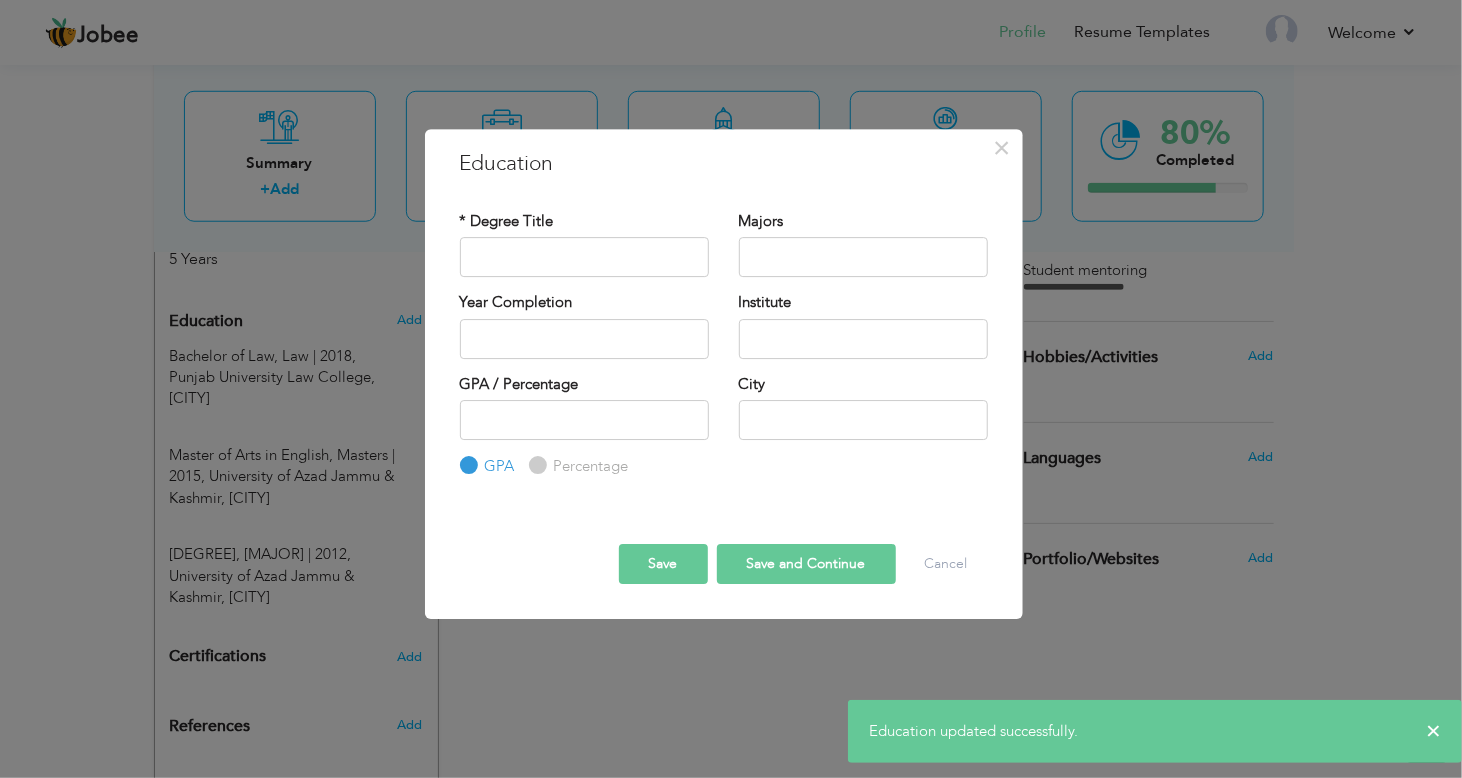 click on "Save" at bounding box center (663, 564) 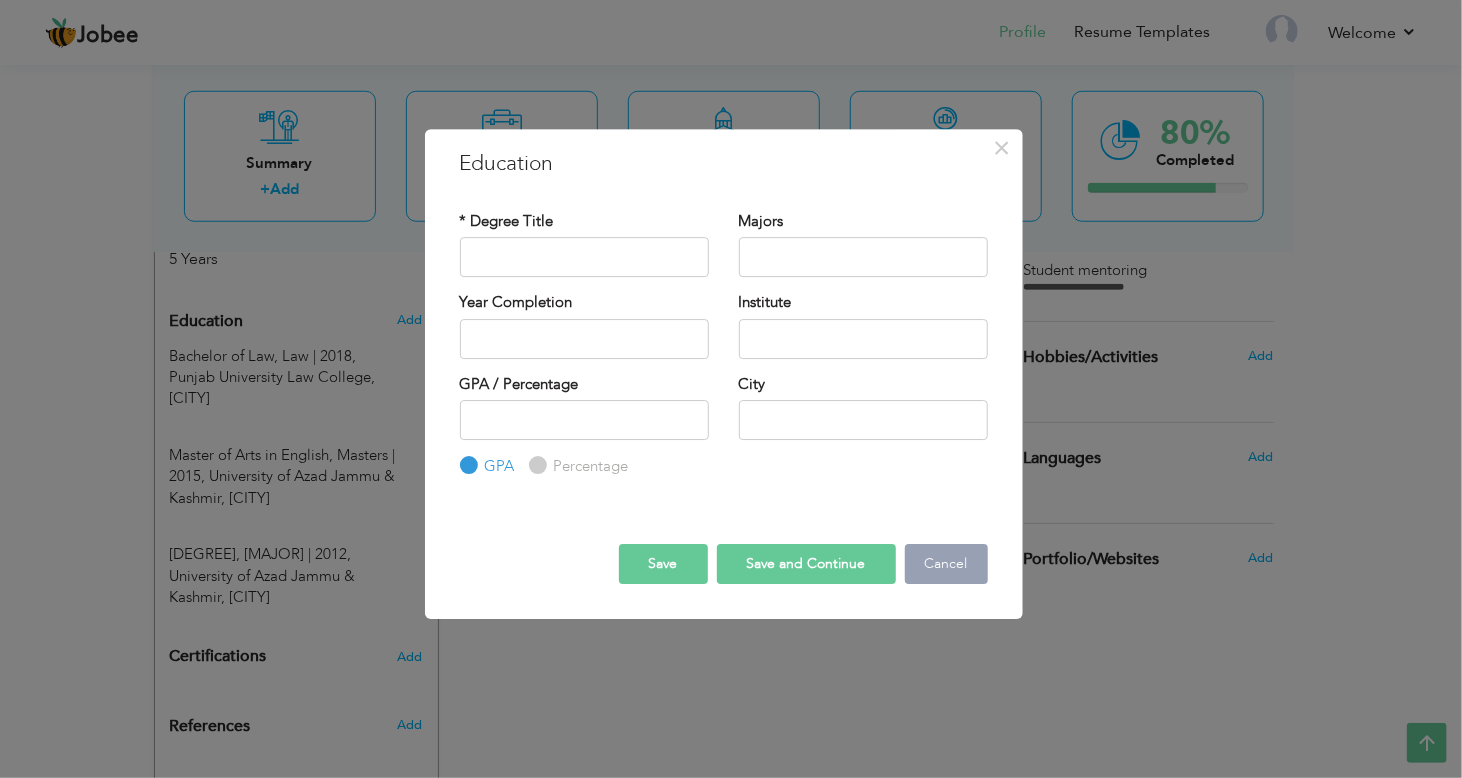click on "Cancel" at bounding box center [946, 564] 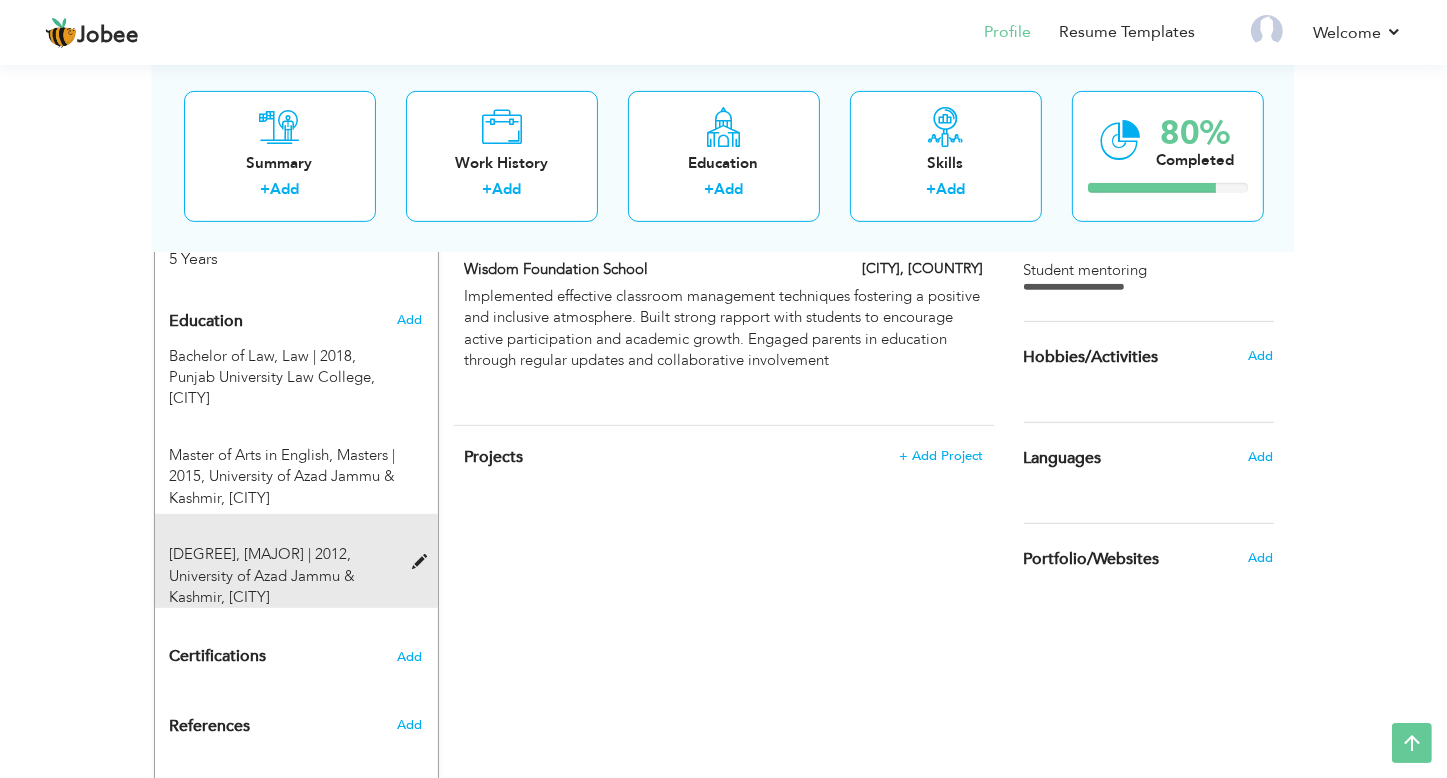 click at bounding box center (424, 562) 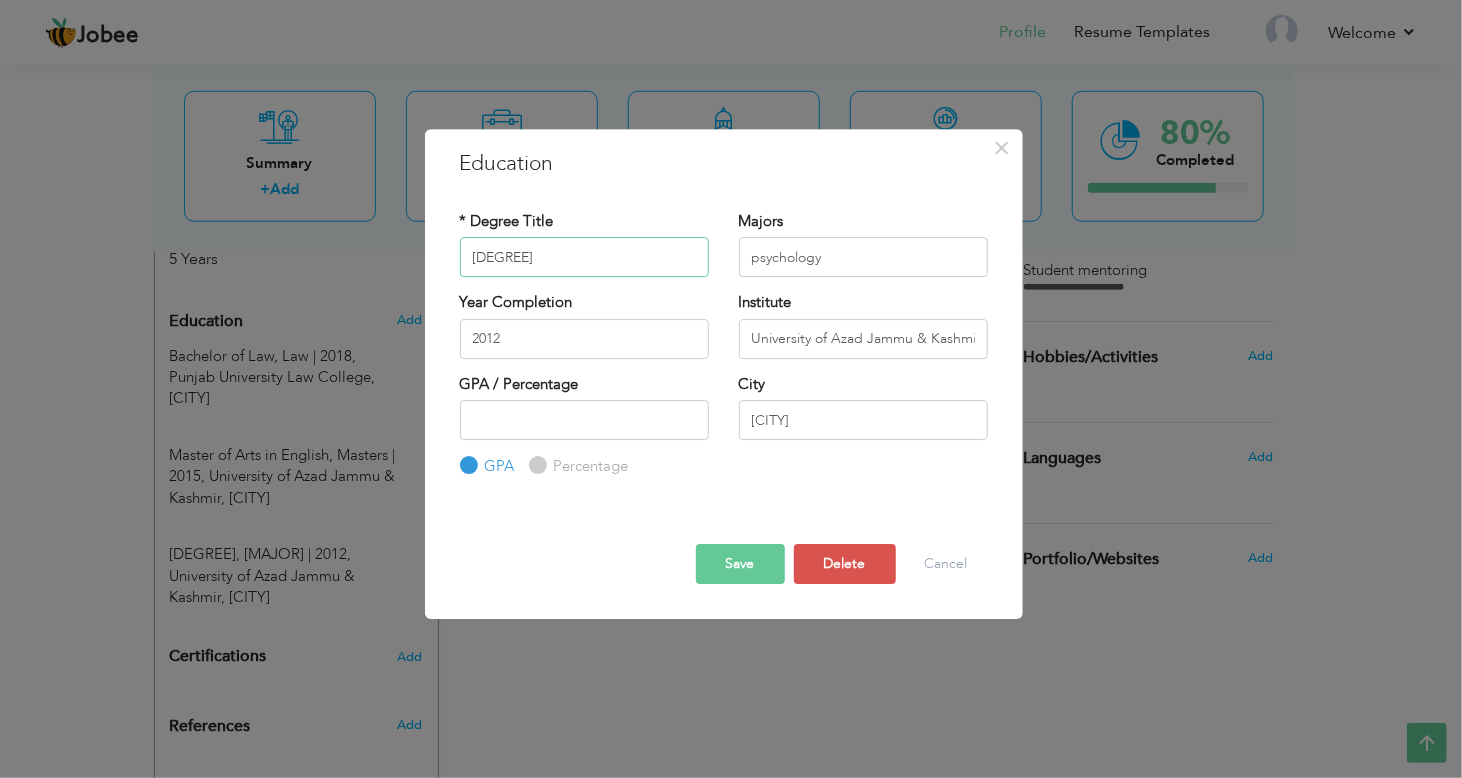 click on "bachelor" at bounding box center (584, 257) 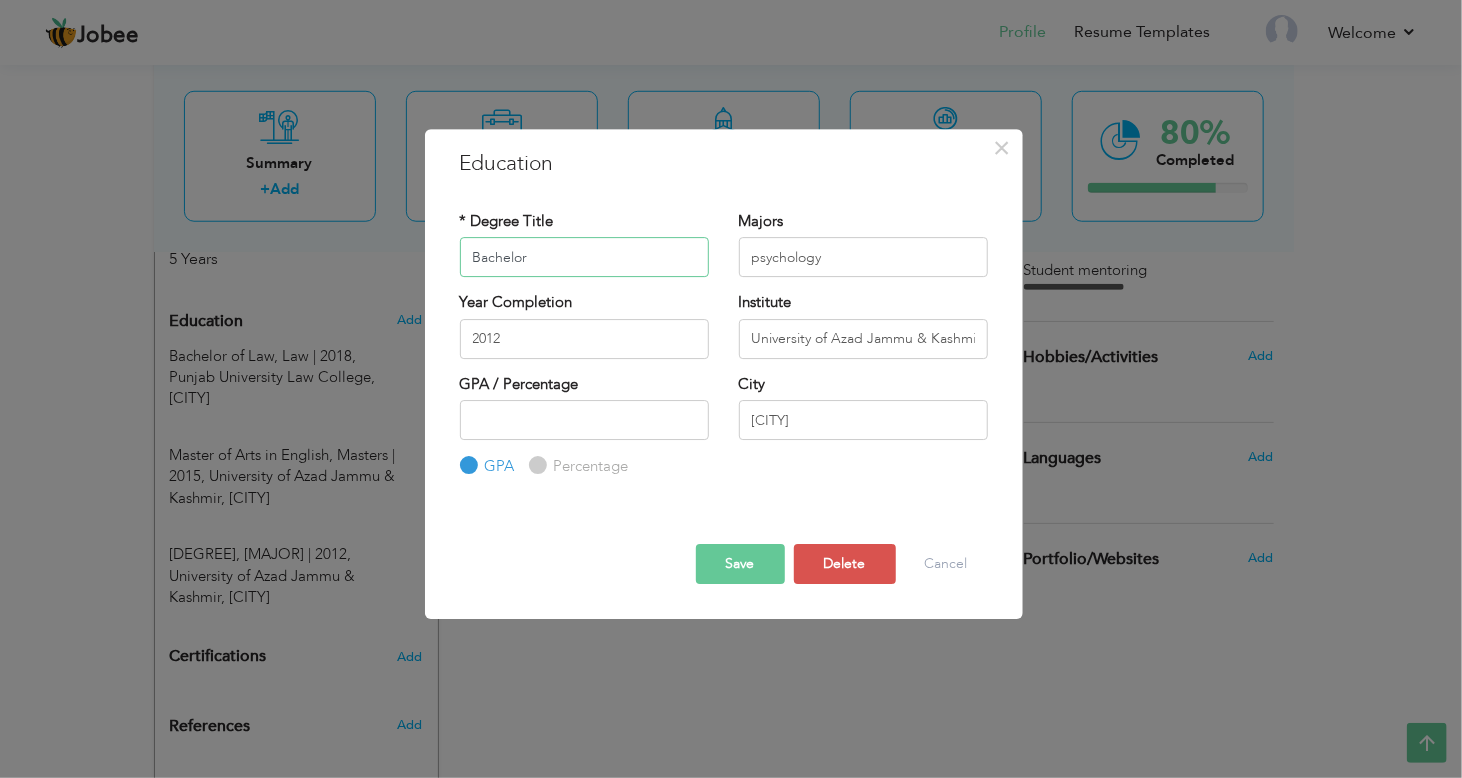 click on "Bachelor" at bounding box center (584, 257) 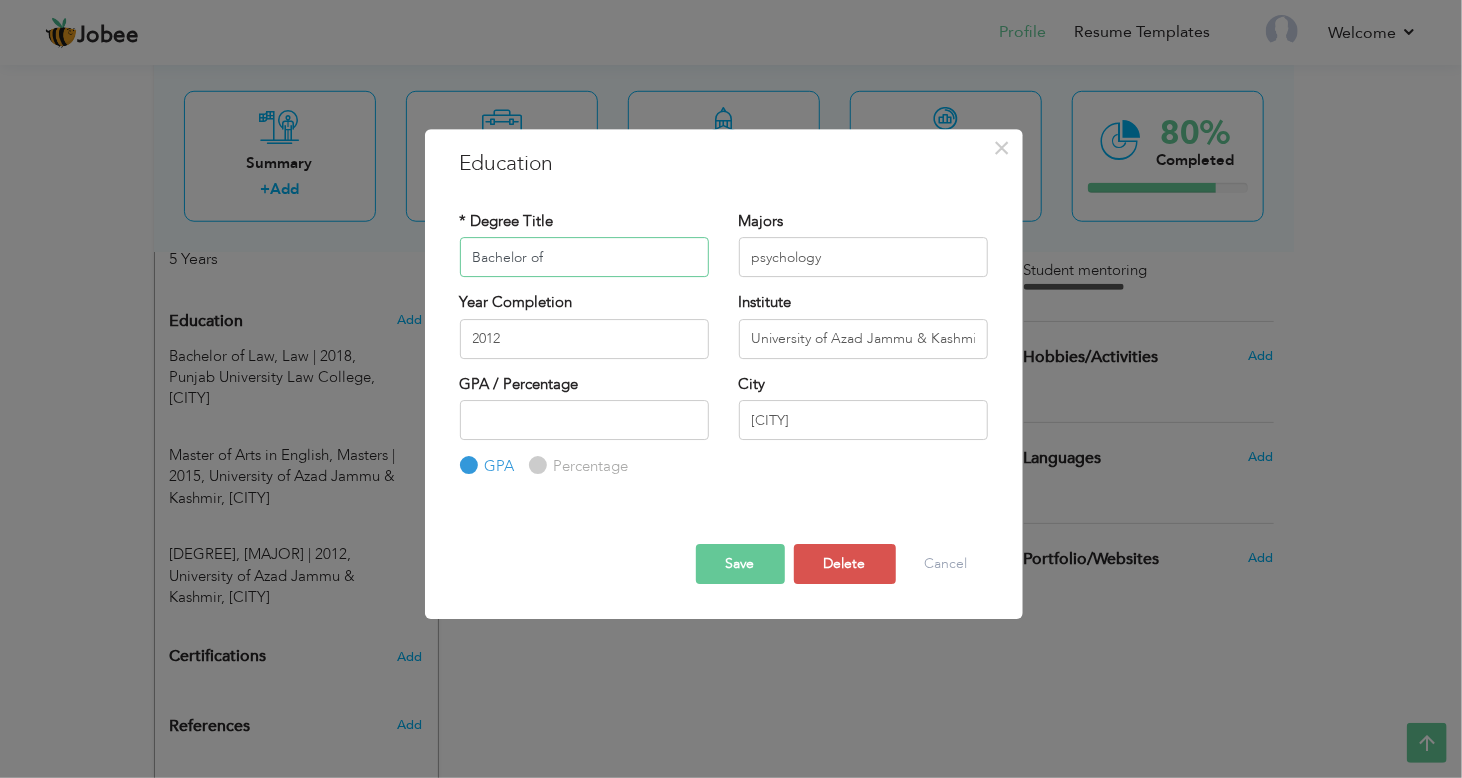 type on "Bachelor of" 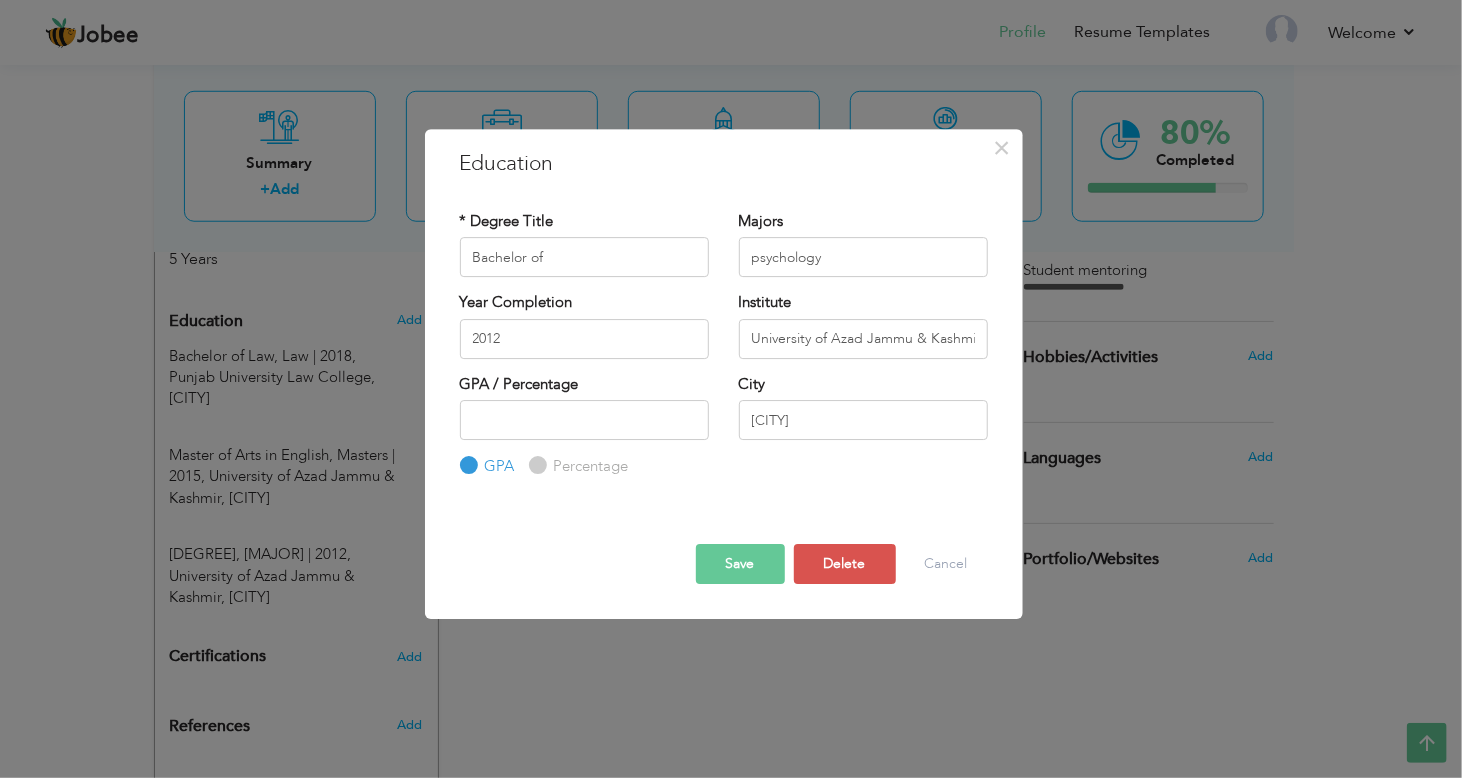 click on "Save" at bounding box center (740, 564) 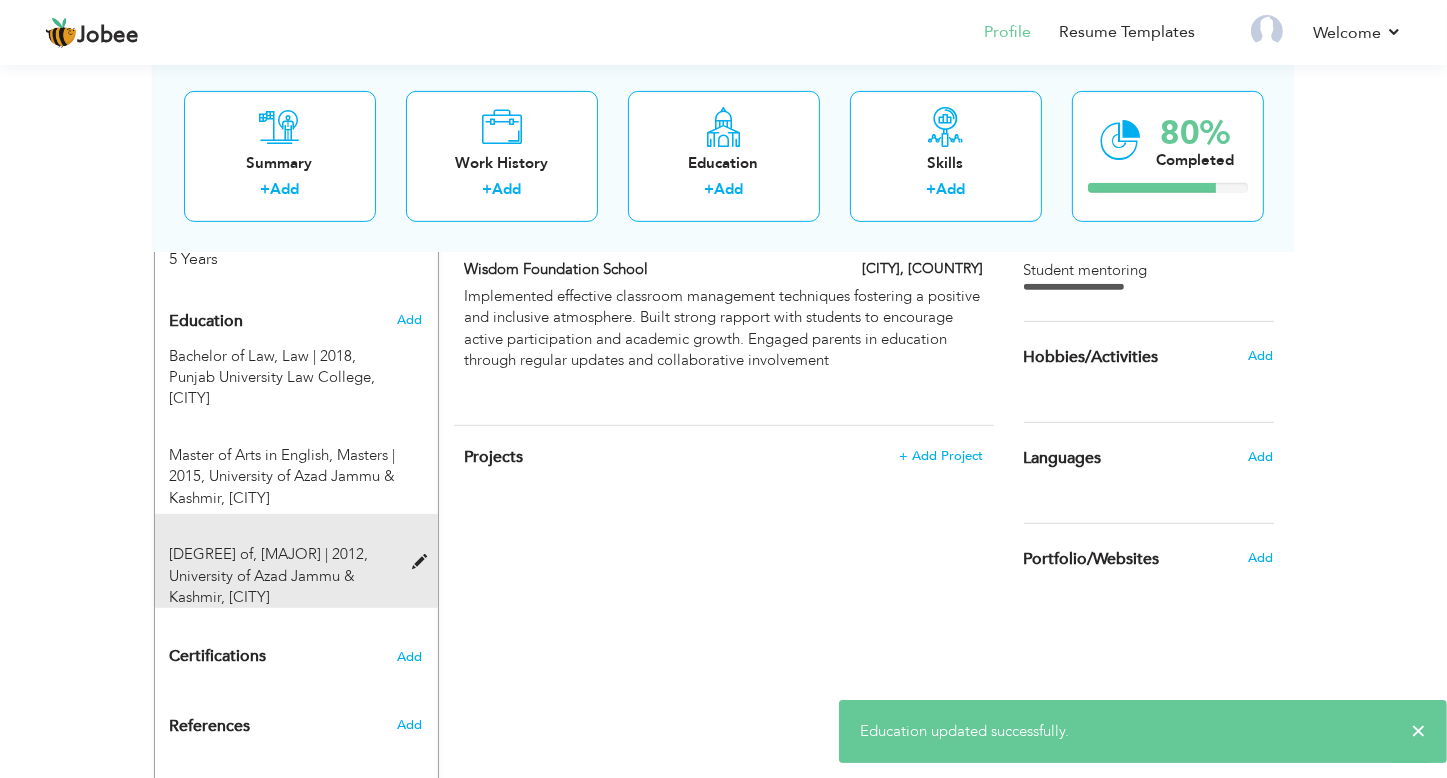 click at bounding box center (424, 562) 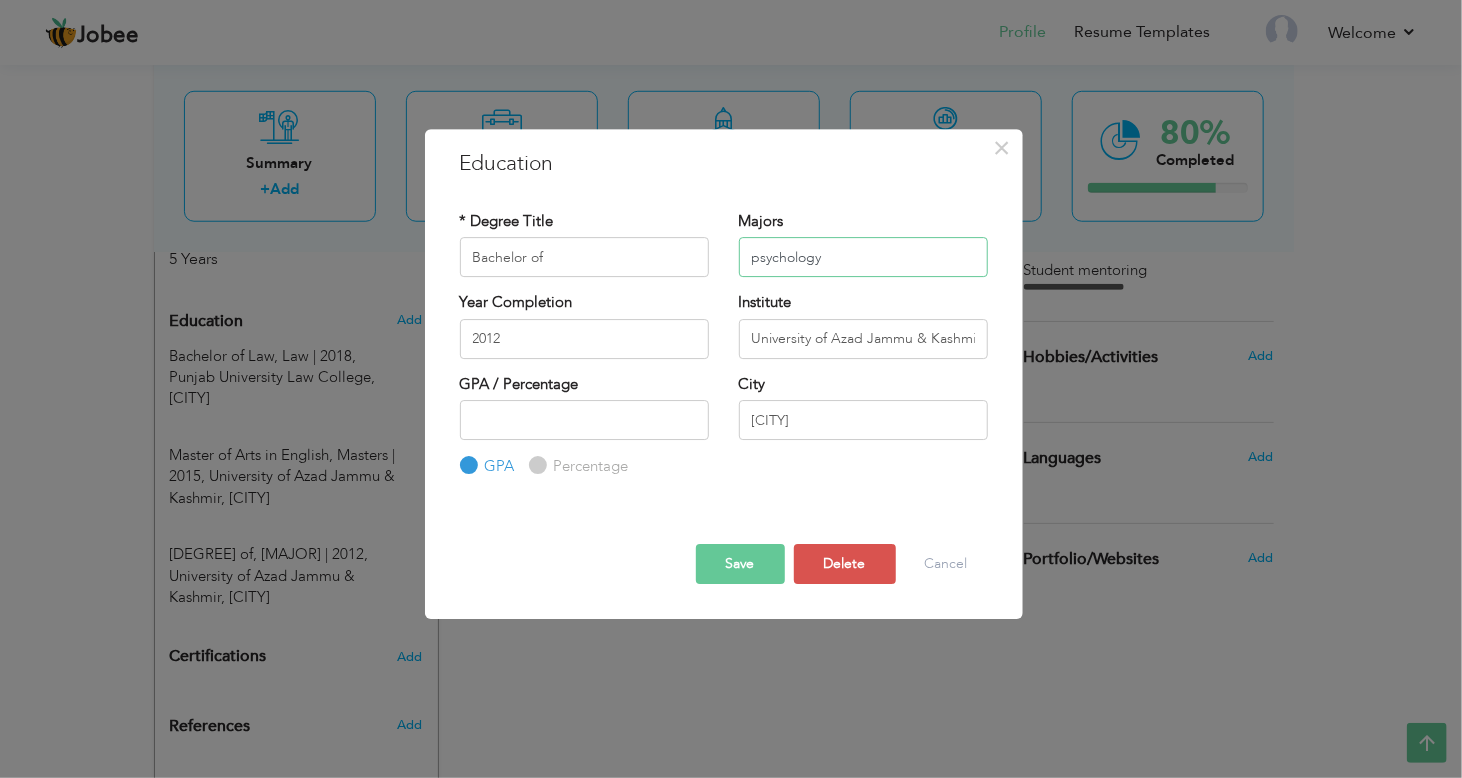 click on "psychology" at bounding box center [863, 257] 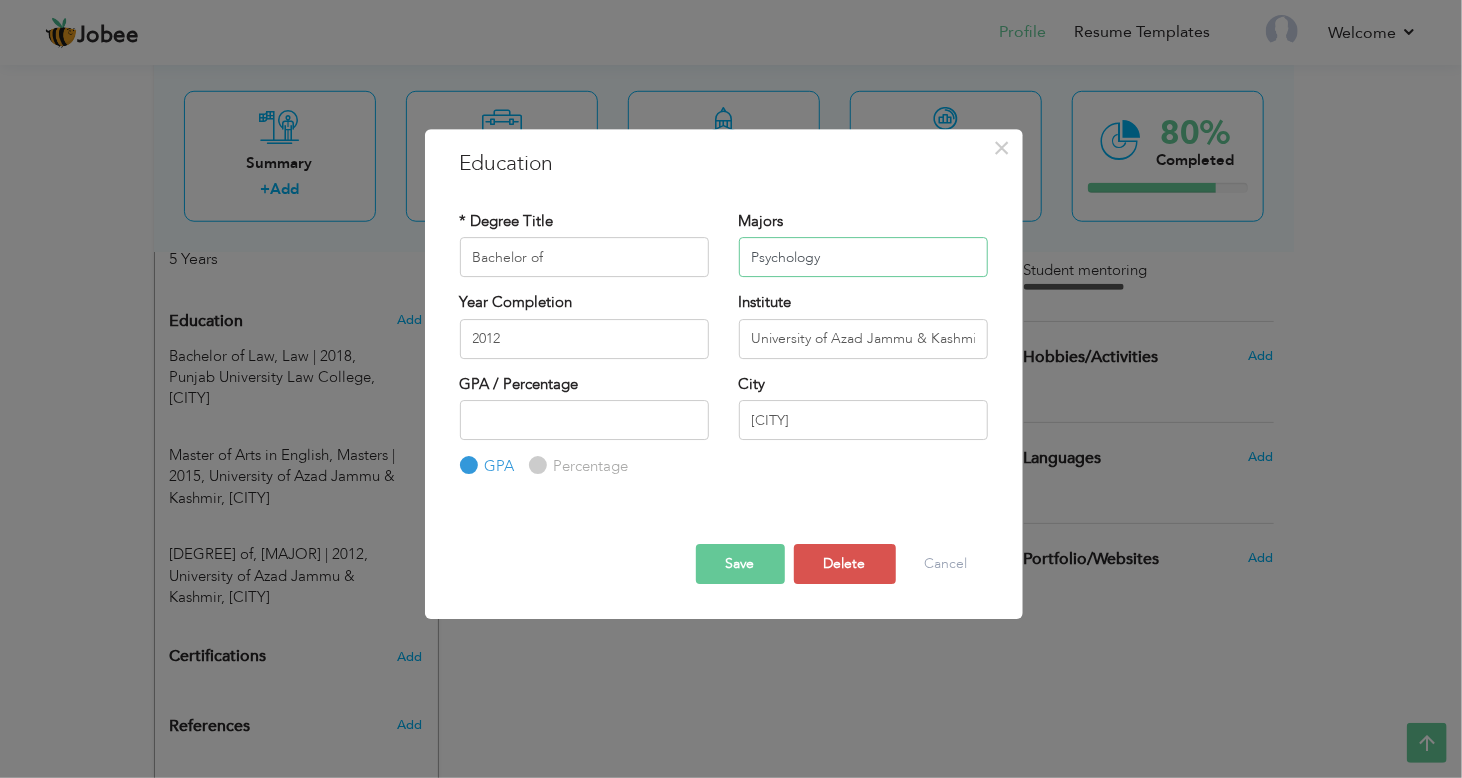 type on "Psychology" 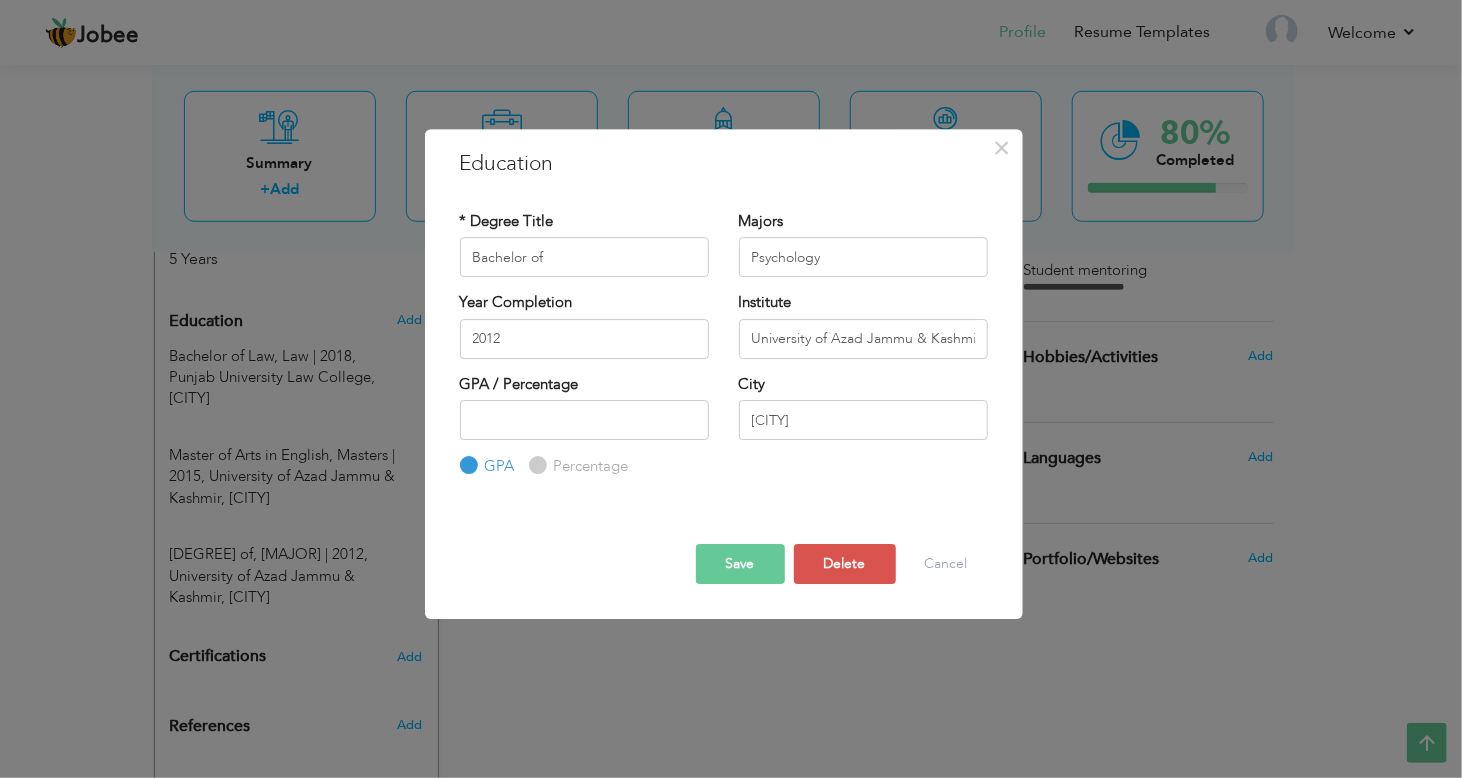 click on "Save" at bounding box center [740, 564] 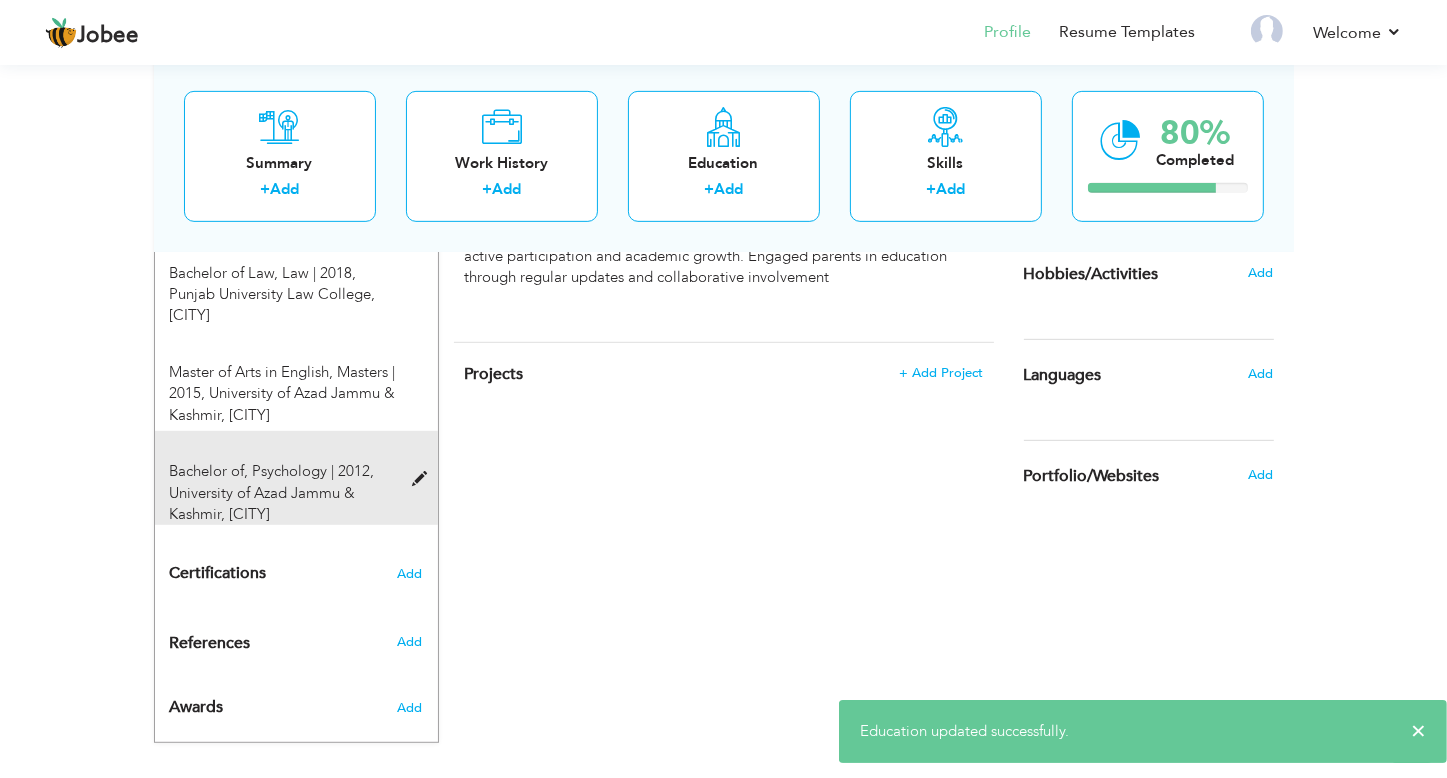 scroll, scrollTop: 856, scrollLeft: 0, axis: vertical 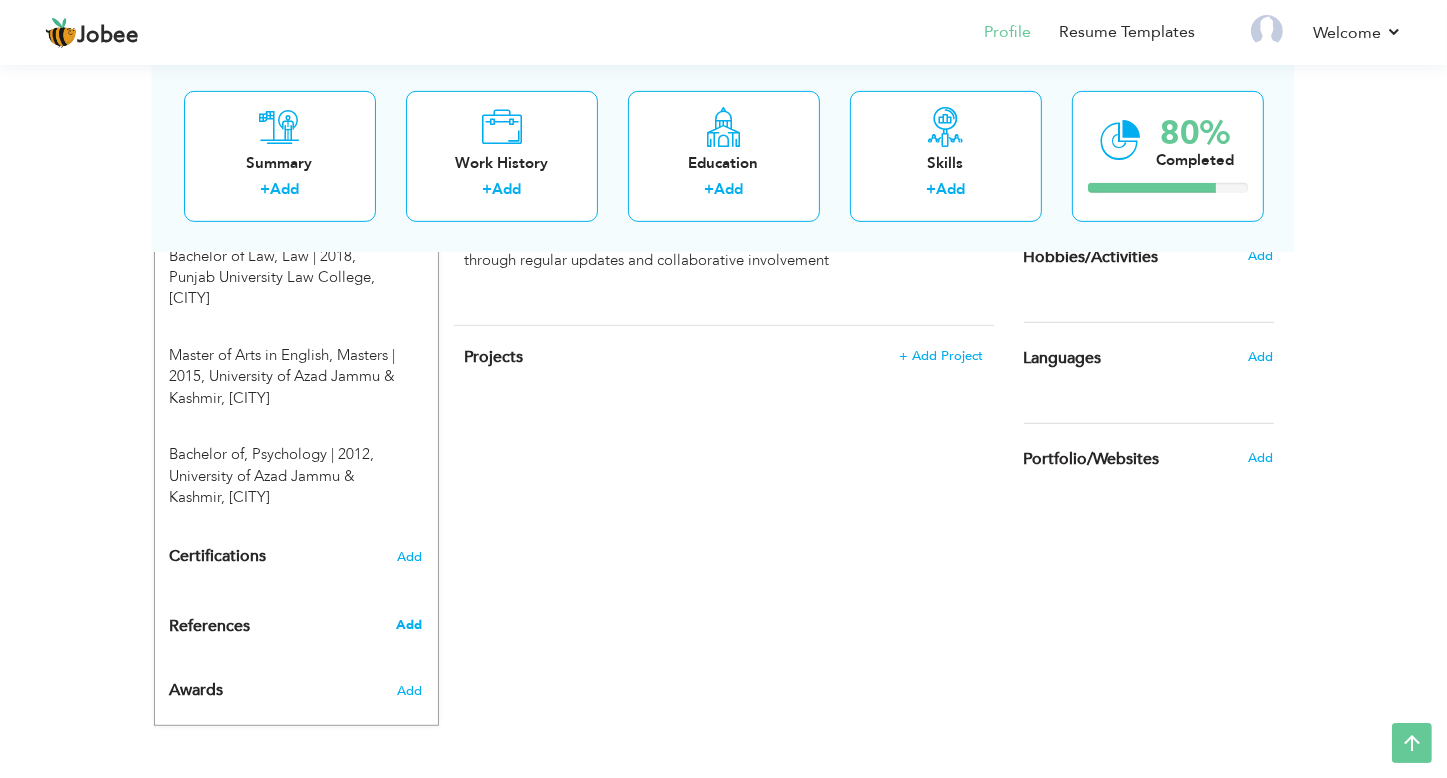 click on "Add" at bounding box center (409, 625) 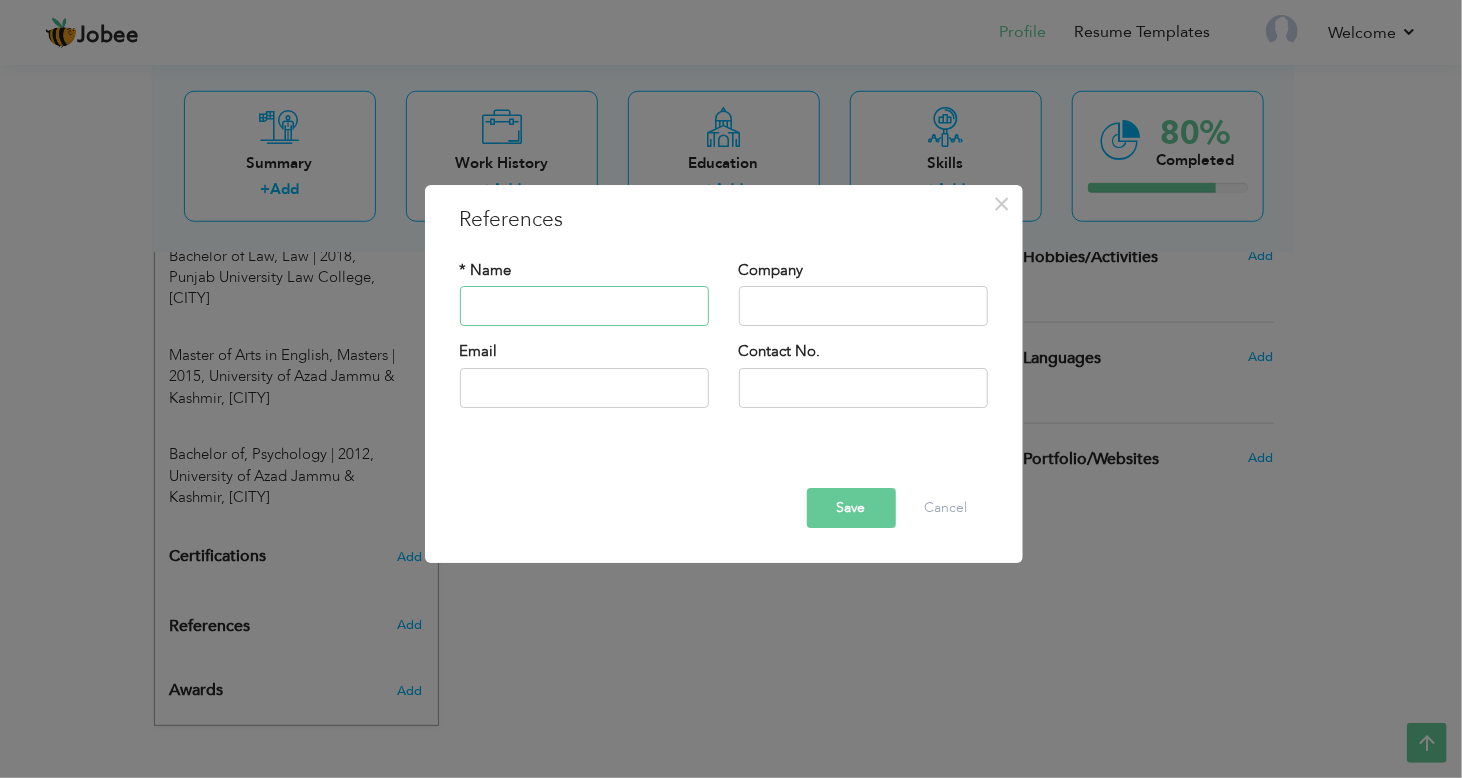 click at bounding box center (584, 307) 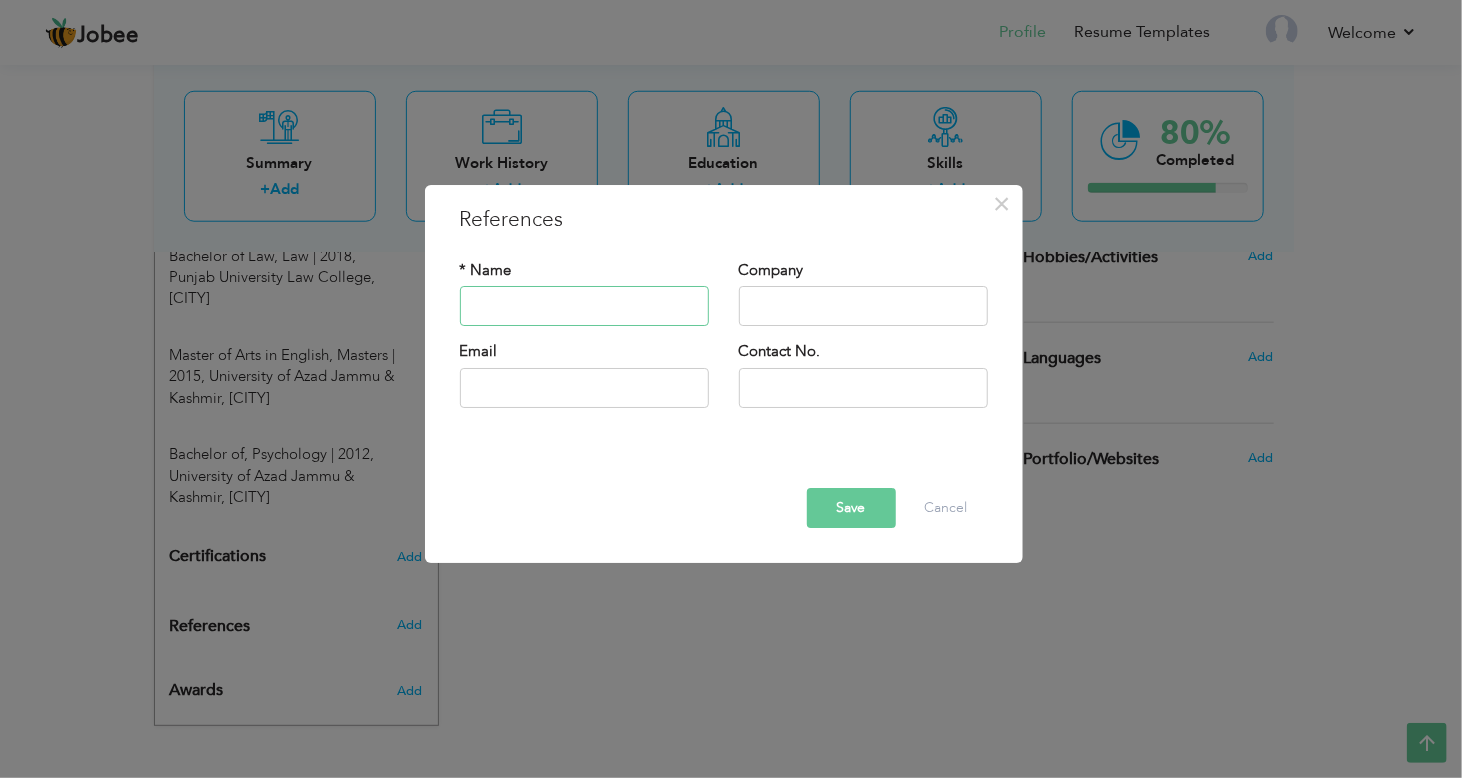 click at bounding box center [584, 307] 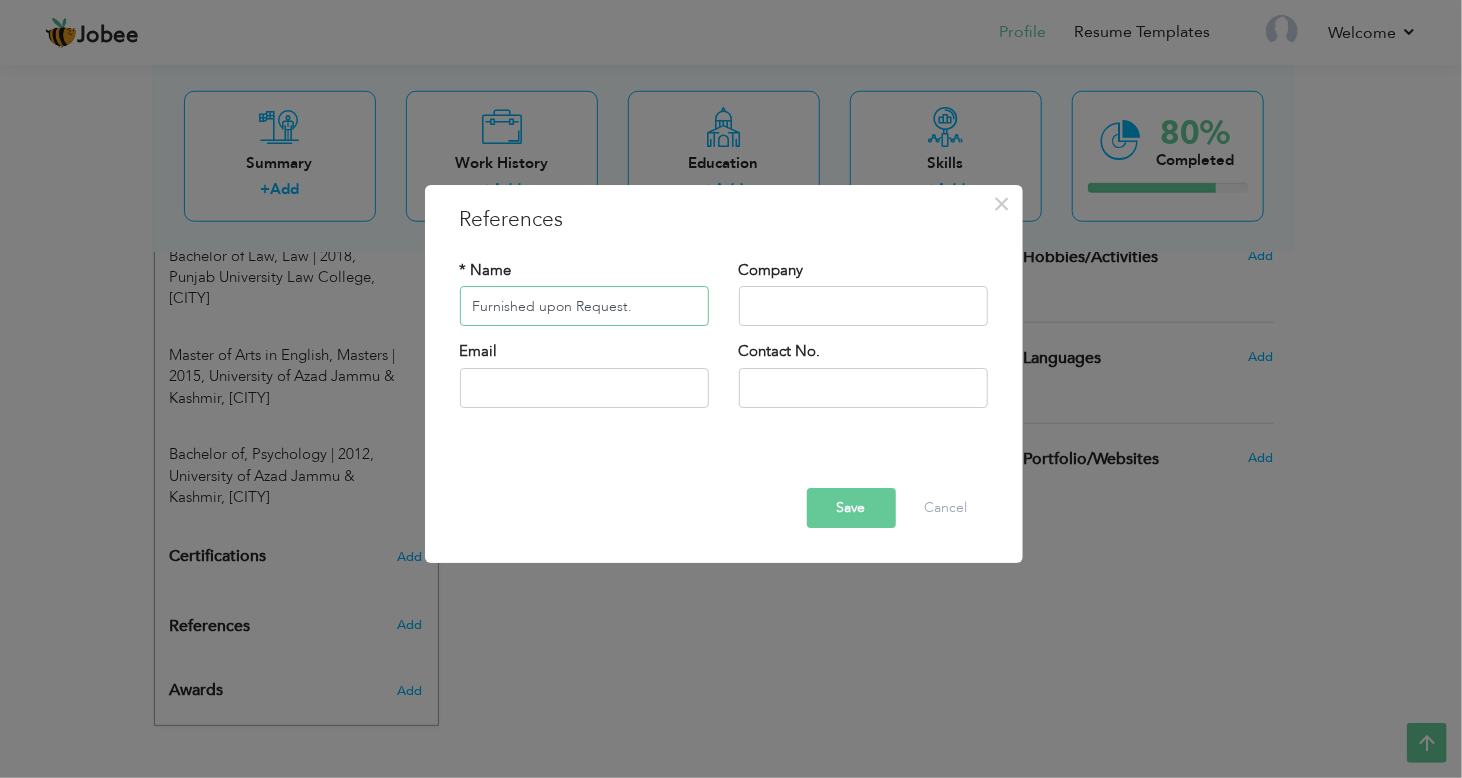 type on "Furnished upon Request." 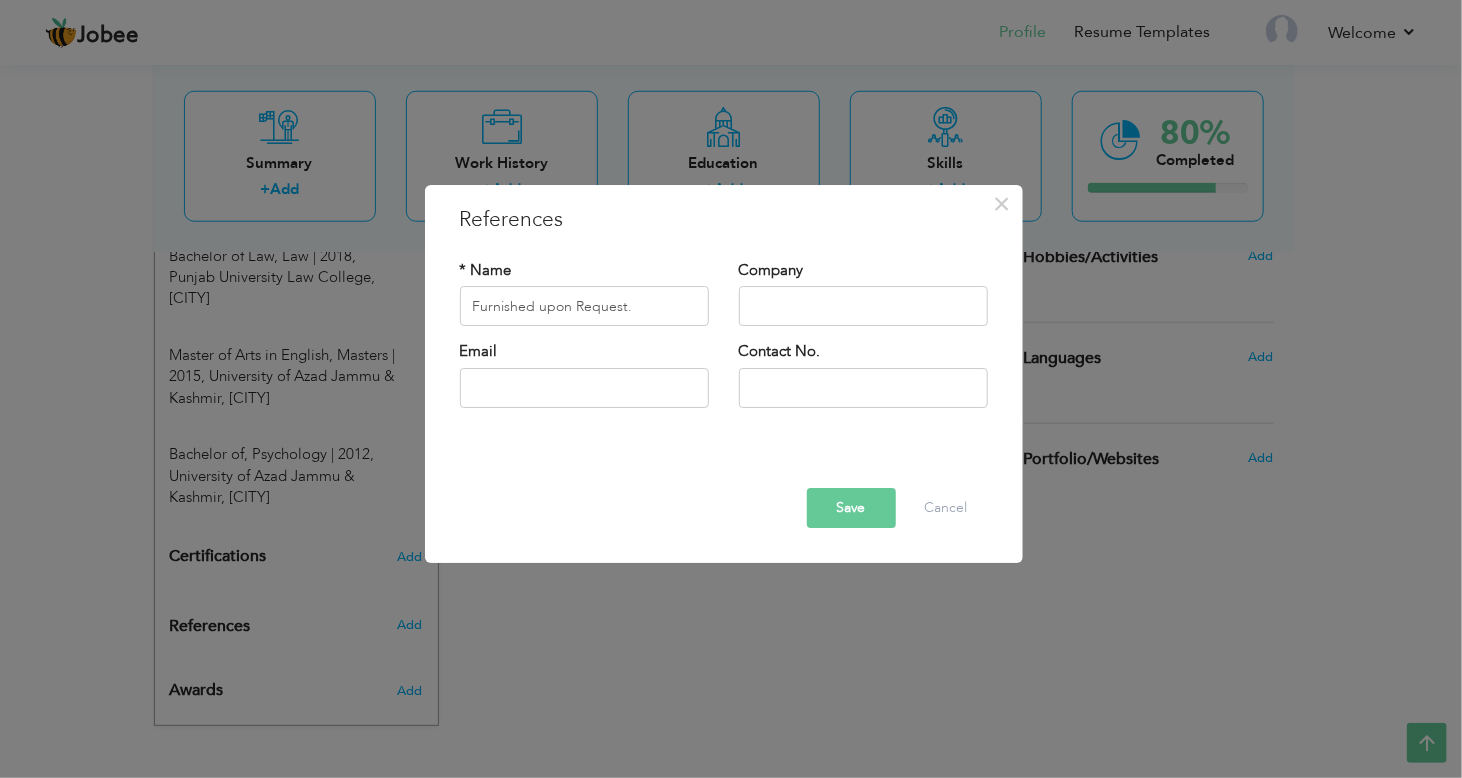 click on "Save" at bounding box center [851, 508] 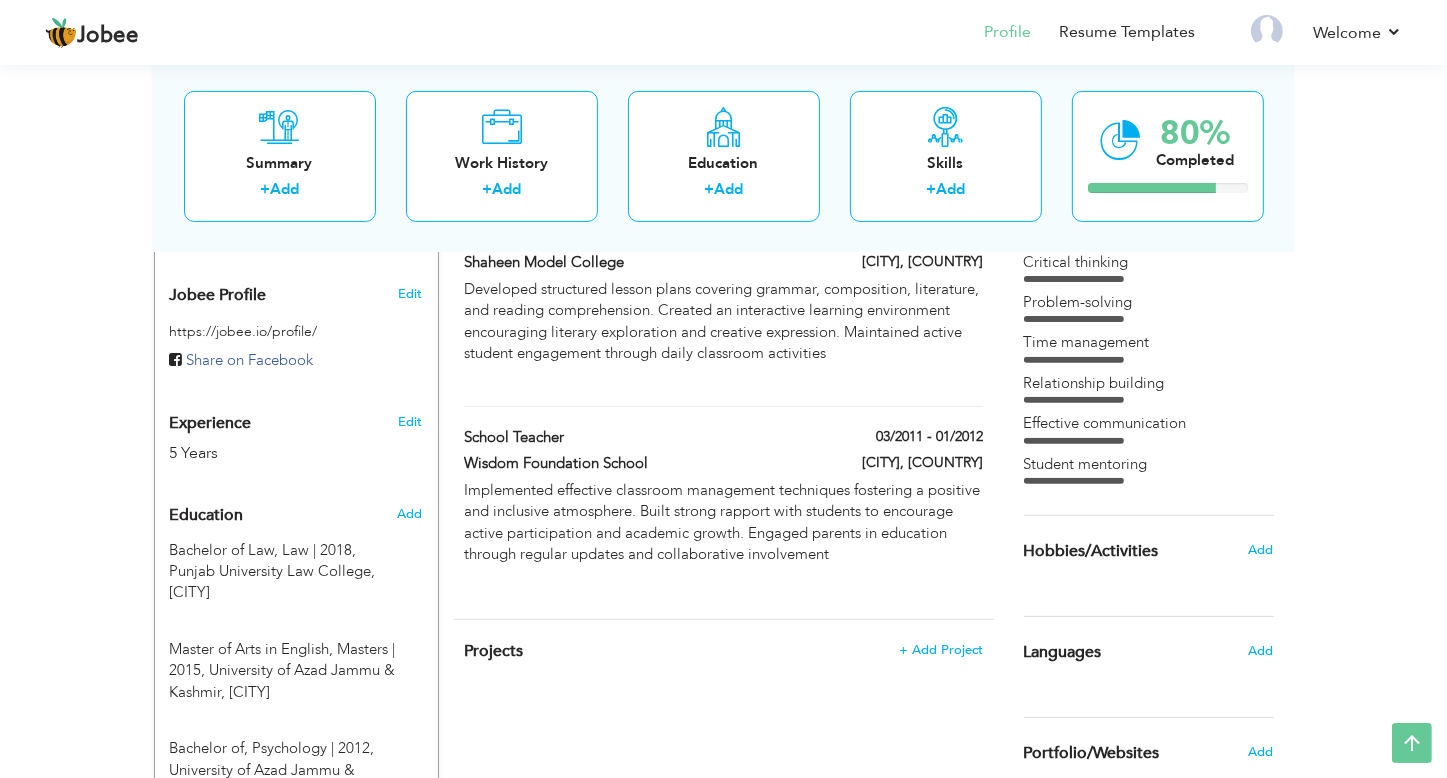 scroll, scrollTop: 561, scrollLeft: 0, axis: vertical 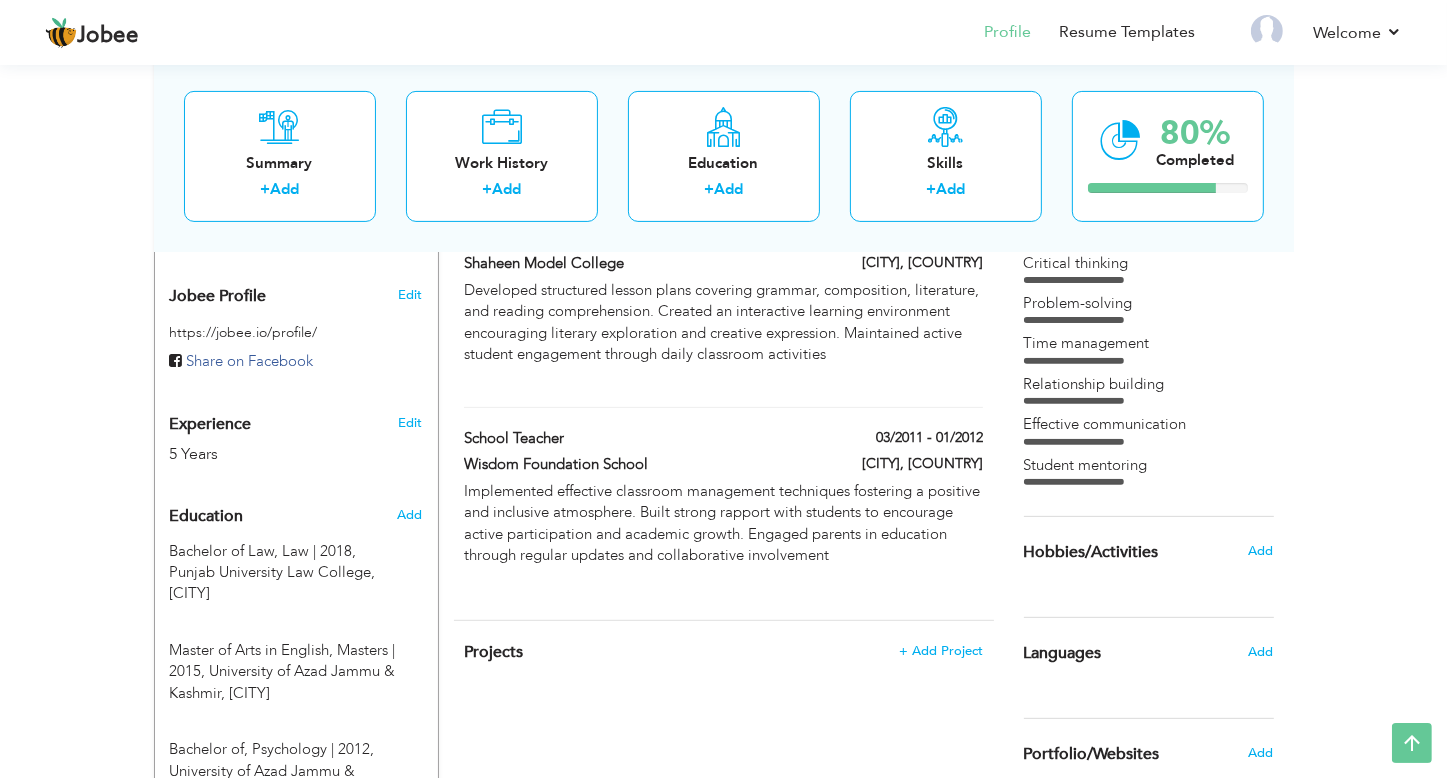 click on "Add" at bounding box center (1265, 652) 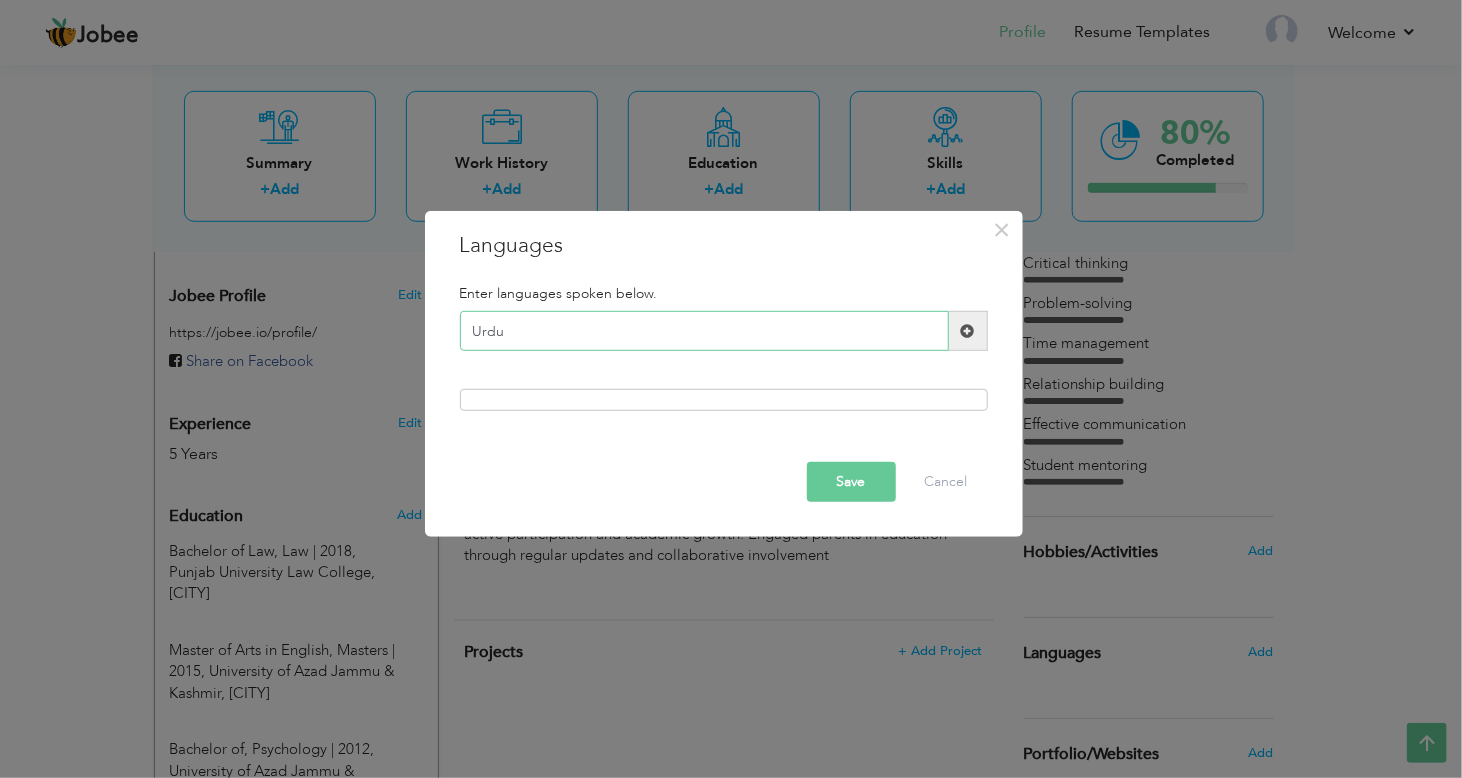 type on "Urdu" 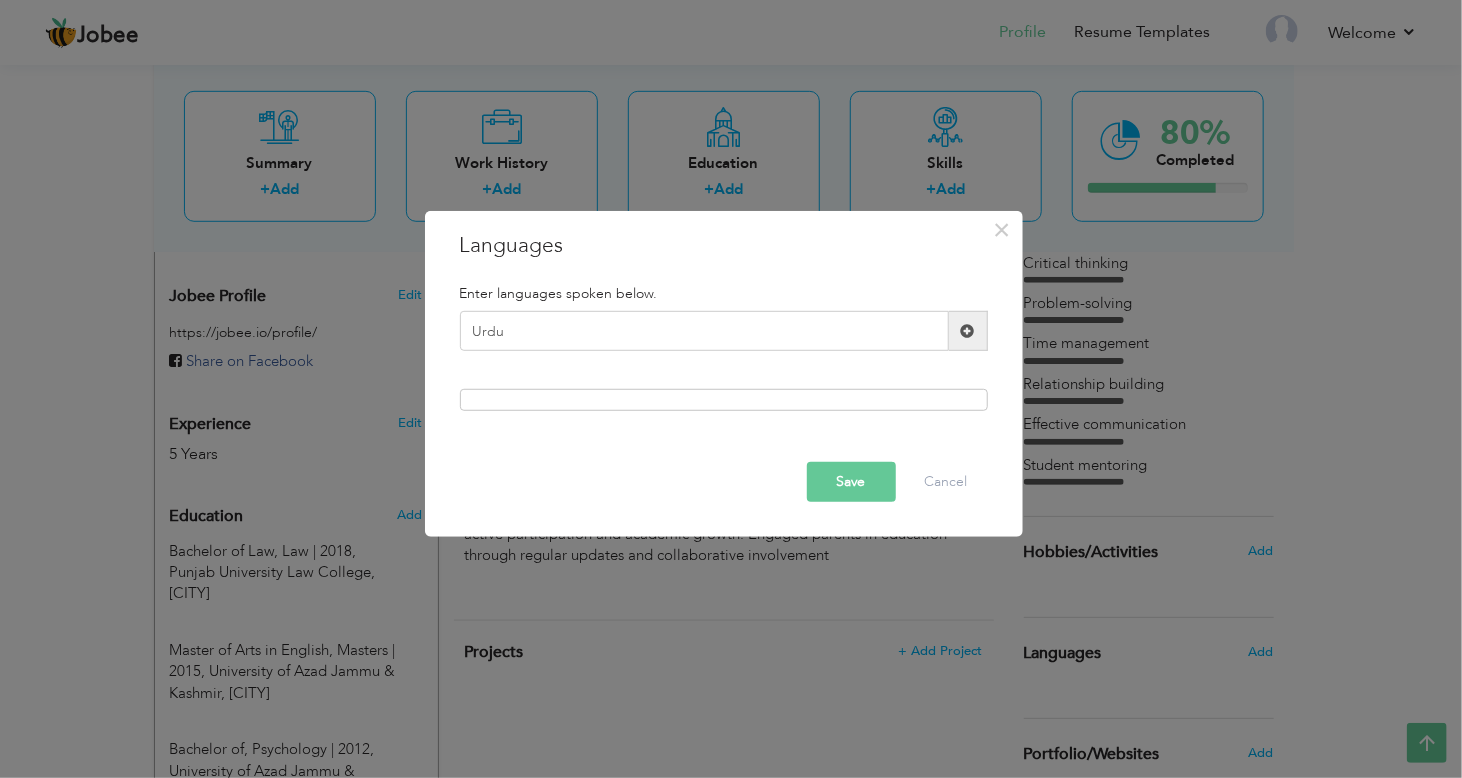click at bounding box center [968, 331] 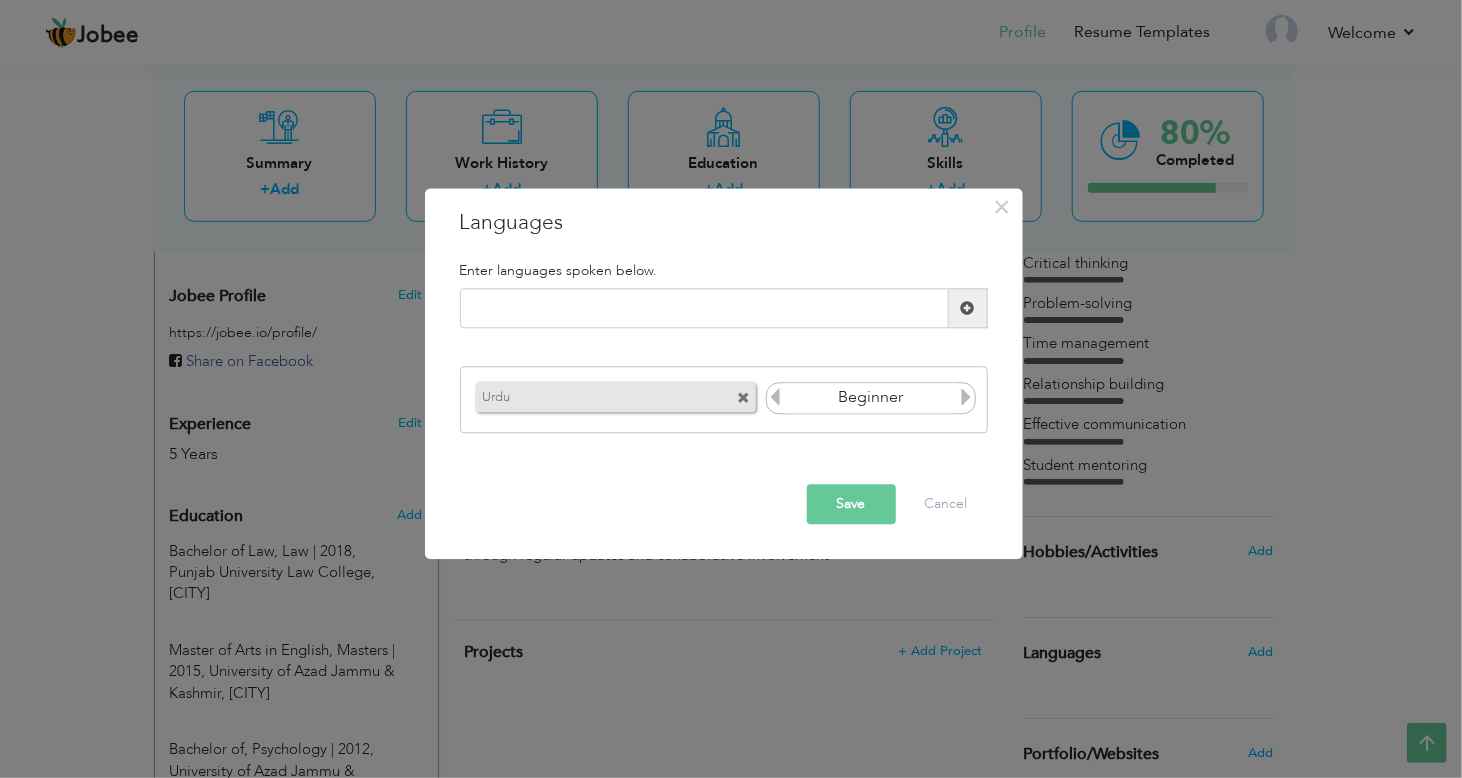 click at bounding box center [966, 397] 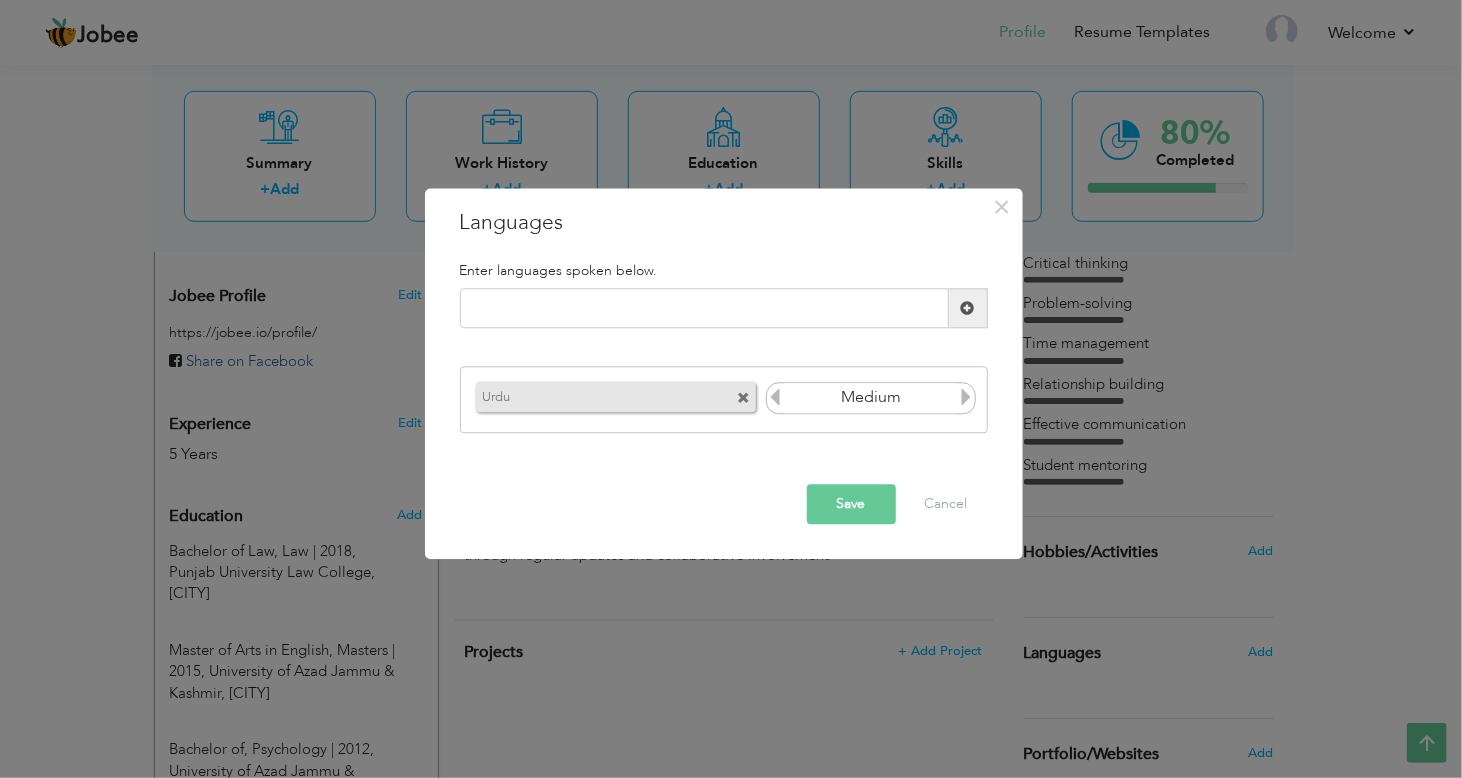 click at bounding box center (968, 309) 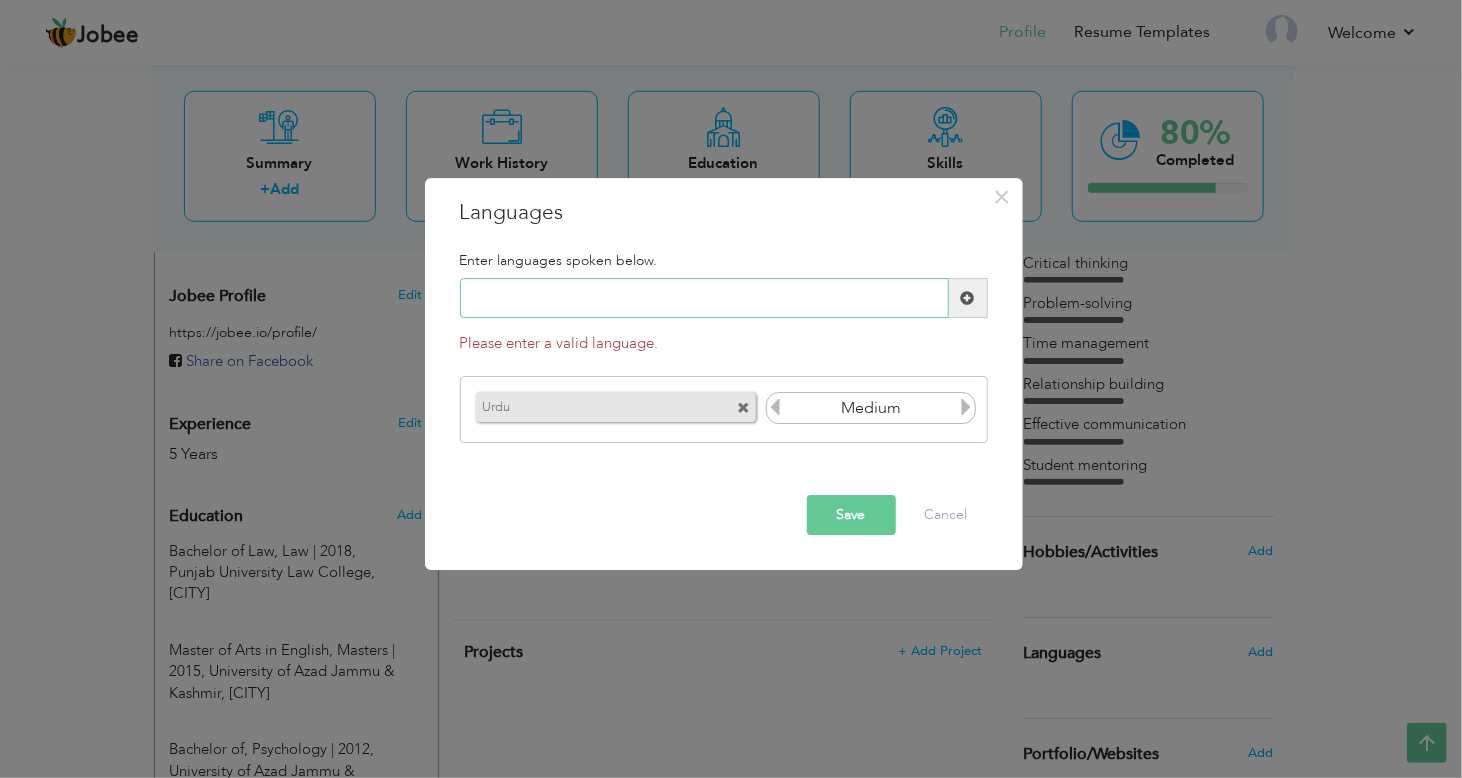 click at bounding box center (704, 299) 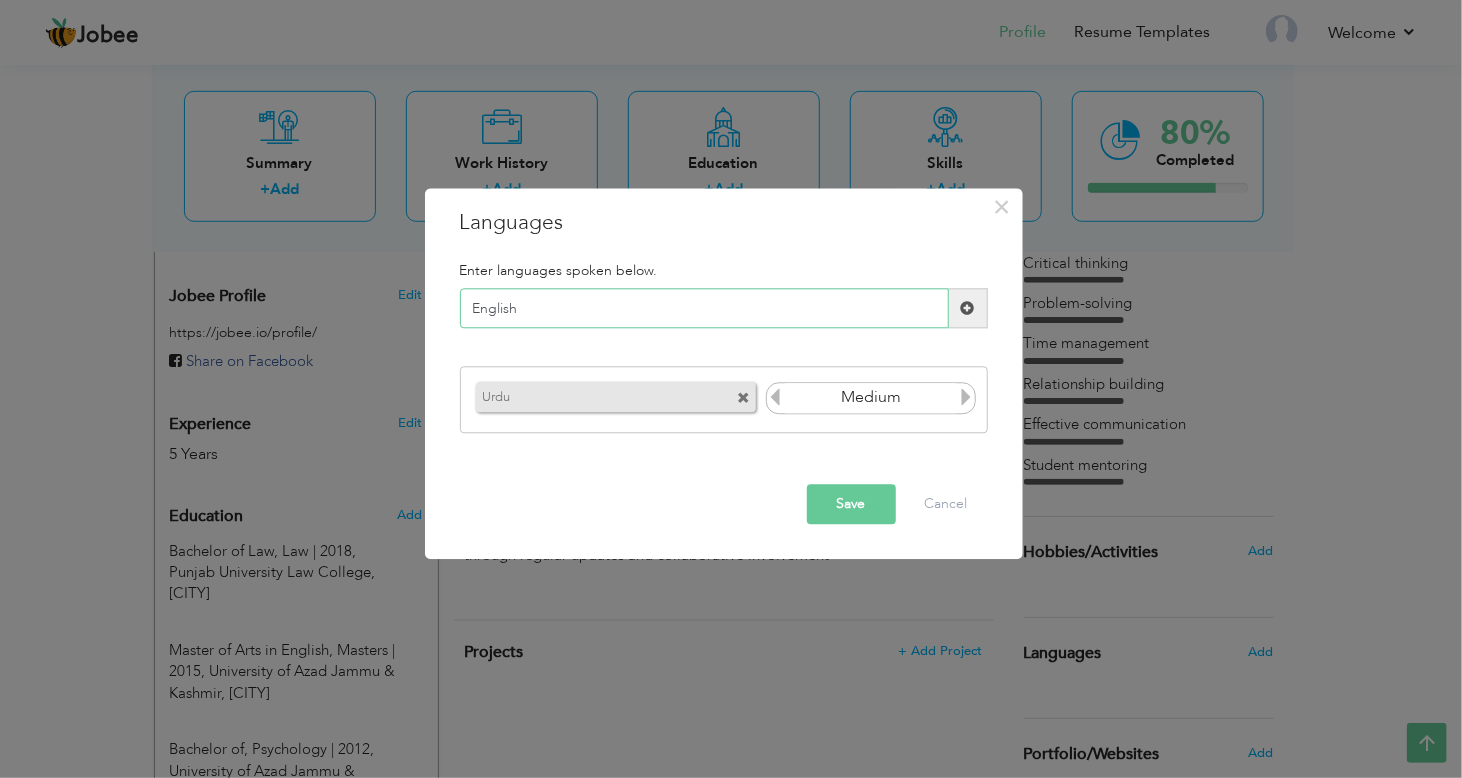 type on "English" 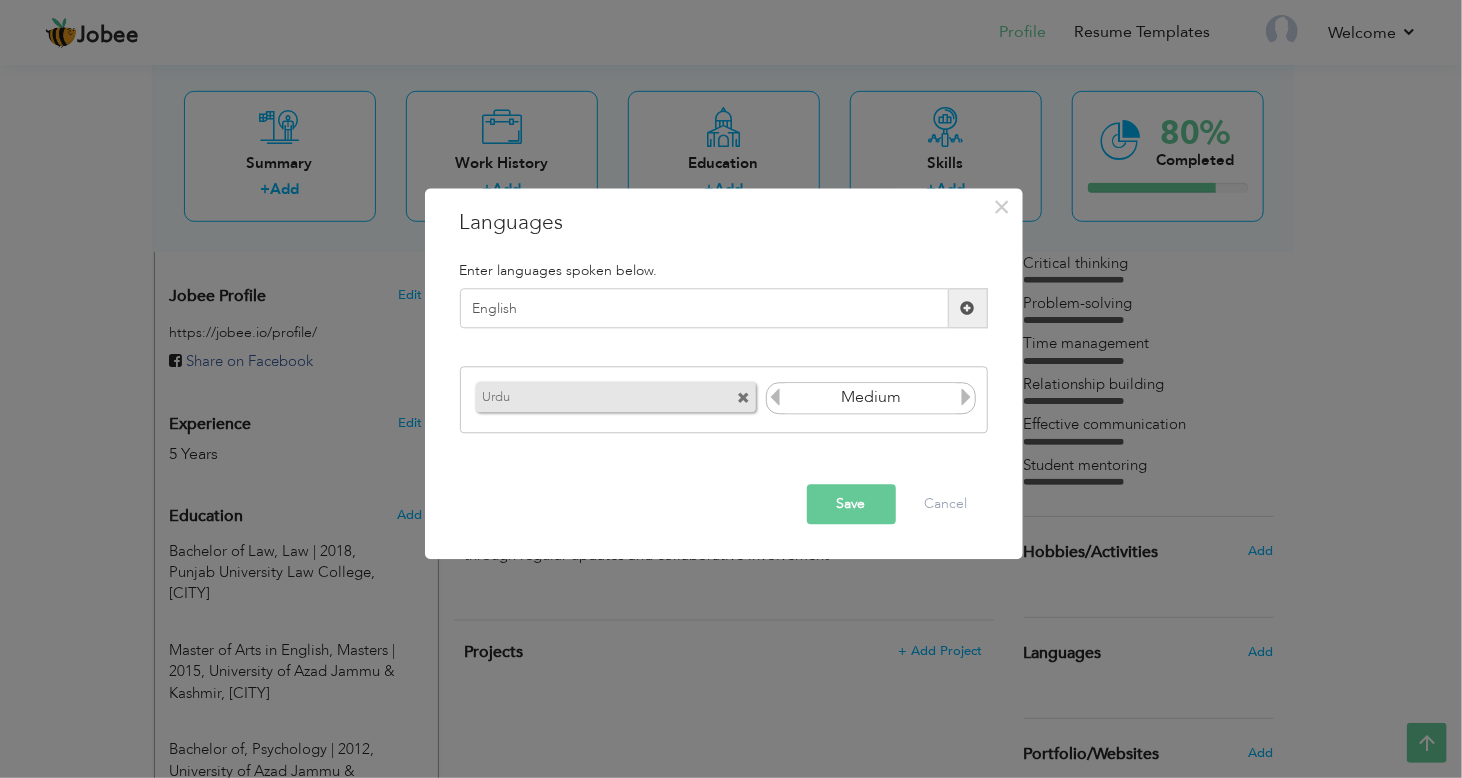 click on "Save" at bounding box center (851, 505) 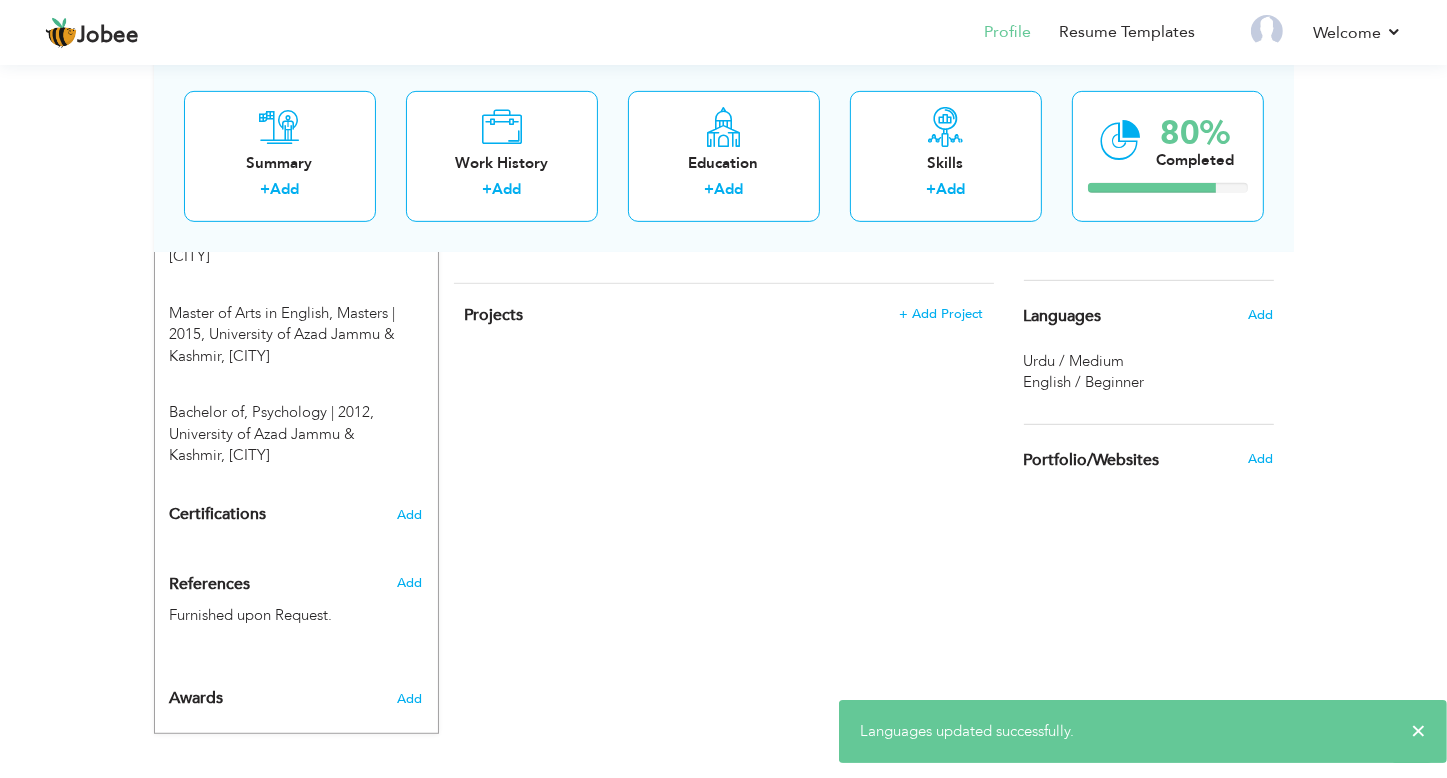 scroll, scrollTop: 901, scrollLeft: 0, axis: vertical 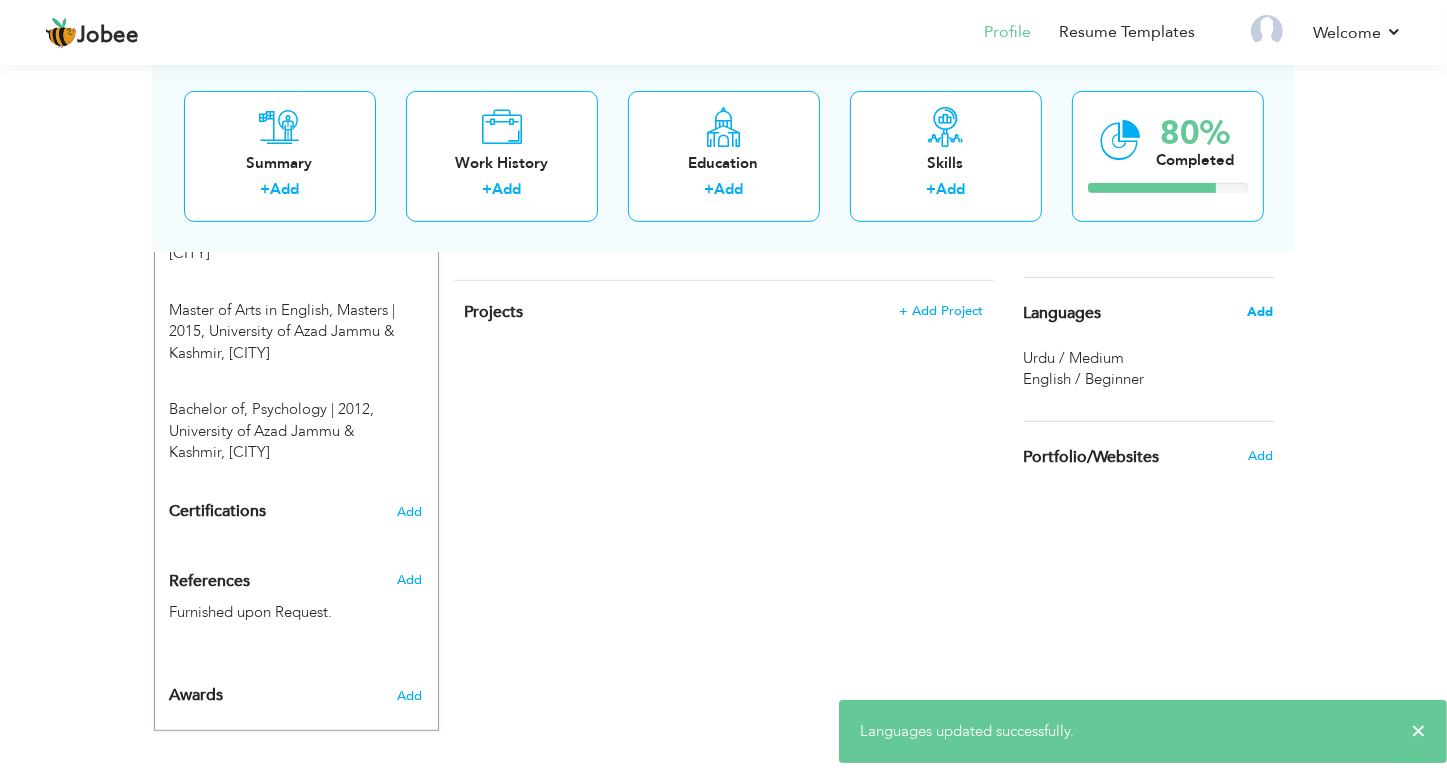 click on "Add" at bounding box center (1260, 312) 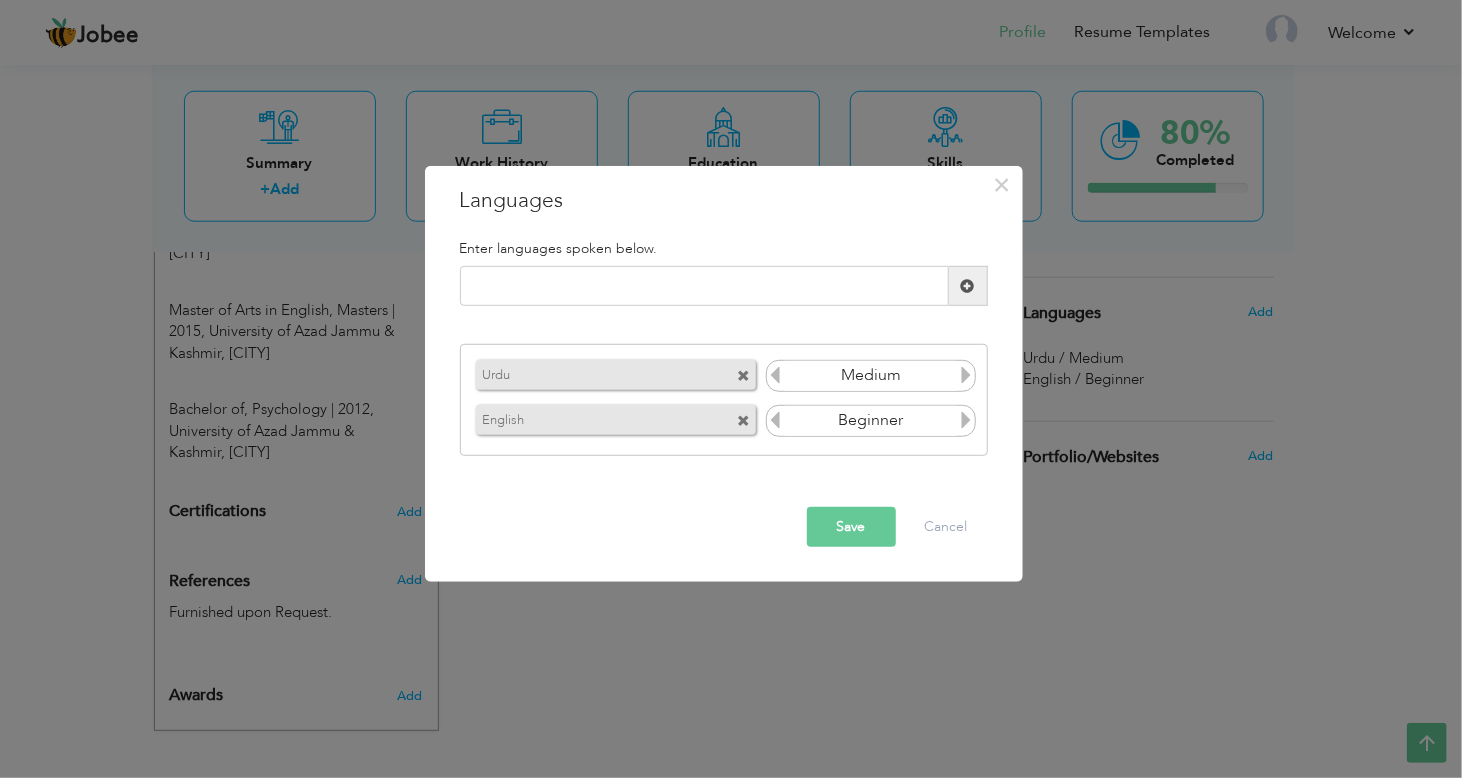 click at bounding box center [966, 420] 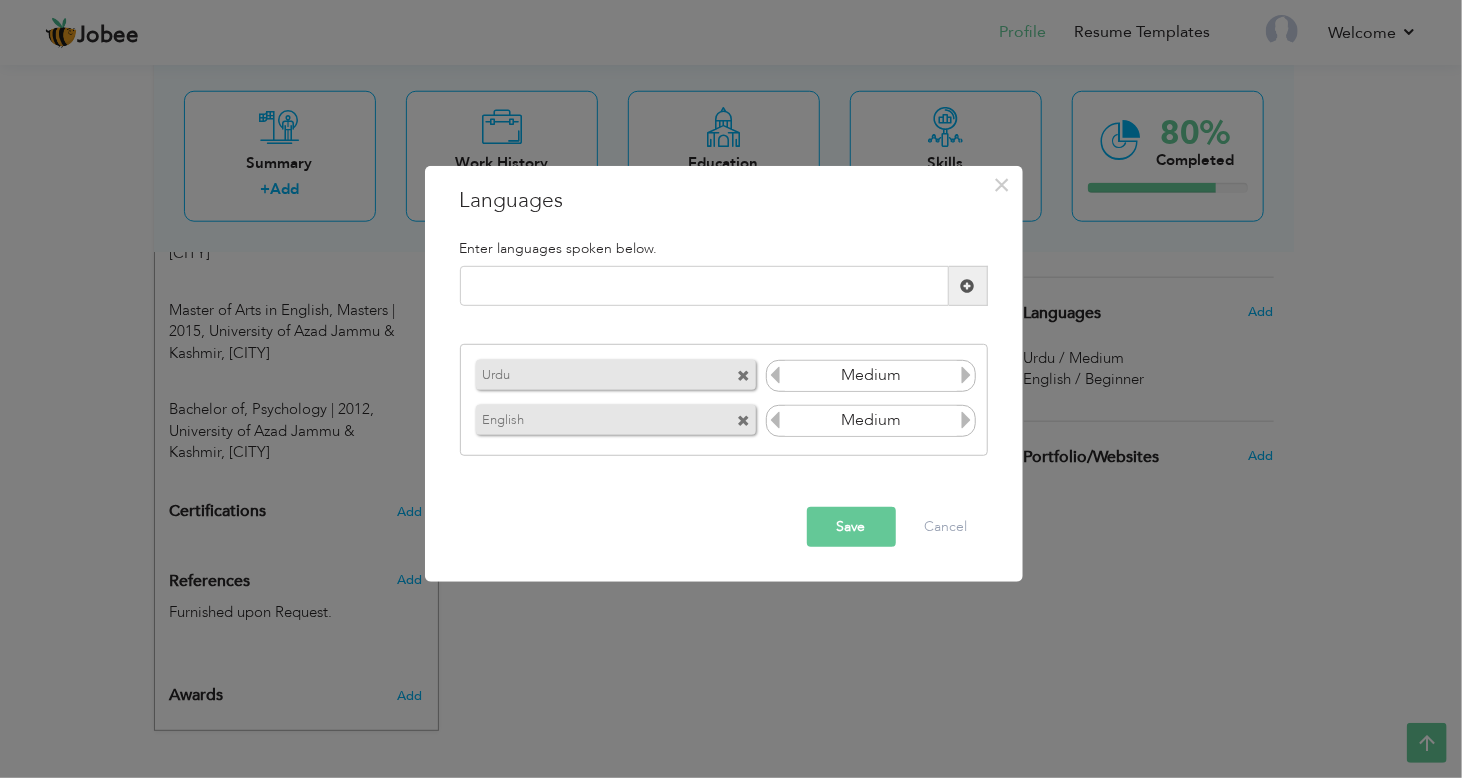 click on "Save" at bounding box center [851, 527] 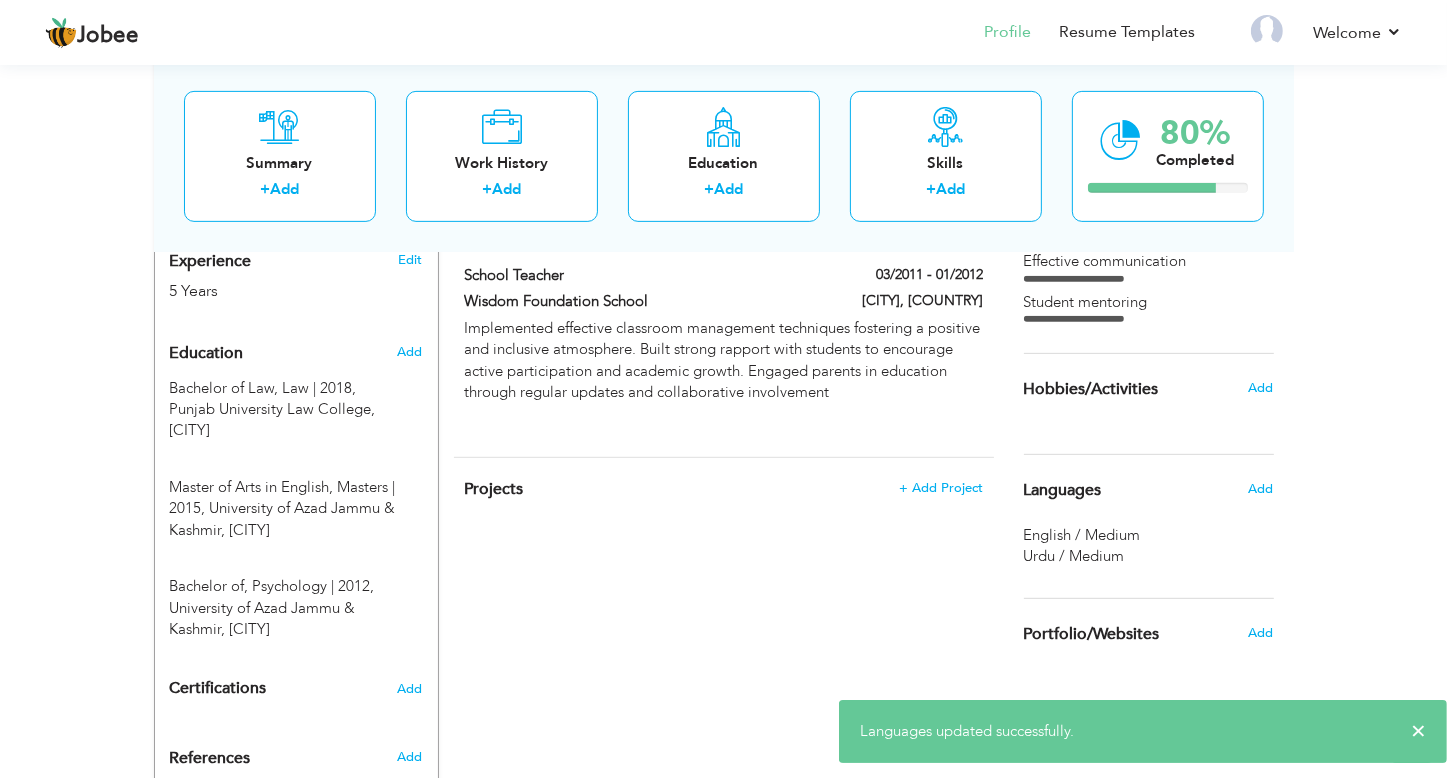 scroll, scrollTop: 721, scrollLeft: 0, axis: vertical 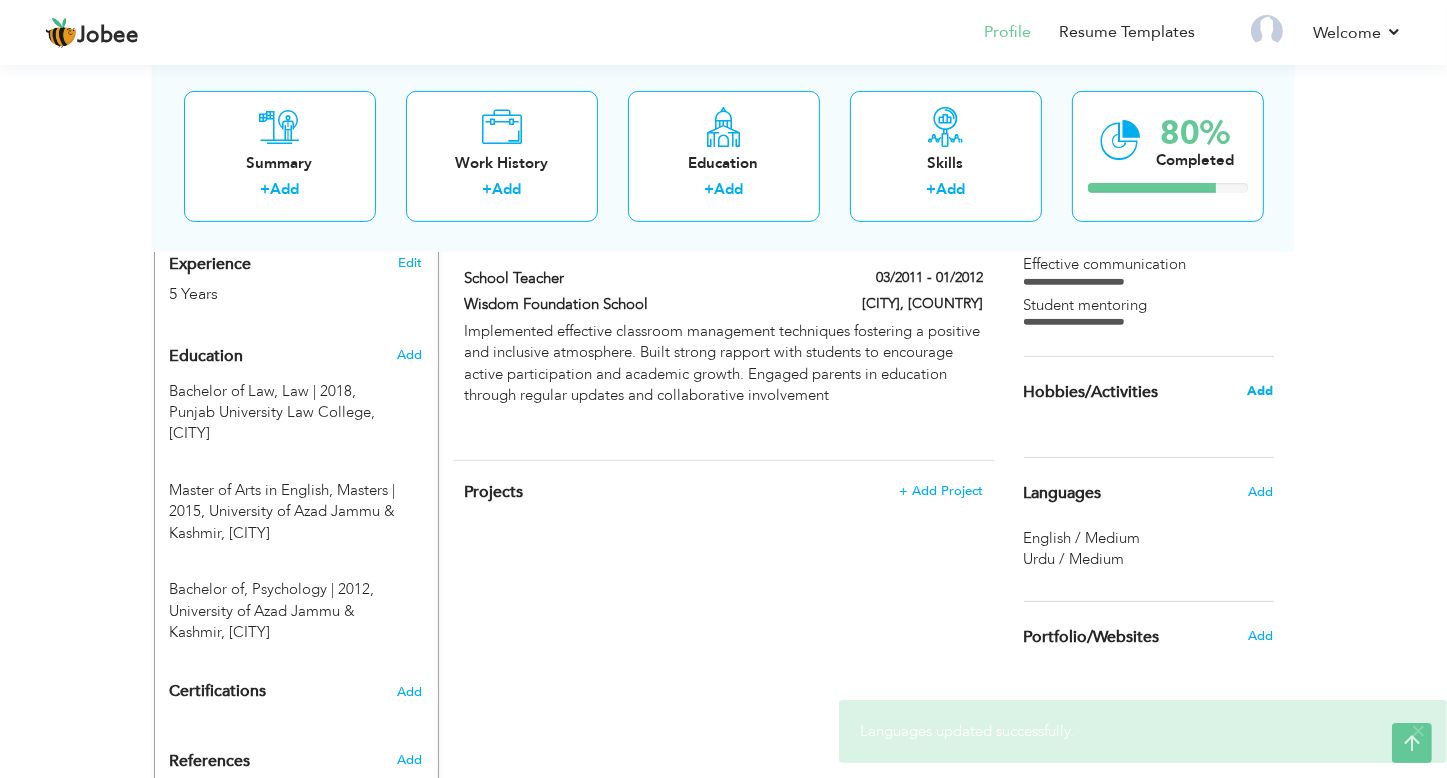 click on "Add" at bounding box center [1260, 391] 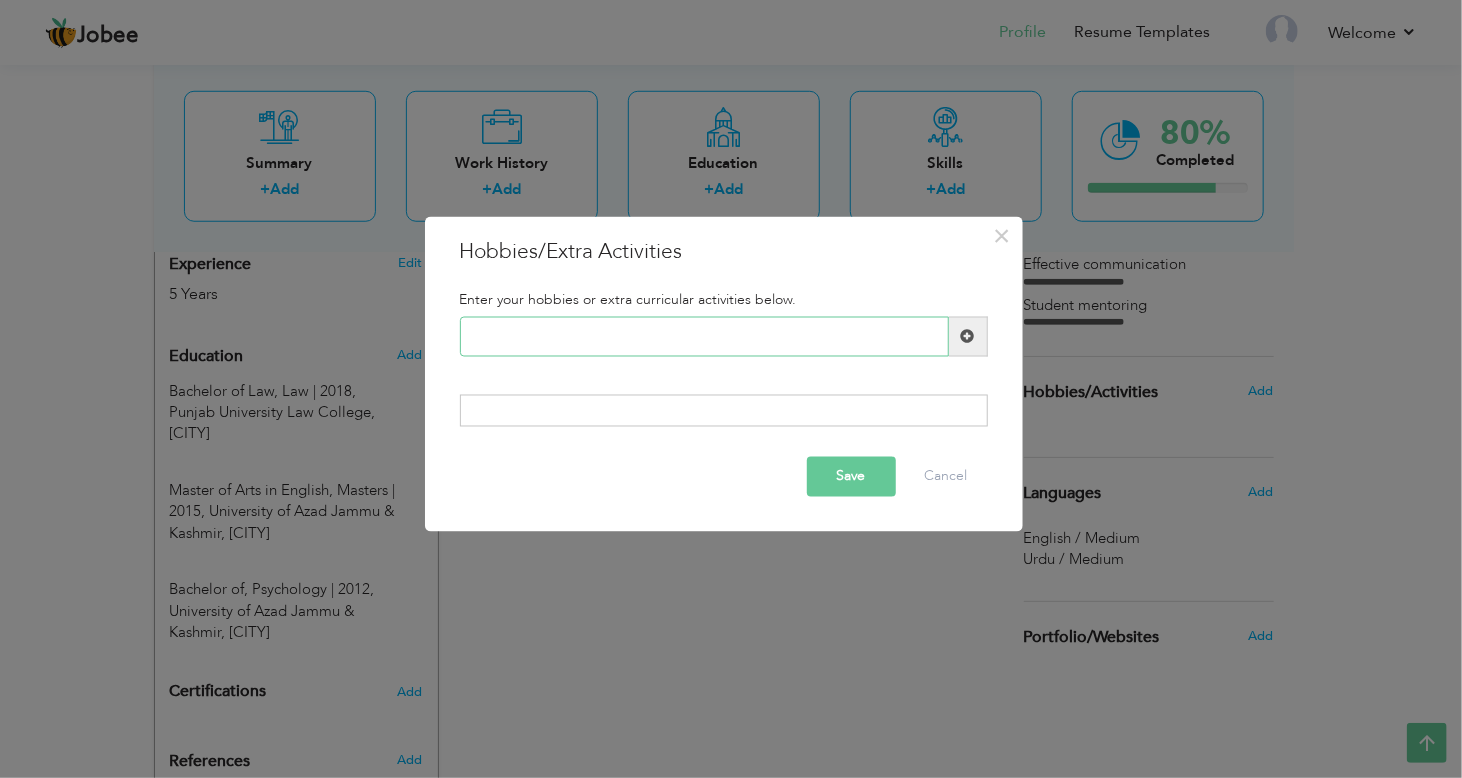 click at bounding box center (704, 337) 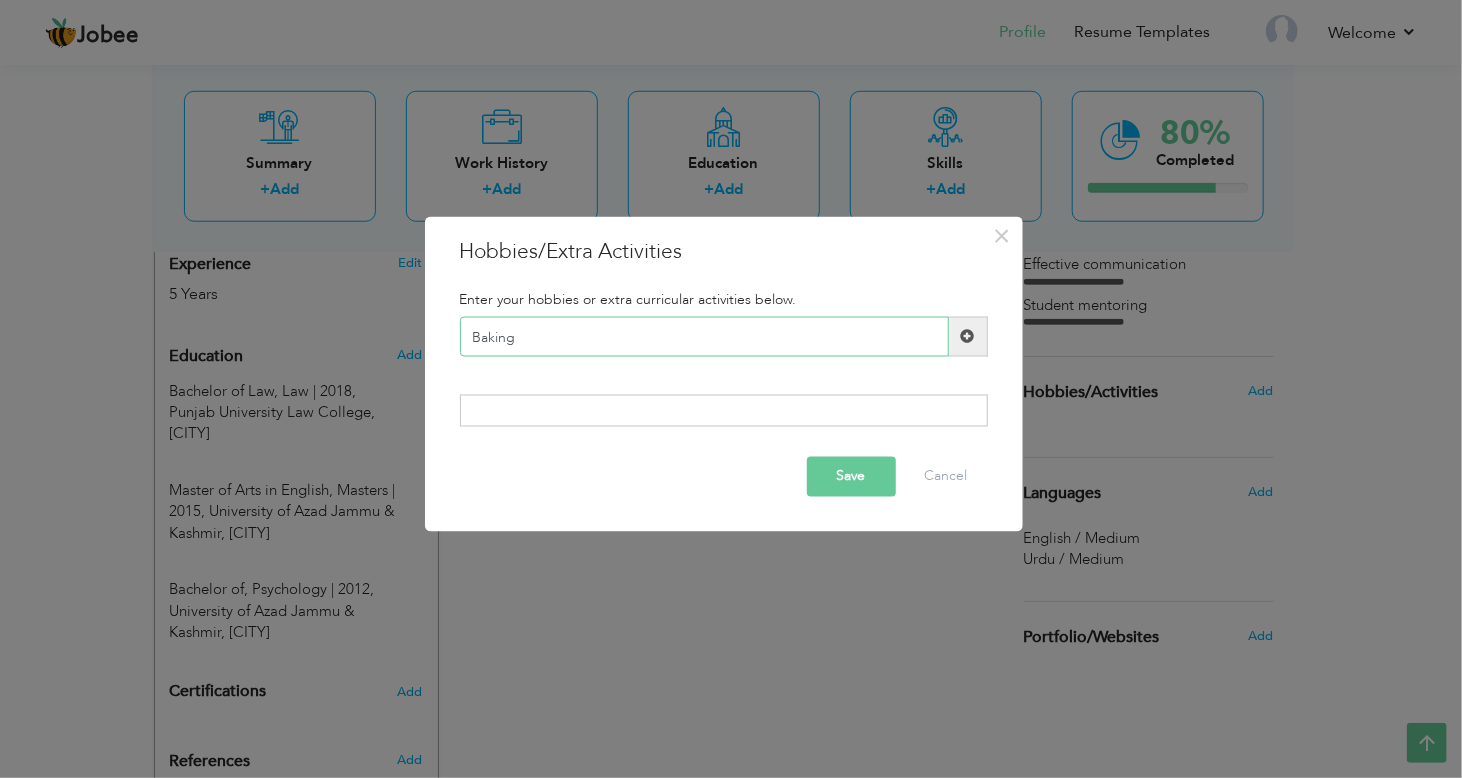 type on "Baking" 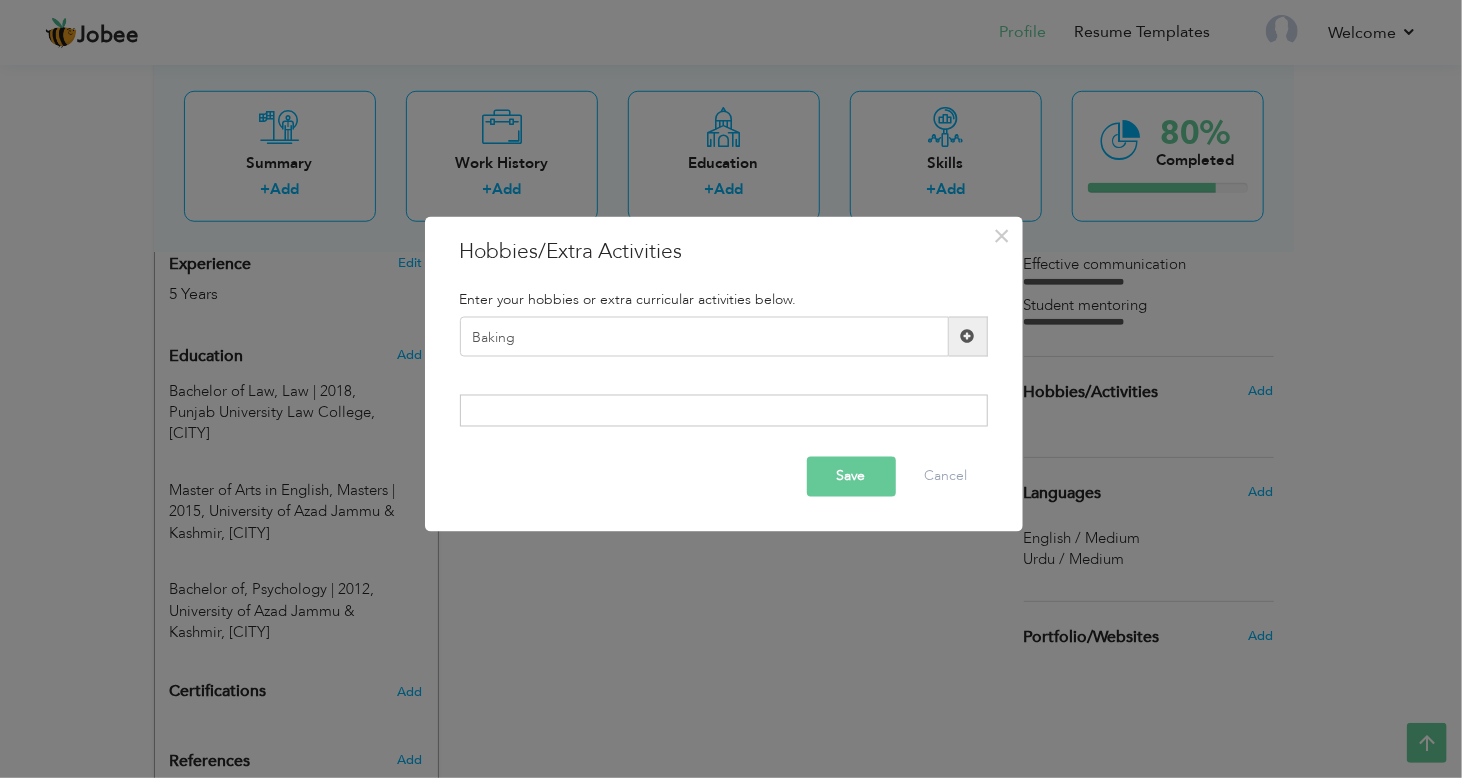 click on "Save" at bounding box center (851, 476) 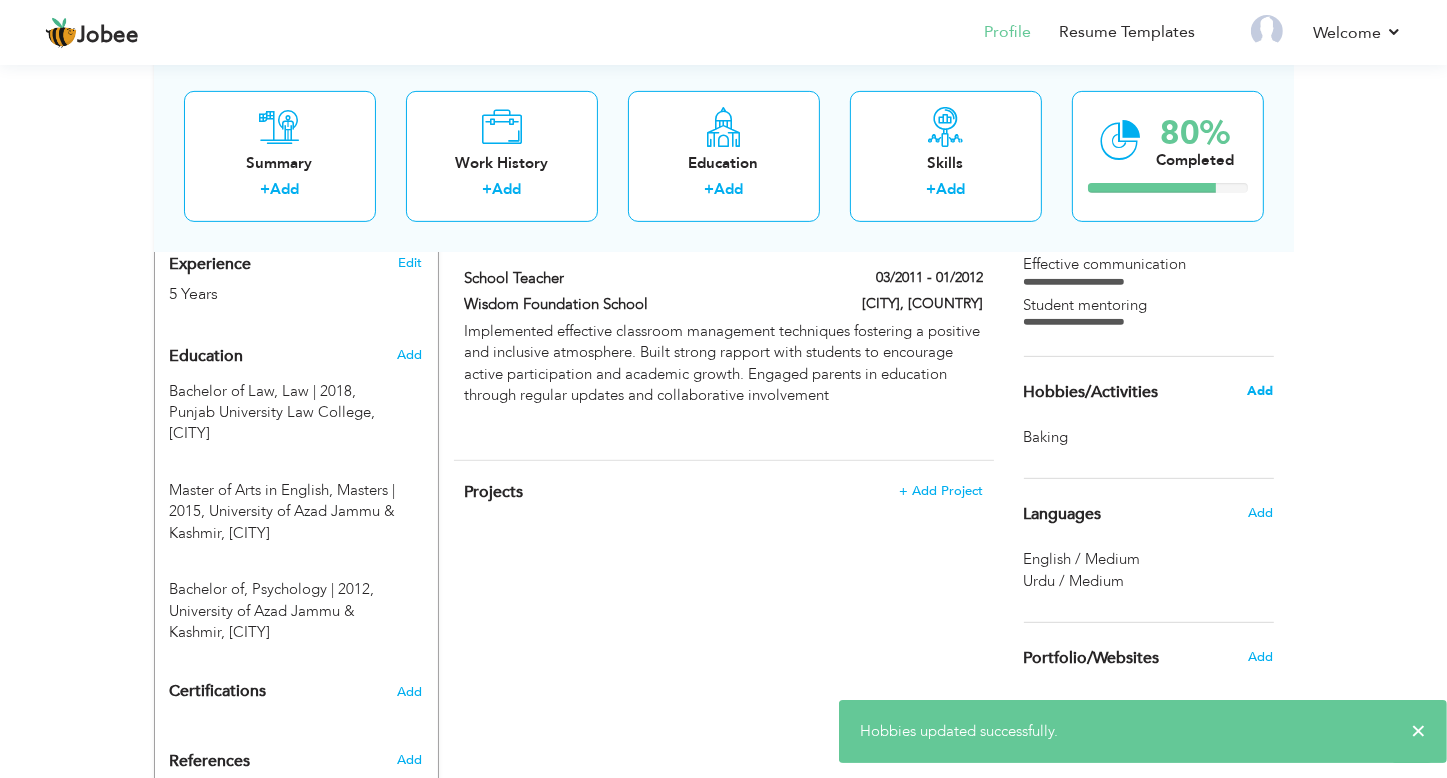 click on "Add" at bounding box center [1260, 391] 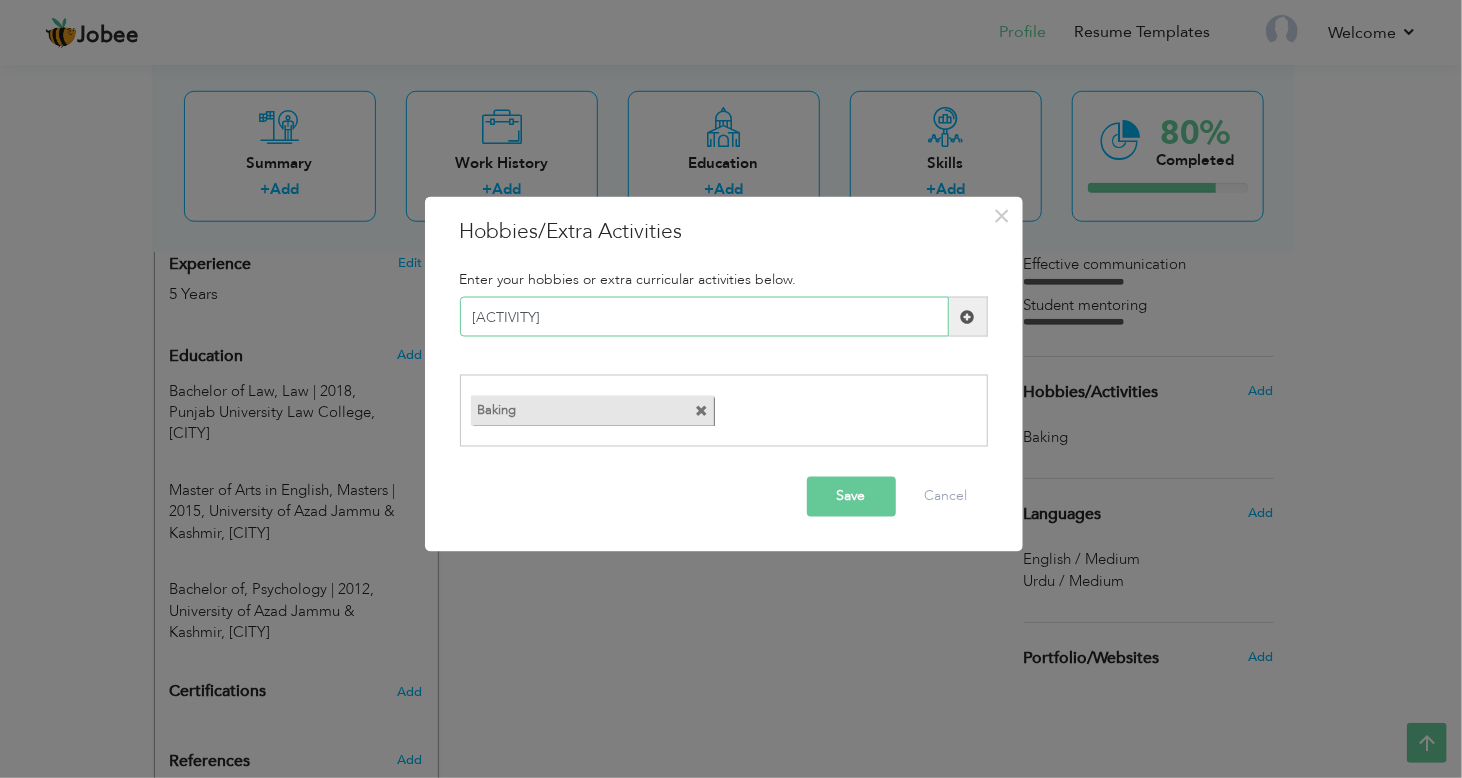 type on "Physical Fitness" 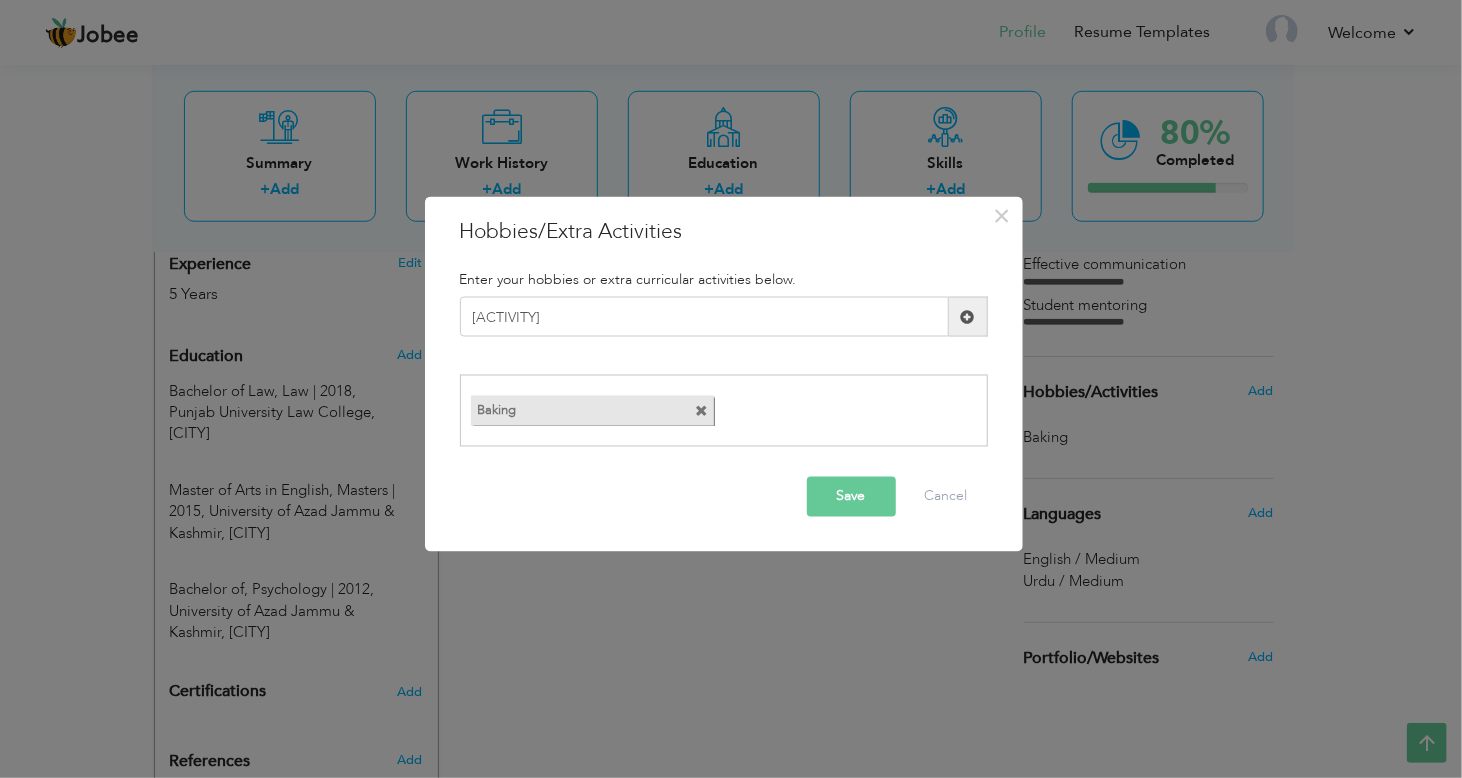 click on "Save" at bounding box center [851, 496] 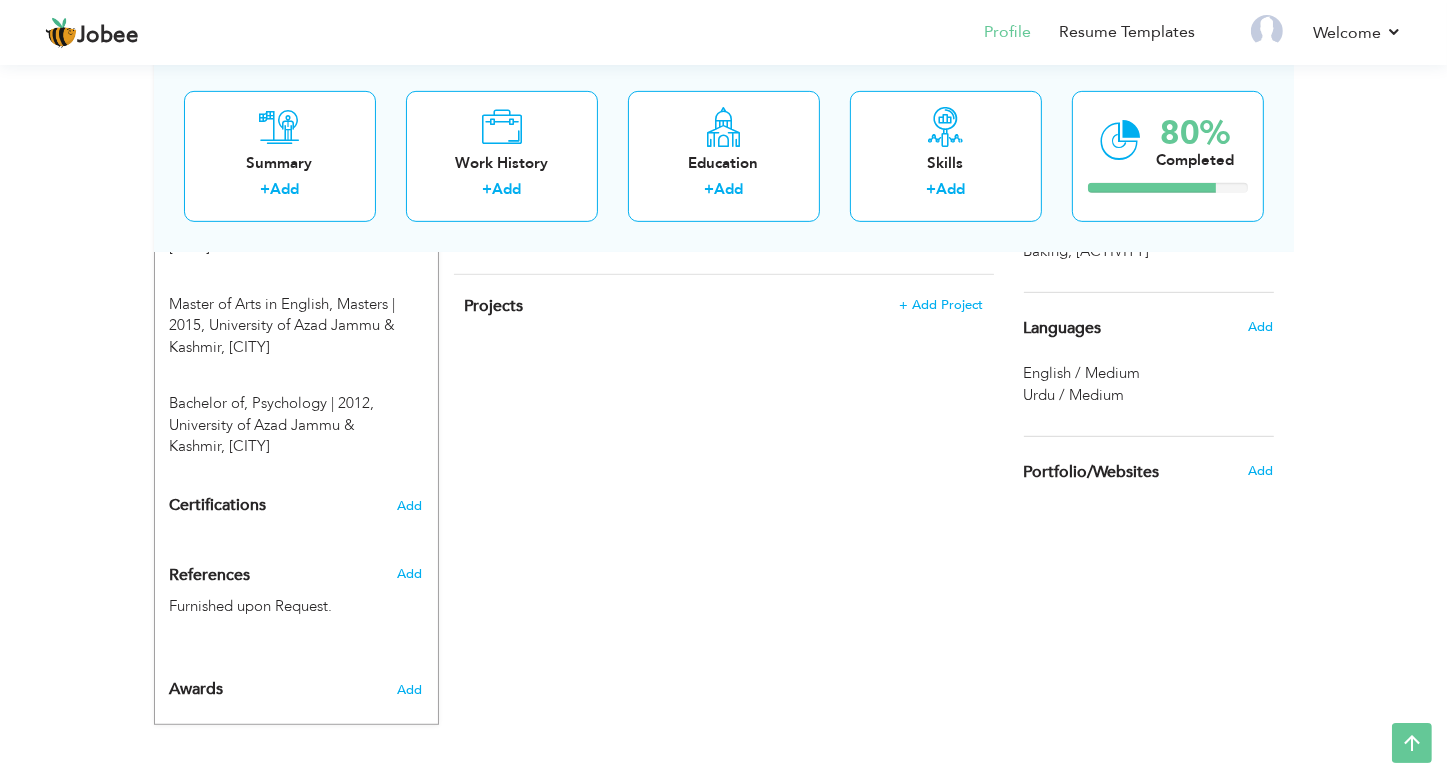 scroll, scrollTop: 0, scrollLeft: 0, axis: both 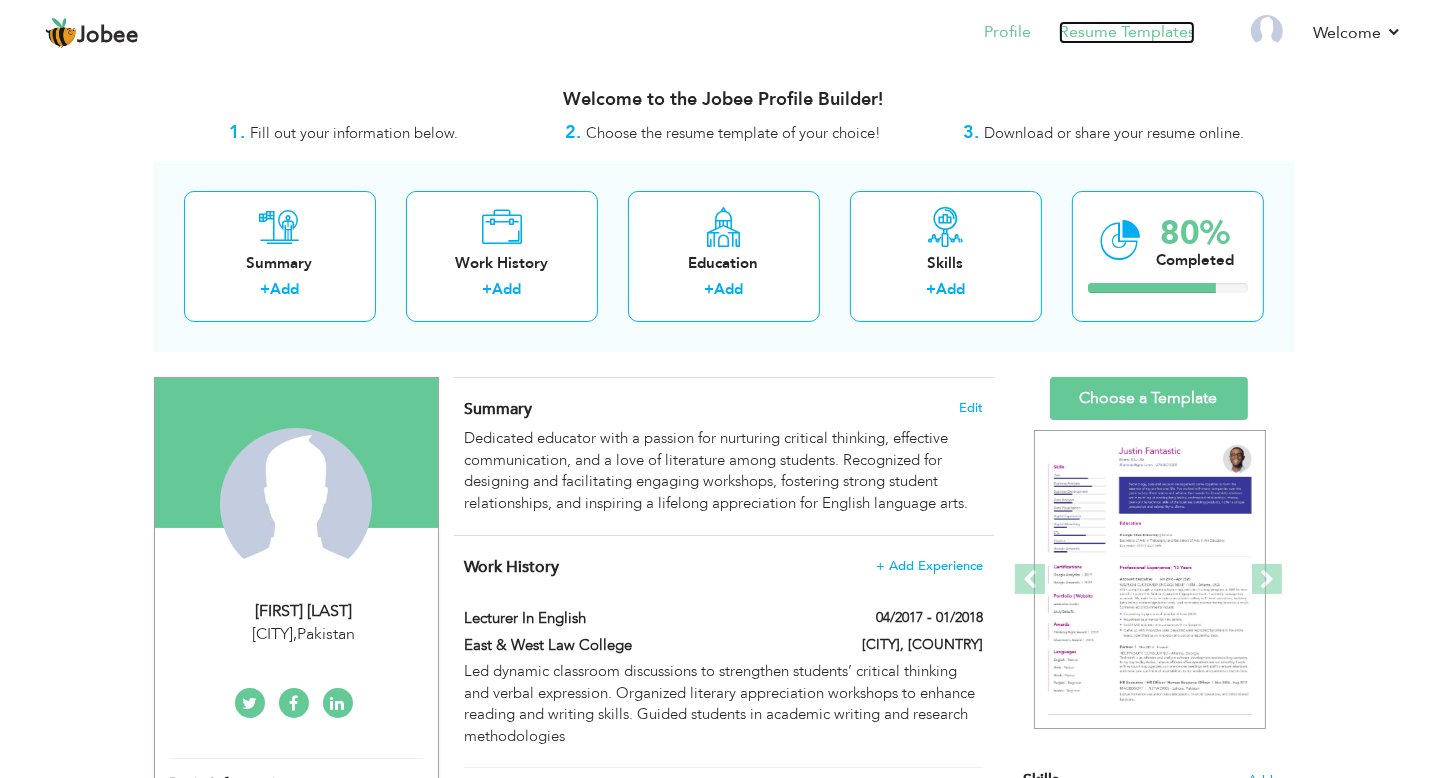 click on "Resume Templates" at bounding box center [1127, 32] 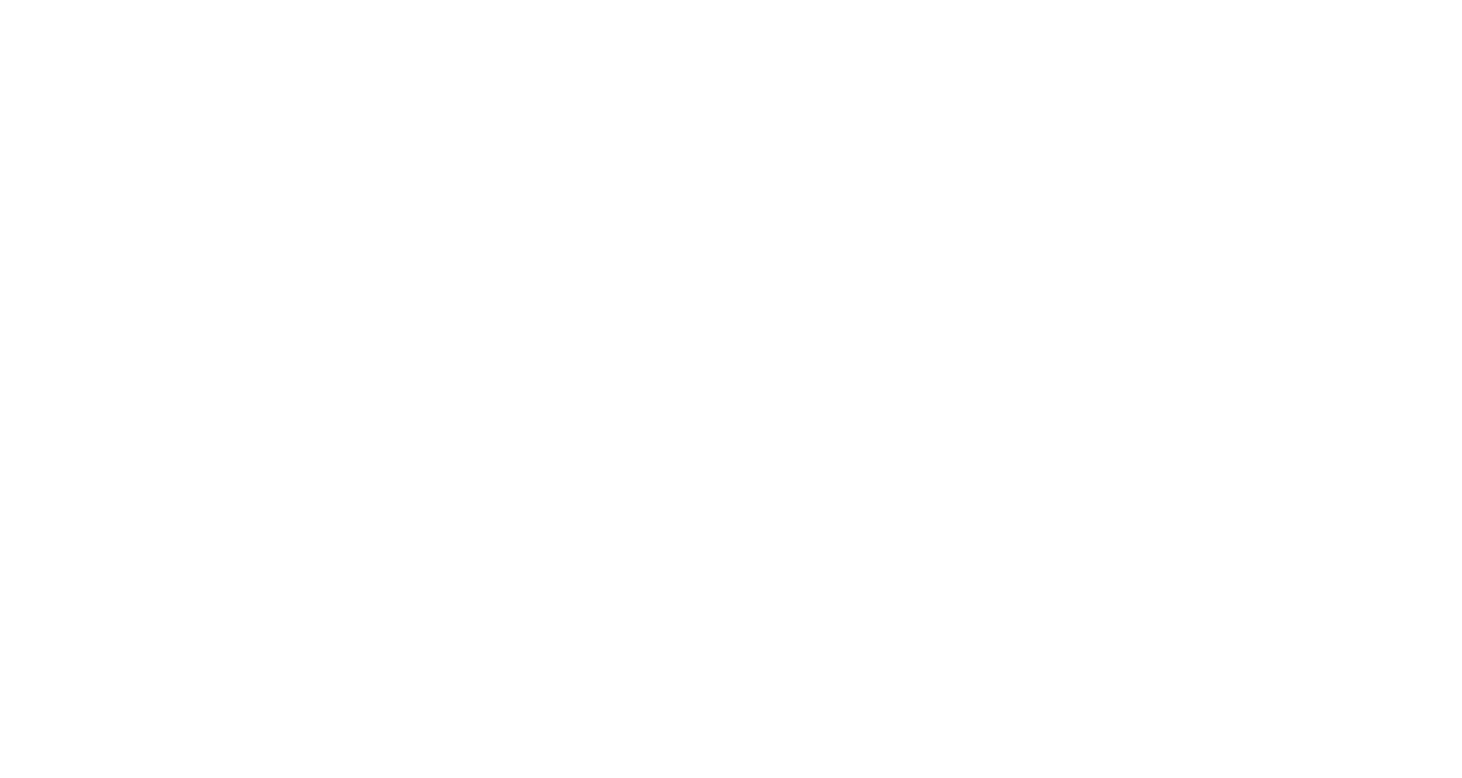 scroll, scrollTop: 0, scrollLeft: 0, axis: both 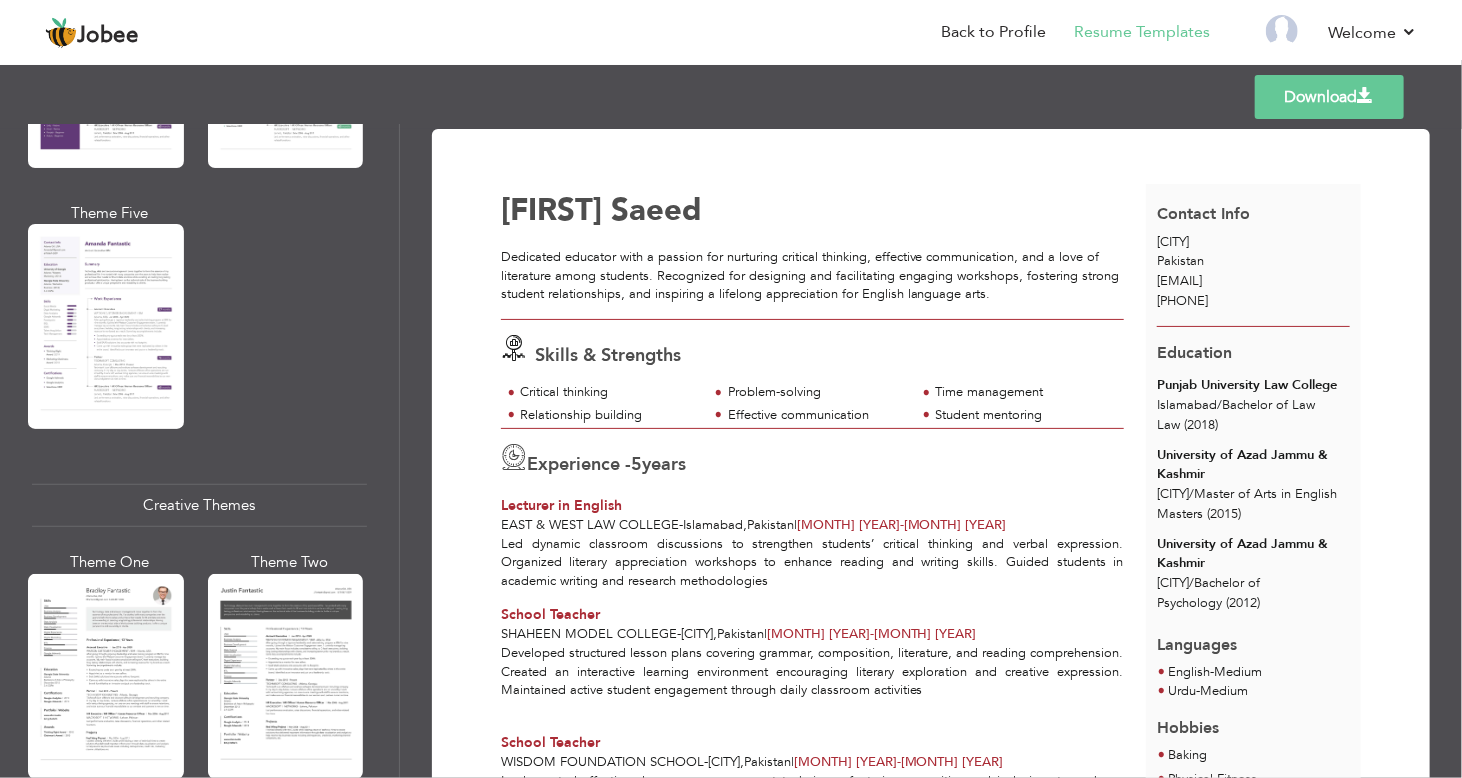 click at bounding box center (106, 326) 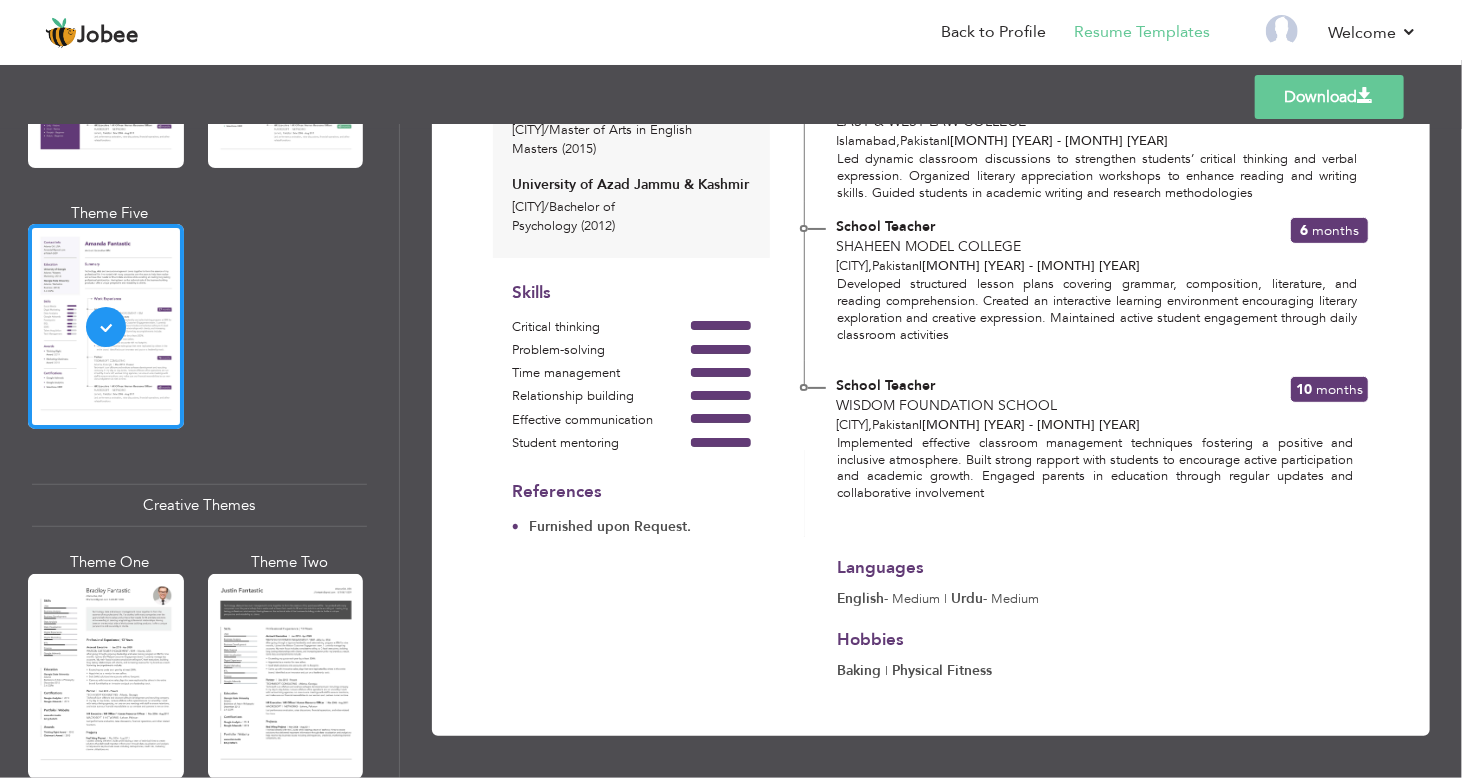 scroll, scrollTop: 0, scrollLeft: 0, axis: both 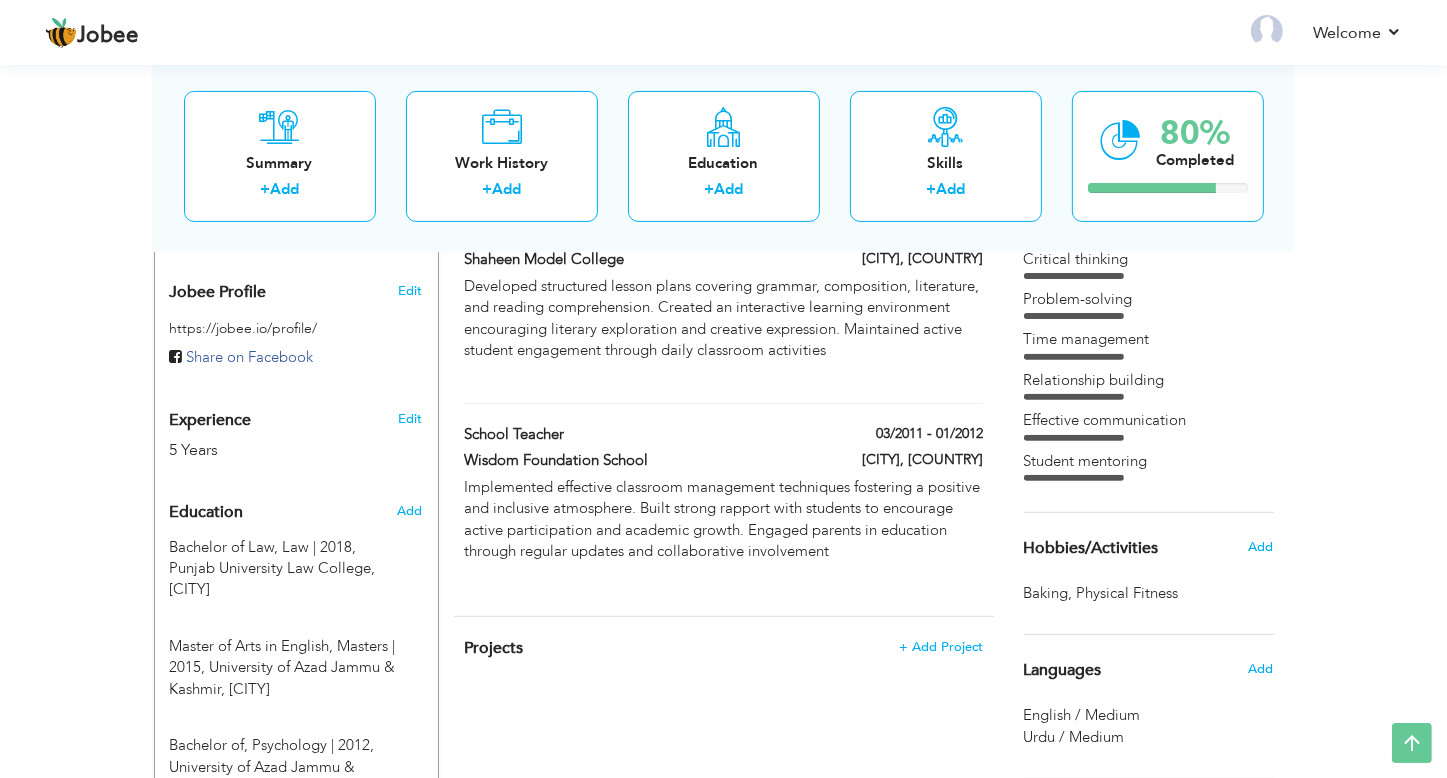 click on "Add" at bounding box center [1265, 547] 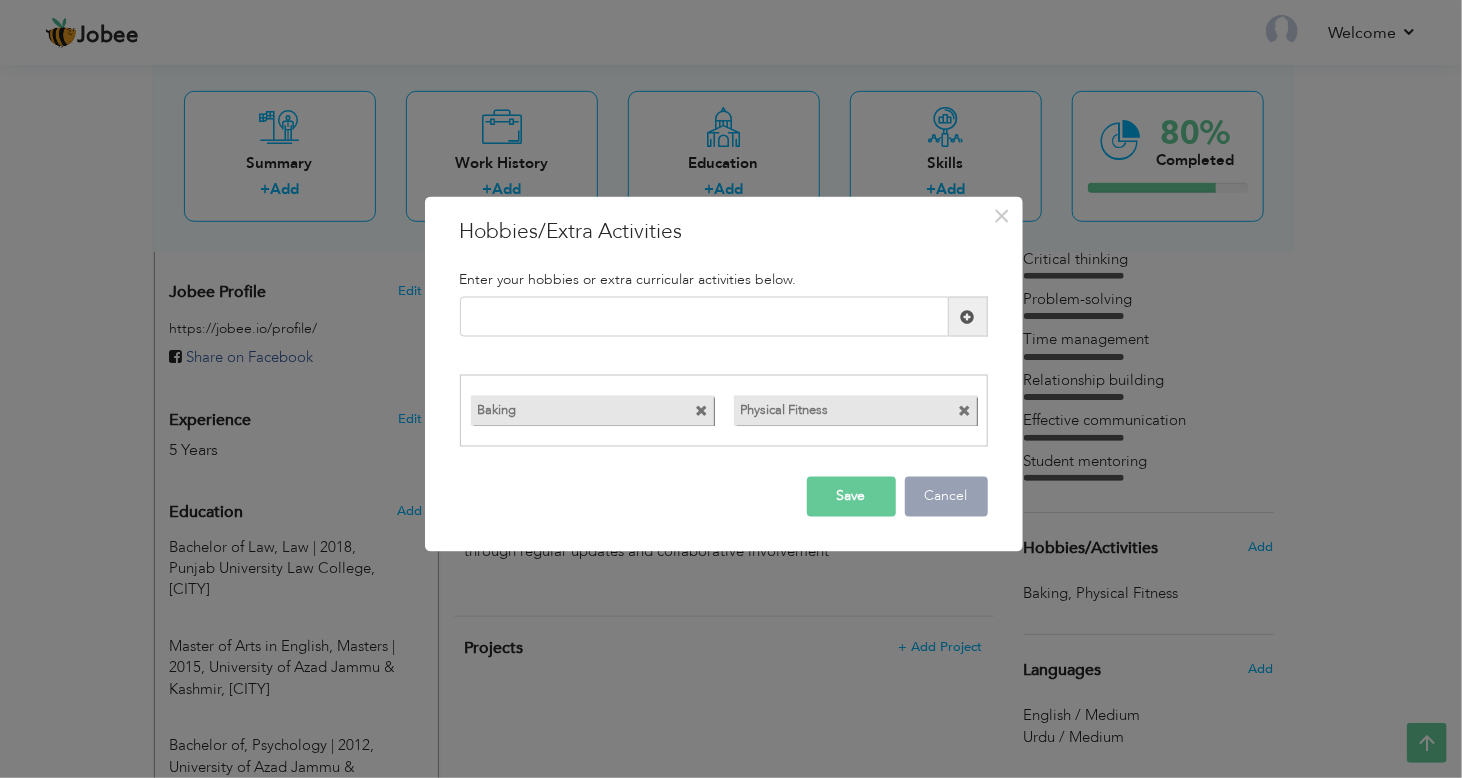 click on "Cancel" at bounding box center (946, 496) 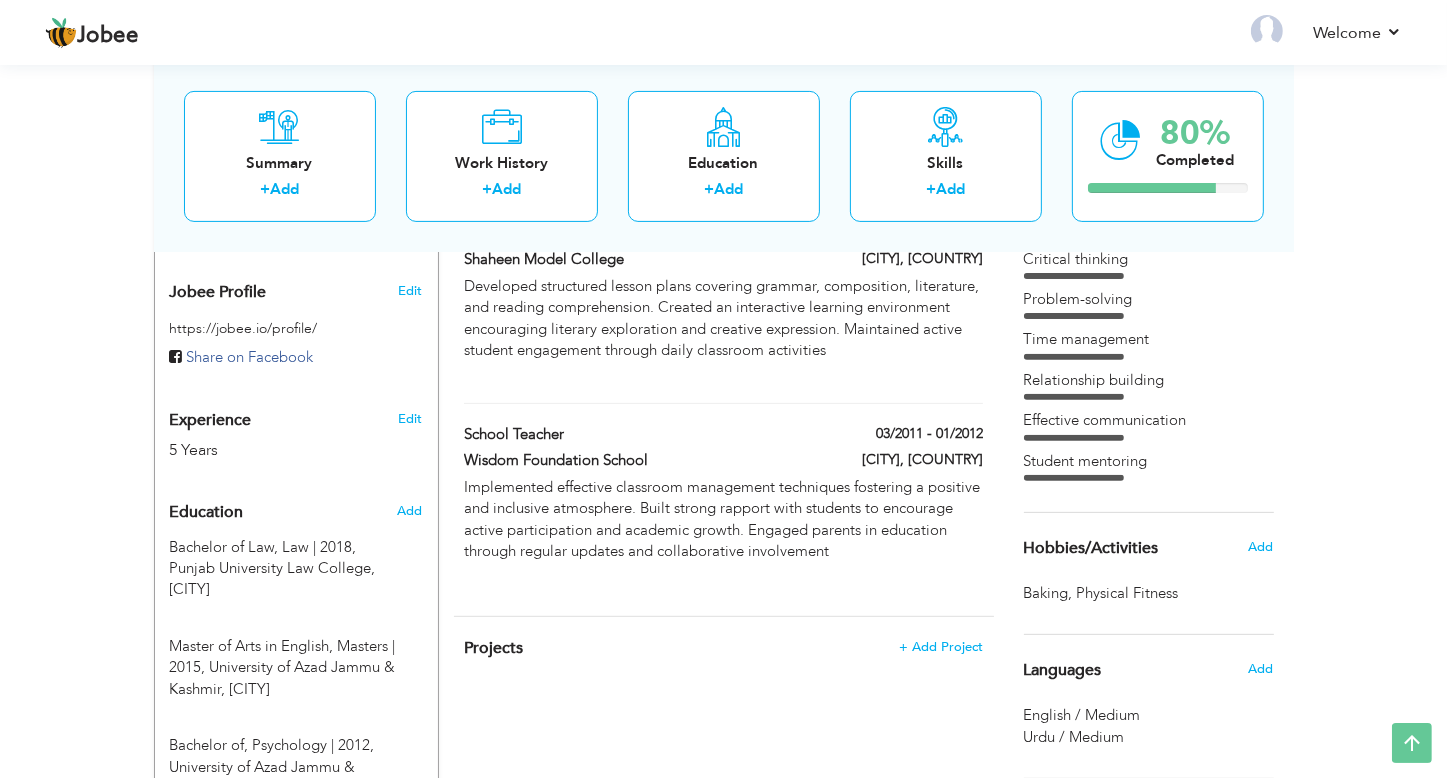 click on "Physical Fitness ," at bounding box center (1130, 593) 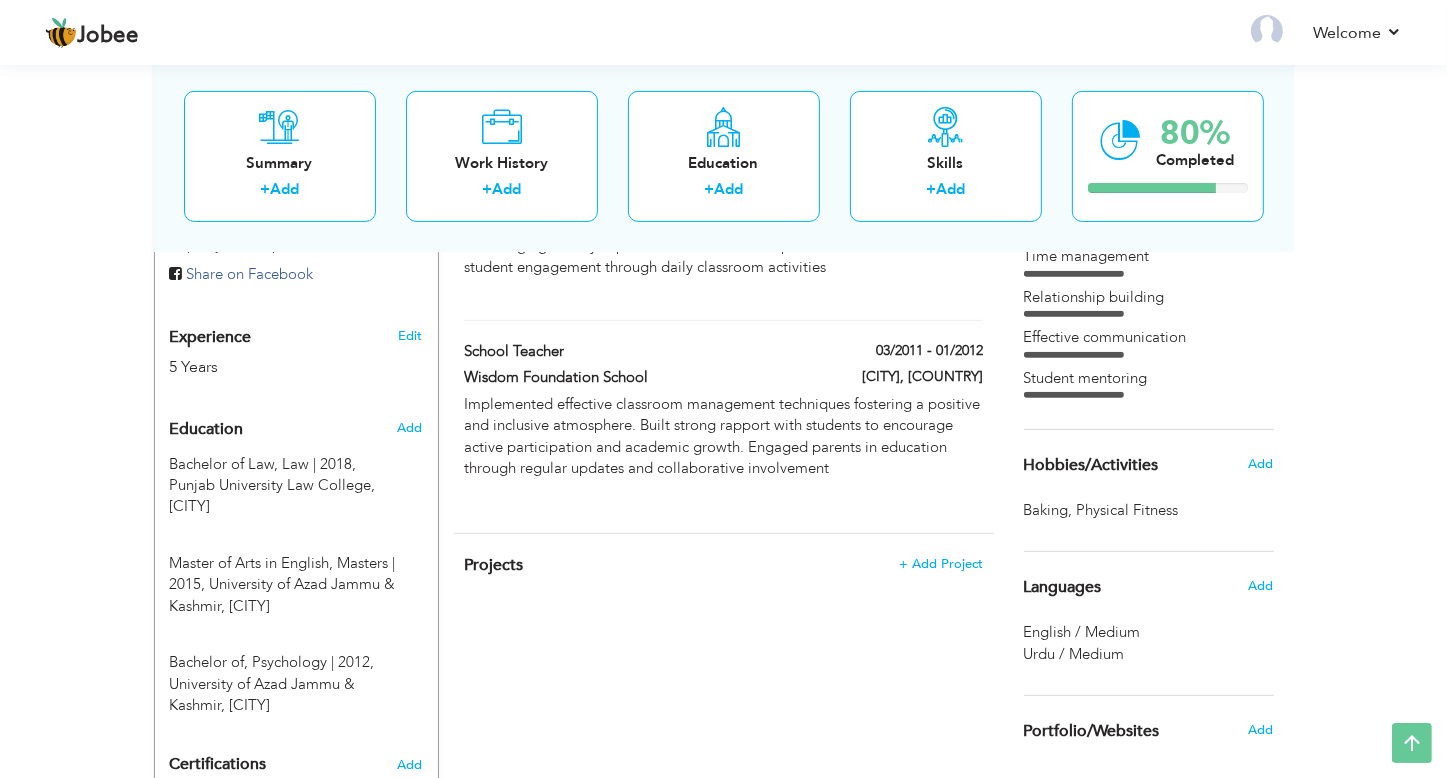 scroll, scrollTop: 648, scrollLeft: 0, axis: vertical 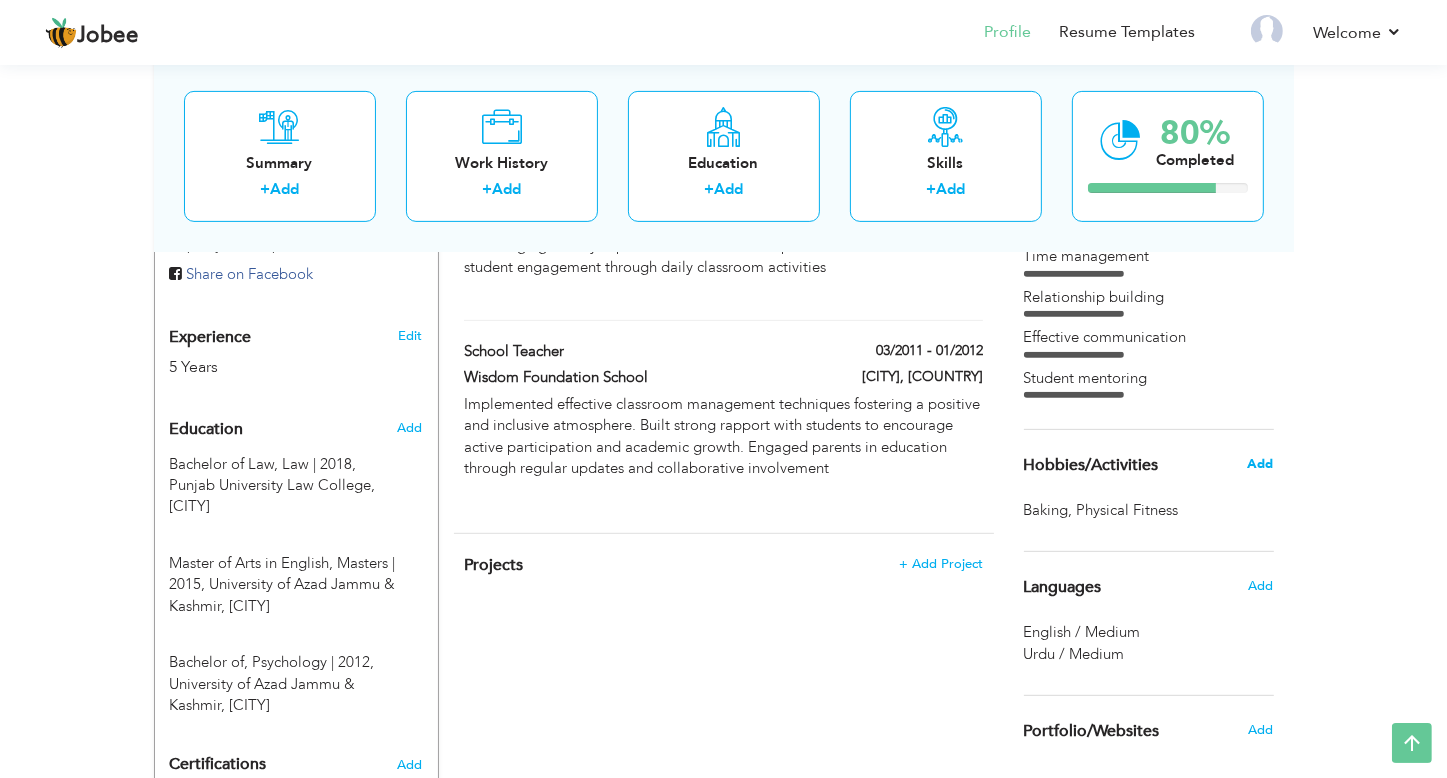 click on "Add" at bounding box center (1260, 464) 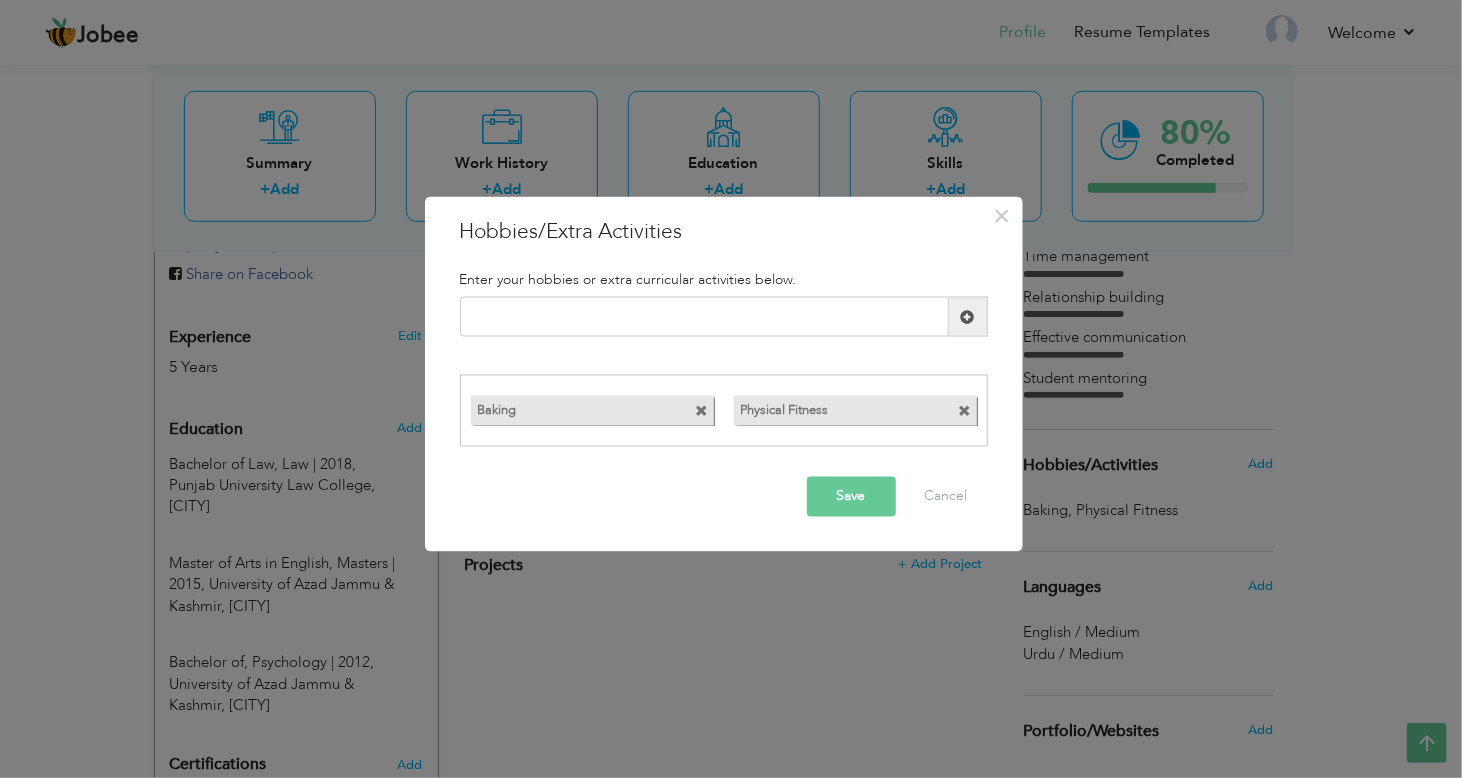 click at bounding box center [965, 411] 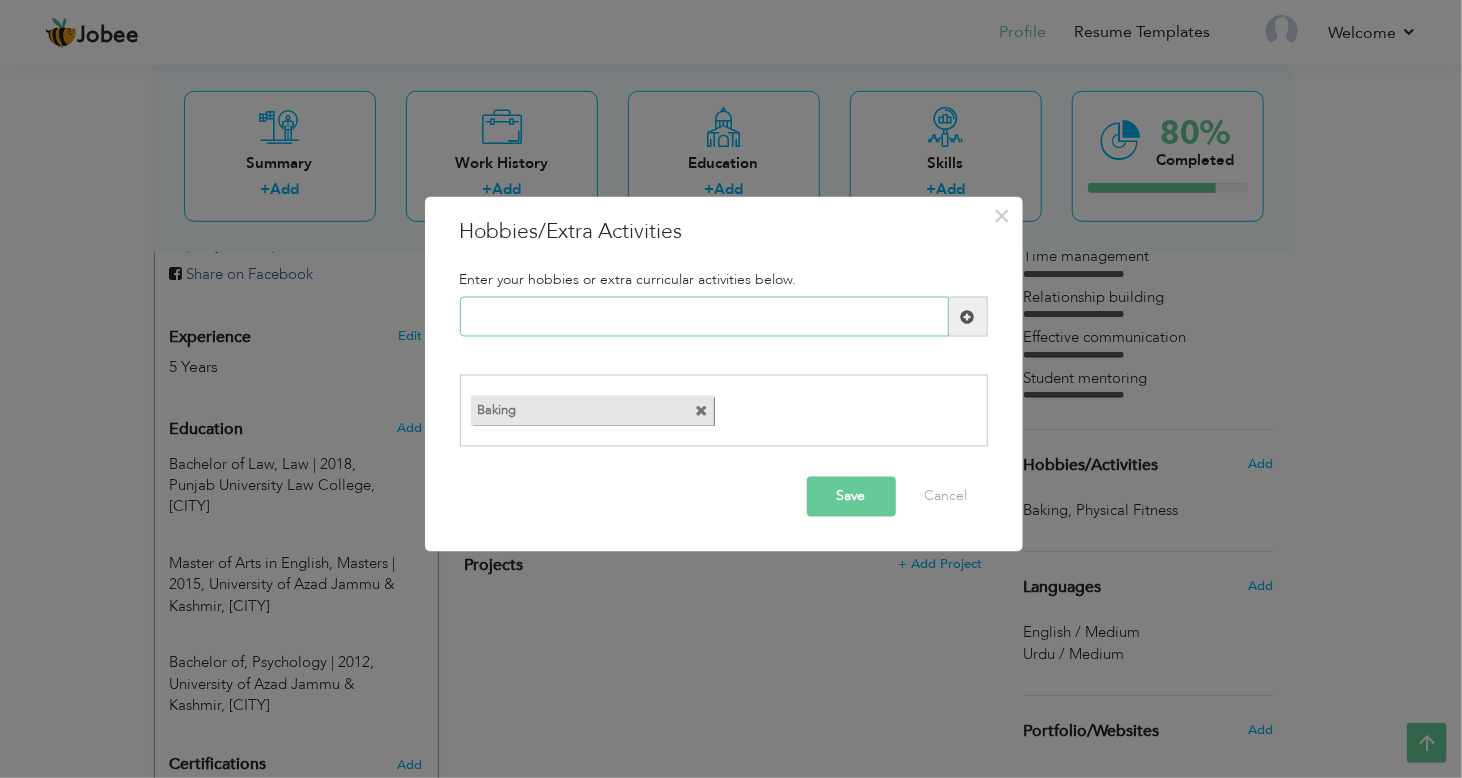 click at bounding box center (704, 317) 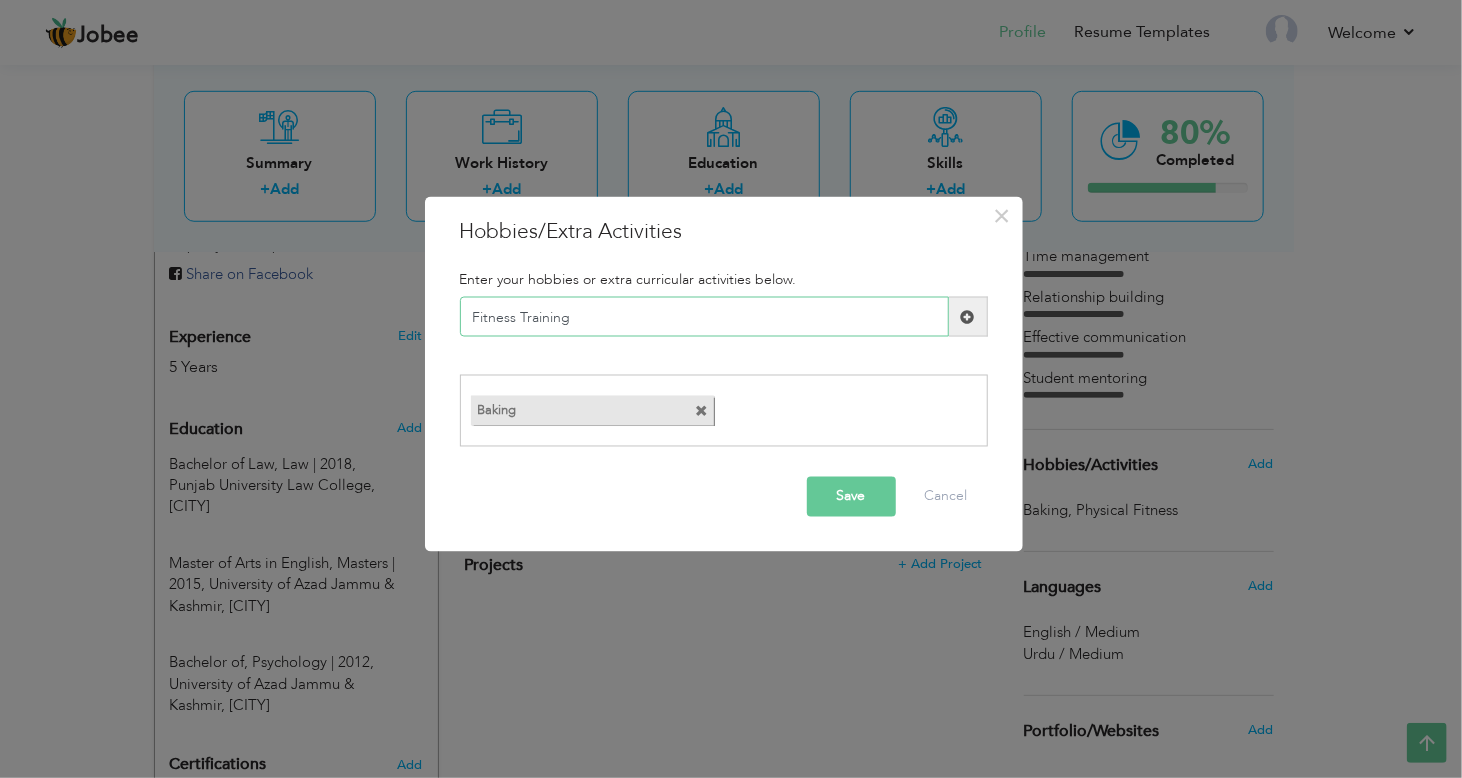 type on "Fitness Training" 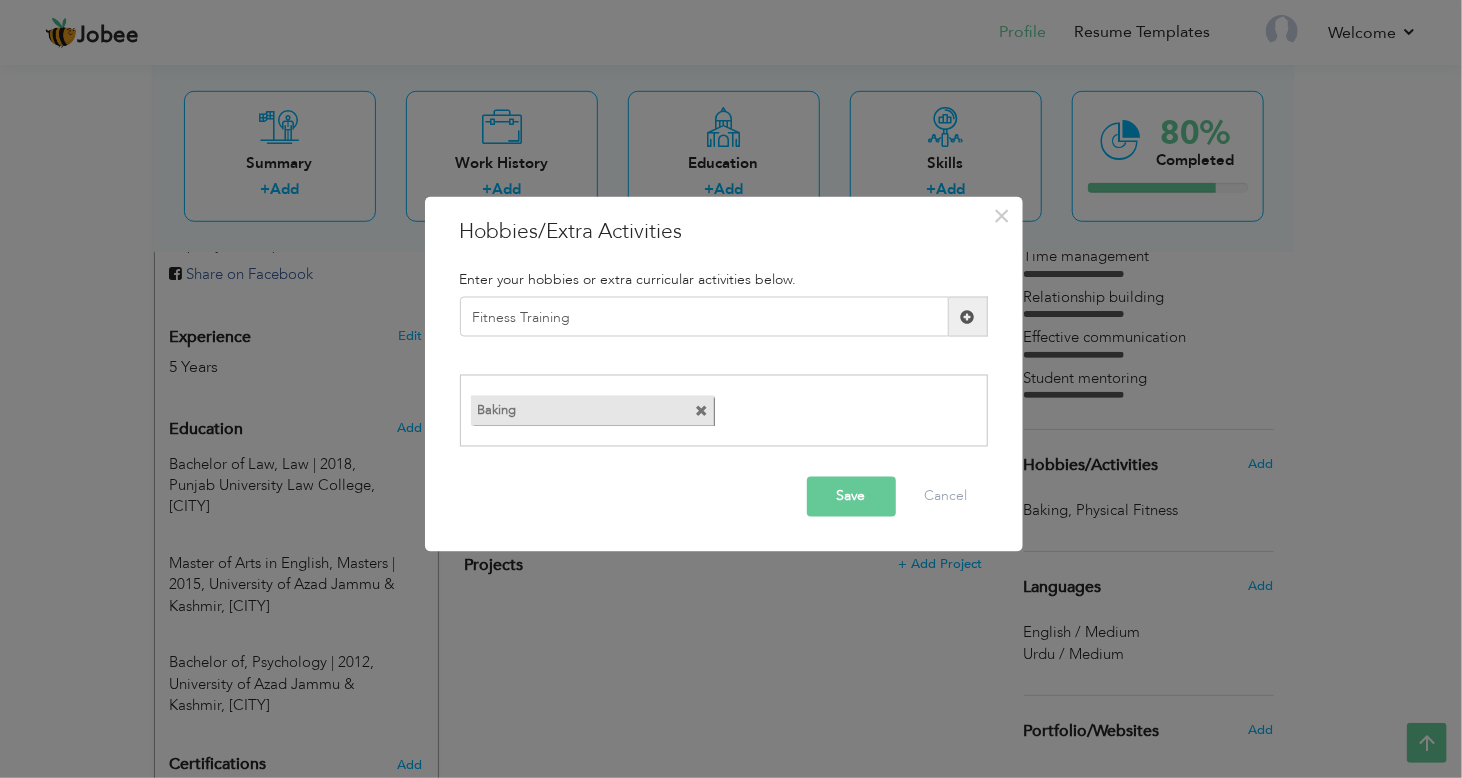 click on "Save" at bounding box center [851, 496] 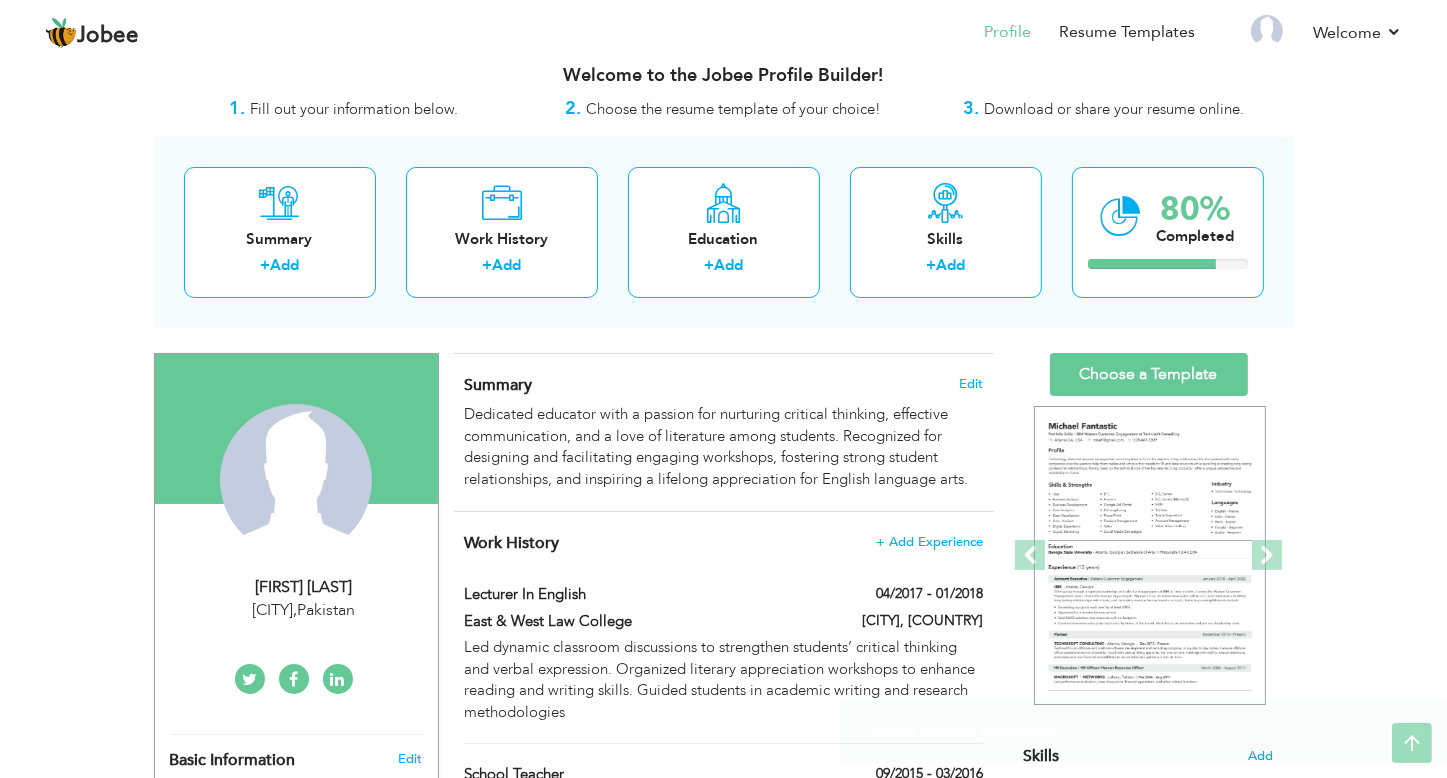scroll, scrollTop: 0, scrollLeft: 0, axis: both 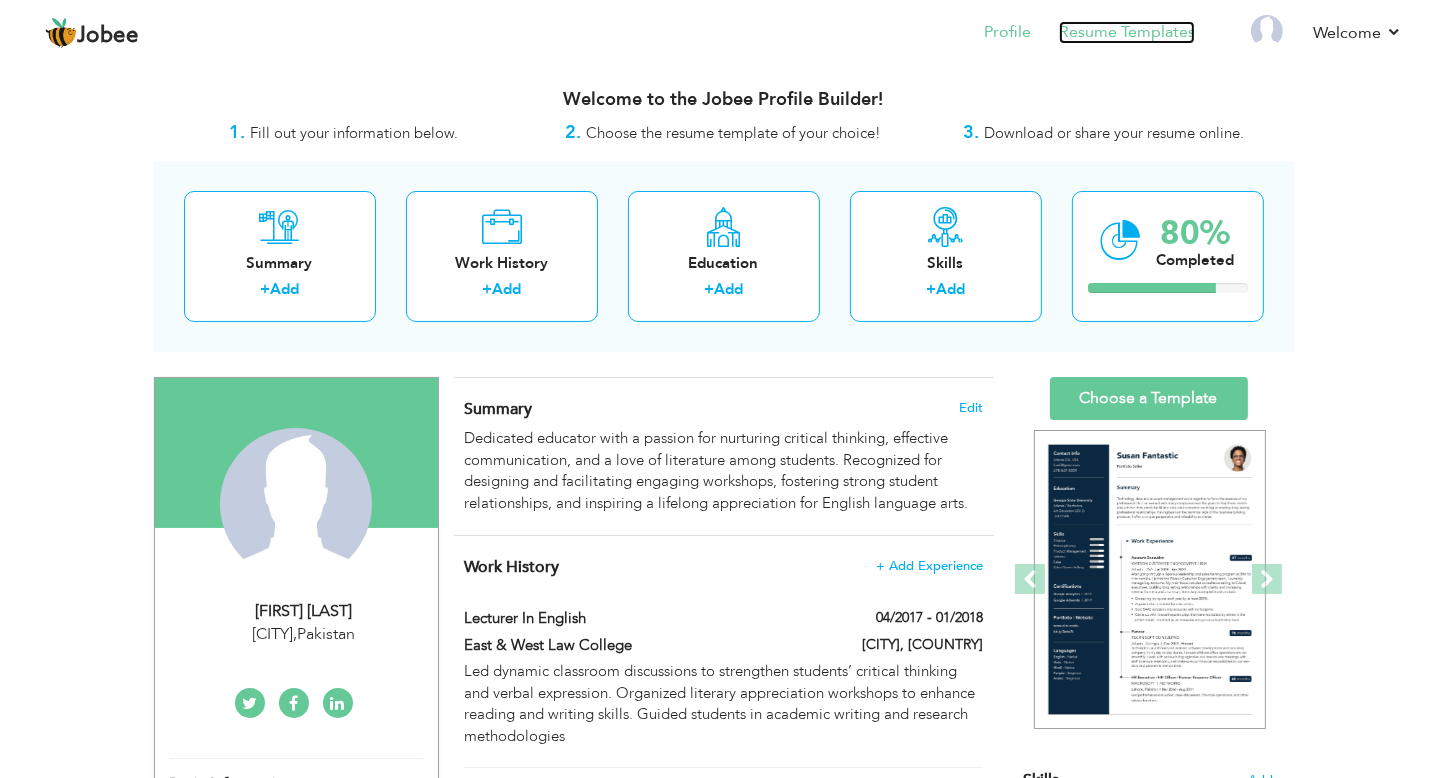click on "Resume Templates" at bounding box center [1127, 32] 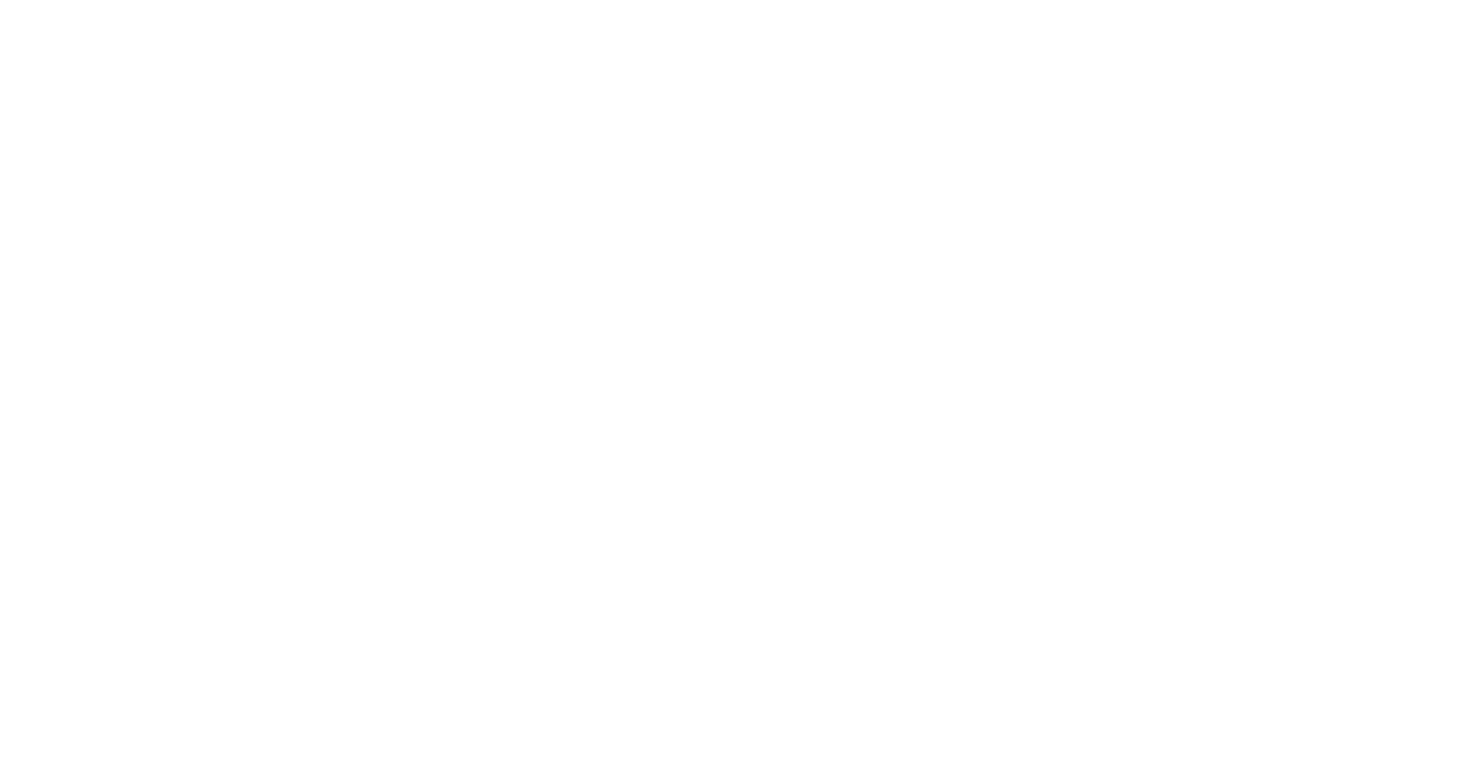 scroll, scrollTop: 0, scrollLeft: 0, axis: both 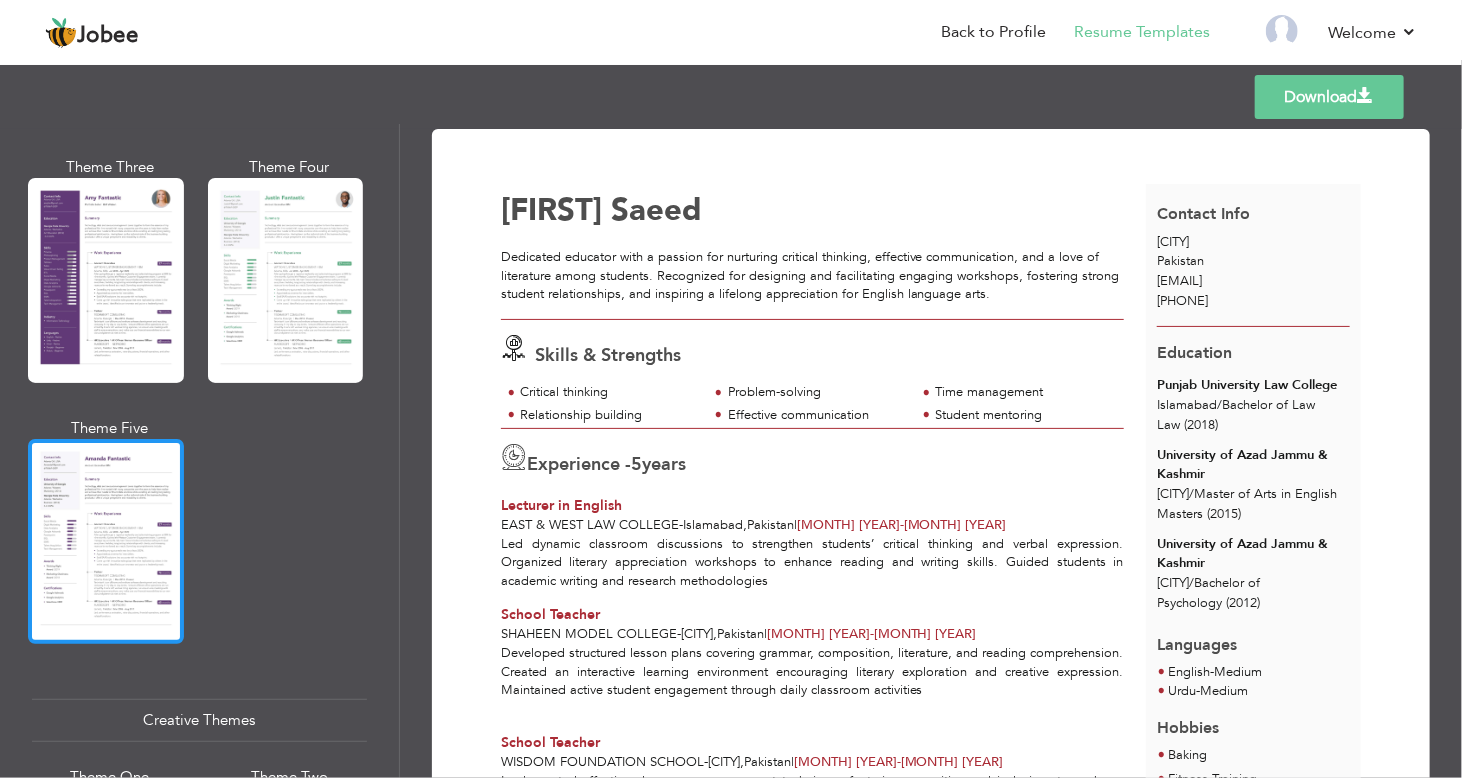 drag, startPoint x: 128, startPoint y: 551, endPoint x: 100, endPoint y: 551, distance: 28 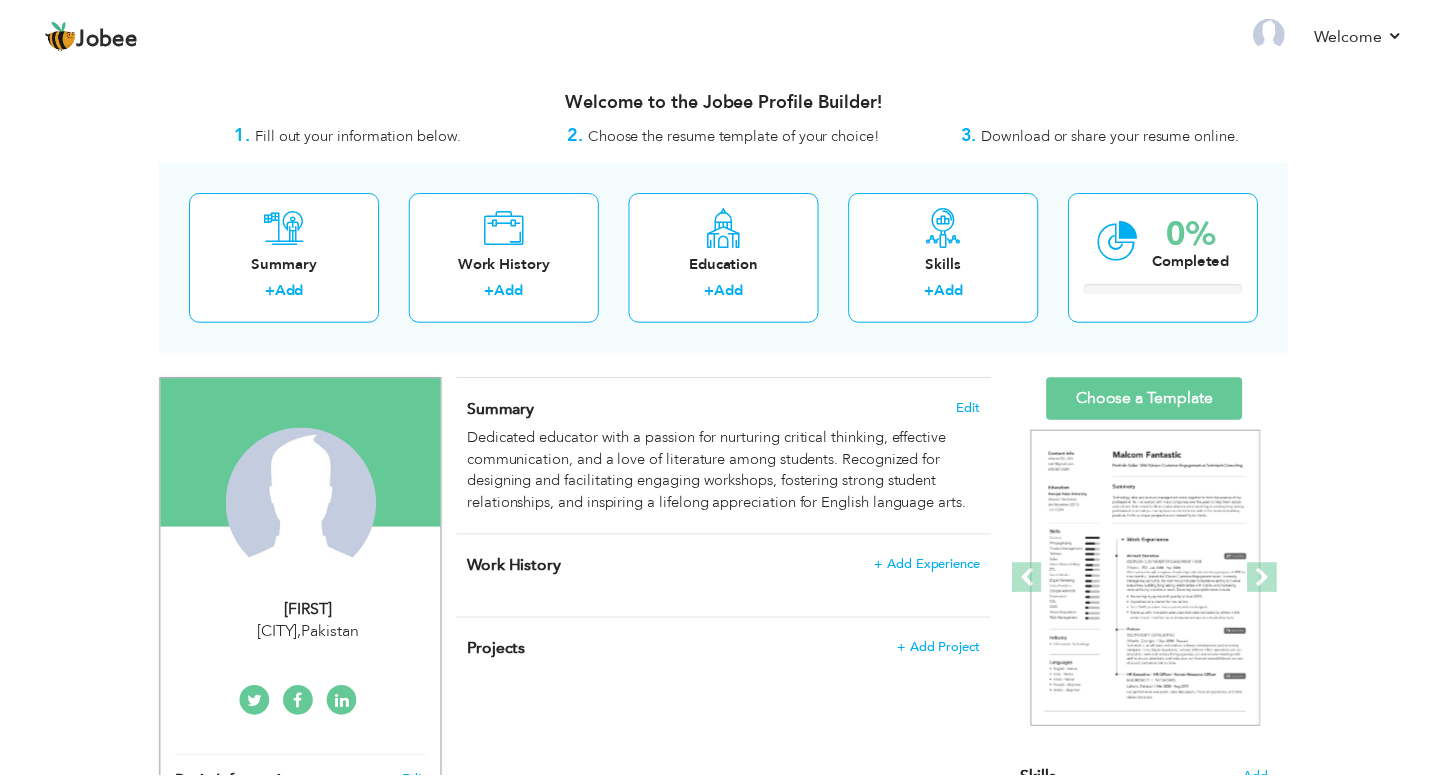 scroll, scrollTop: 0, scrollLeft: 0, axis: both 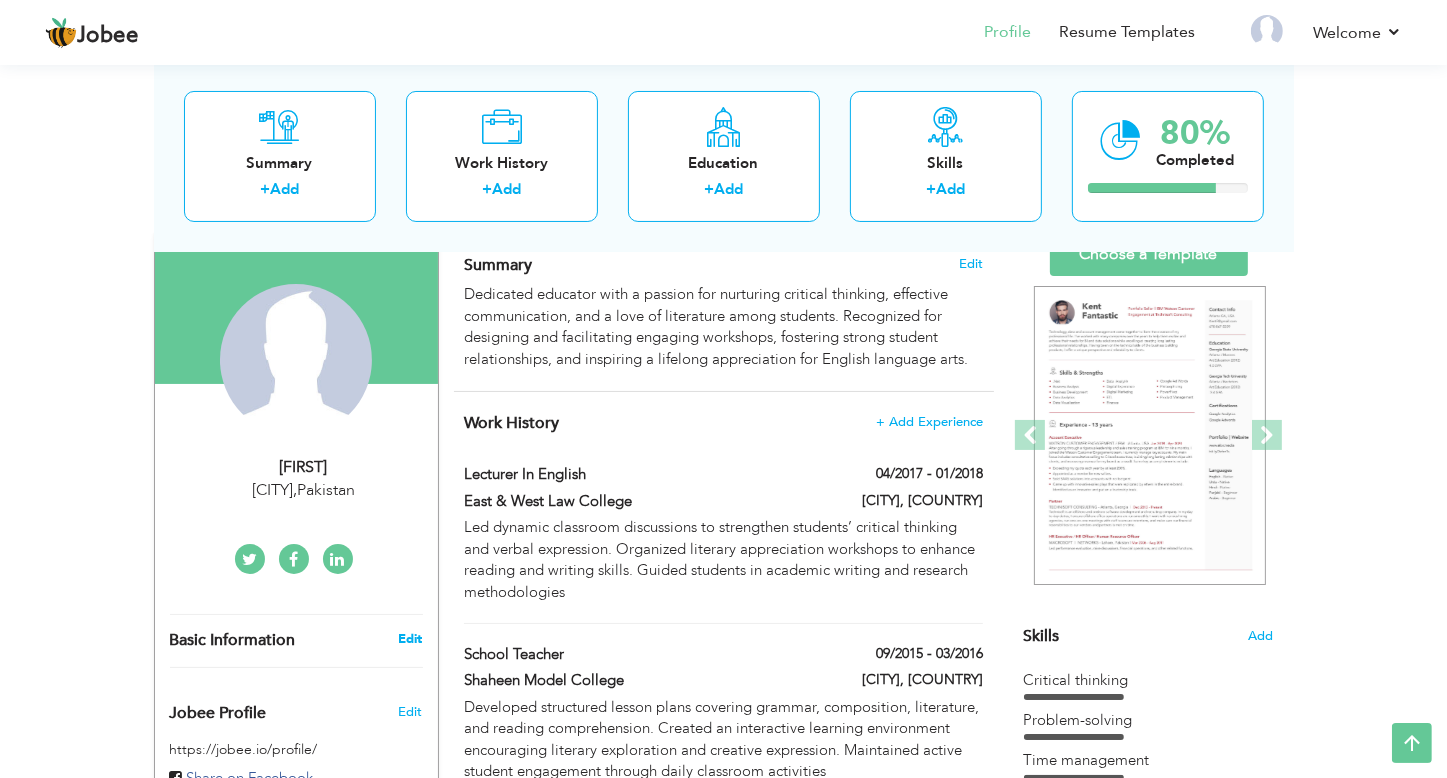 click on "Edit" at bounding box center [410, 639] 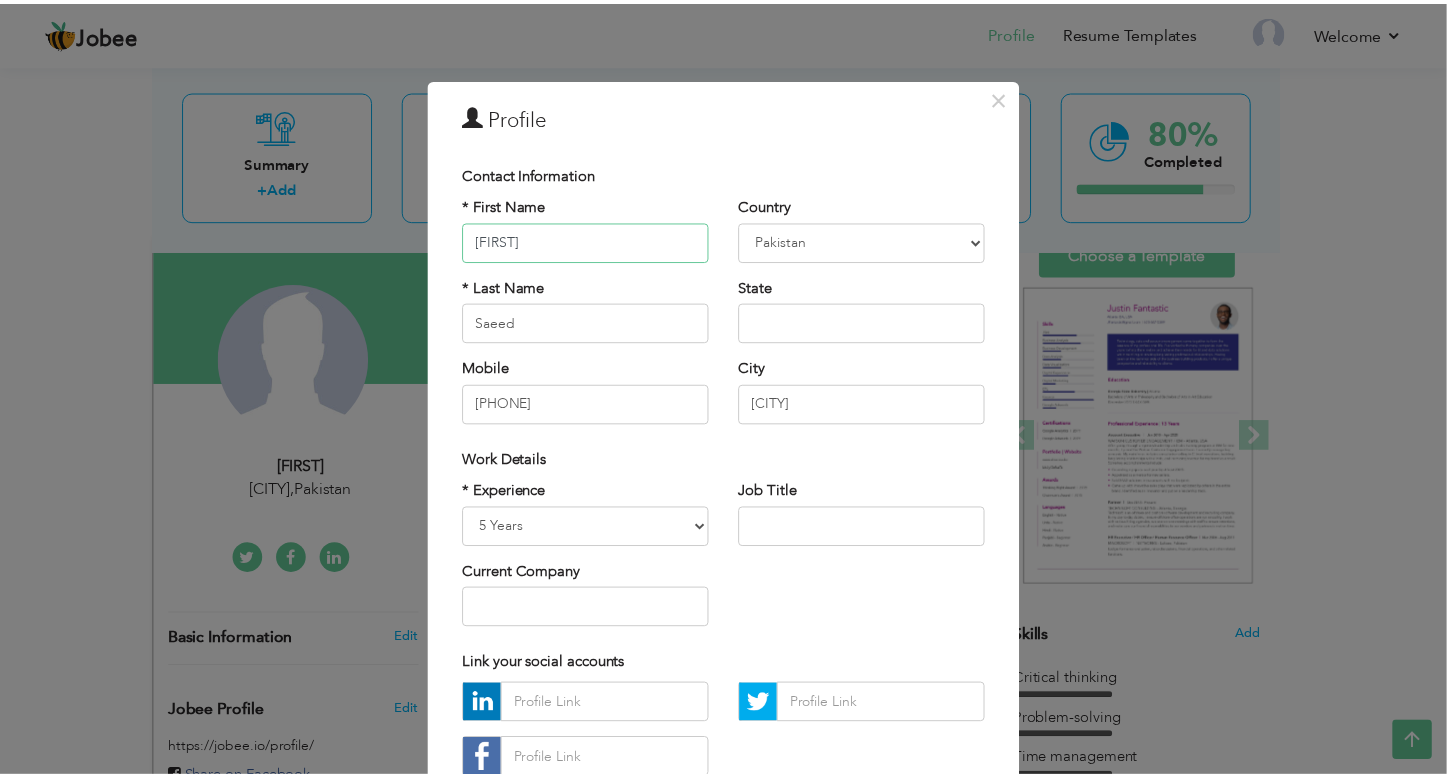 scroll, scrollTop: 138, scrollLeft: 0, axis: vertical 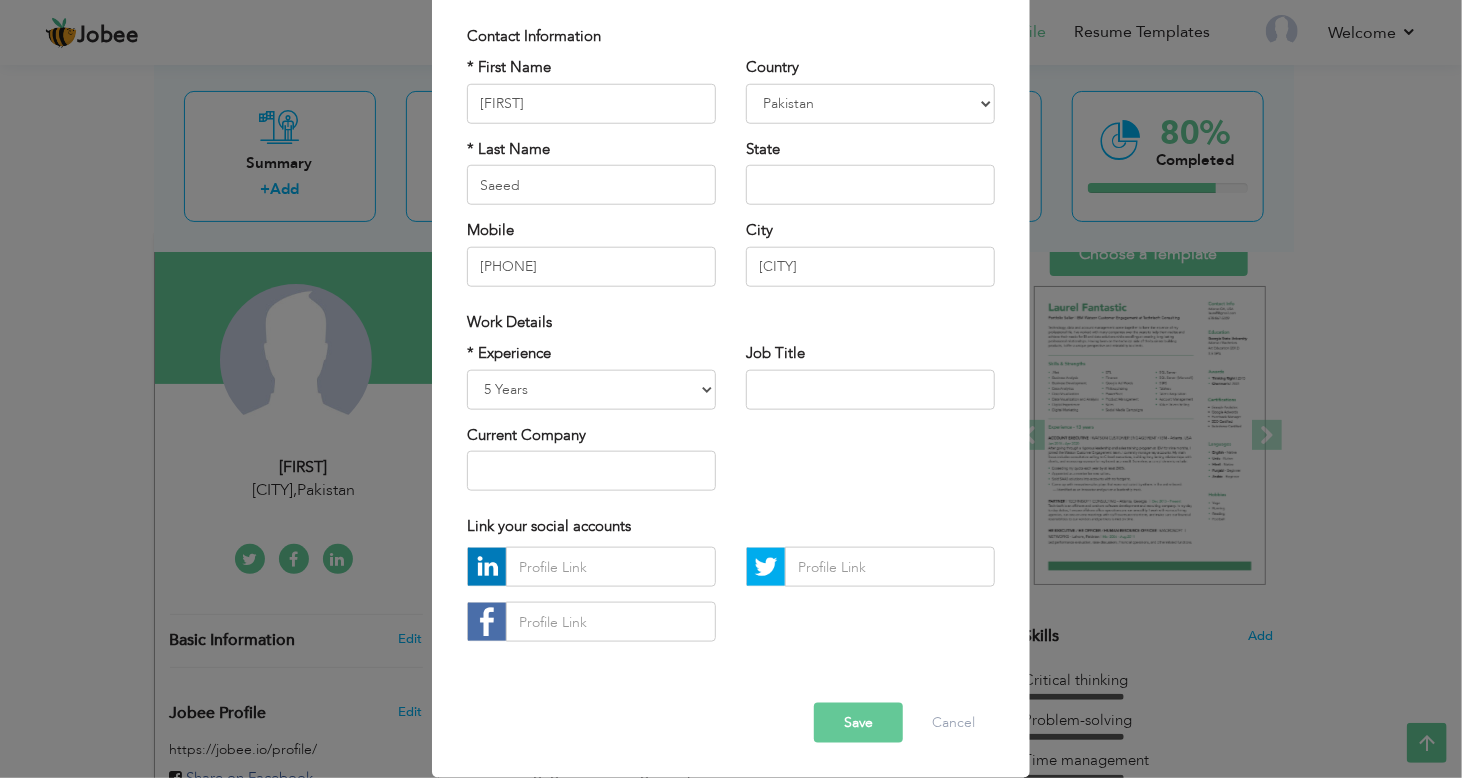 click on "Save" at bounding box center [858, 723] 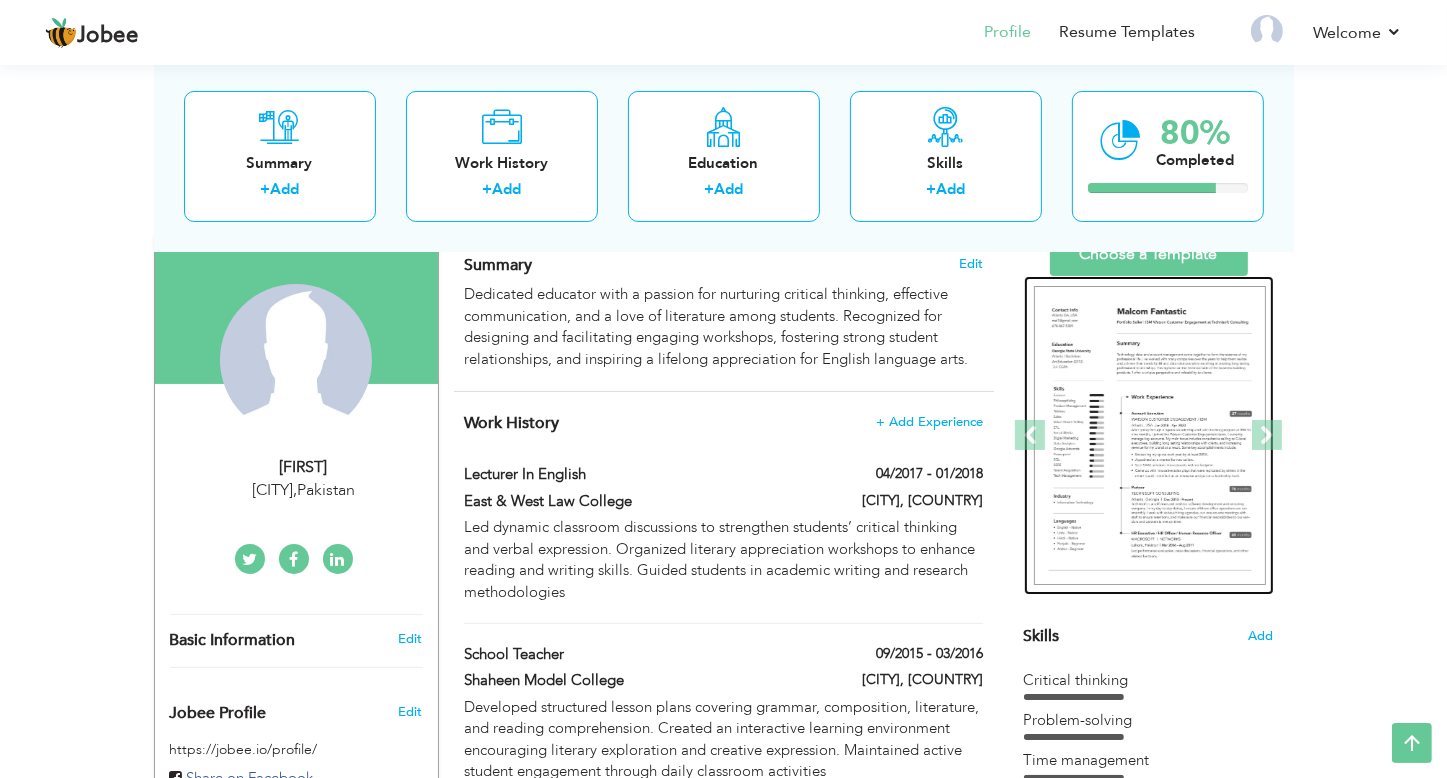 click at bounding box center [1150, 436] 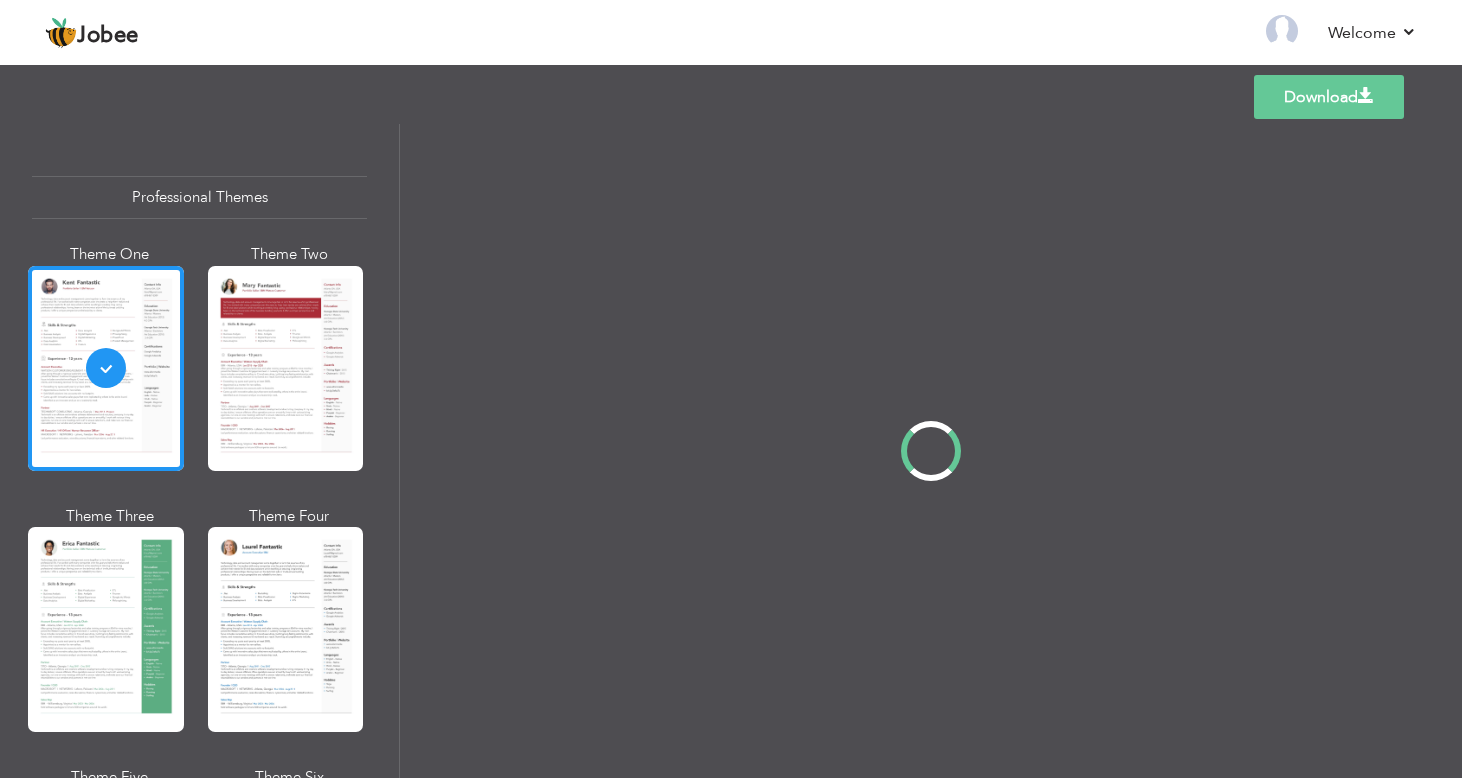 scroll, scrollTop: 0, scrollLeft: 0, axis: both 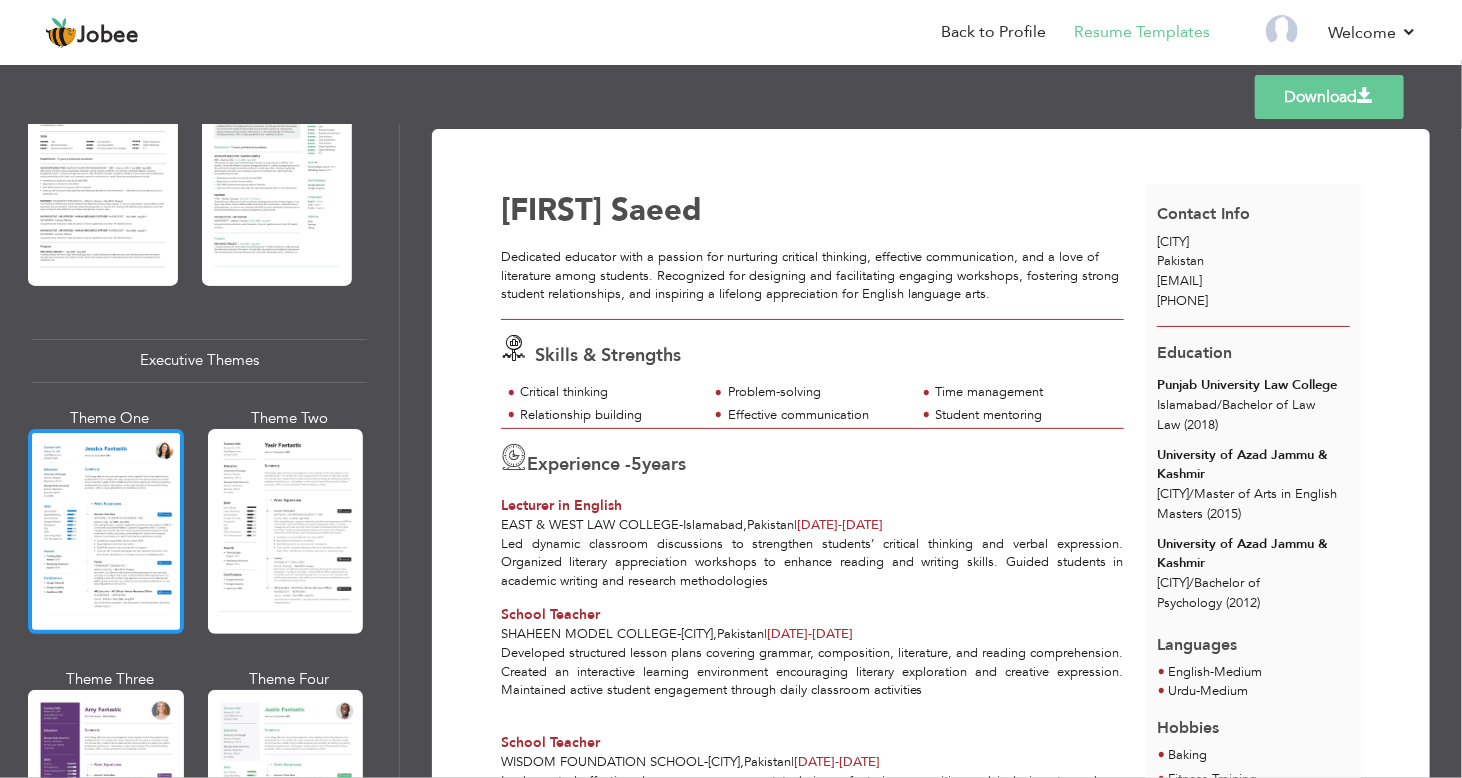 click at bounding box center (106, 531) 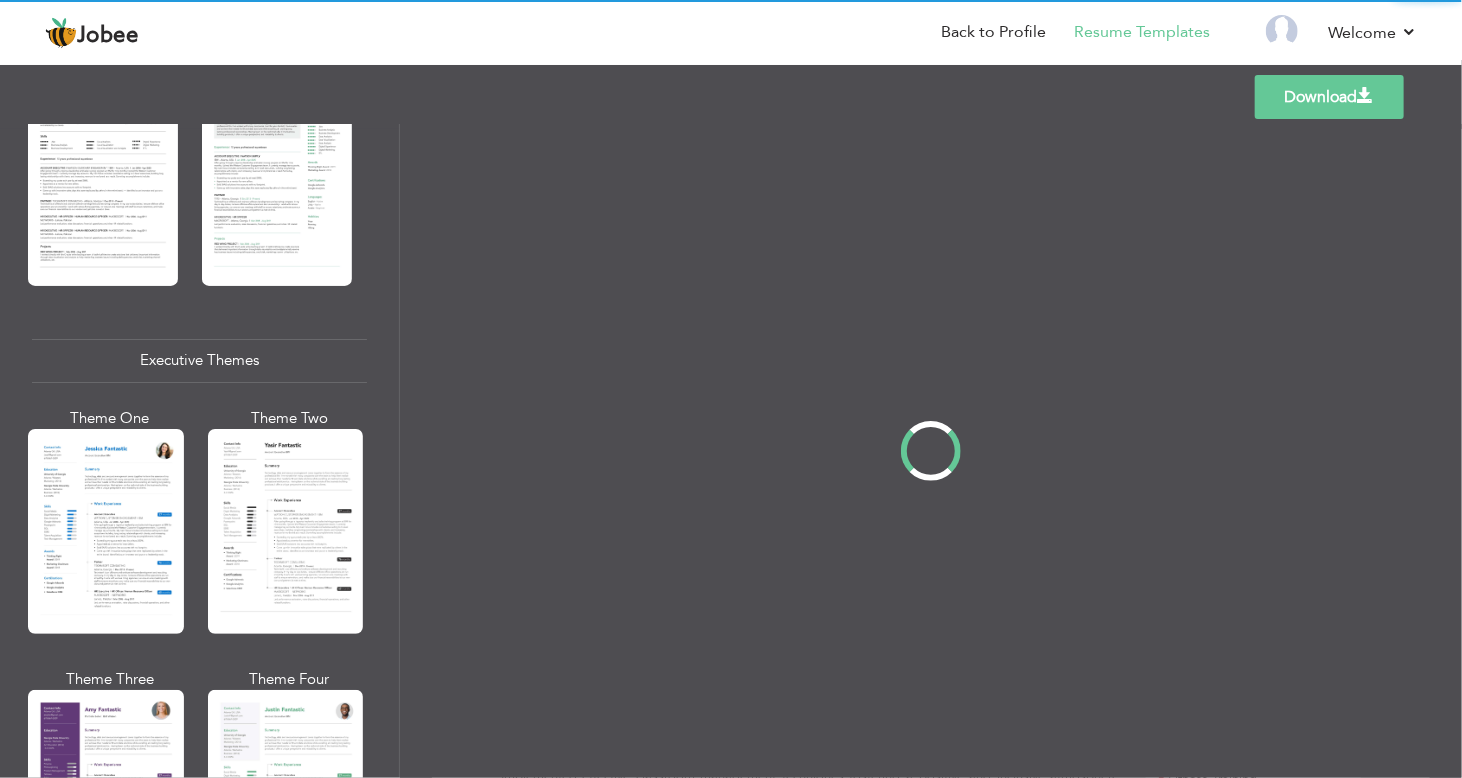 scroll, scrollTop: 1303, scrollLeft: 0, axis: vertical 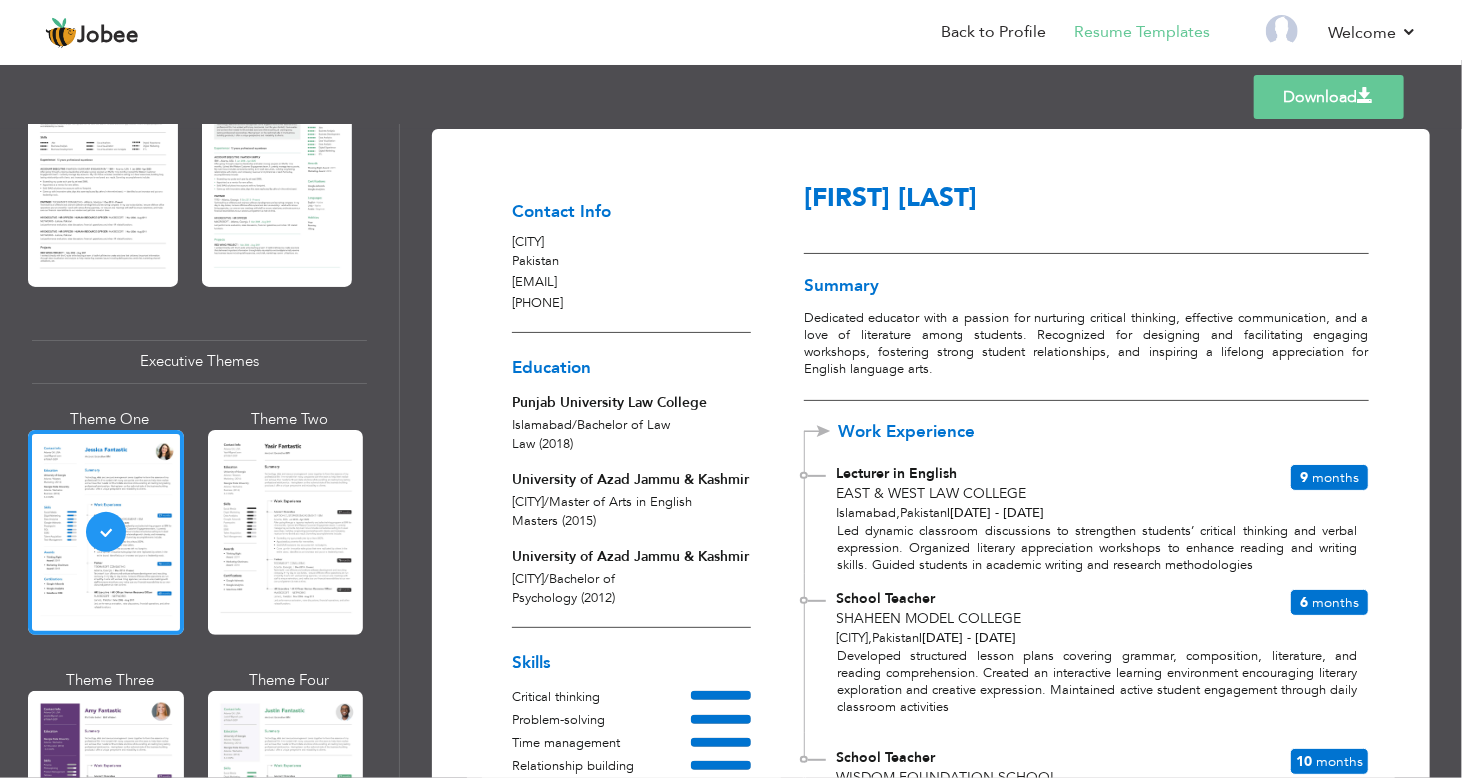 click on "Download" at bounding box center (1329, 97) 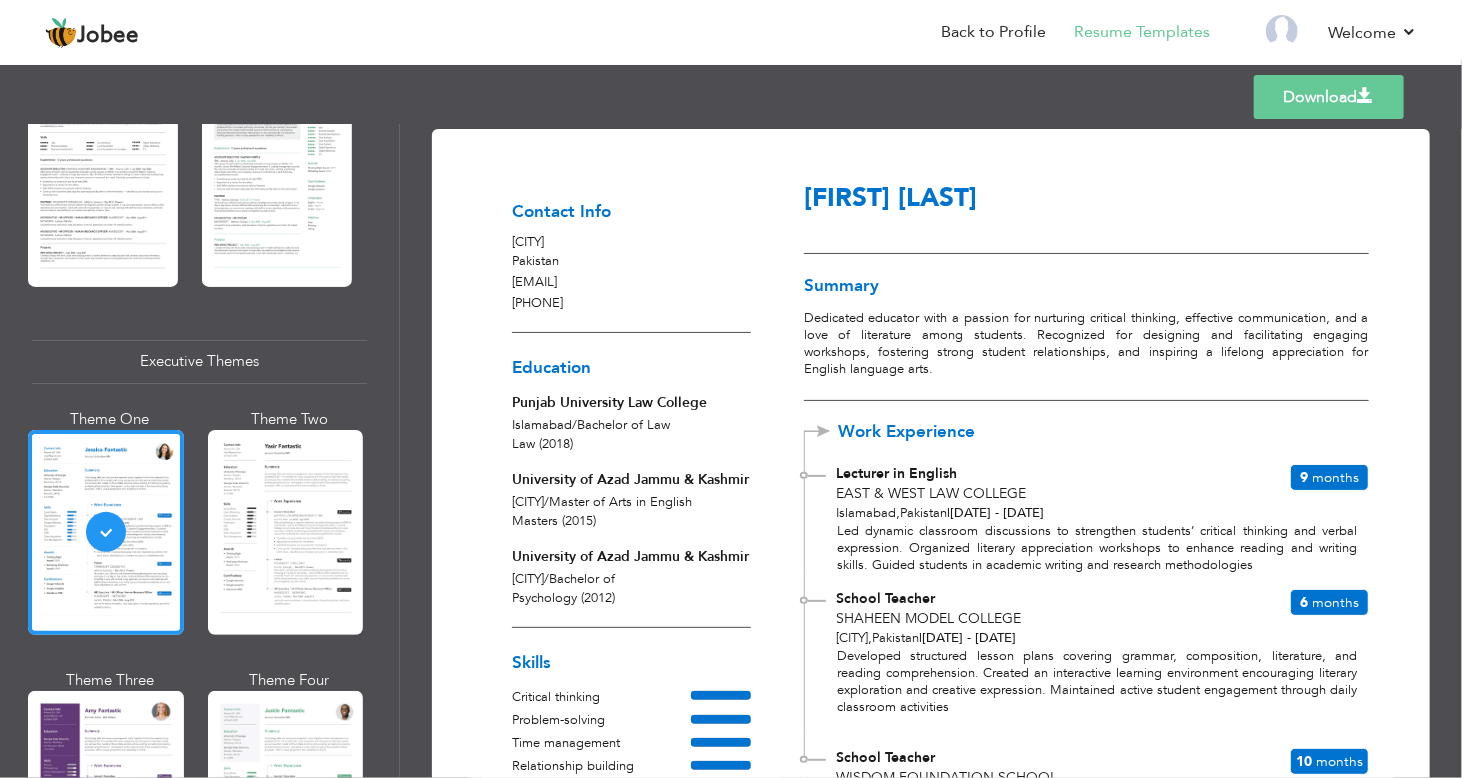 click on "Templates
Download" at bounding box center [731, 97] 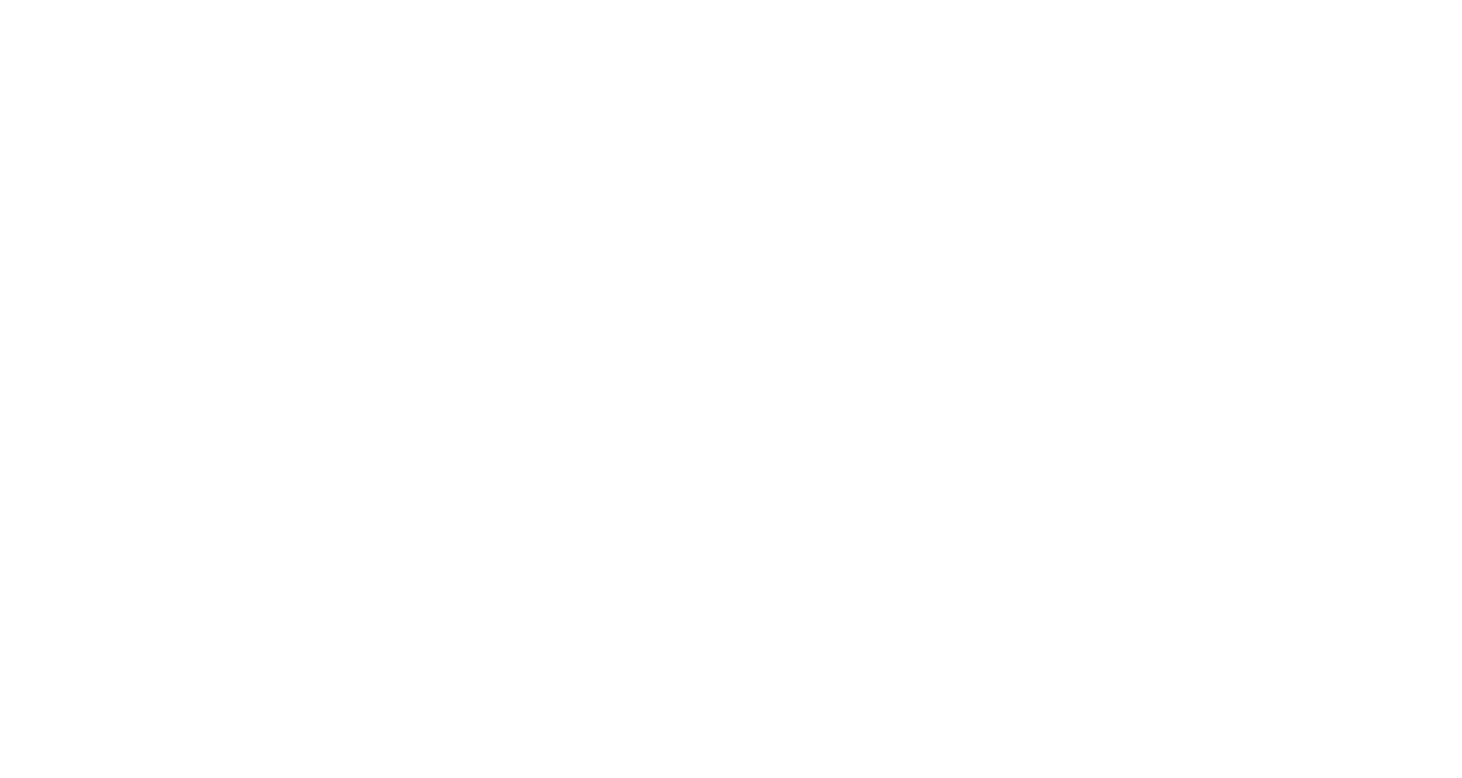 scroll, scrollTop: 0, scrollLeft: 0, axis: both 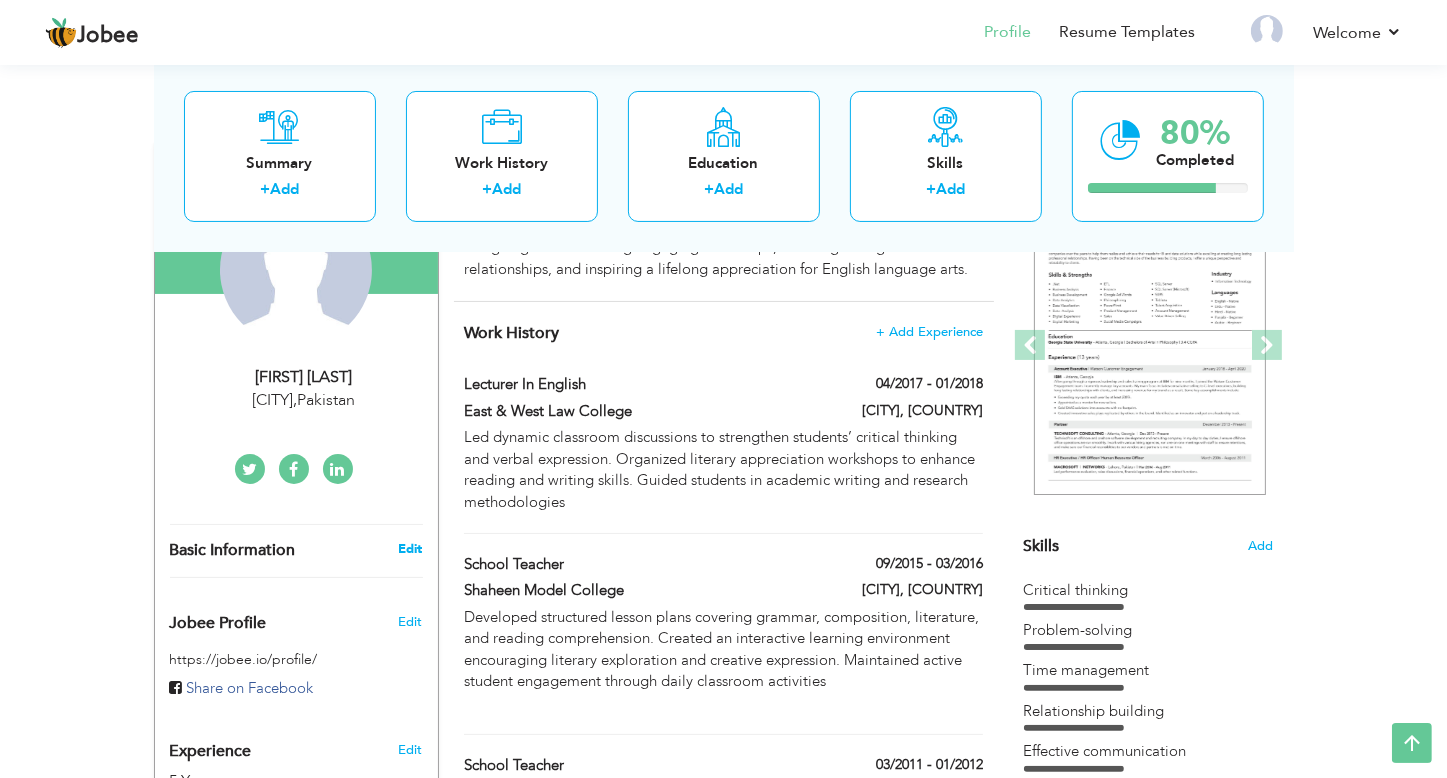 click on "Edit" at bounding box center [410, 549] 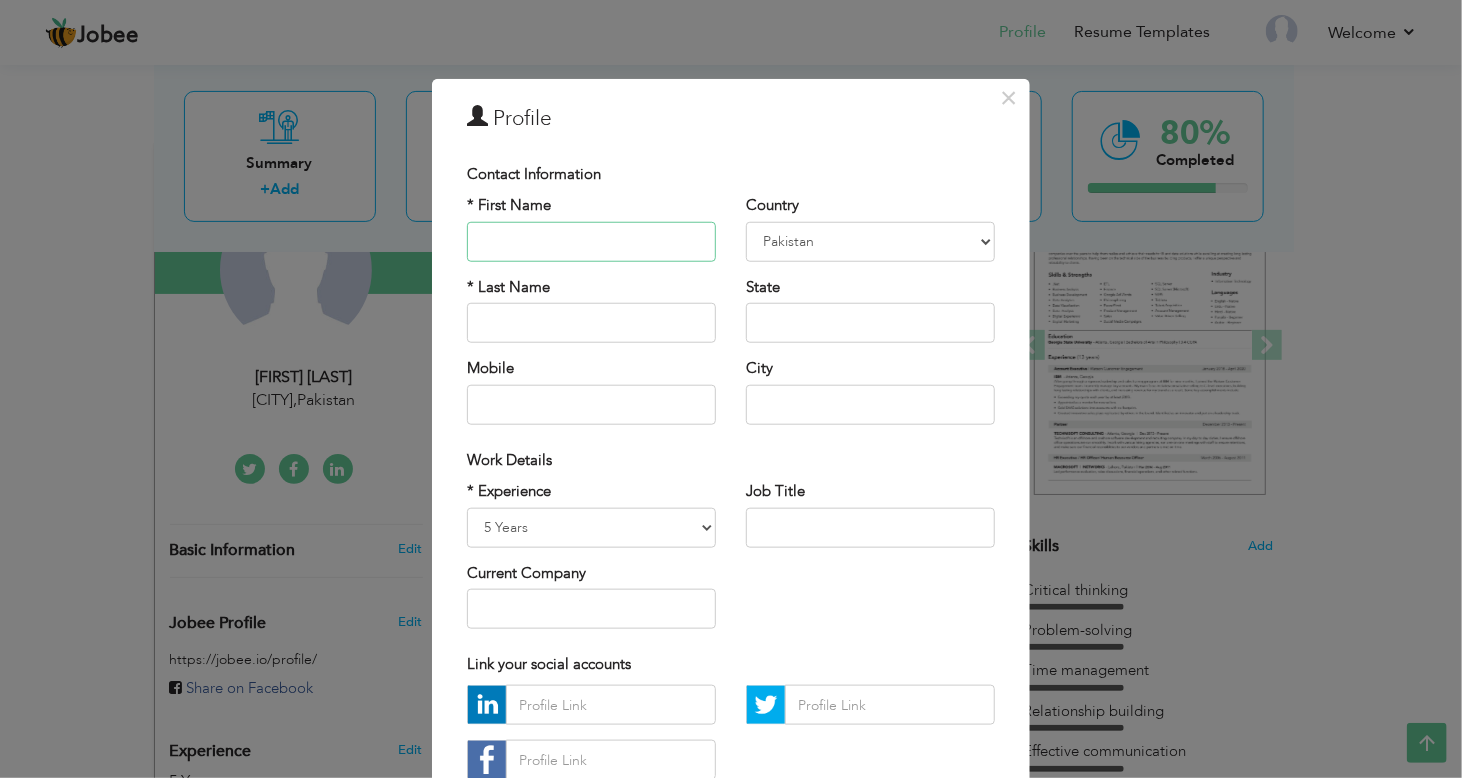 click at bounding box center (591, 242) 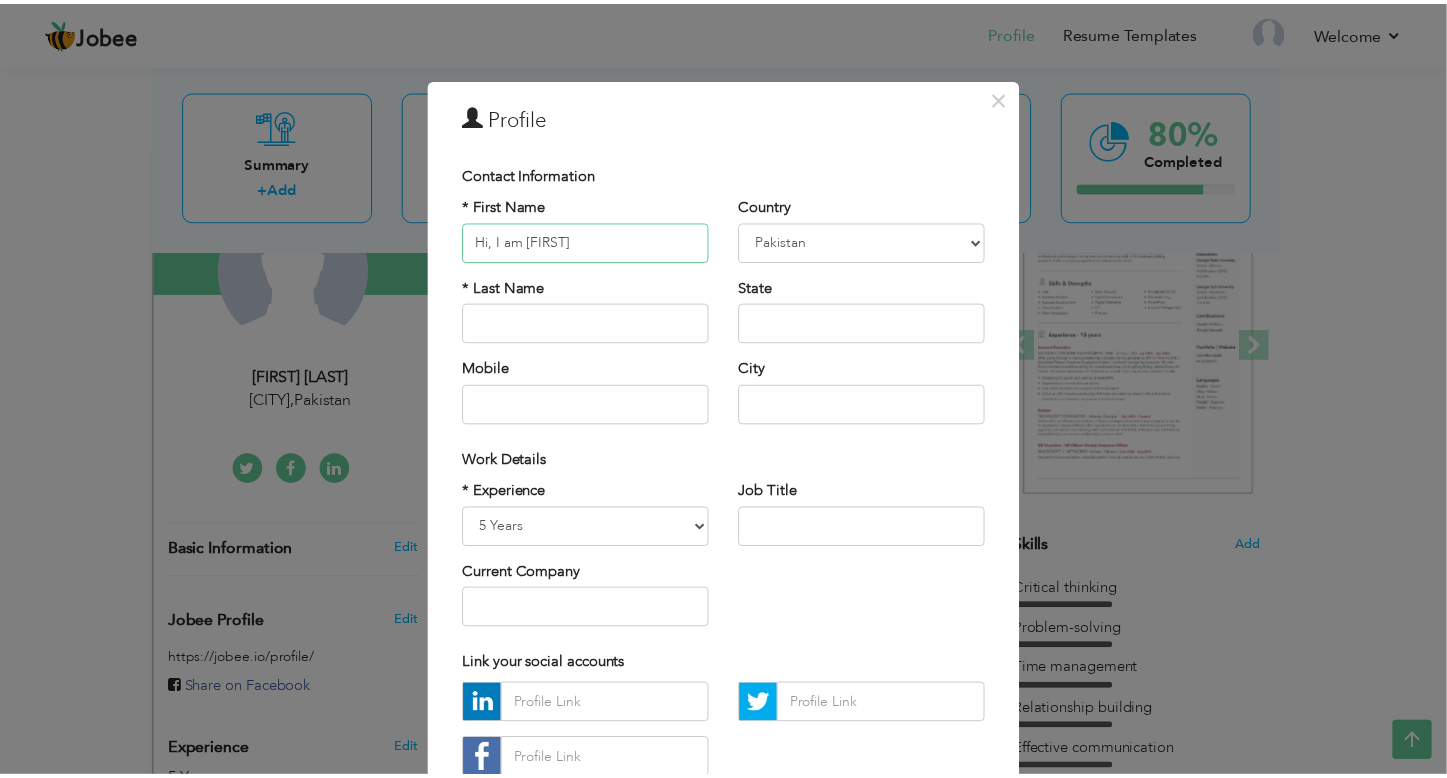 scroll, scrollTop: 138, scrollLeft: 0, axis: vertical 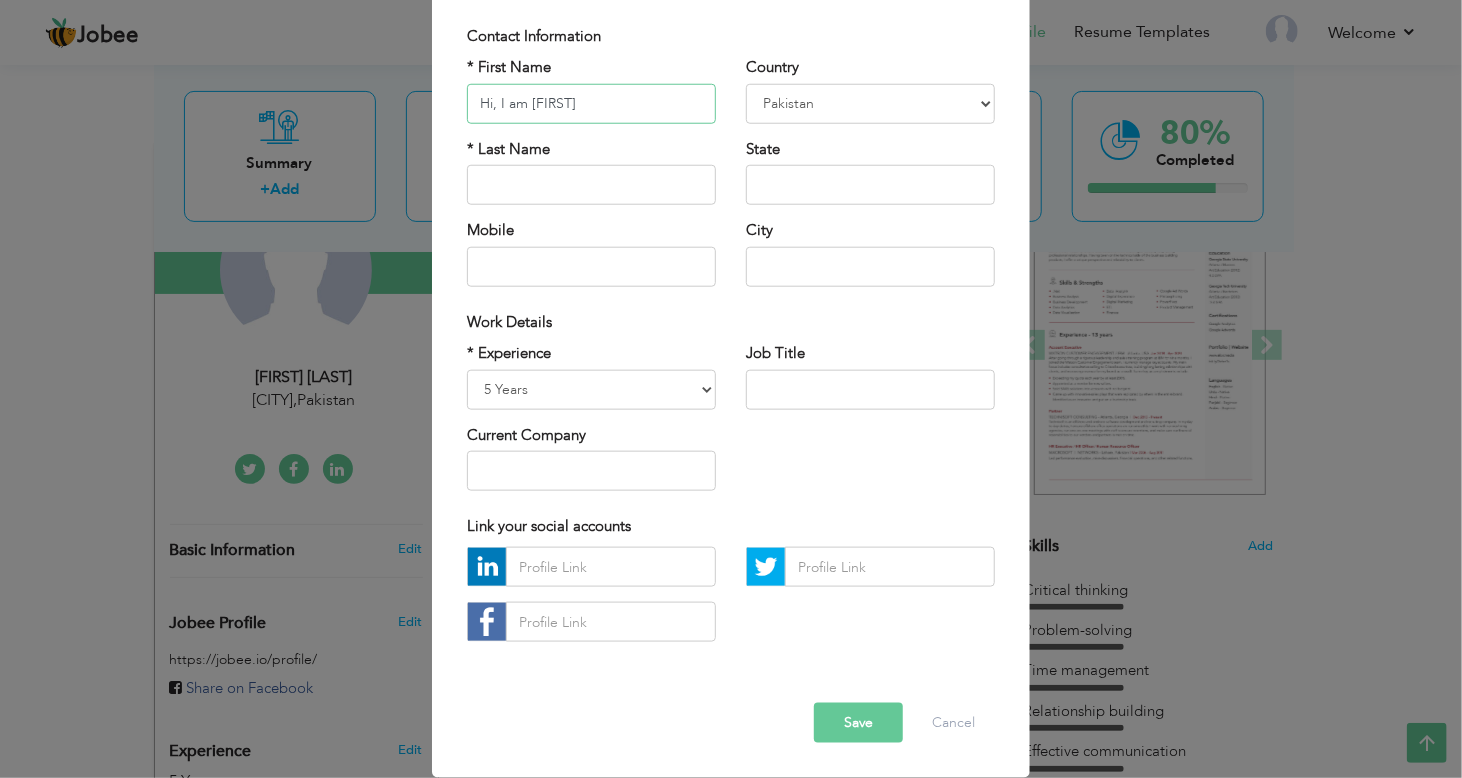 type on "Hi, I am [FIRST]" 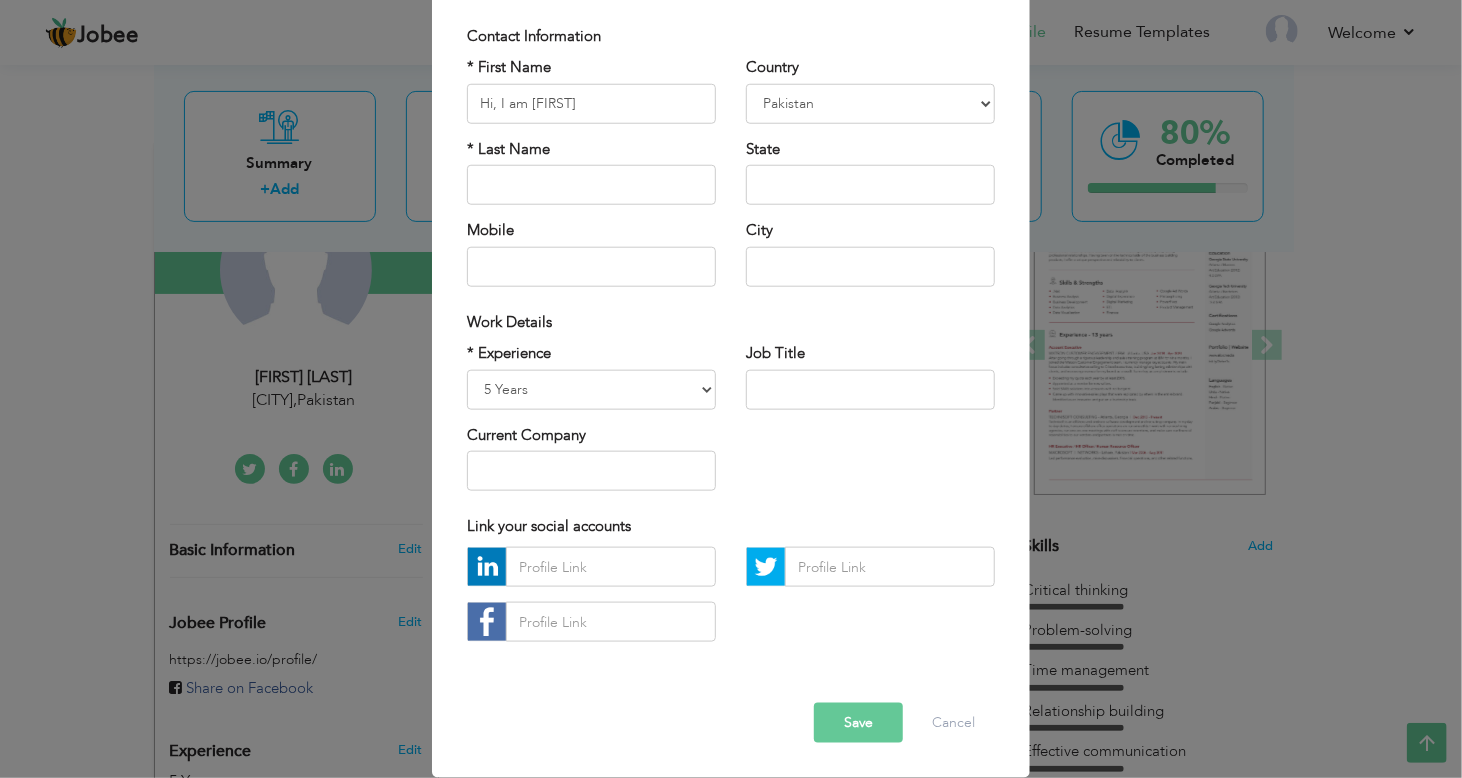 click on "Save" at bounding box center [858, 723] 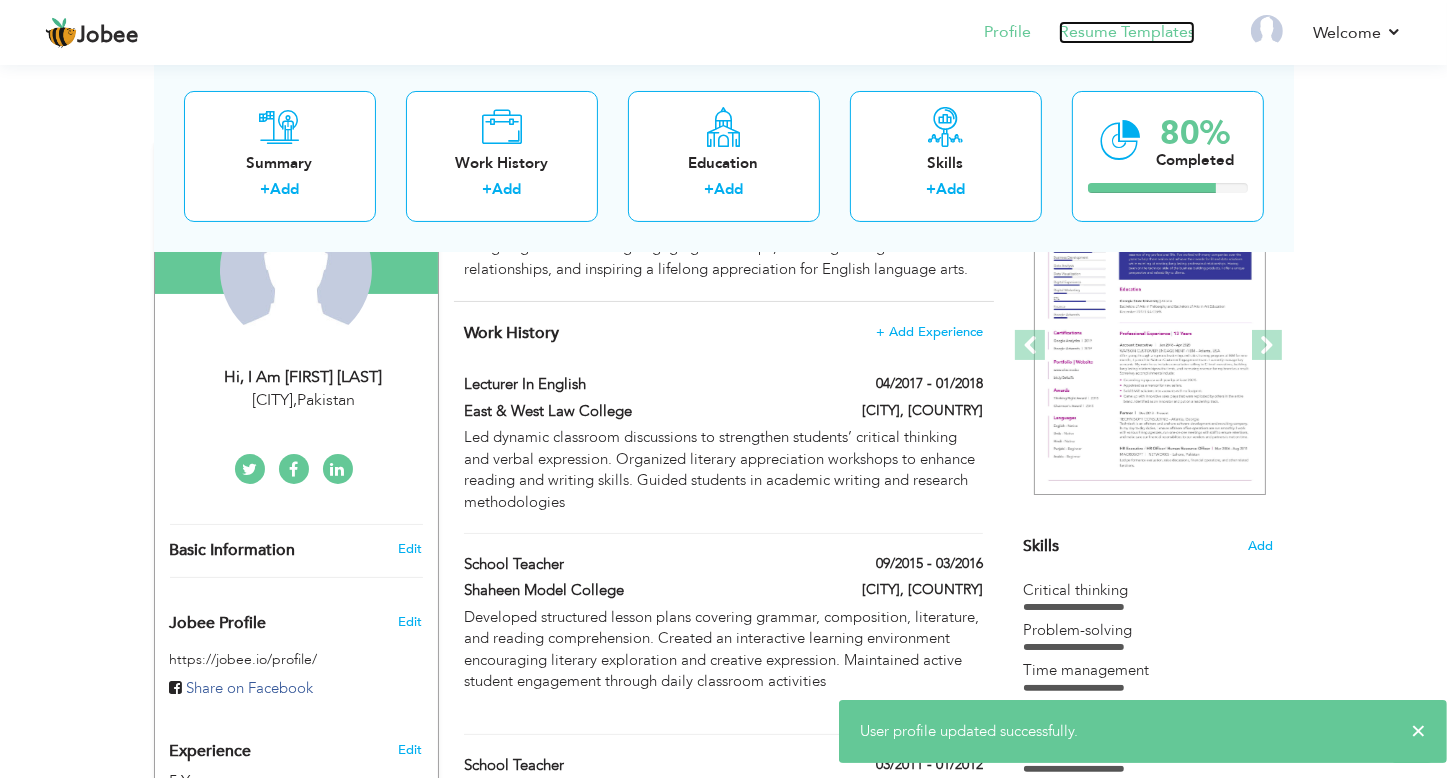 click on "Resume Templates" at bounding box center (1127, 32) 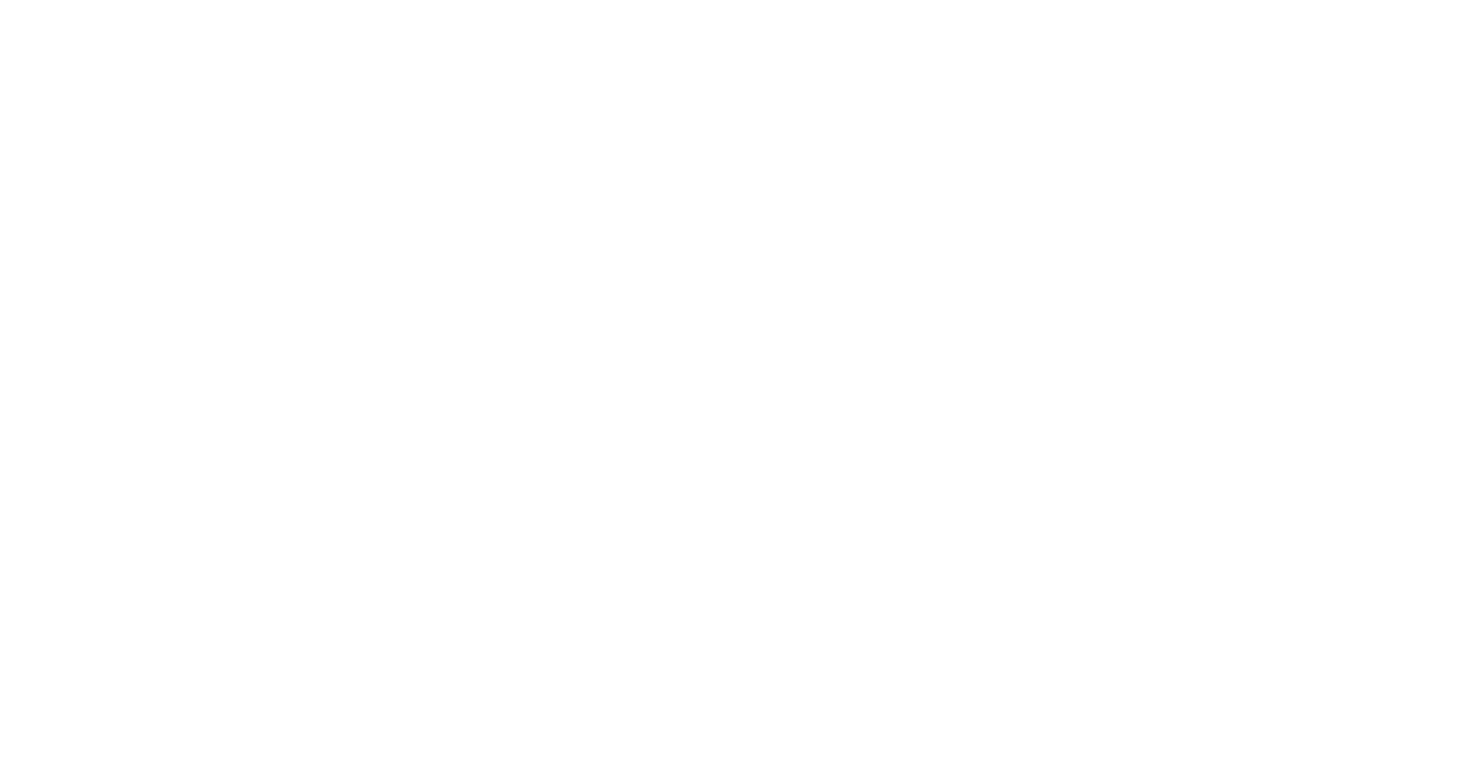 scroll, scrollTop: 0, scrollLeft: 0, axis: both 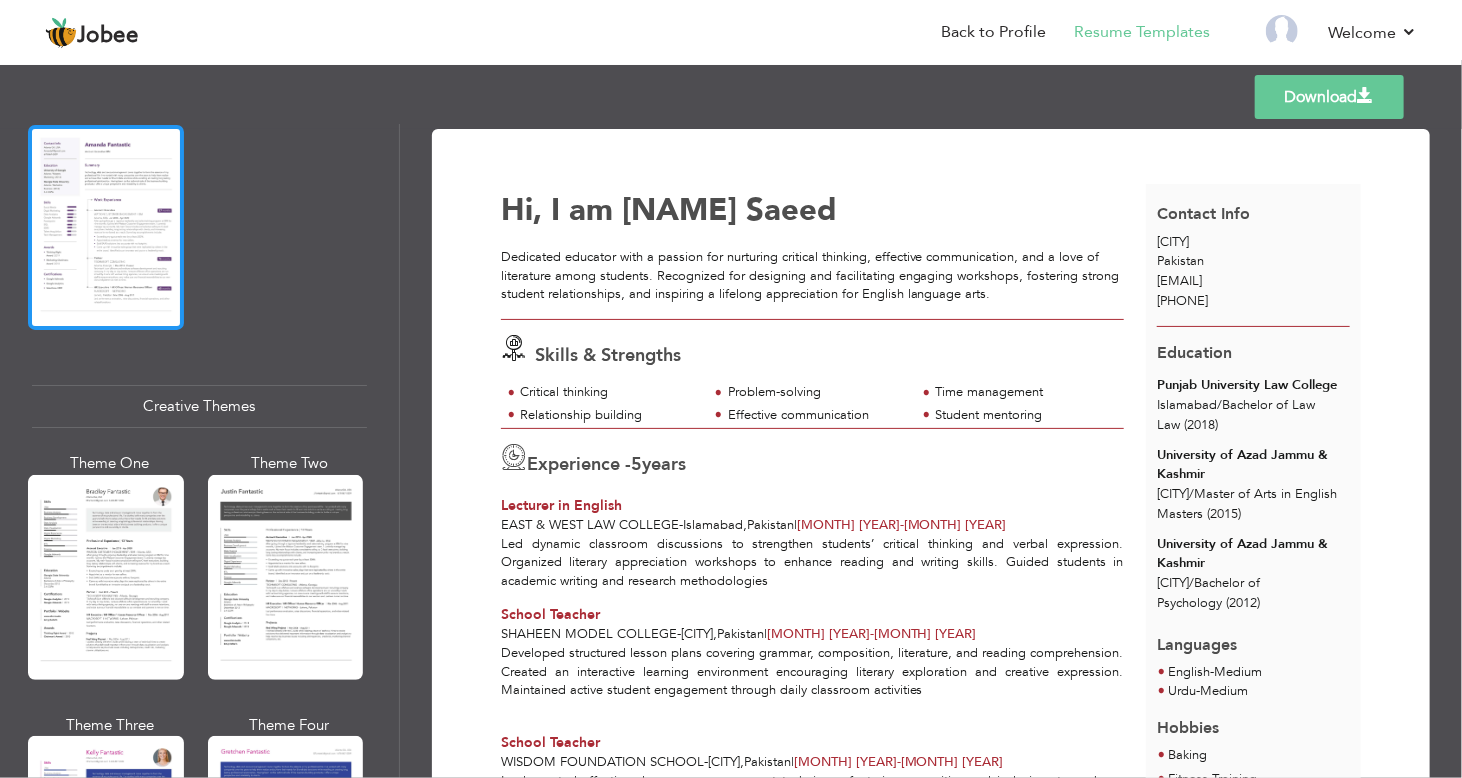 click at bounding box center [106, 227] 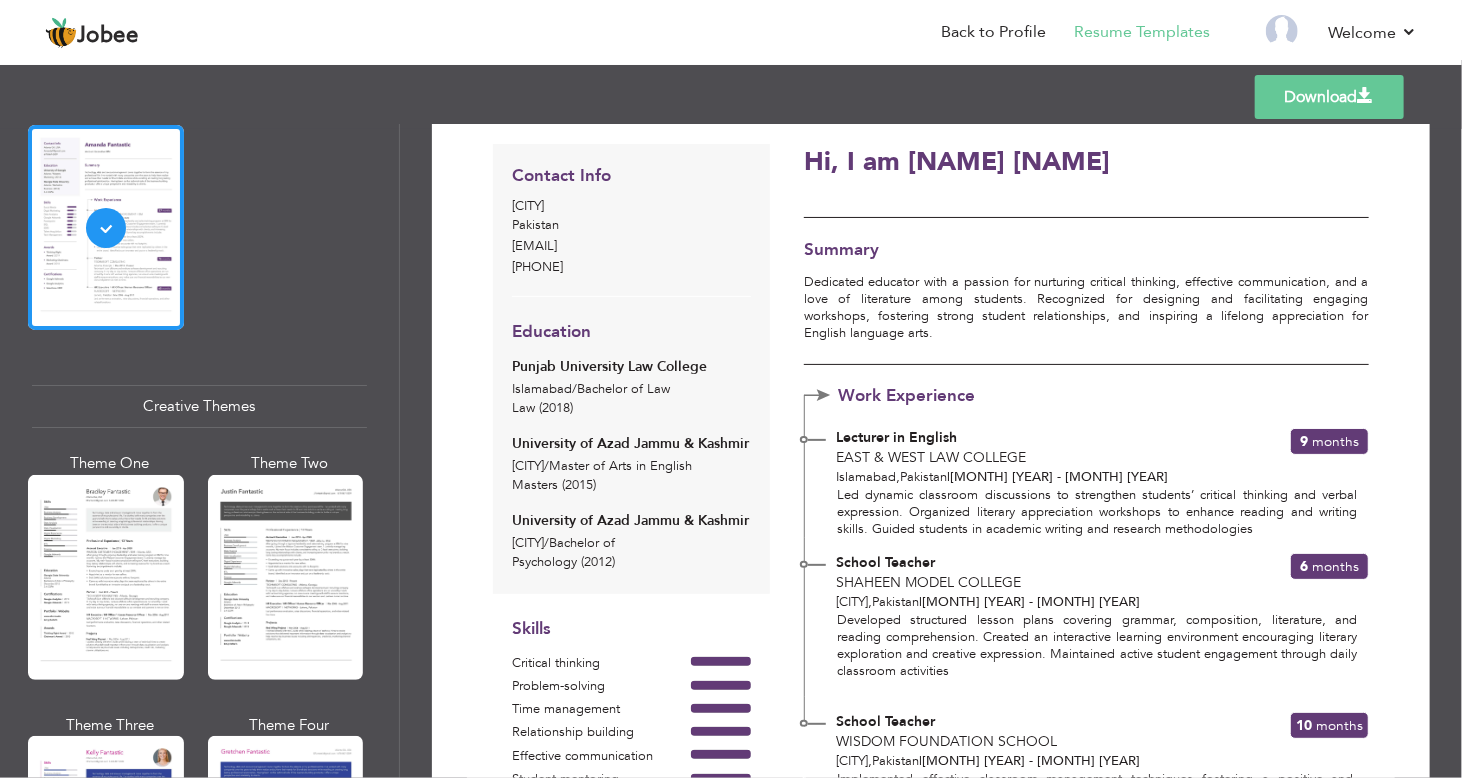 scroll, scrollTop: 0, scrollLeft: 0, axis: both 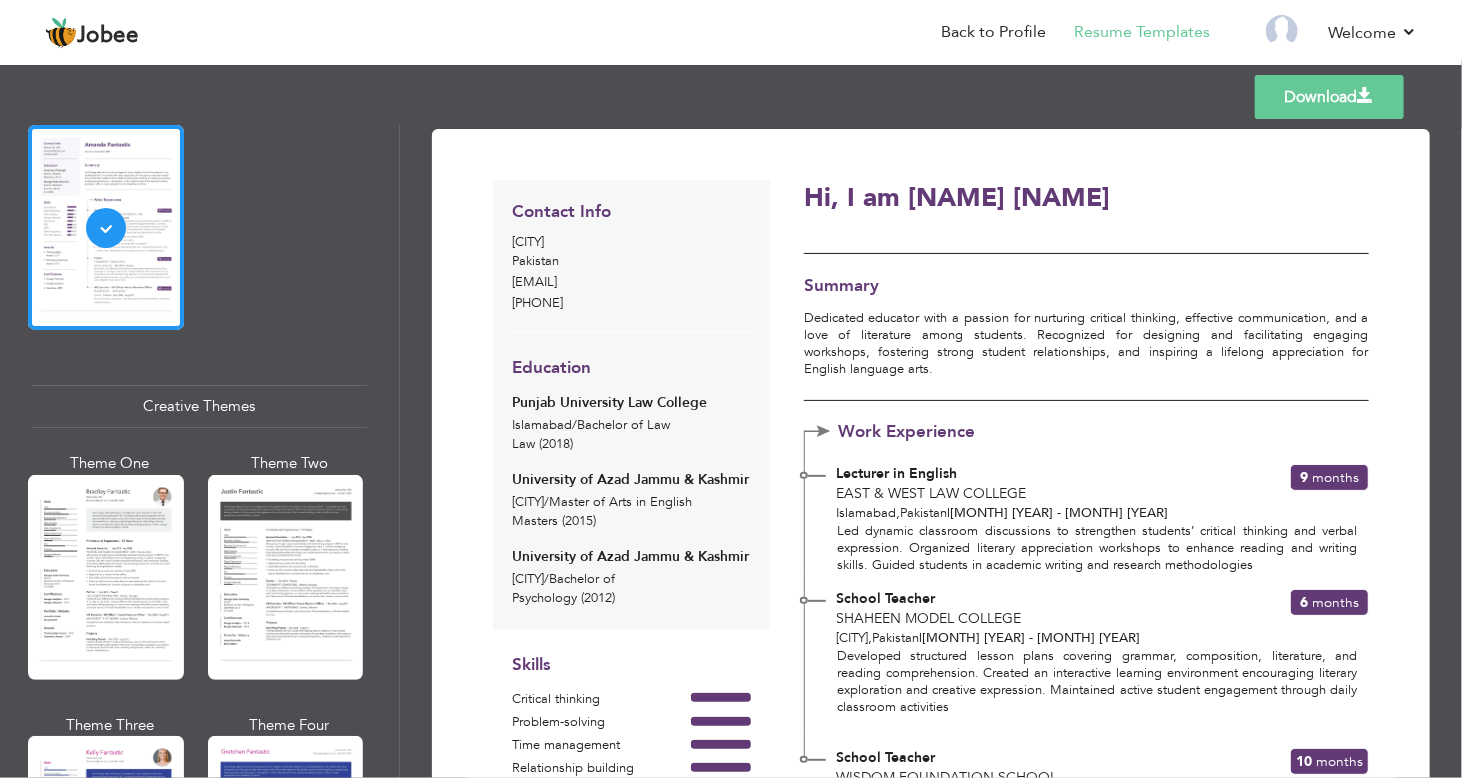 click on "Download" at bounding box center [1329, 97] 